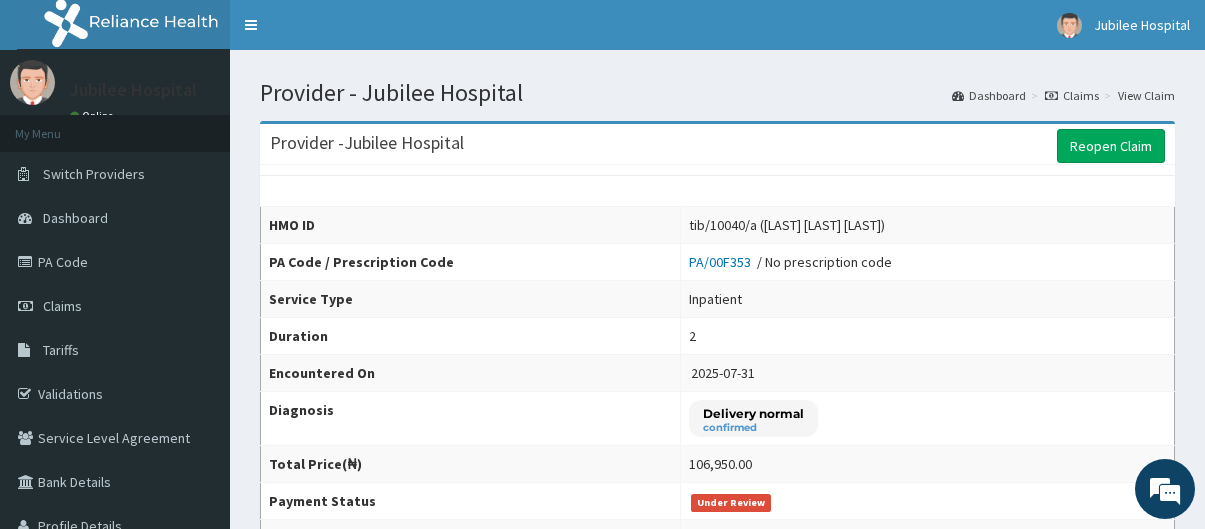 scroll, scrollTop: 0, scrollLeft: 0, axis: both 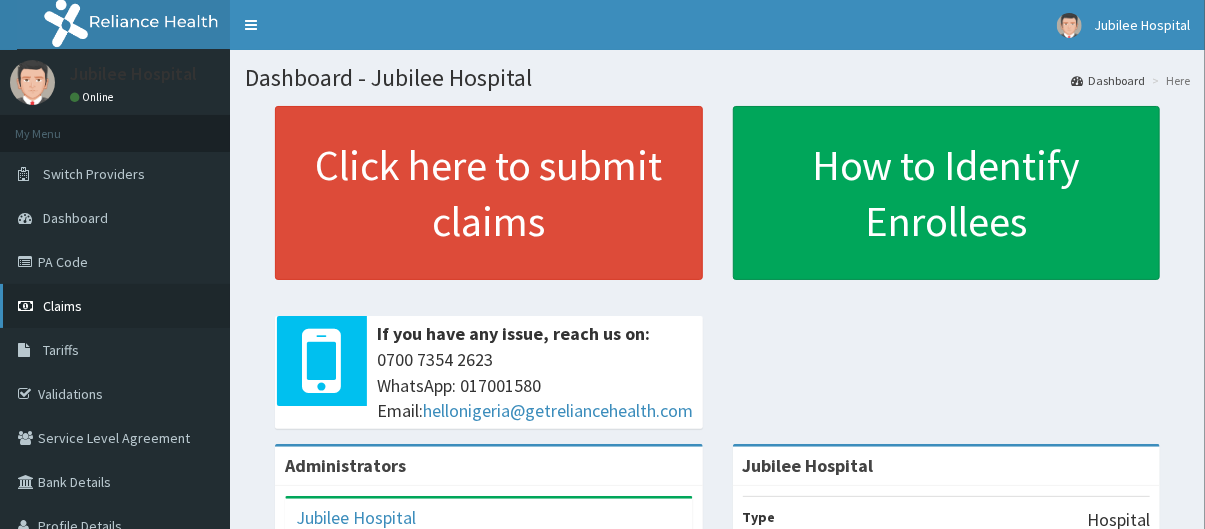 click on "Claims" at bounding box center (115, 306) 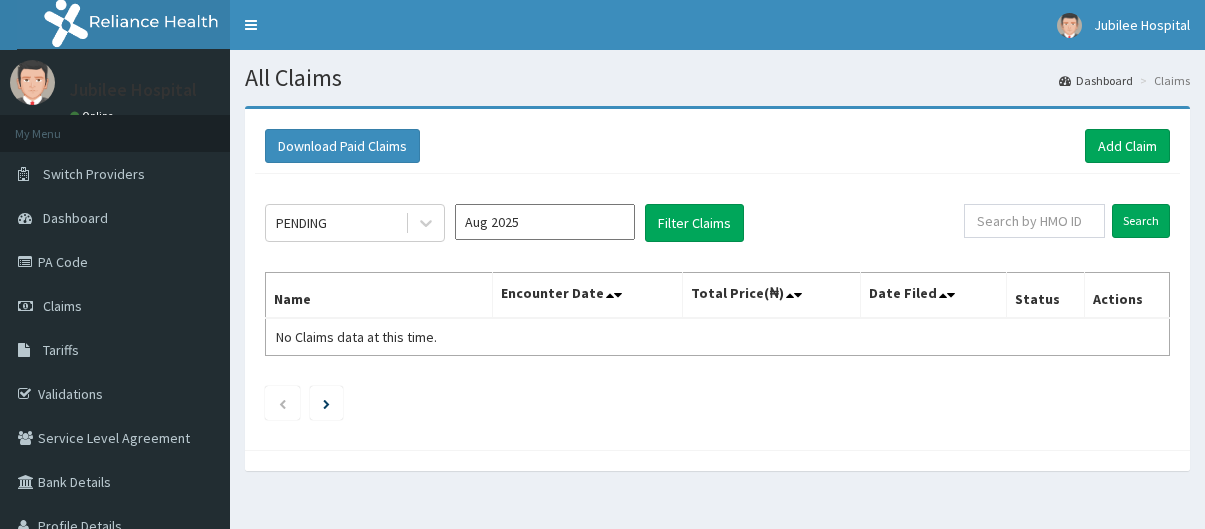 scroll, scrollTop: 0, scrollLeft: 0, axis: both 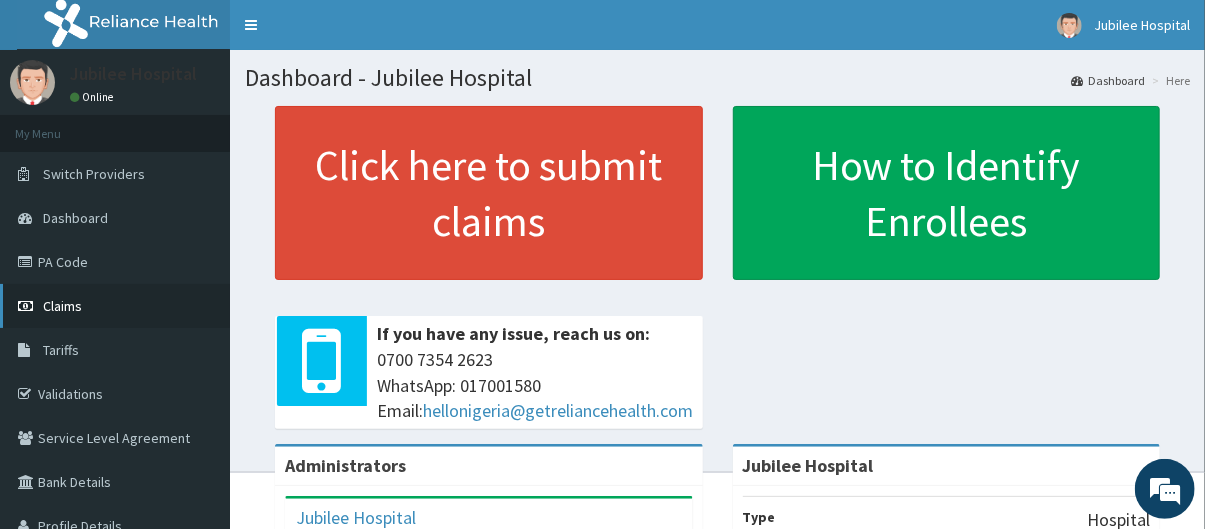 click on "Claims" at bounding box center [115, 306] 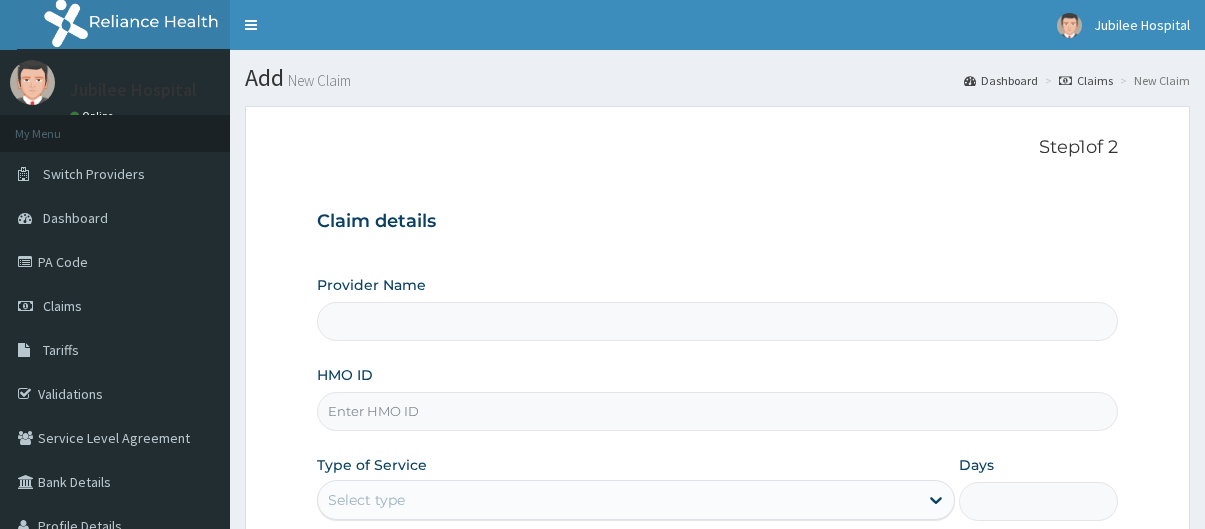scroll, scrollTop: 0, scrollLeft: 0, axis: both 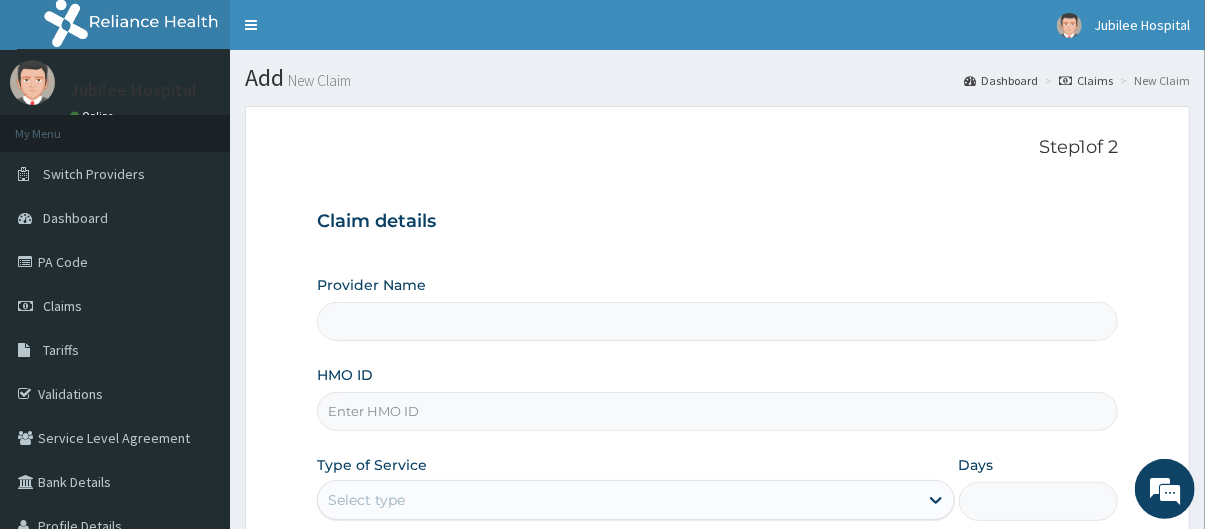 type on "Jubilee Hospital" 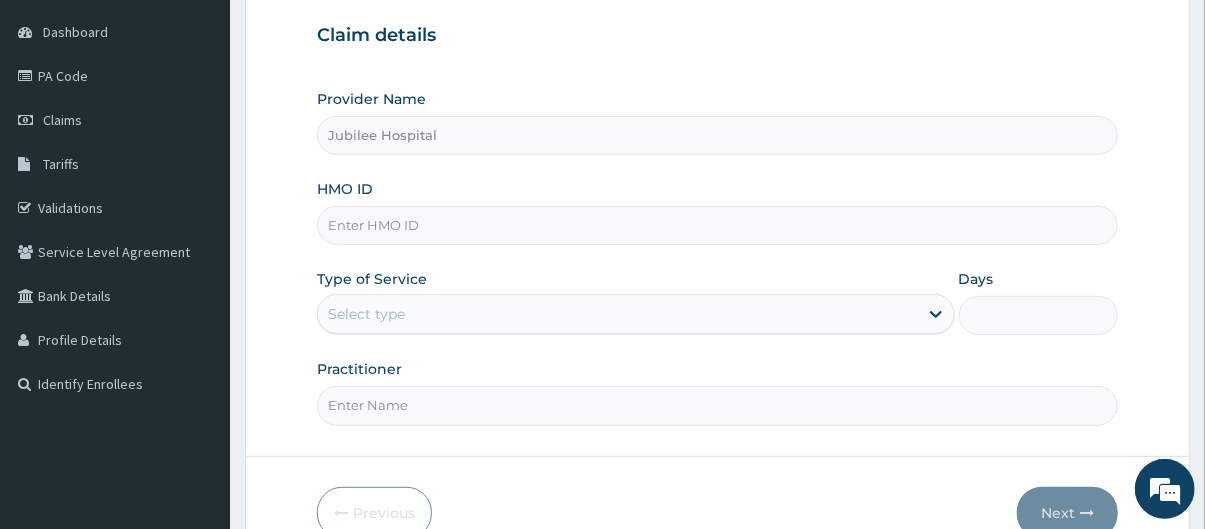 scroll, scrollTop: 187, scrollLeft: 0, axis: vertical 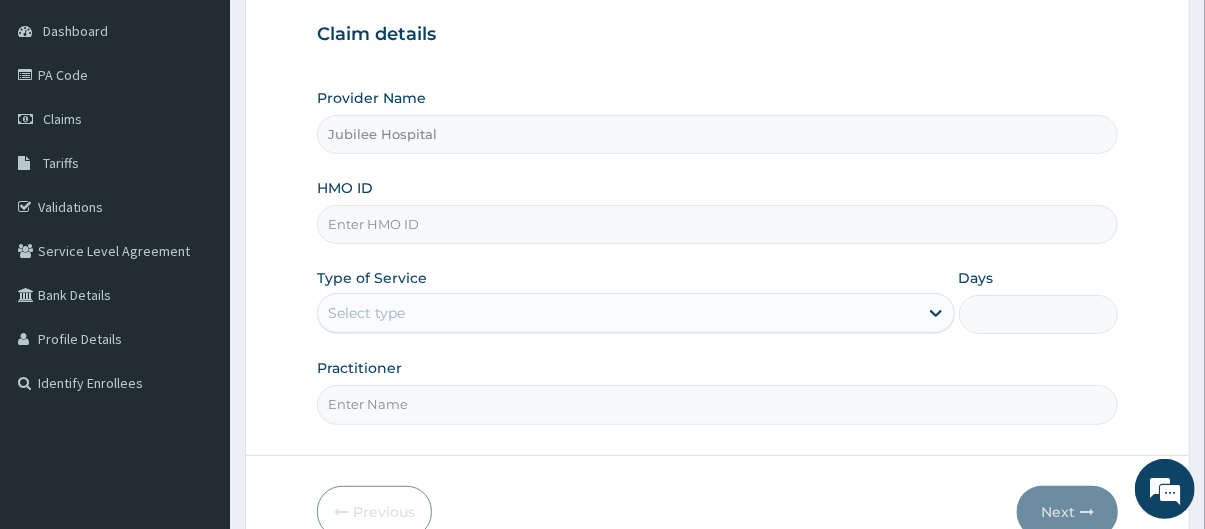 click on "HMO ID" at bounding box center [718, 224] 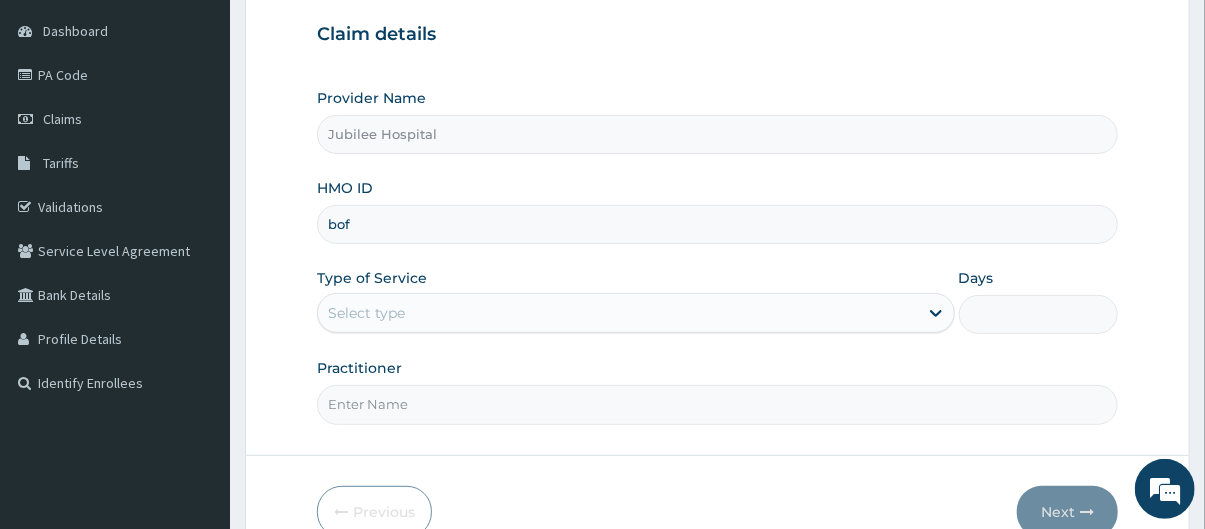 scroll, scrollTop: 0, scrollLeft: 0, axis: both 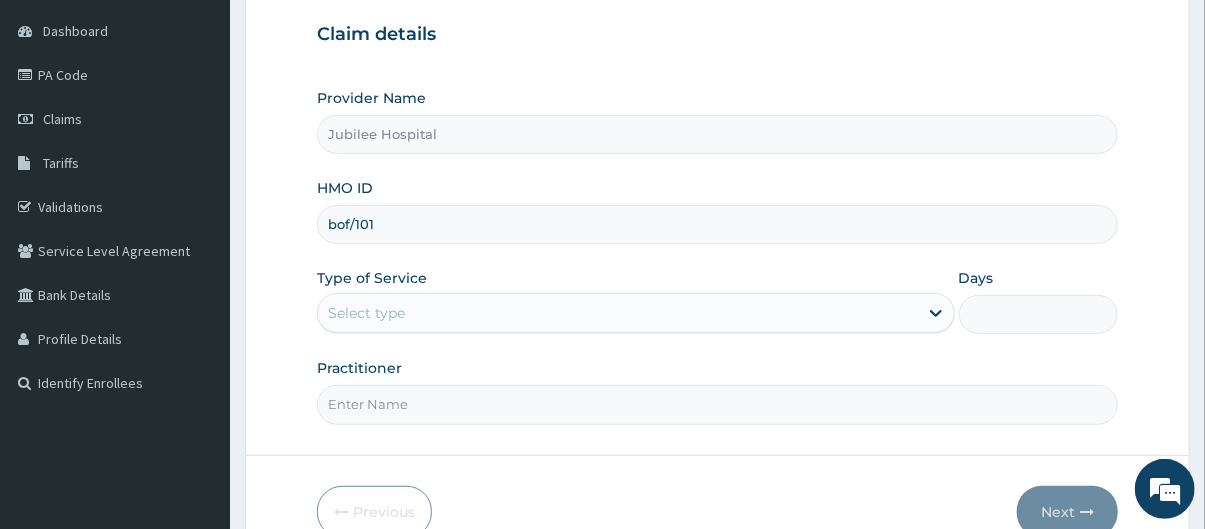 type on "bof/10106/a" 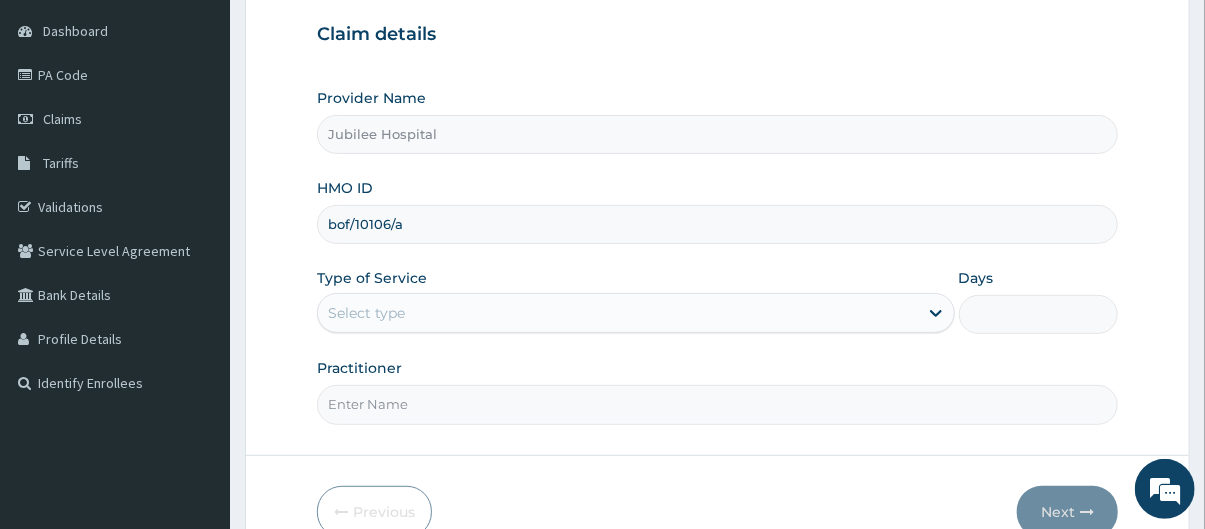 click on "Select type" at bounding box center (618, 313) 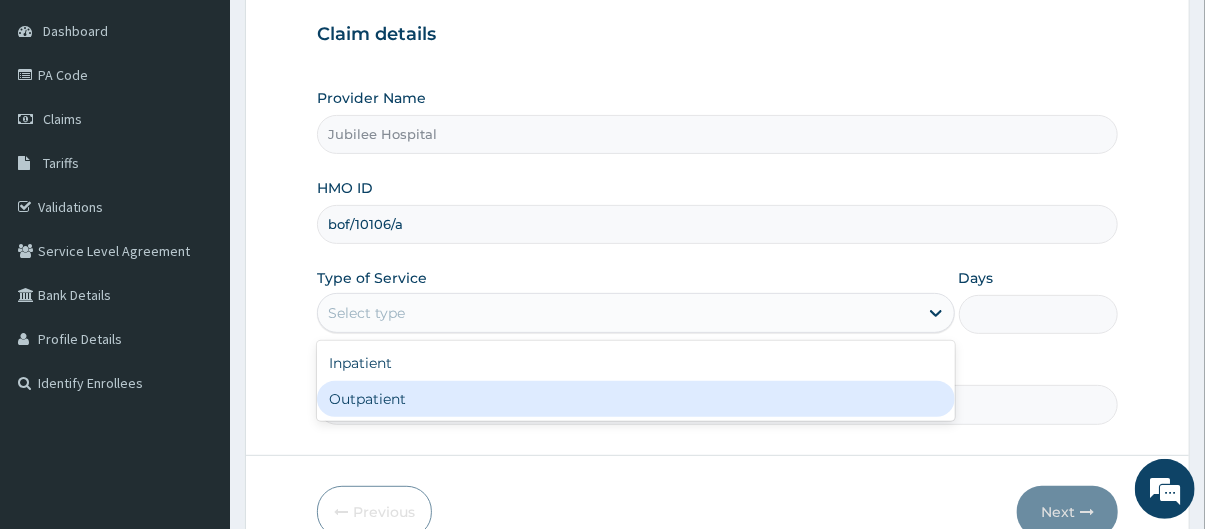 click on "Outpatient" at bounding box center (636, 399) 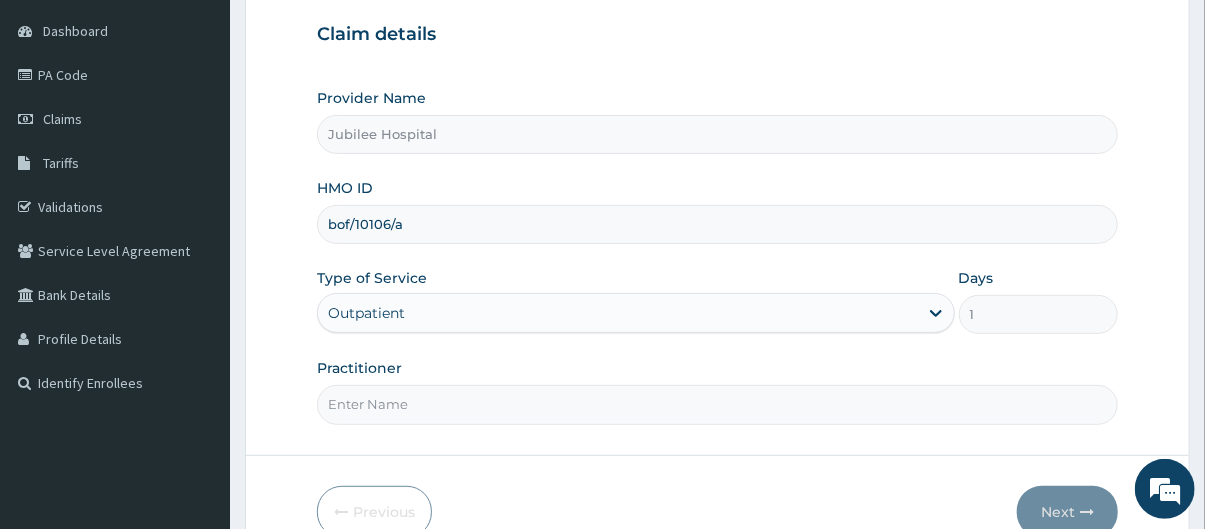click on "Practitioner" at bounding box center (718, 404) 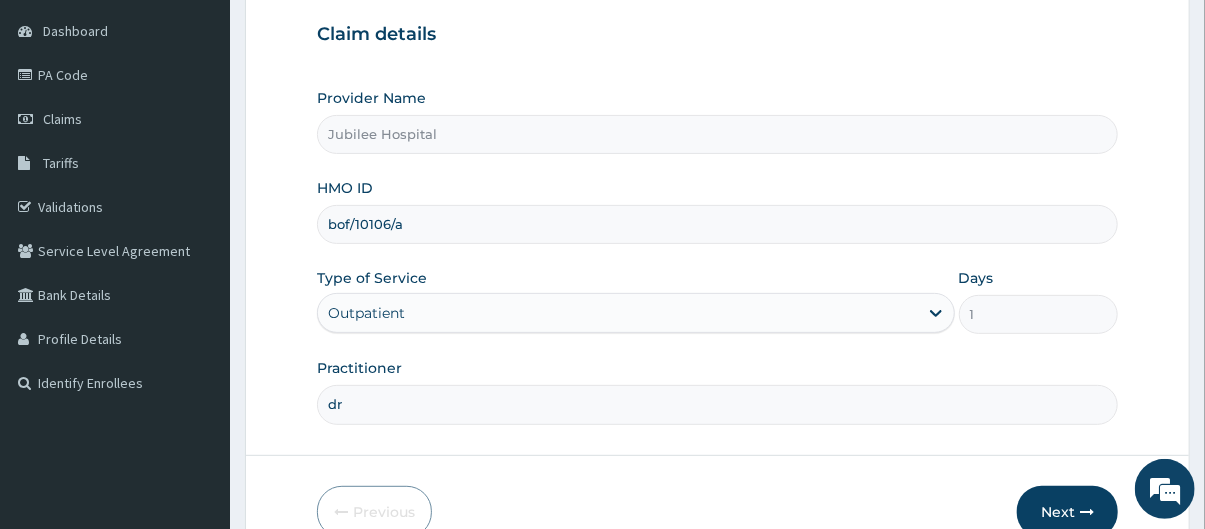 type on "d" 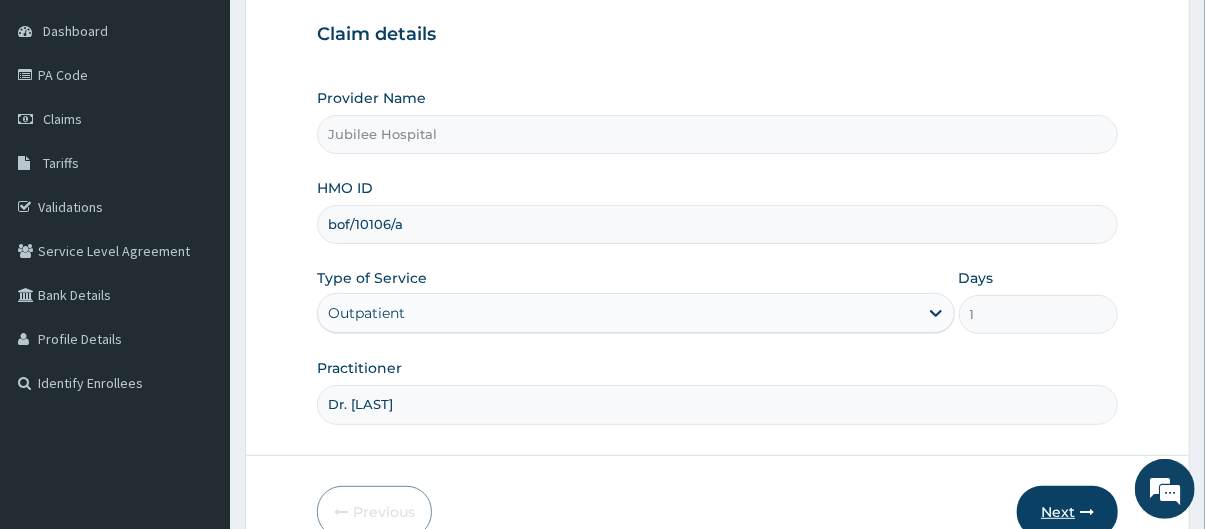 type on "Dr. Oderemi" 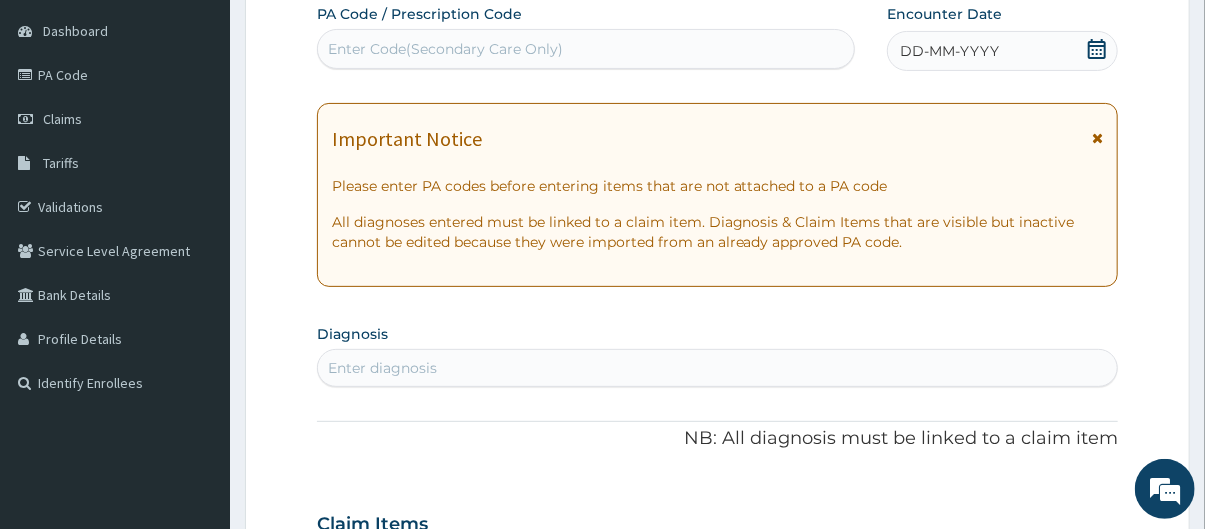 click on "Enter Code(Secondary Care Only)" at bounding box center (586, 49) 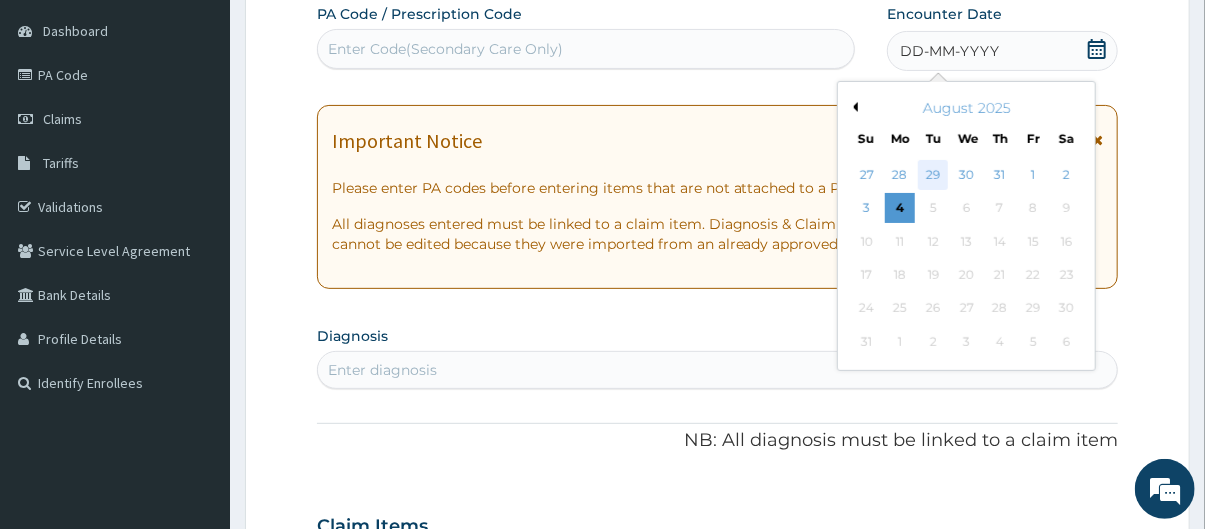 click on "29" at bounding box center [934, 175] 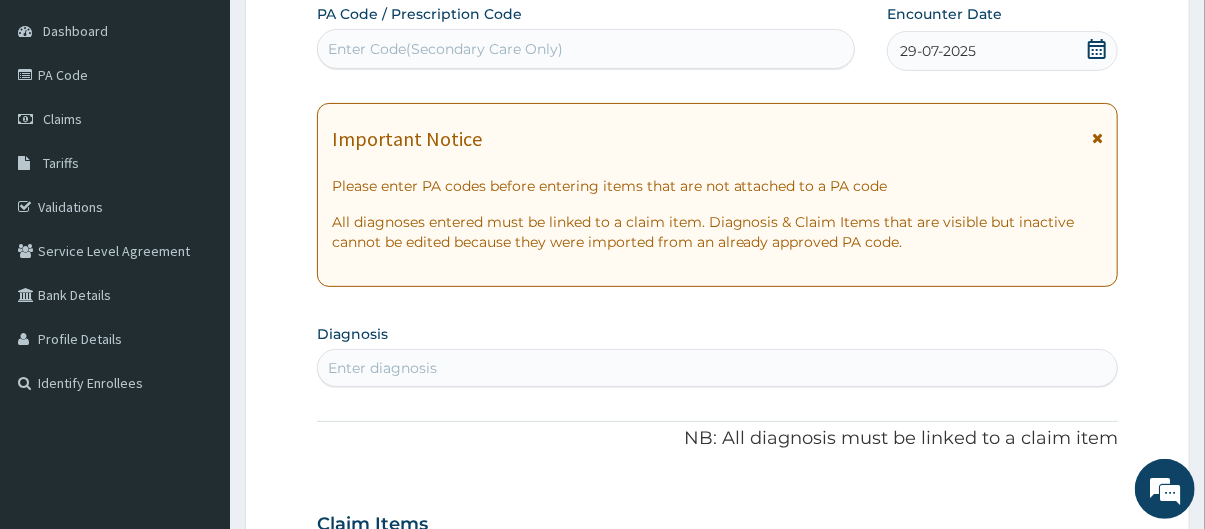 click on "Enter diagnosis" at bounding box center (718, 368) 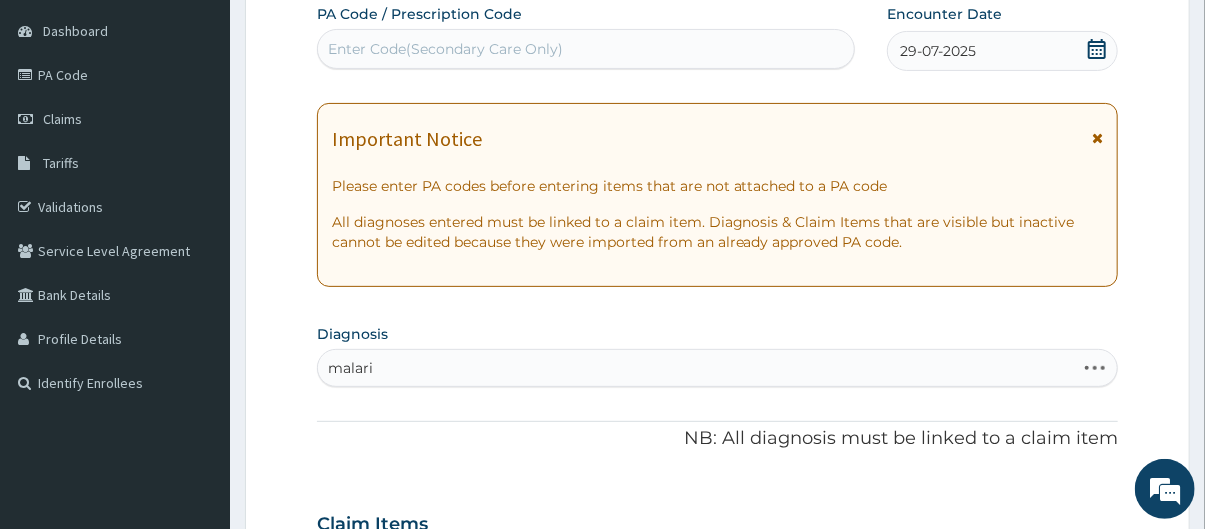 type on "malaria" 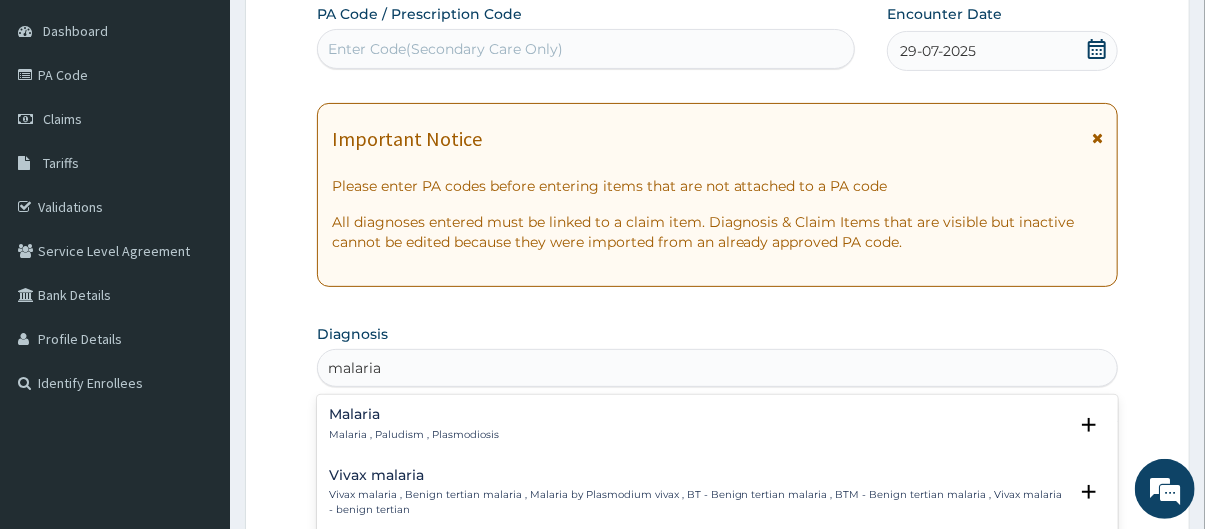 click on "Malaria" at bounding box center (414, 414) 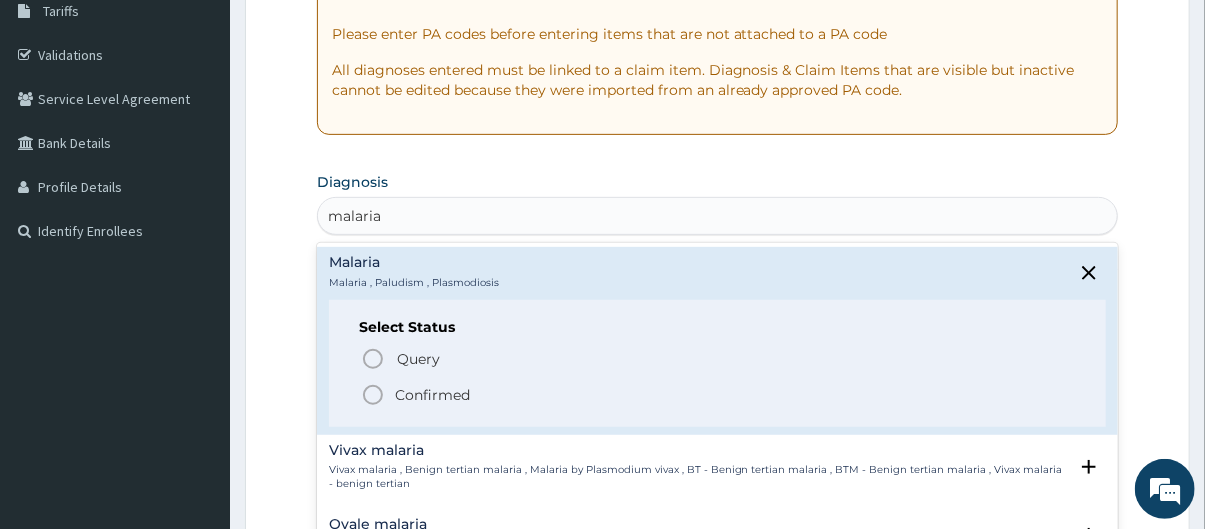 scroll, scrollTop: 360, scrollLeft: 0, axis: vertical 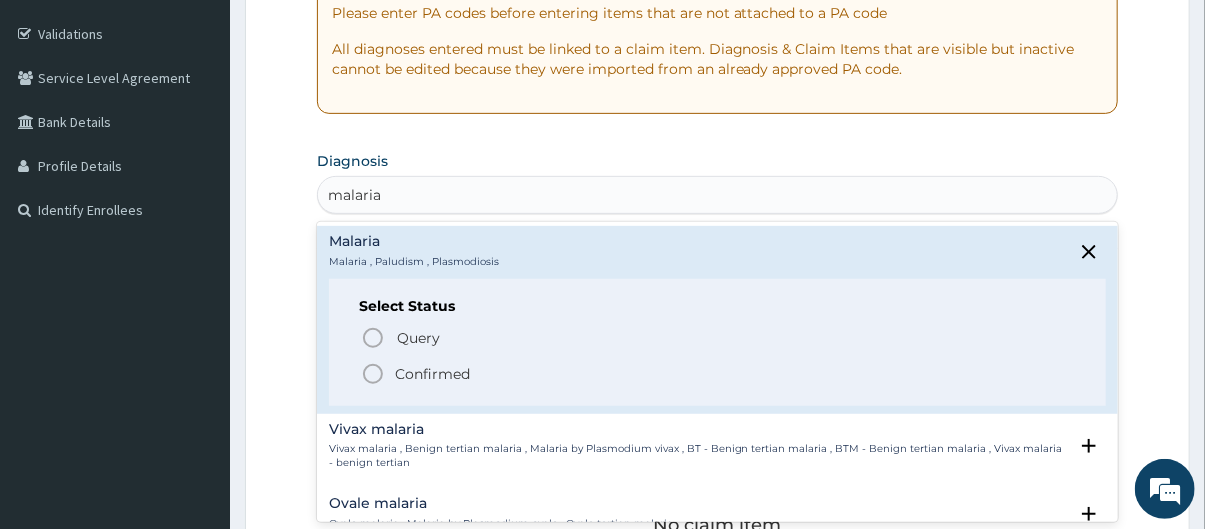 click on "Confirmed" at bounding box center [432, 374] 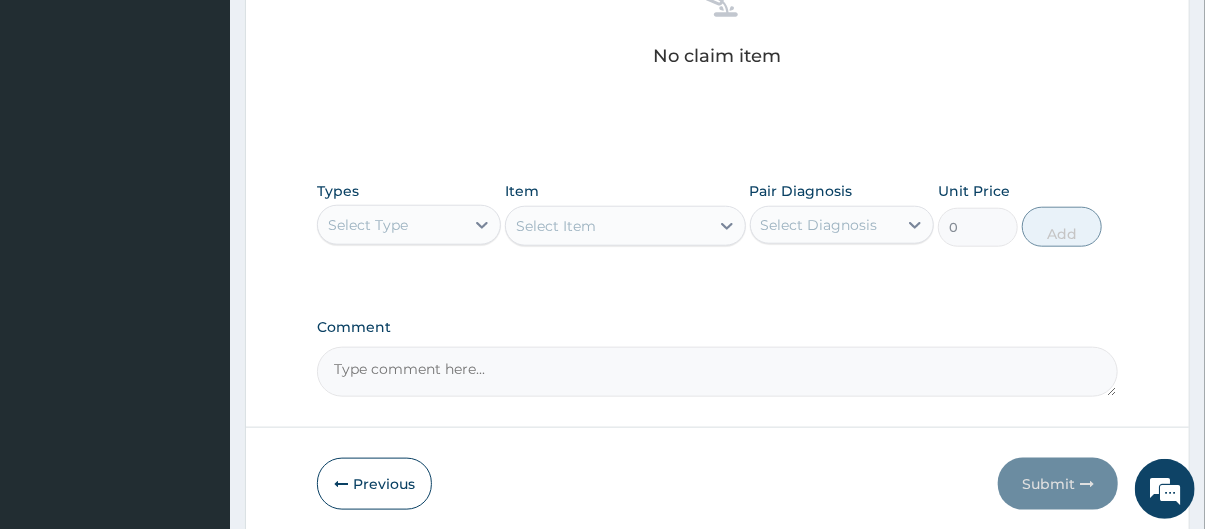 scroll, scrollTop: 869, scrollLeft: 0, axis: vertical 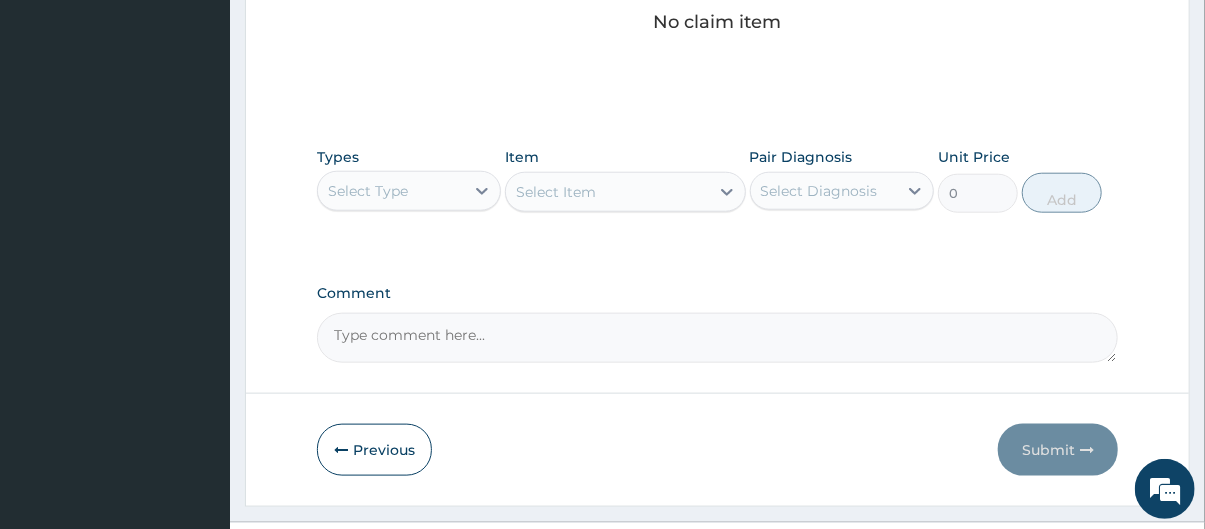 click on "Select Type" at bounding box center [368, 191] 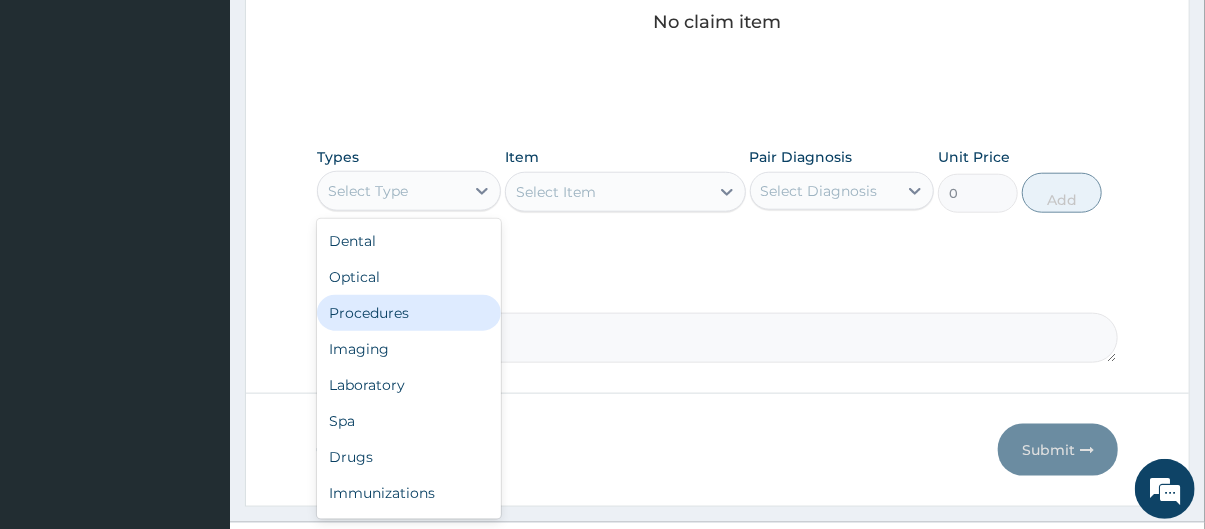 click on "Procedures" at bounding box center (409, 313) 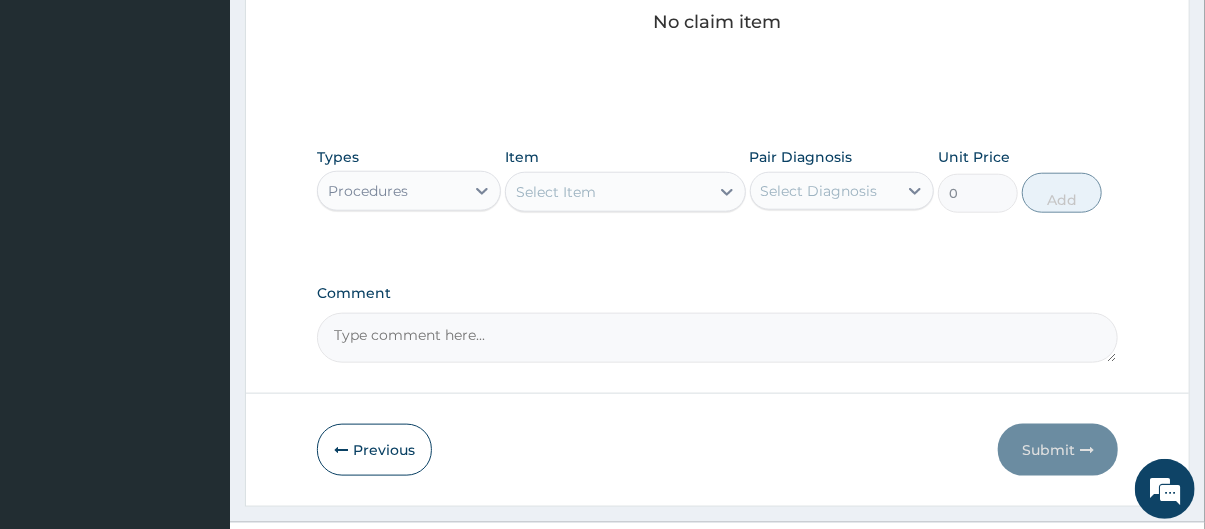 click on "Select Item" at bounding box center (607, 192) 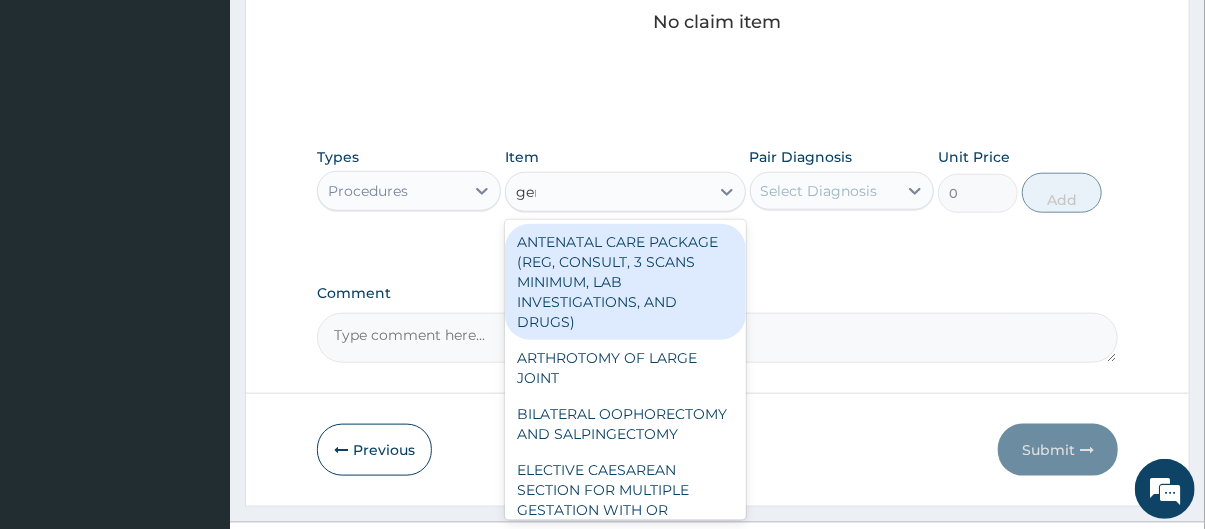 type on "gene" 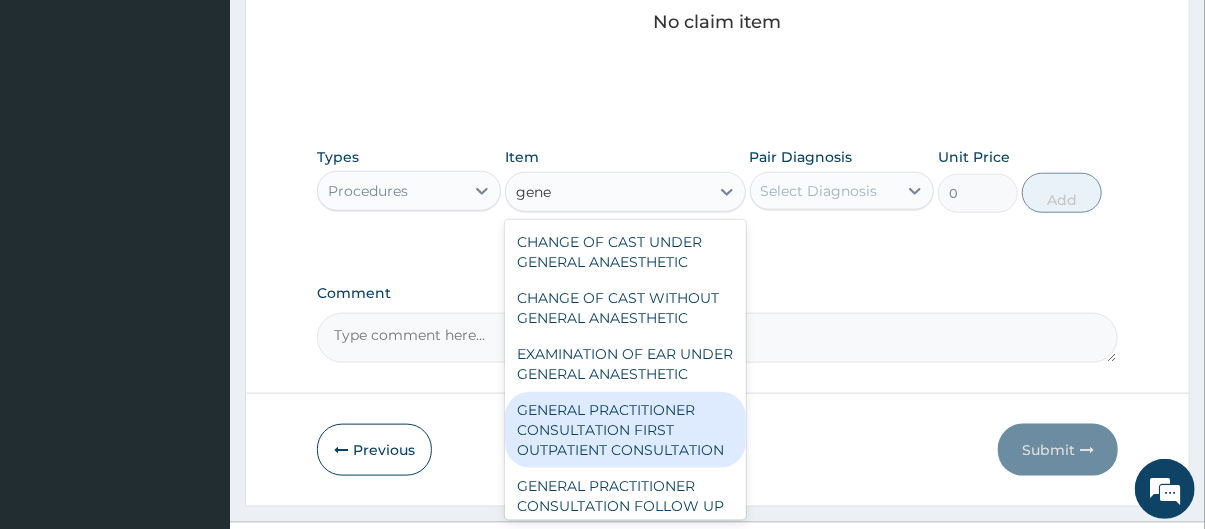 click on "GENERAL PRACTITIONER CONSULTATION FIRST OUTPATIENT CONSULTATION" at bounding box center (625, 430) 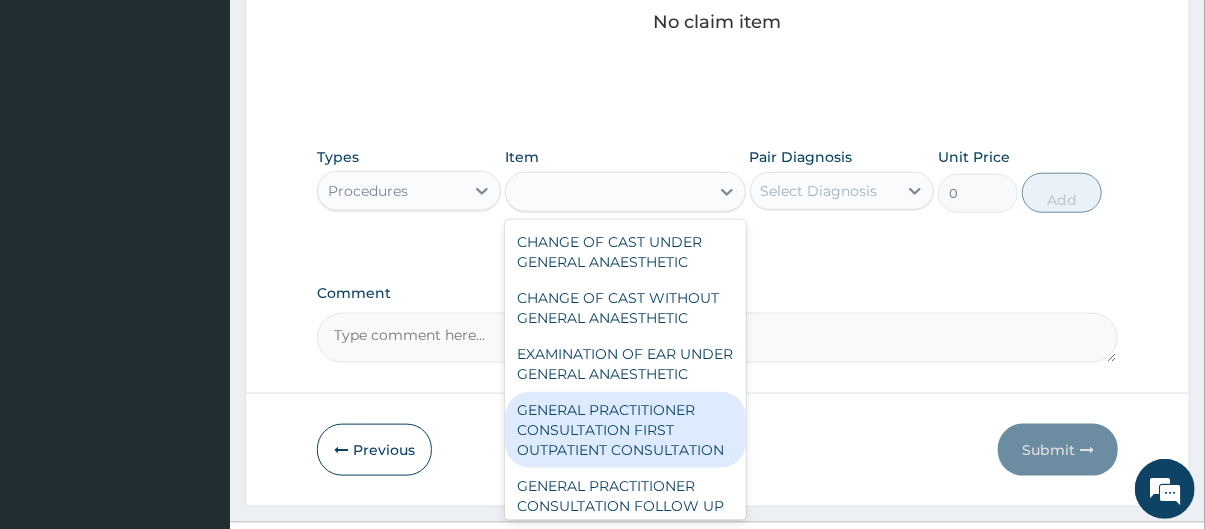 type on "3795" 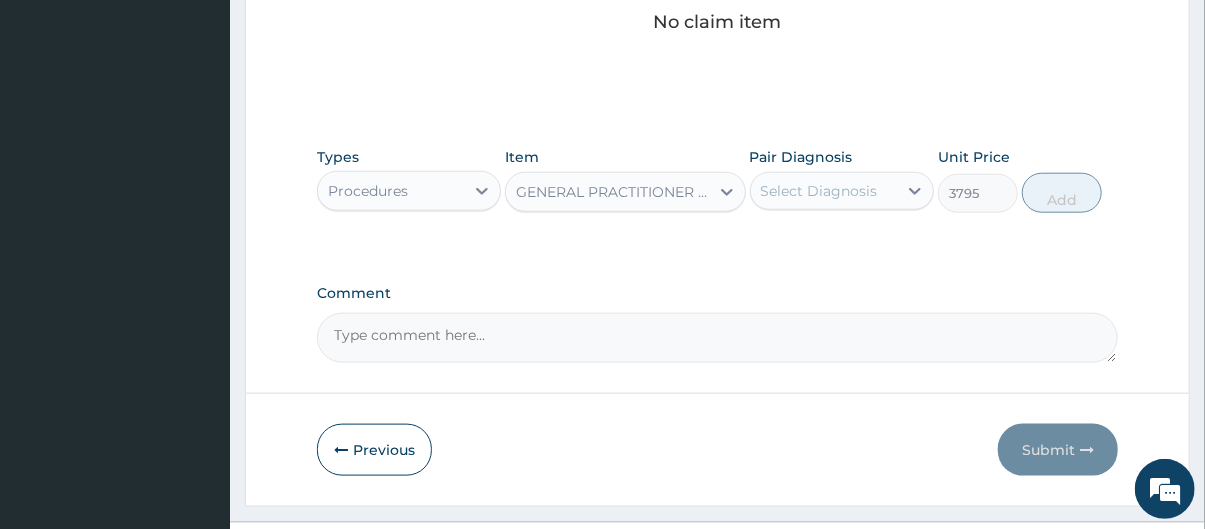 click on "Select Diagnosis" at bounding box center [824, 191] 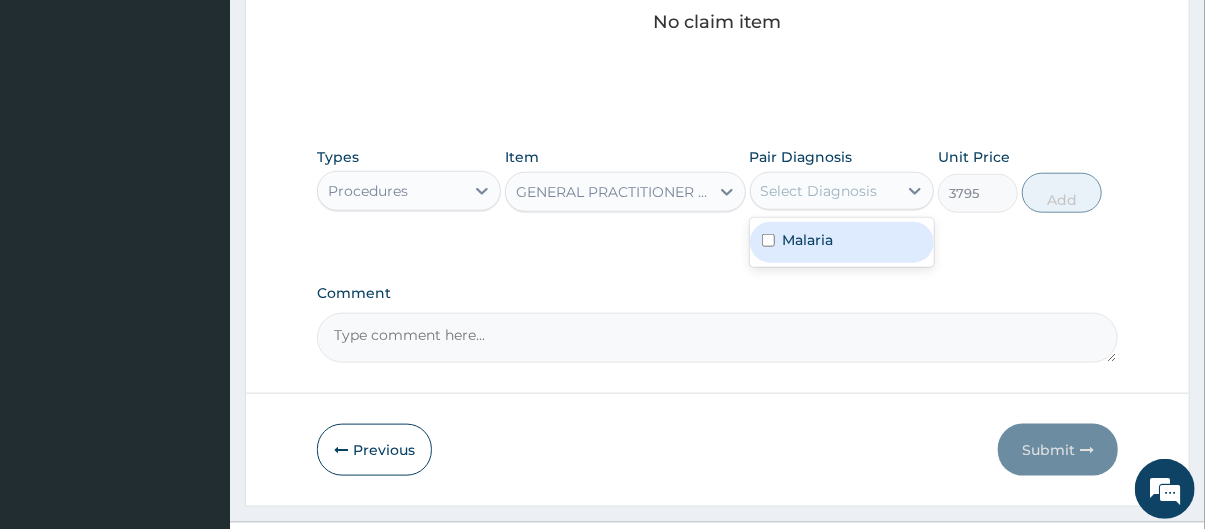 click on "Malaria" at bounding box center (842, 242) 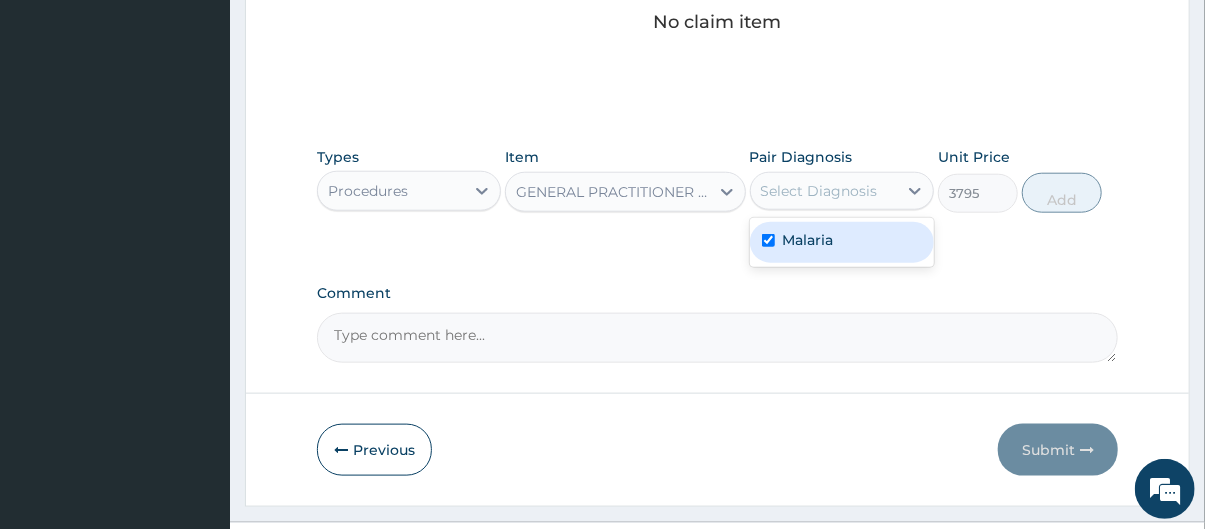 checkbox on "true" 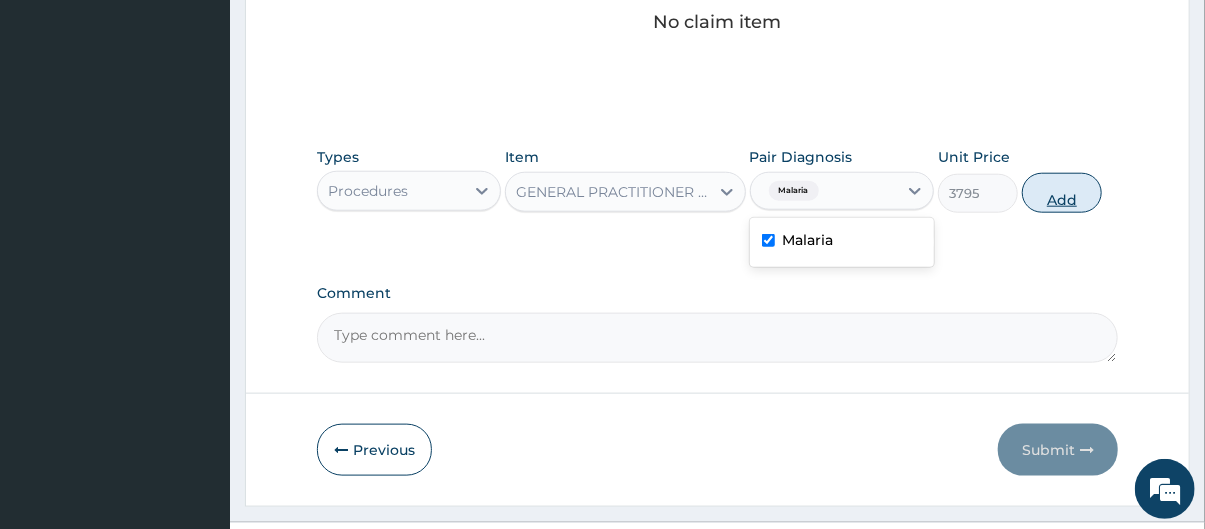 click on "Add" at bounding box center [1062, 193] 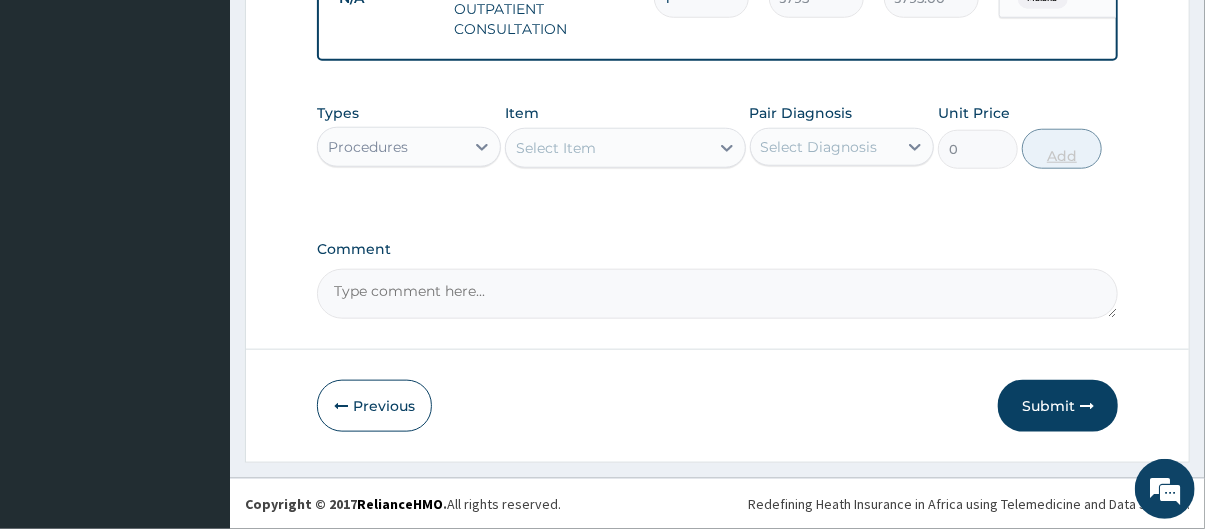 scroll, scrollTop: 826, scrollLeft: 0, axis: vertical 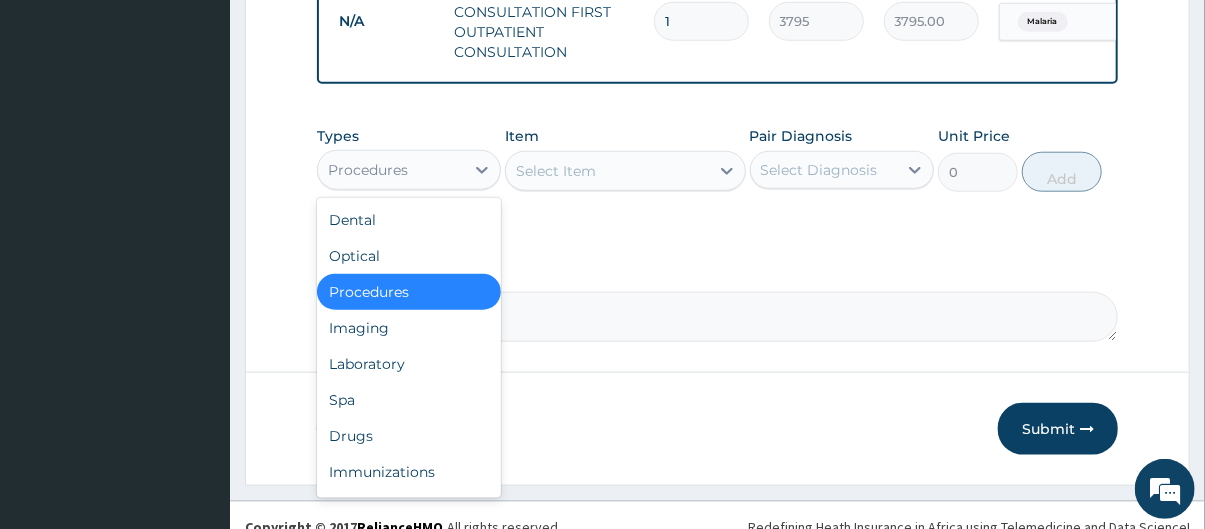 click on "Procedures" at bounding box center (391, 170) 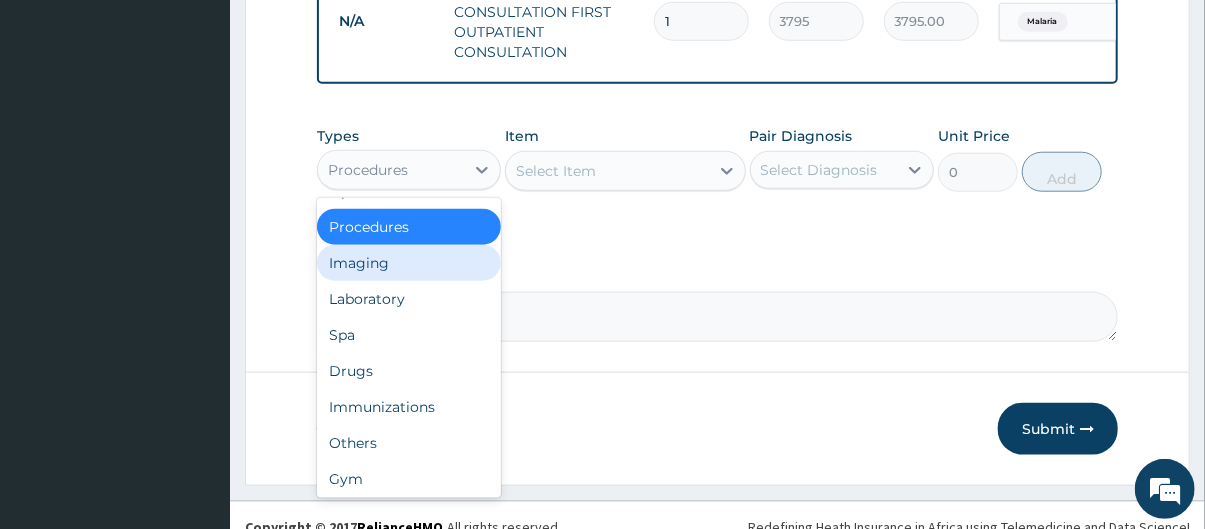 scroll, scrollTop: 66, scrollLeft: 0, axis: vertical 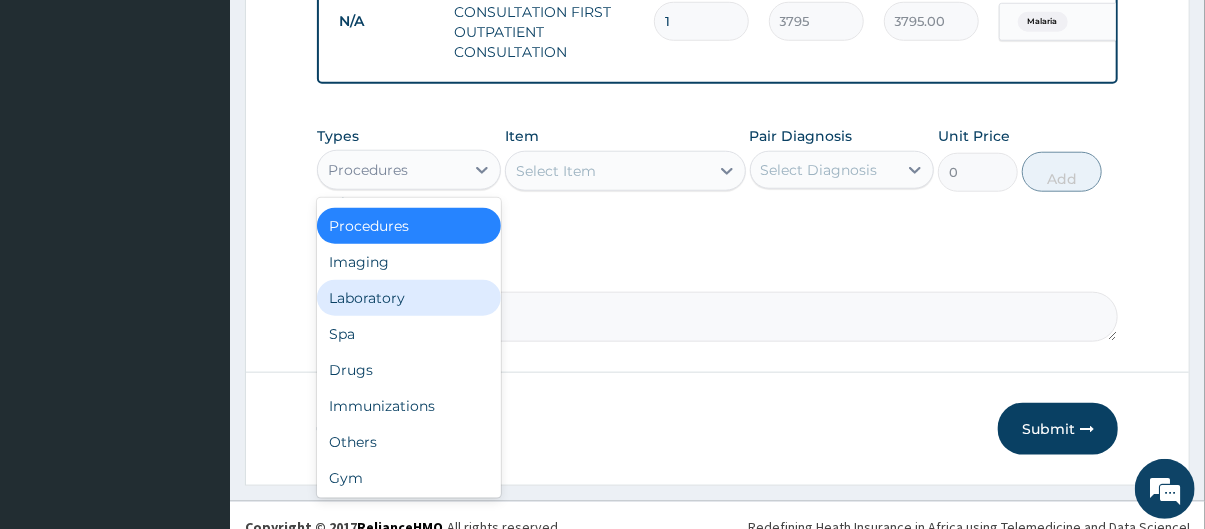 click on "Laboratory" at bounding box center (409, 298) 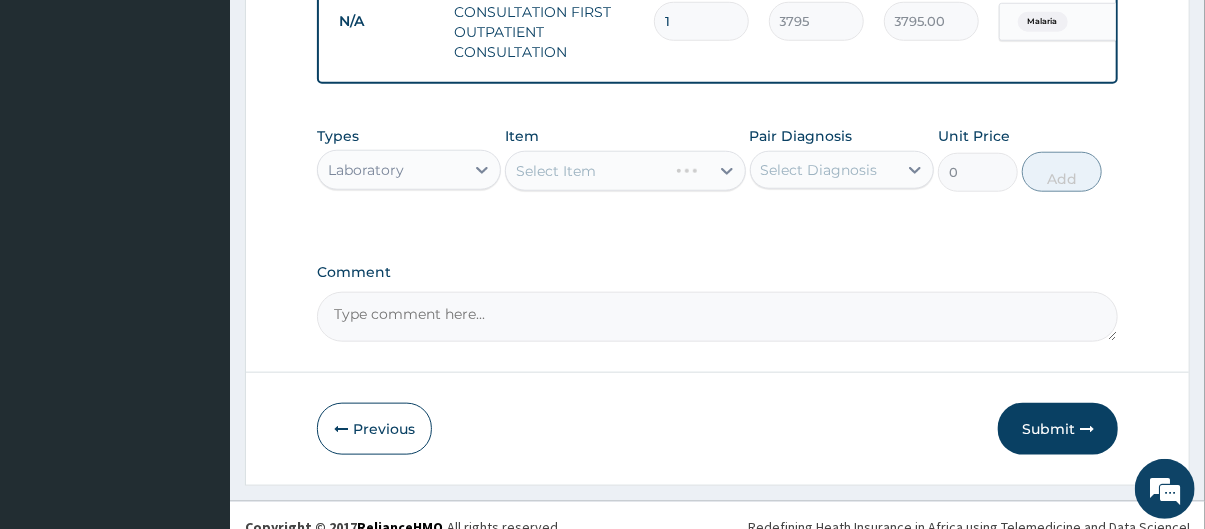 click on "Select Item" at bounding box center (625, 171) 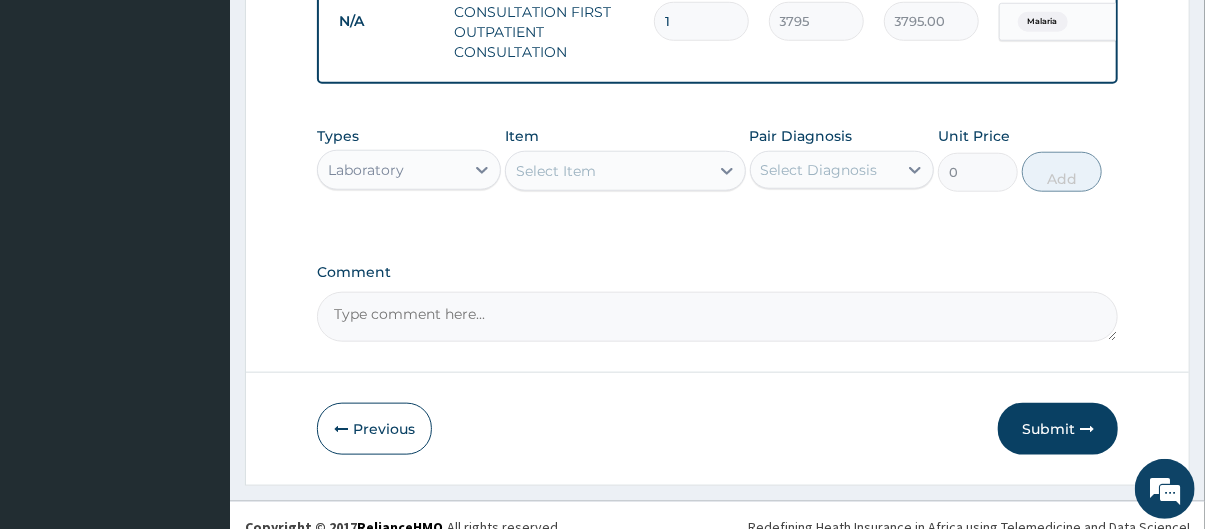 click on "Select Item" at bounding box center [556, 171] 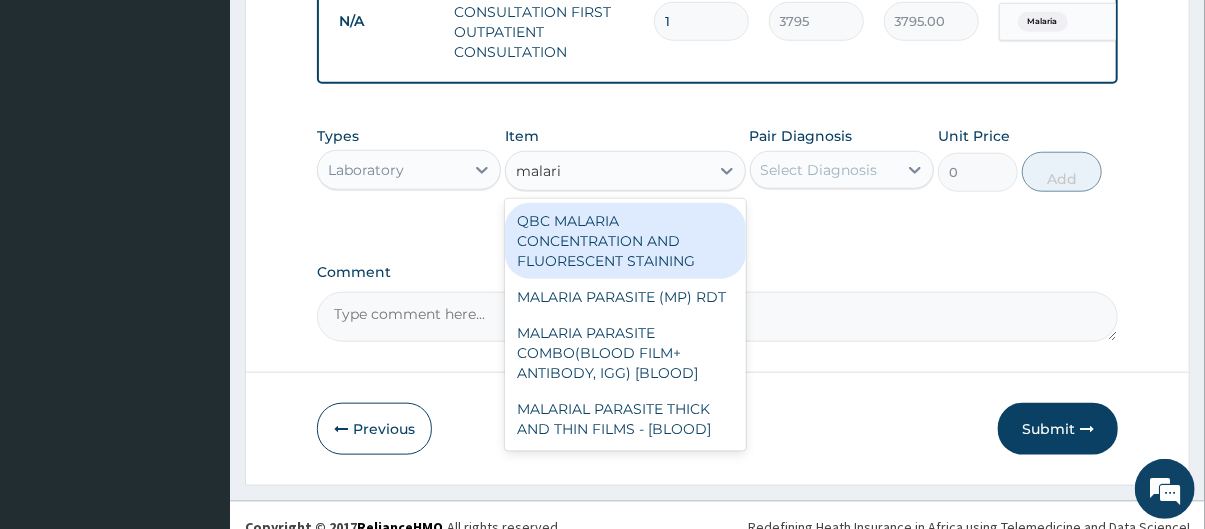 type on "malaria" 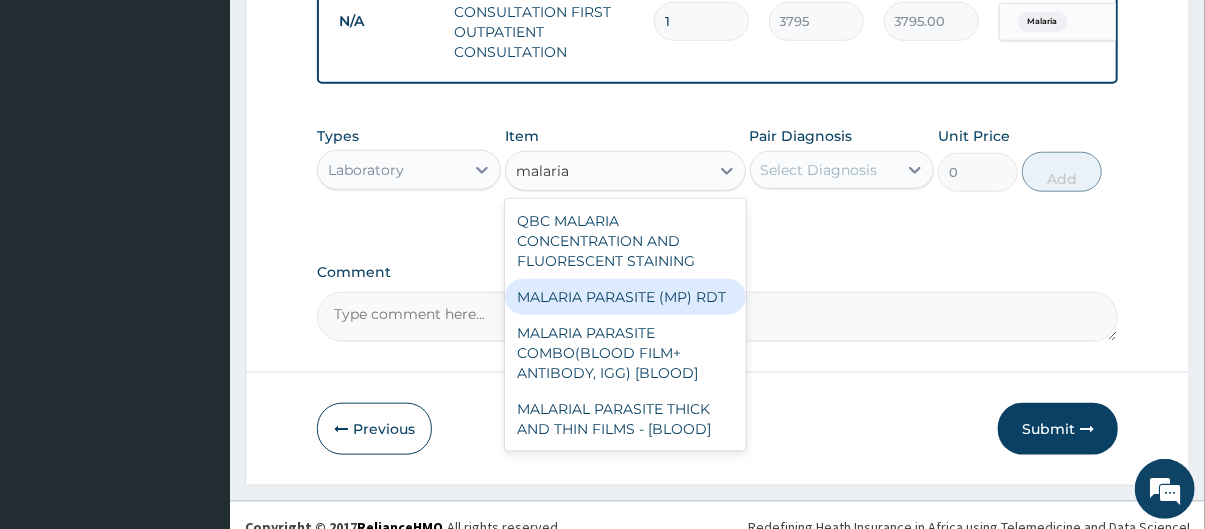 click on "MALARIA PARASITE (MP) RDT" at bounding box center [625, 297] 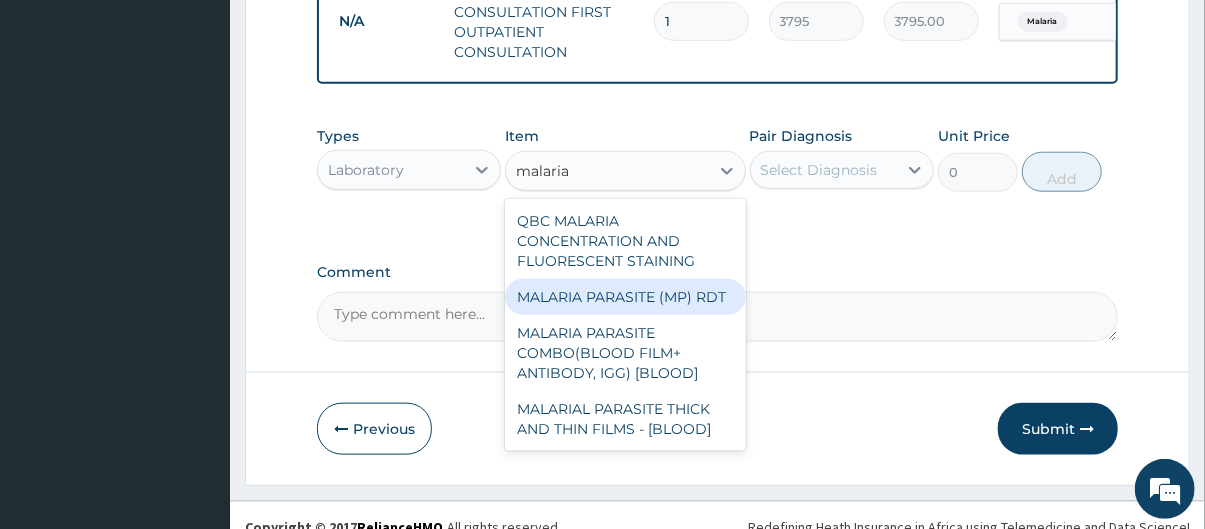 type 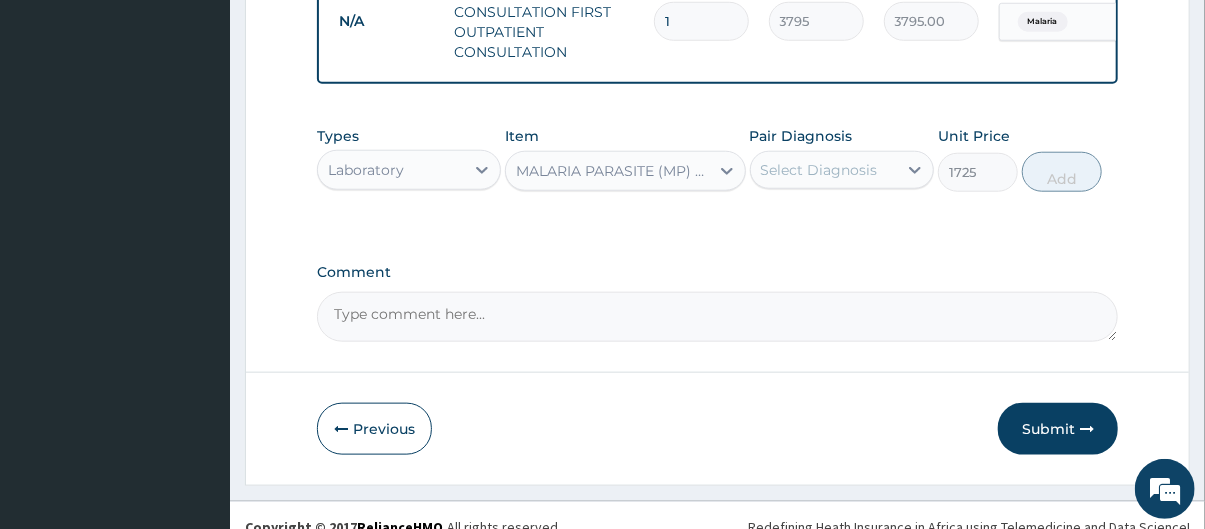 click on "Select Diagnosis" at bounding box center [819, 170] 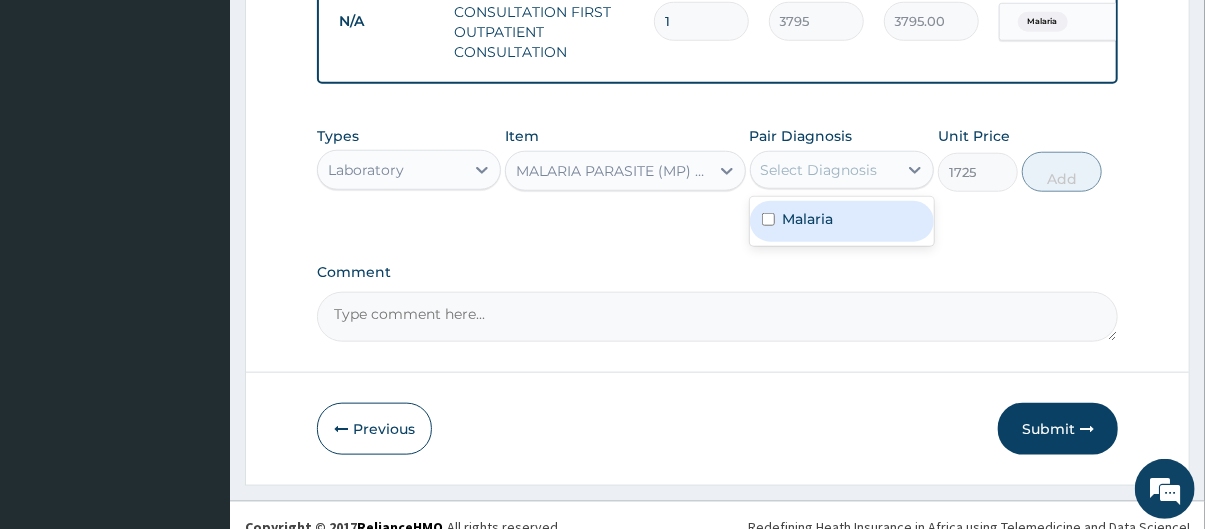 click on "Malaria" at bounding box center [842, 221] 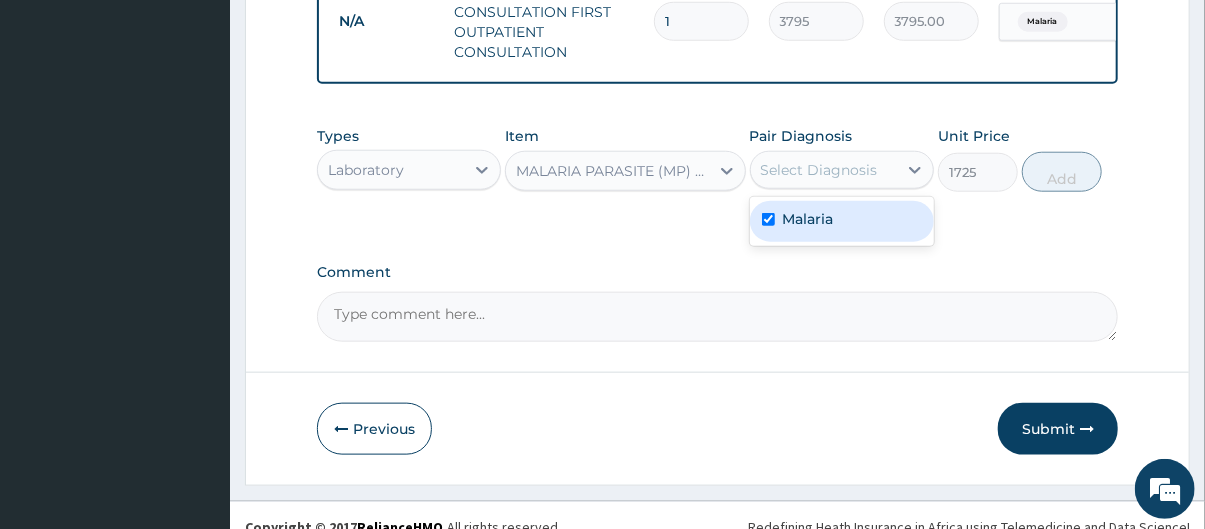 checkbox on "true" 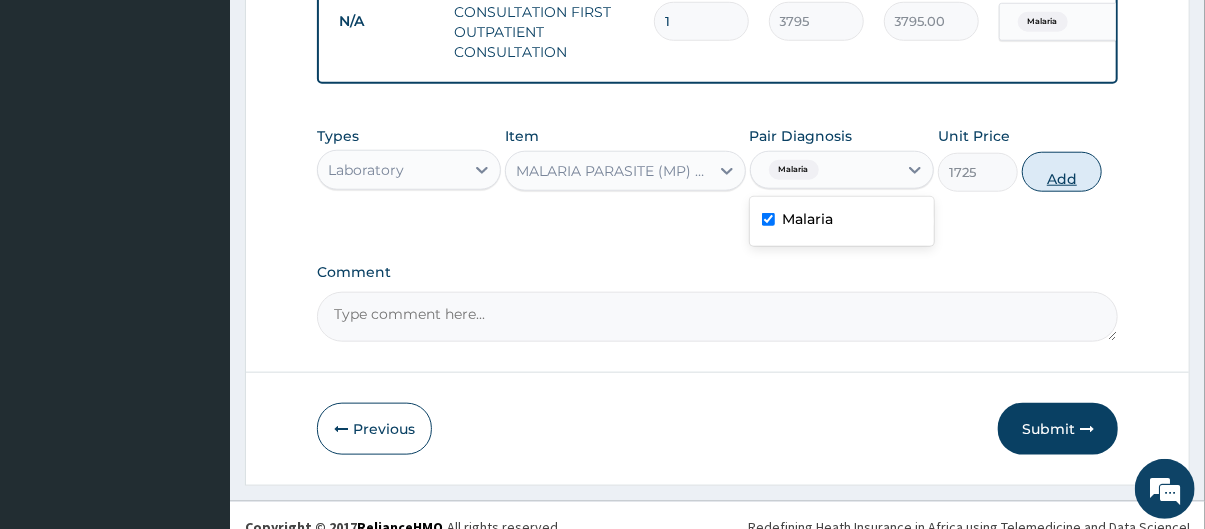 click on "Add" at bounding box center [1062, 172] 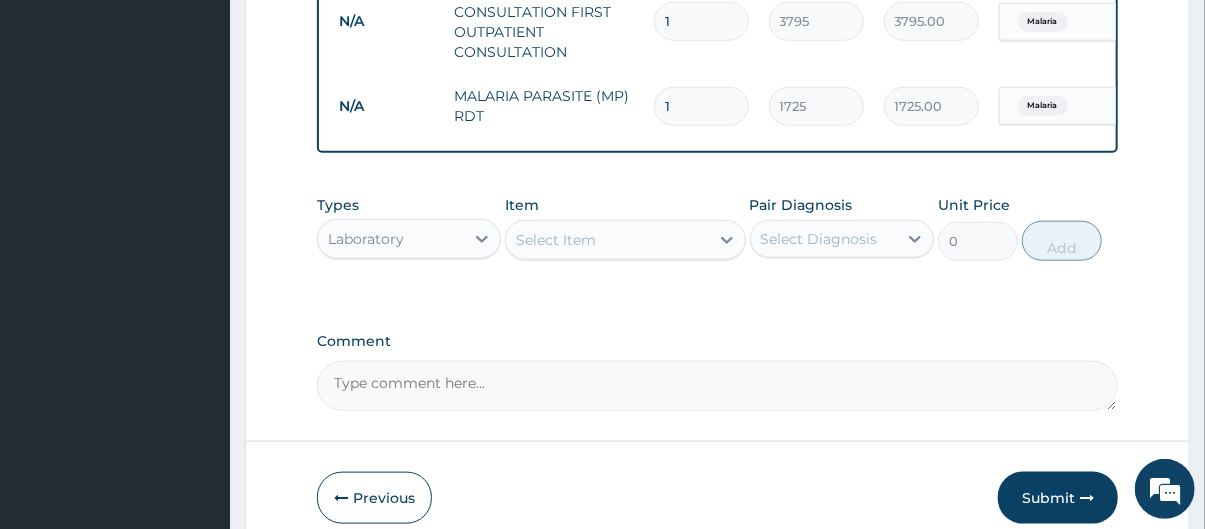 click on "Laboratory" at bounding box center (391, 239) 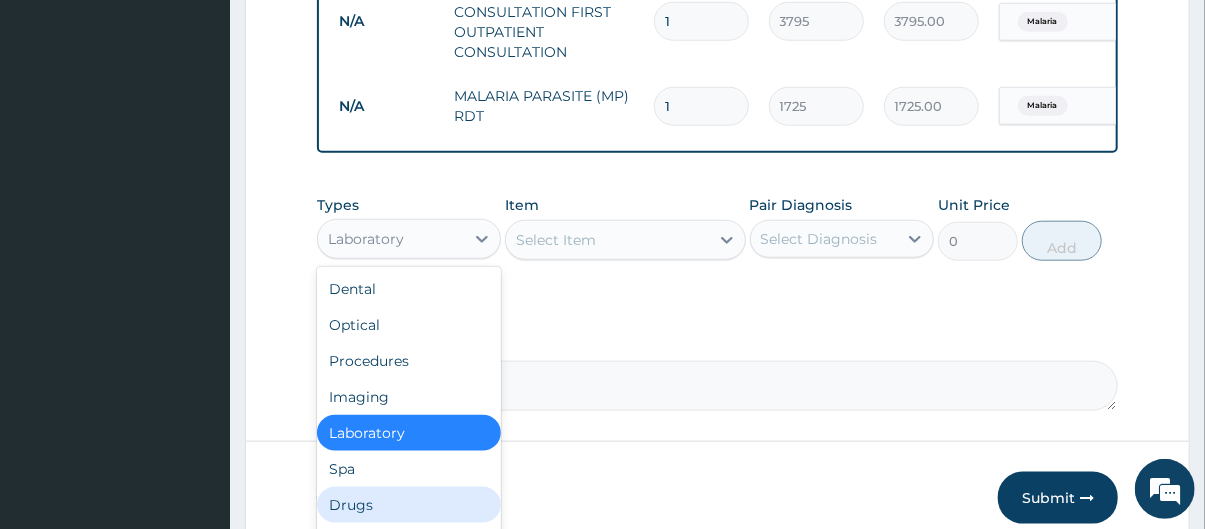 click on "Drugs" at bounding box center (409, 505) 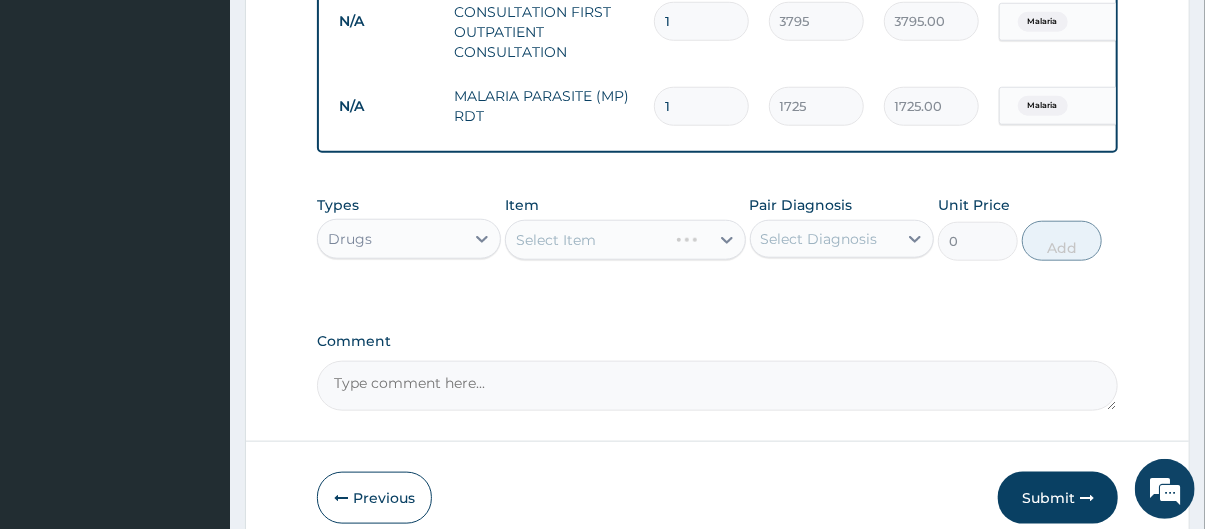 click on "Select Item" at bounding box center [625, 240] 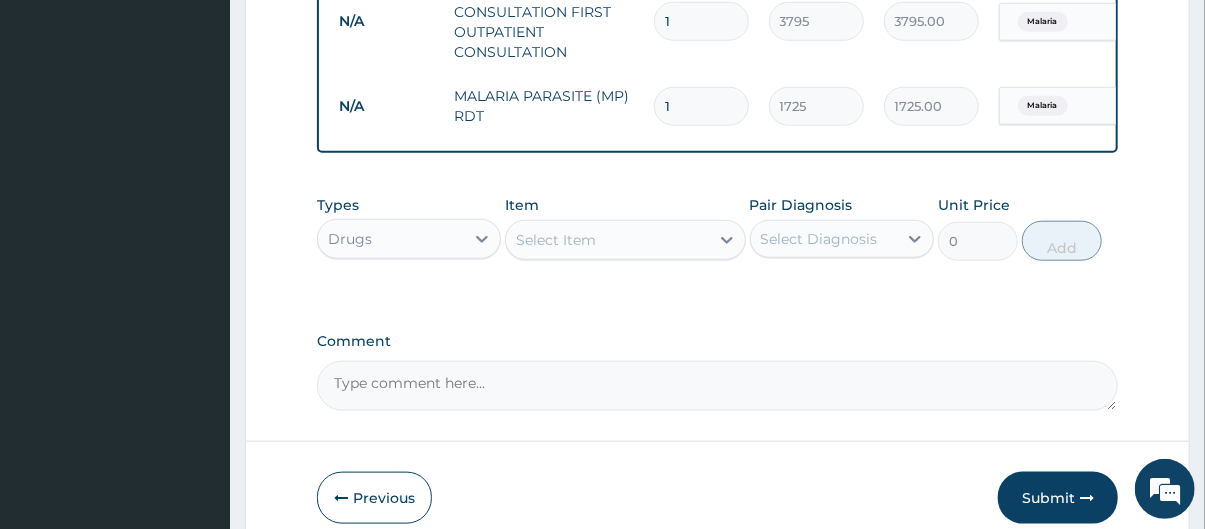 click on "Select Item" at bounding box center (556, 240) 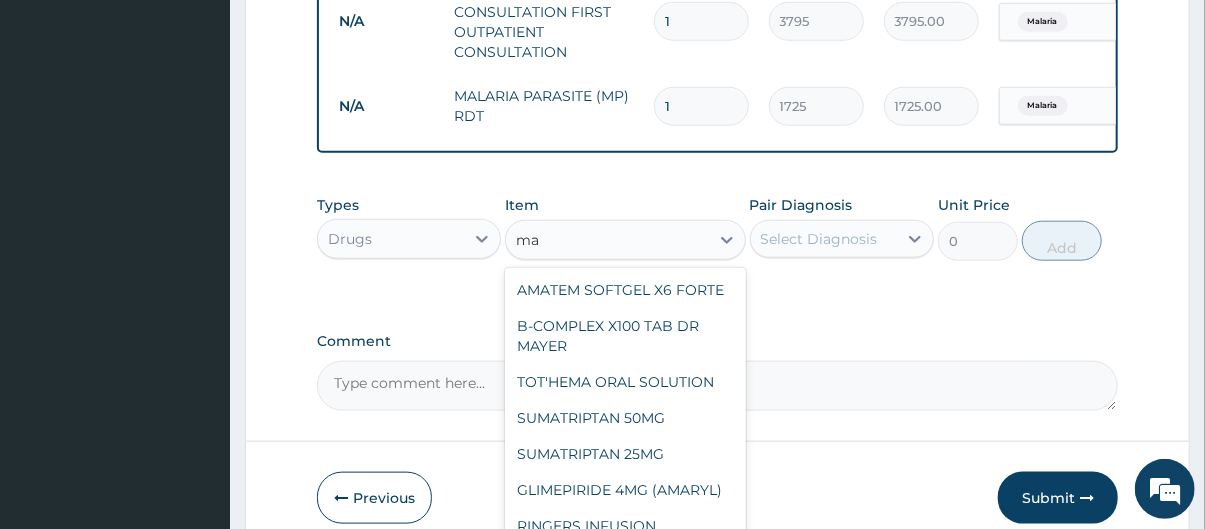 type on "m" 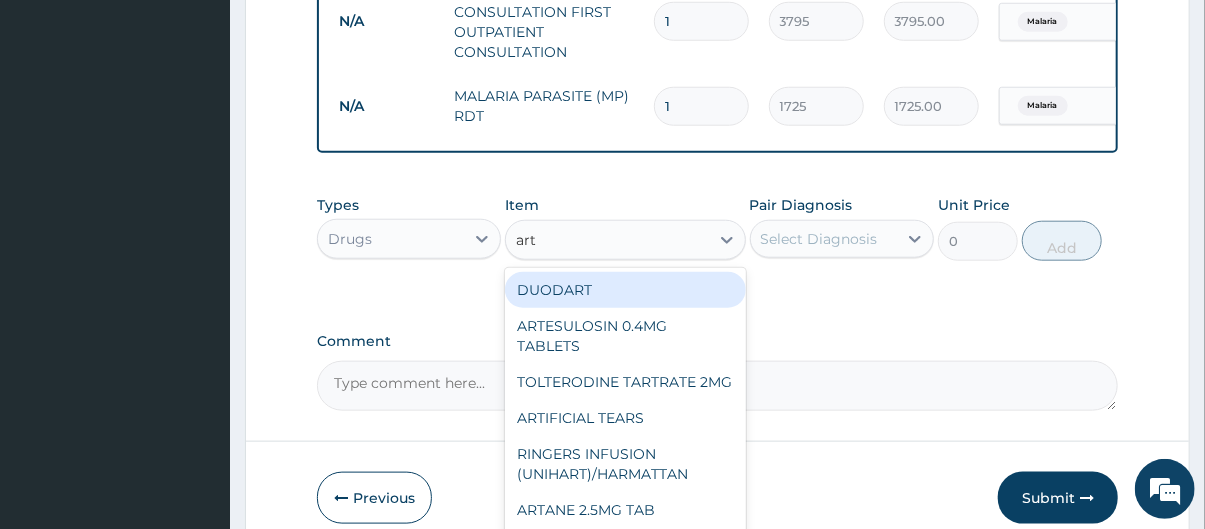 type on "arte" 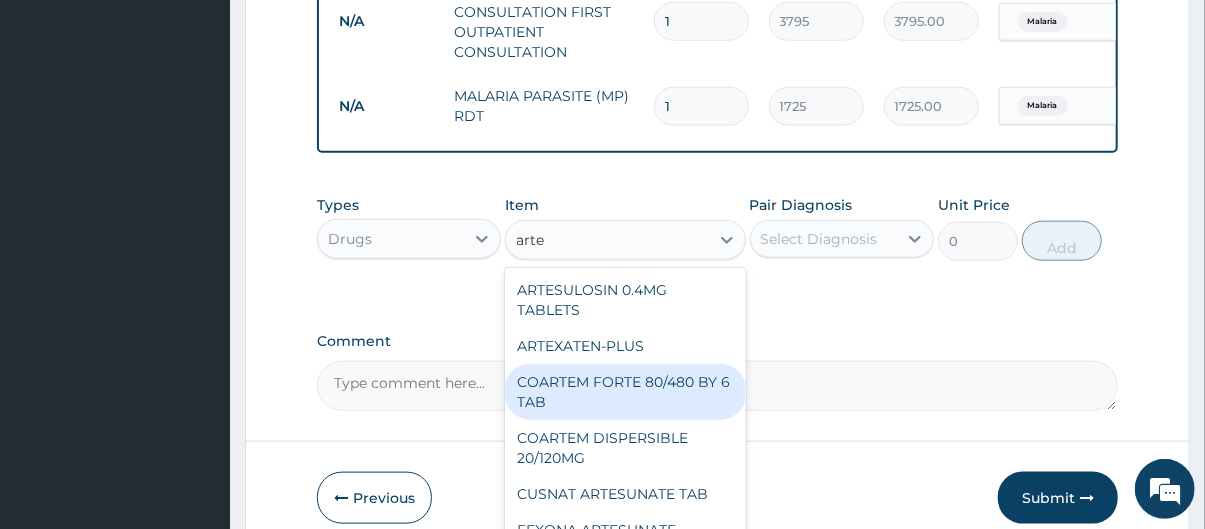 click on "COARTEM FORTE 80/480 BY 6 TAB" at bounding box center [625, 392] 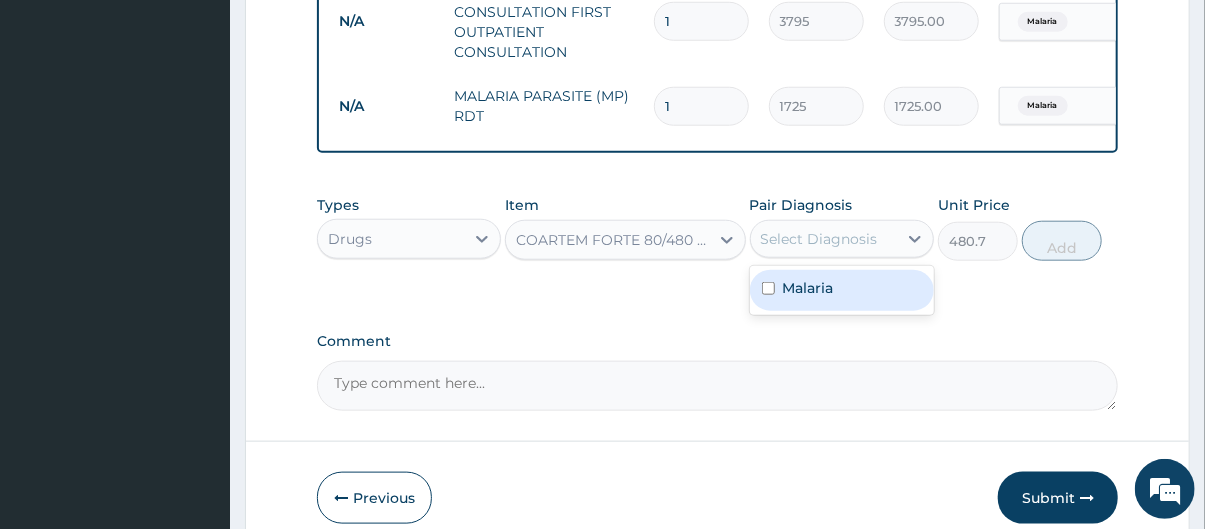 click on "Select Diagnosis" at bounding box center [819, 239] 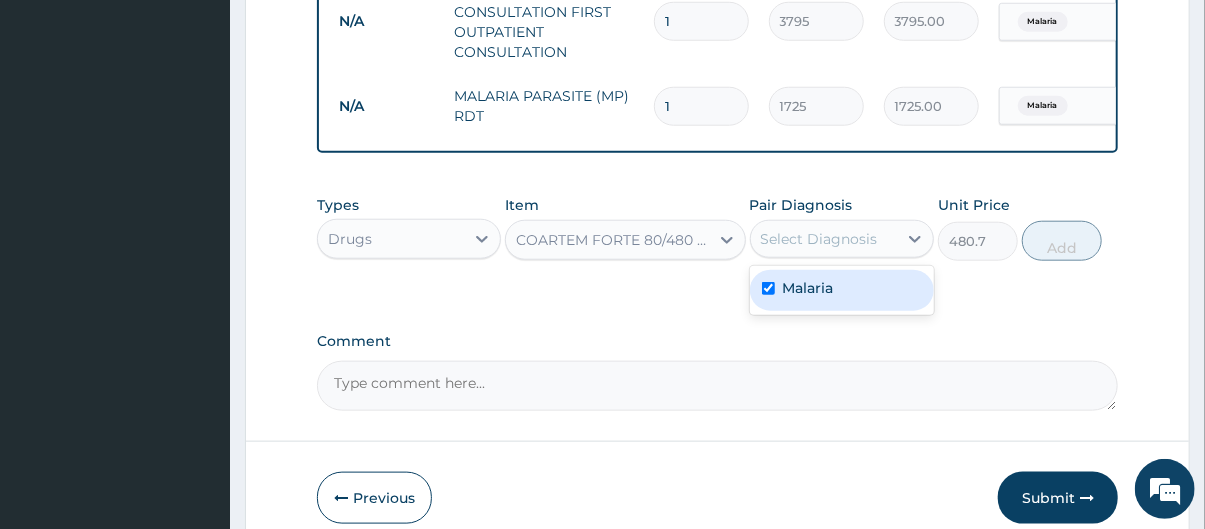 checkbox on "true" 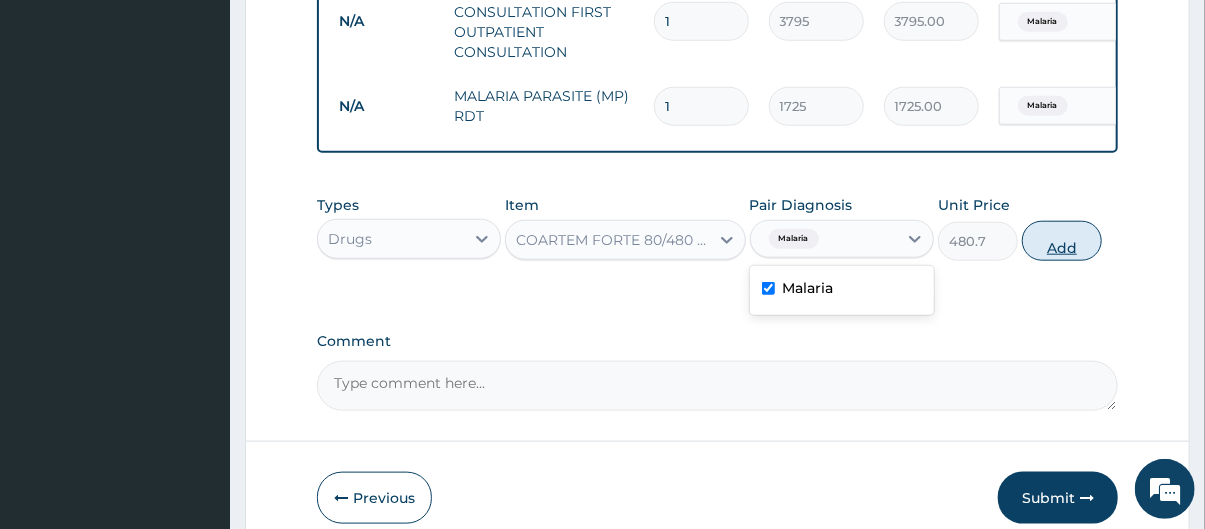 click on "Add" at bounding box center [1062, 241] 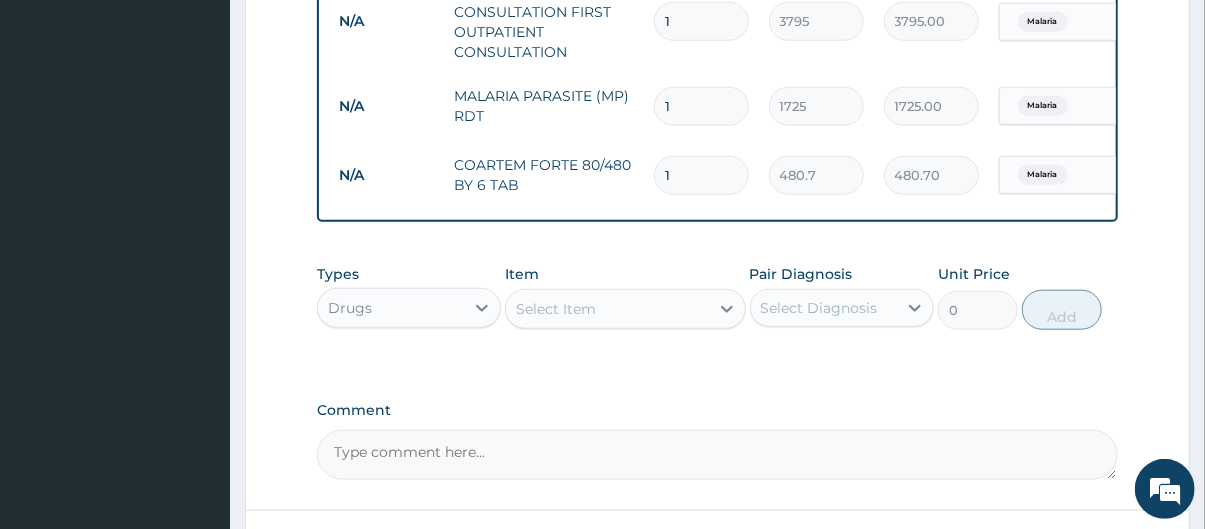 type 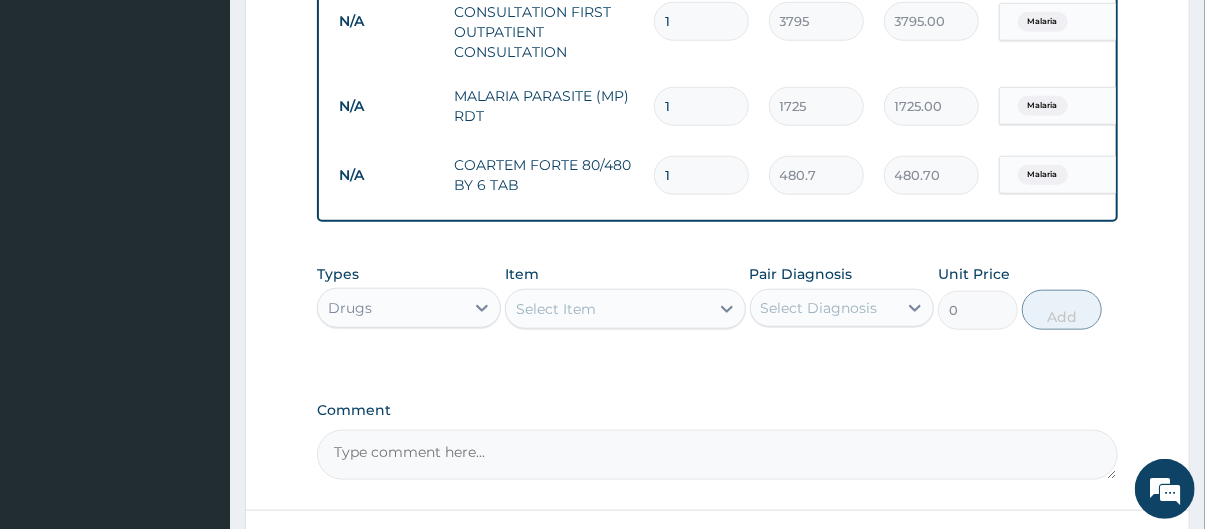 type on "0.00" 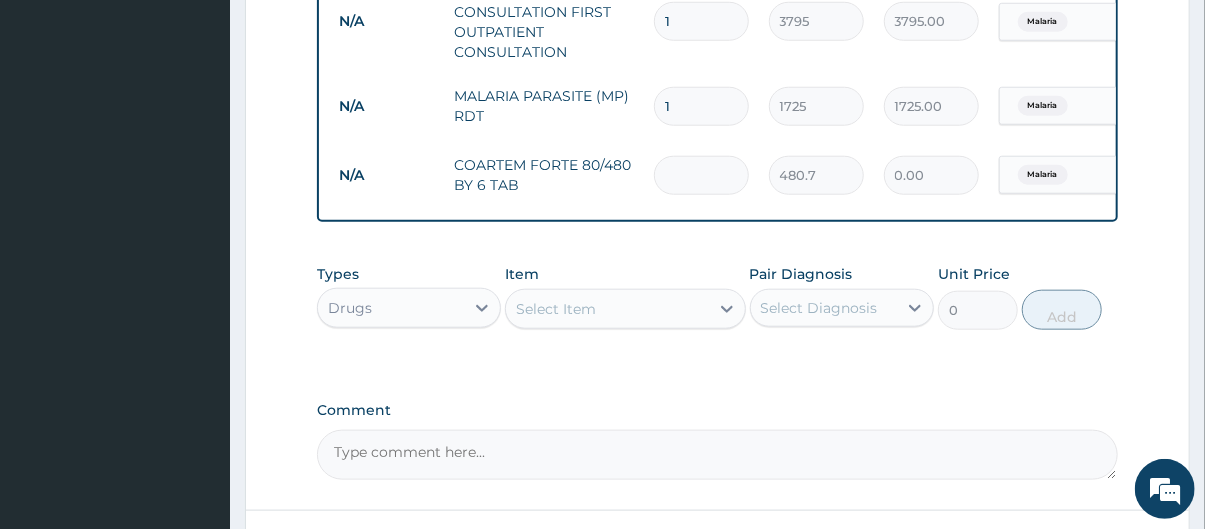 type on "6" 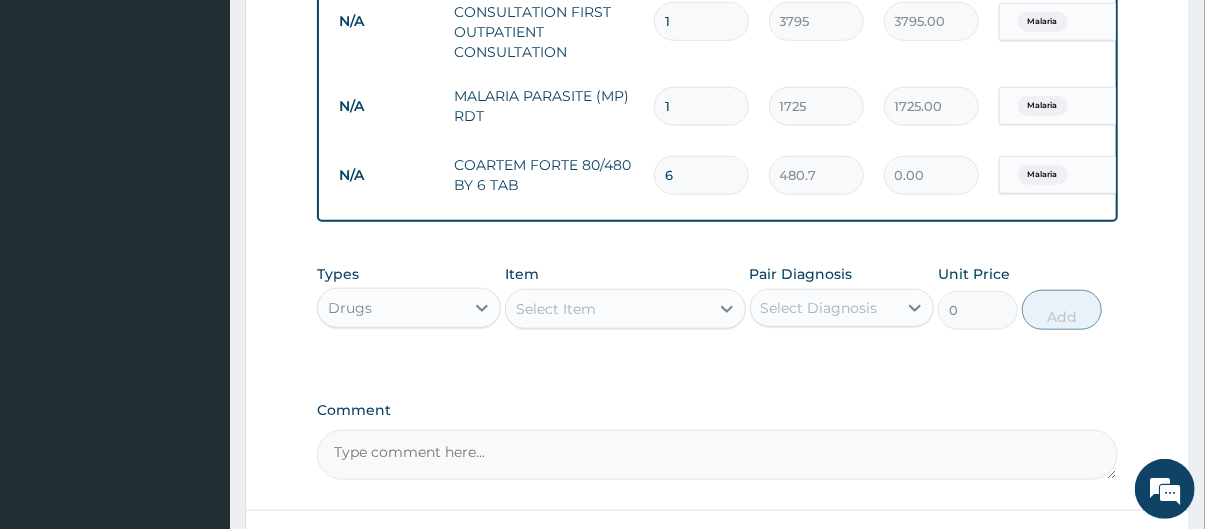 type on "2884.20" 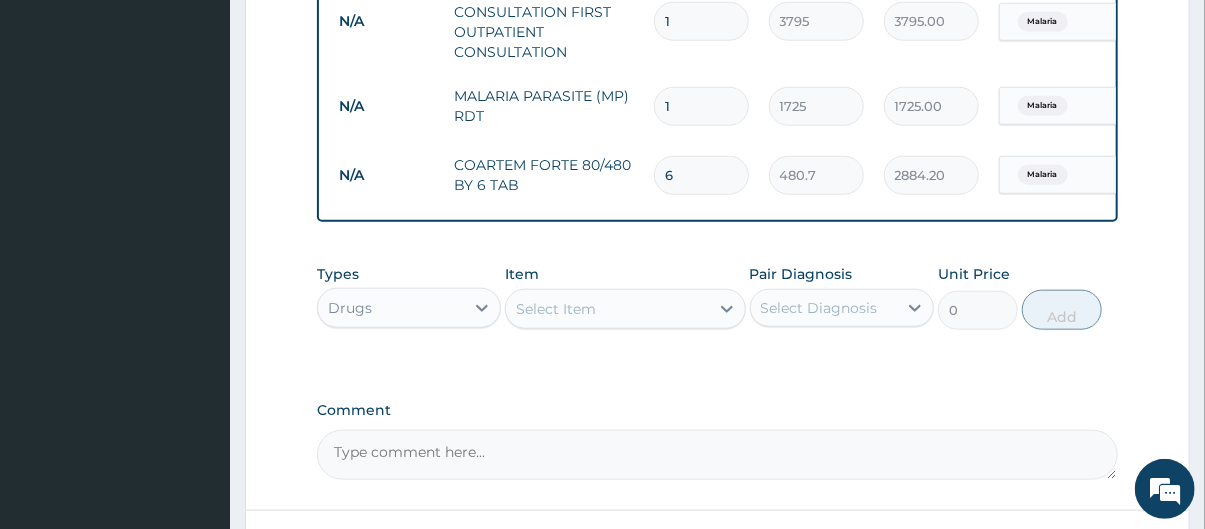 type on "6" 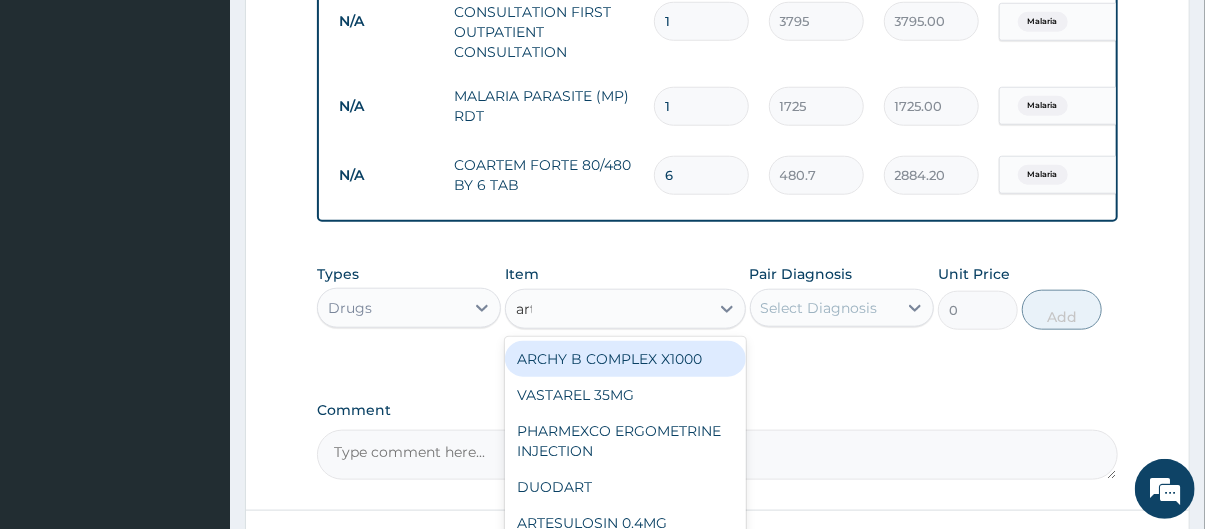 type on "arte" 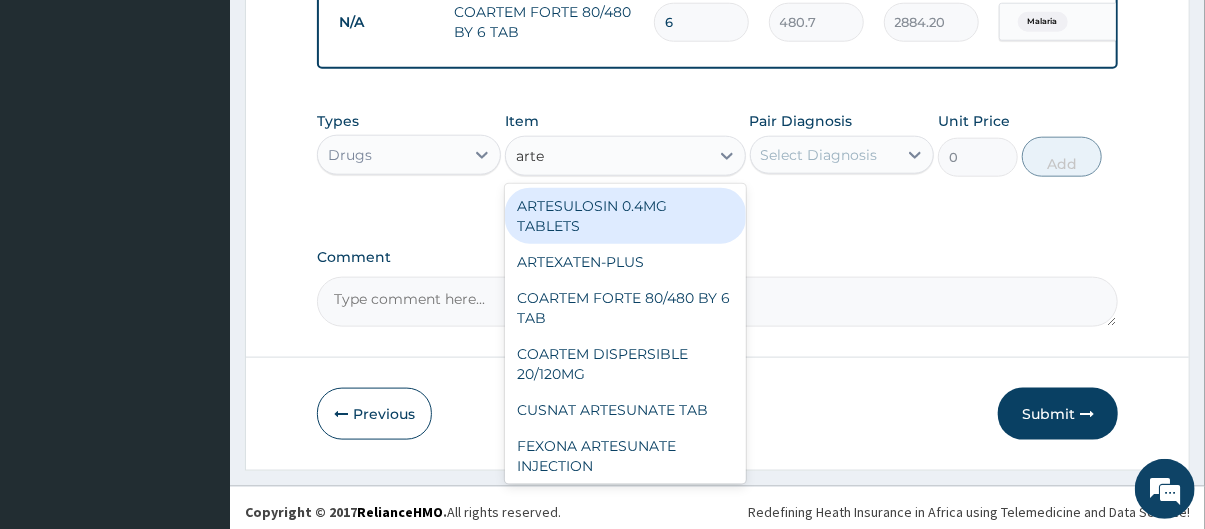 scroll, scrollTop: 1000, scrollLeft: 0, axis: vertical 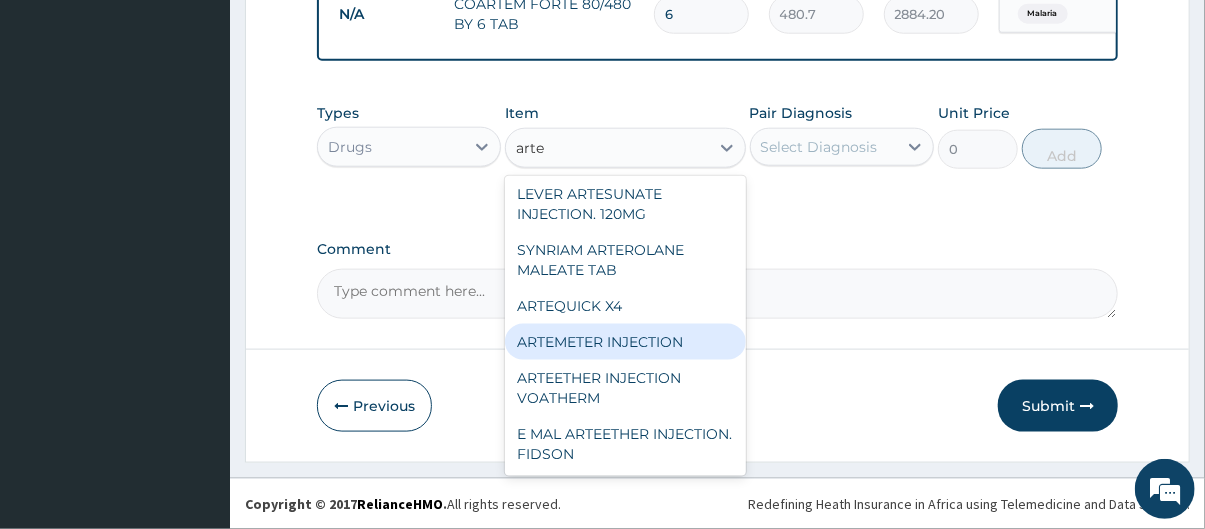 click on "ARTEMETER INJECTION" at bounding box center [625, 342] 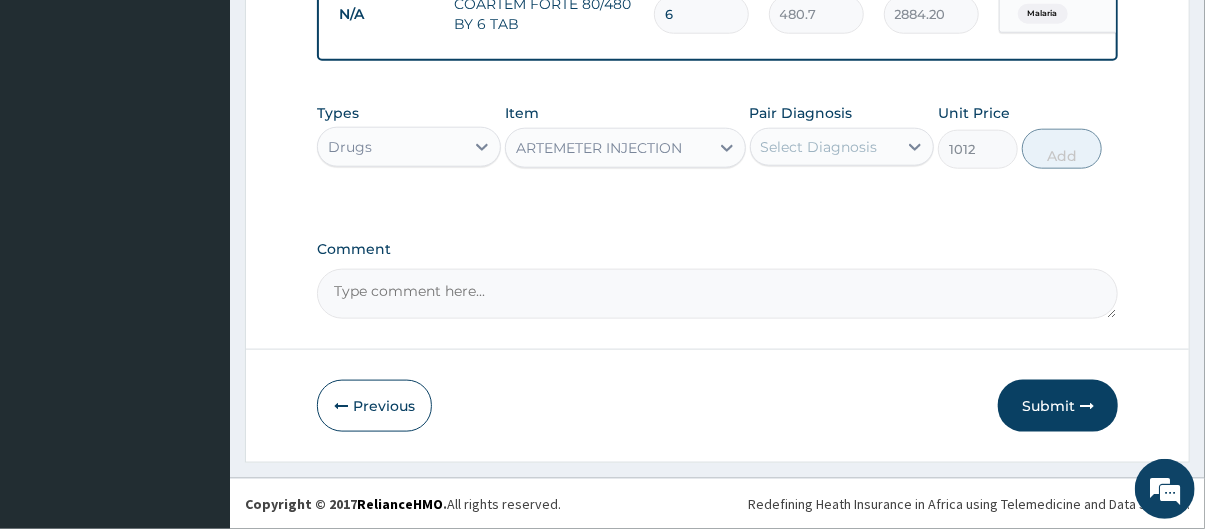 click on "Select Diagnosis" at bounding box center (819, 147) 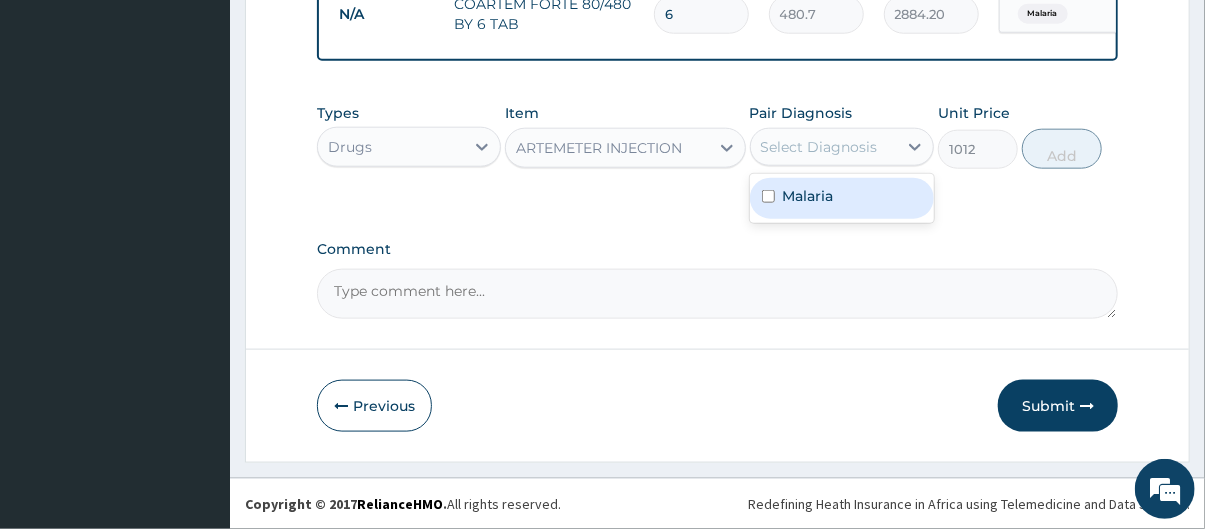 click on "Malaria" at bounding box center [842, 198] 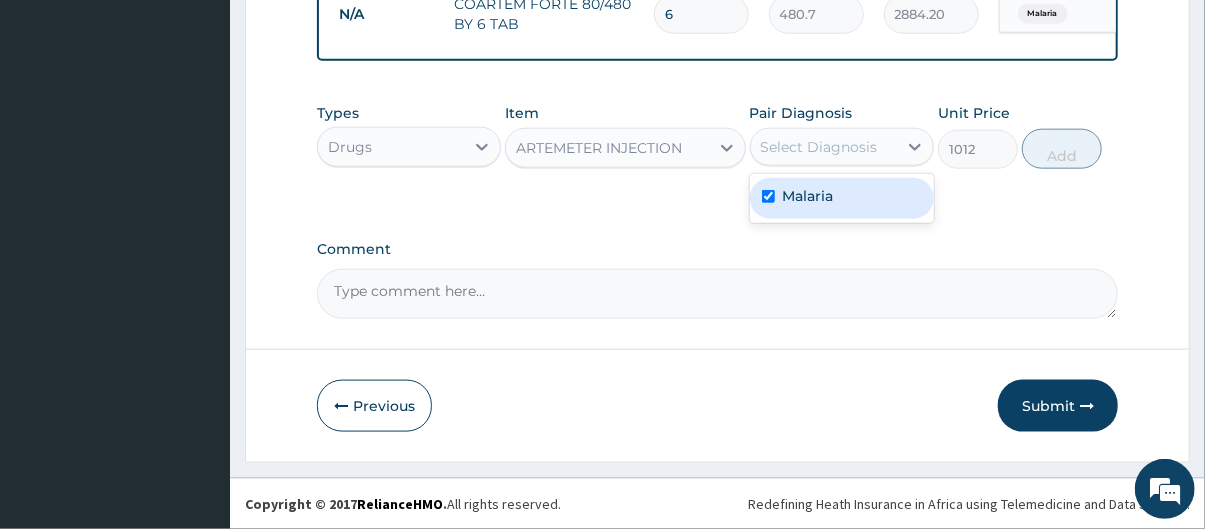 checkbox on "true" 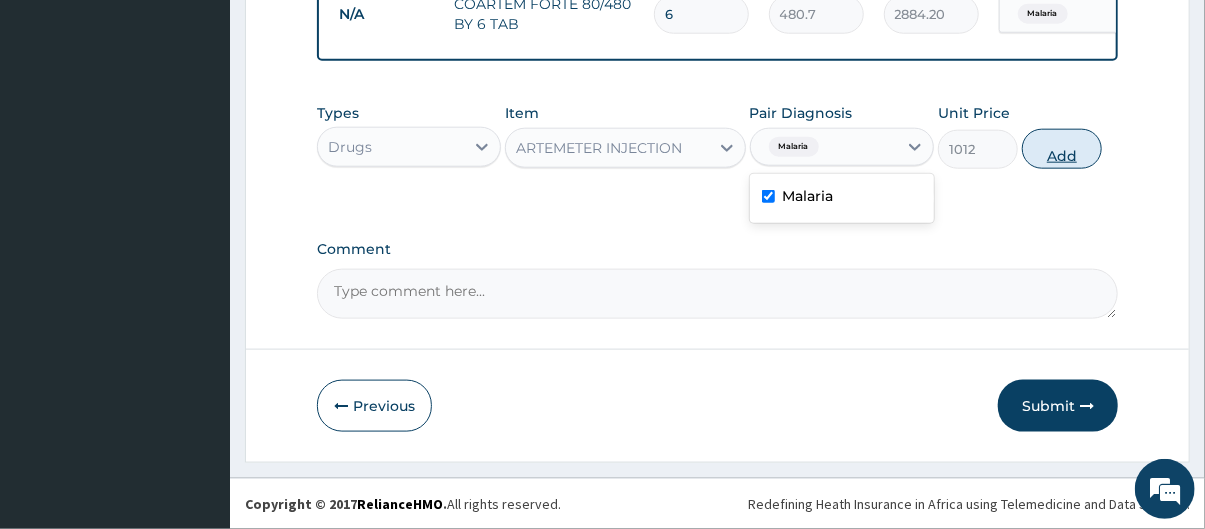 click on "Add" at bounding box center [1062, 149] 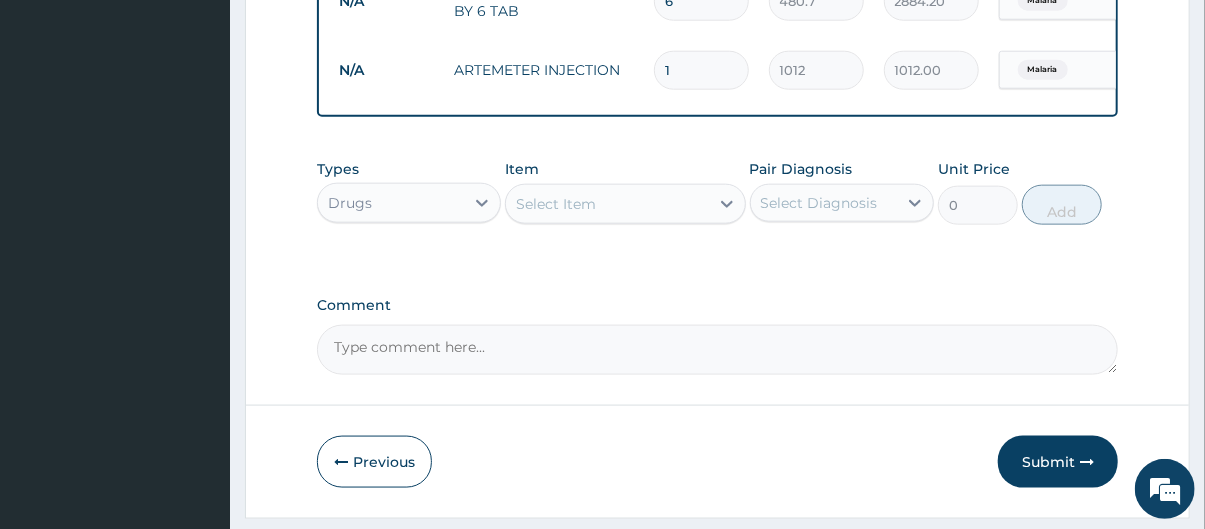 type 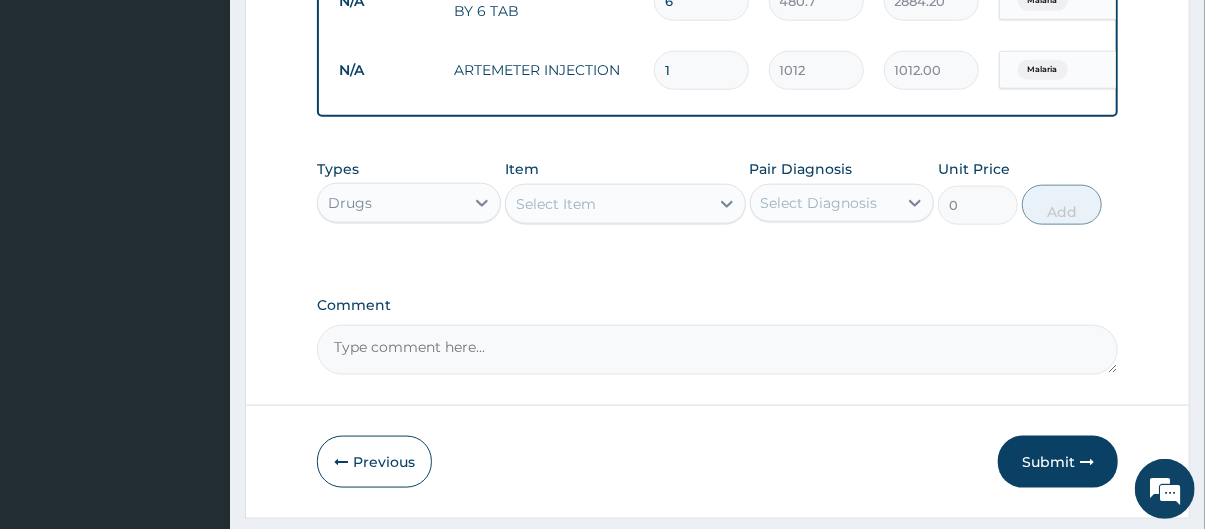 type on "0.00" 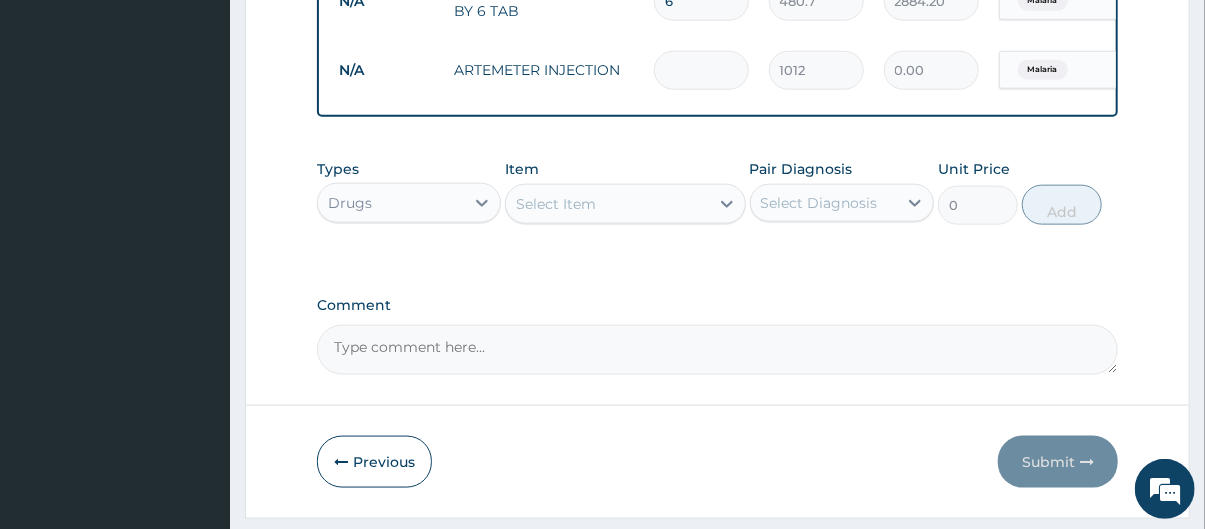 type on "2" 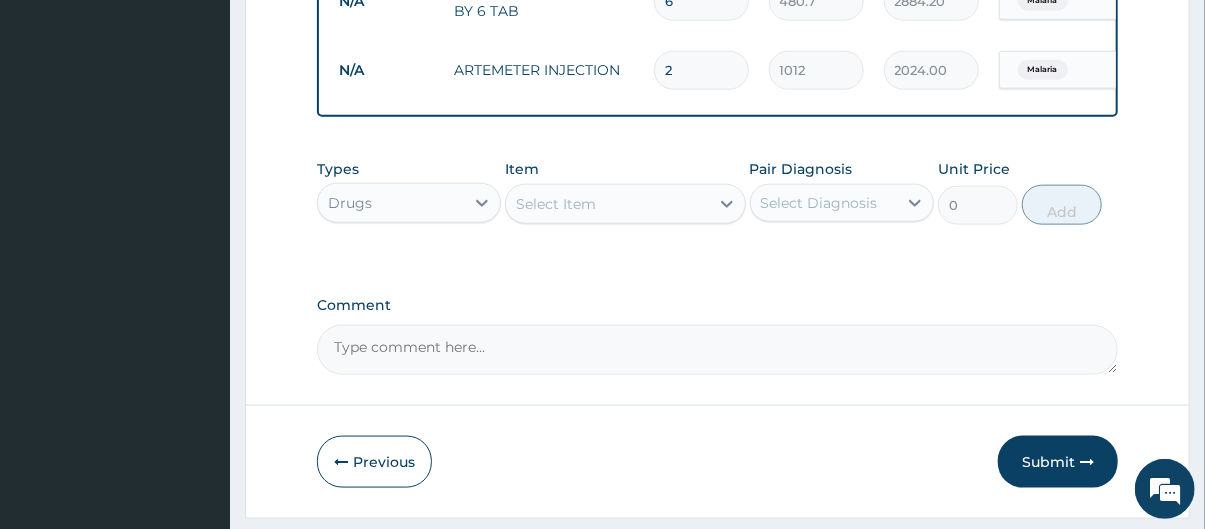 type on "2" 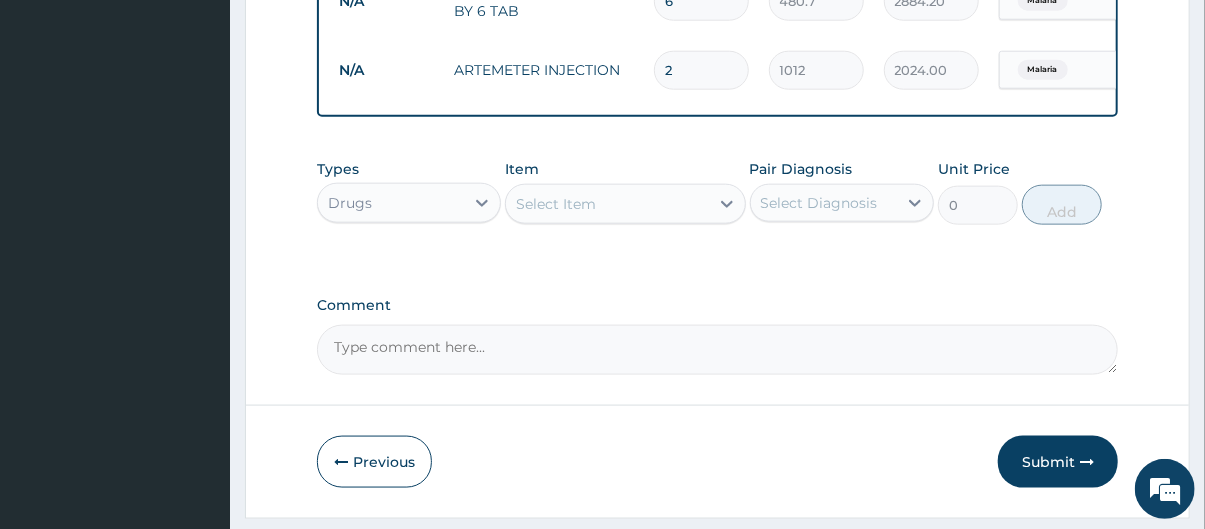 click on "Select Item" at bounding box center [607, 204] 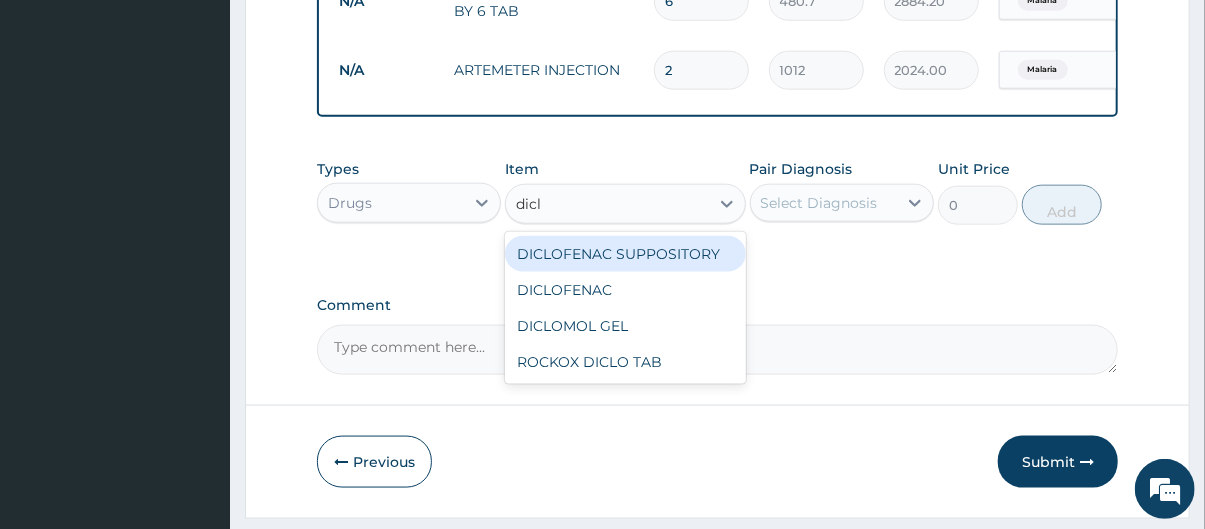 type on "diclo" 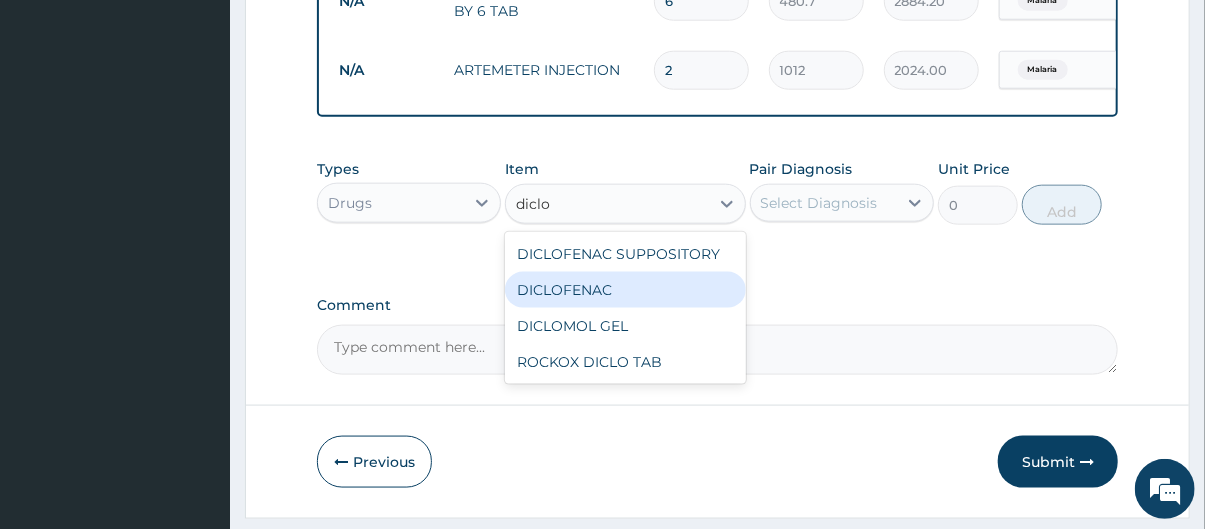 click on "DICLOFENAC" at bounding box center (625, 290) 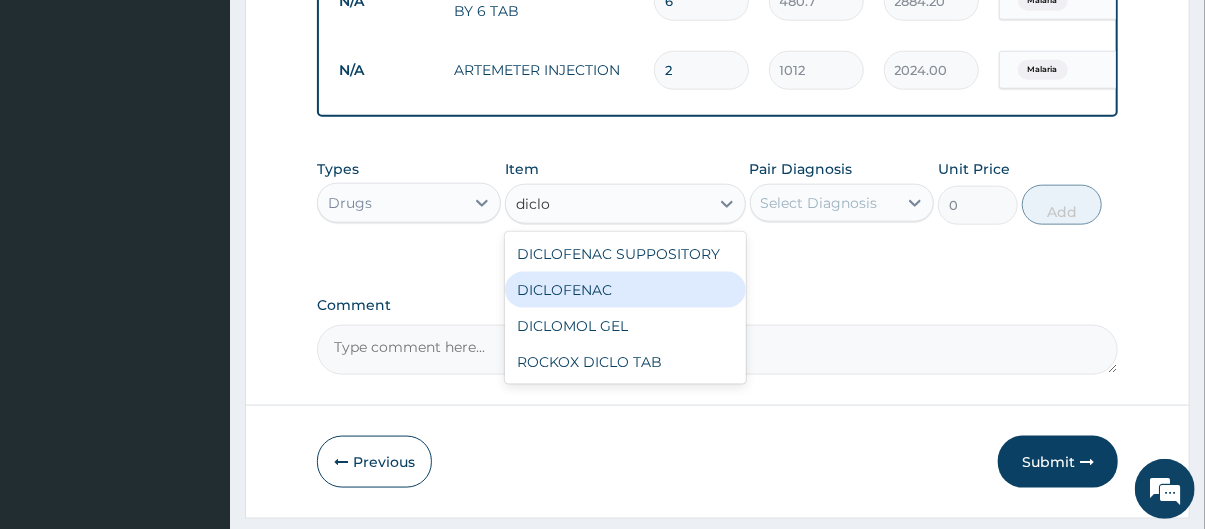 type 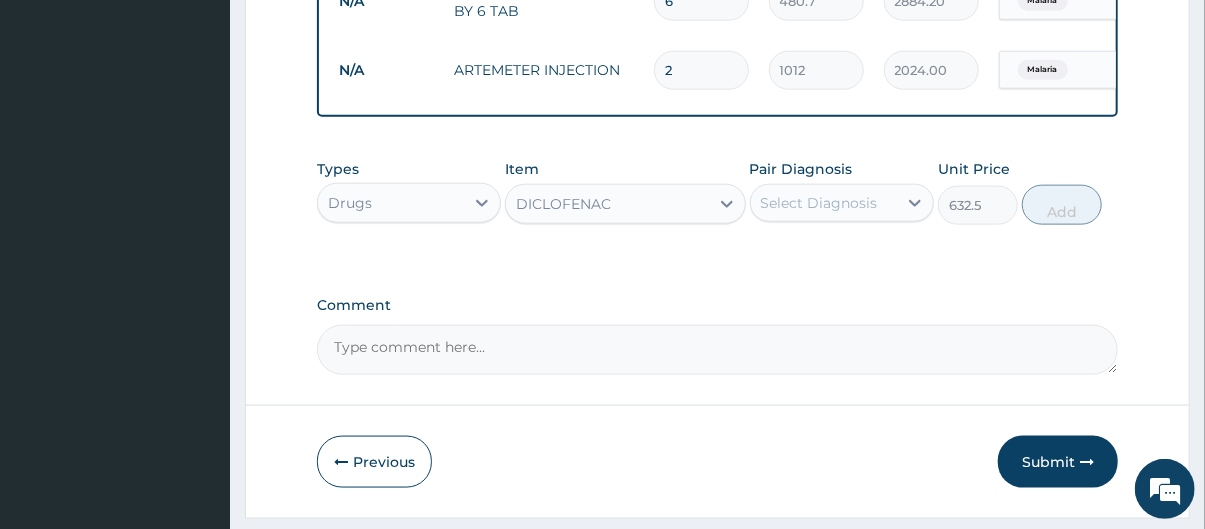 click on "Select Diagnosis" at bounding box center (824, 203) 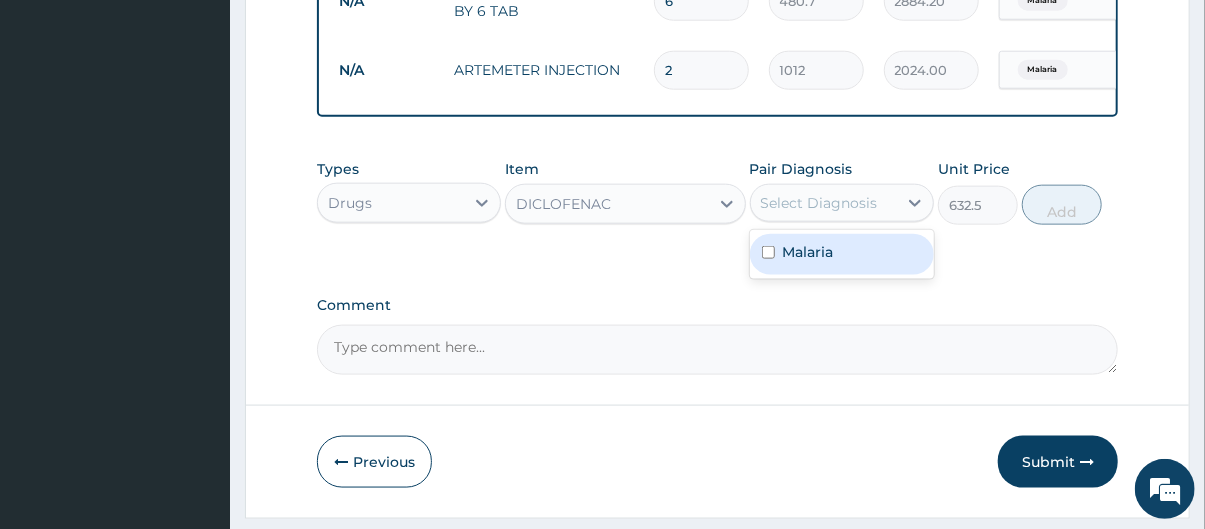 click on "Malaria" at bounding box center (808, 252) 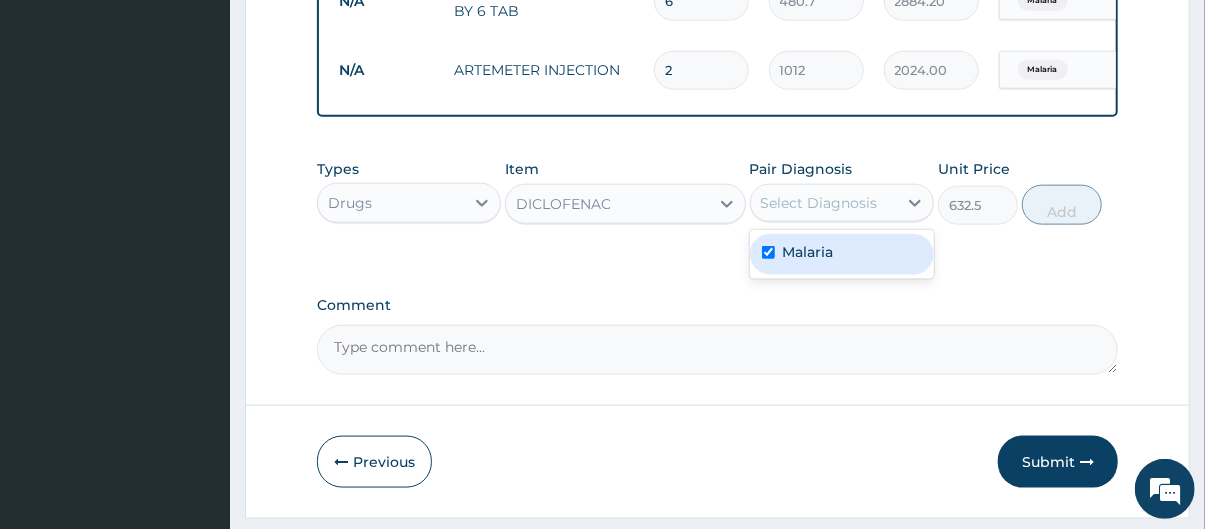 checkbox on "true" 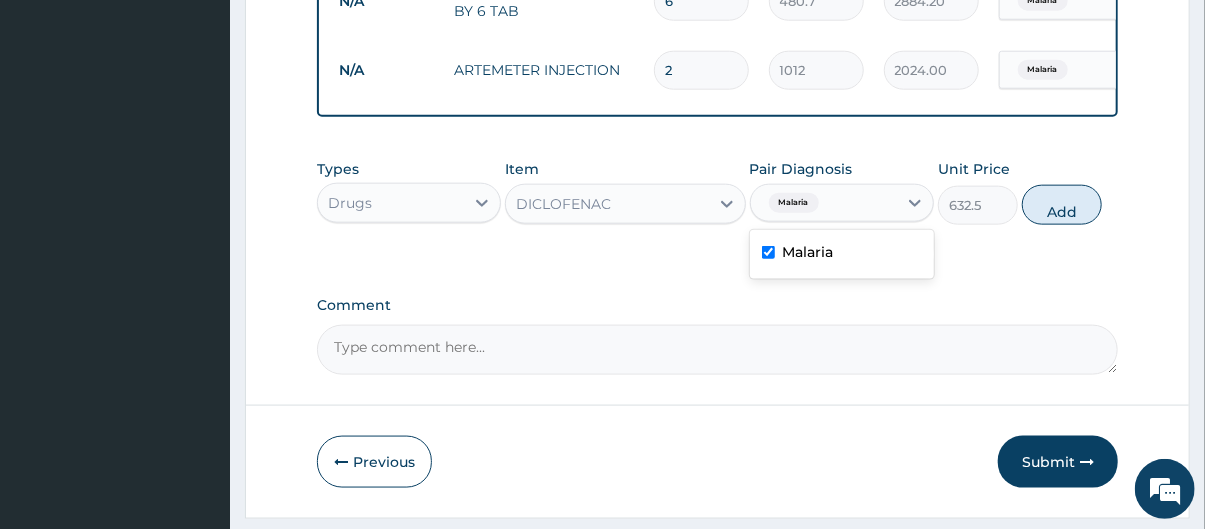 click on "Add" at bounding box center [1062, 205] 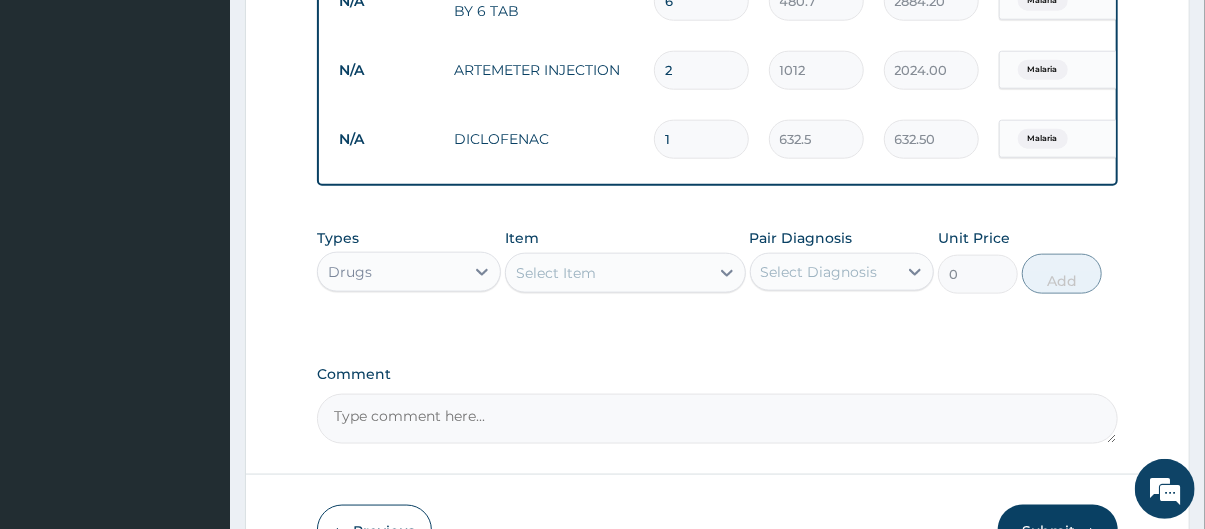 click on "Select Item" at bounding box center (556, 273) 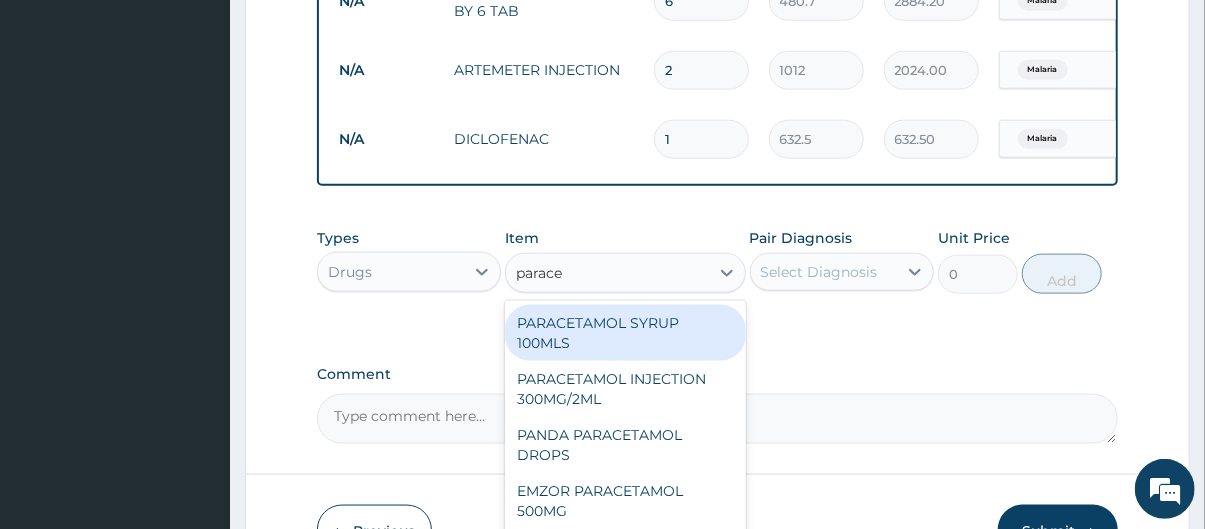 type on "paracet" 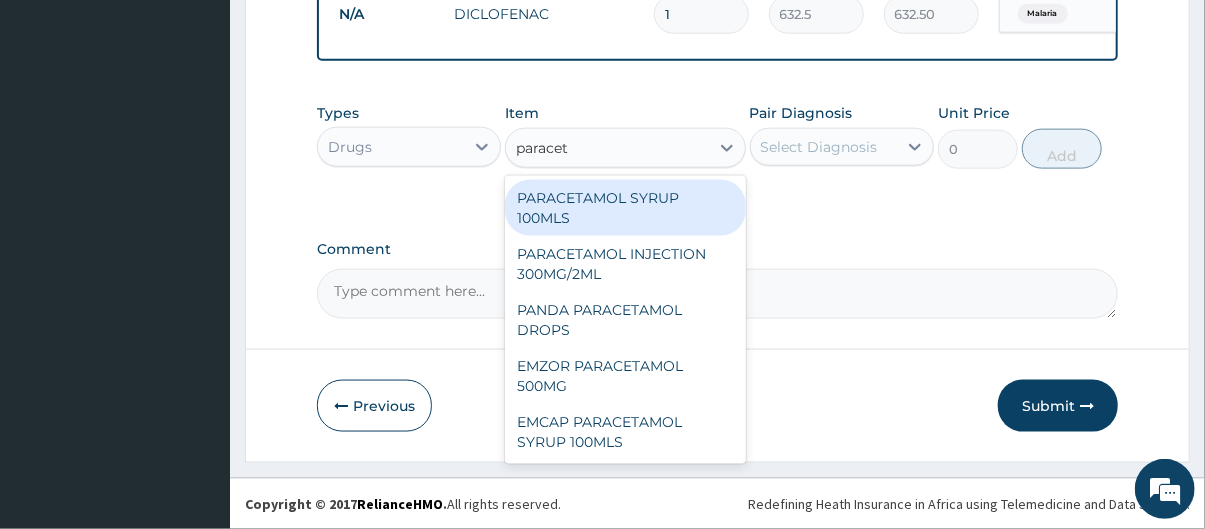 scroll, scrollTop: 1140, scrollLeft: 0, axis: vertical 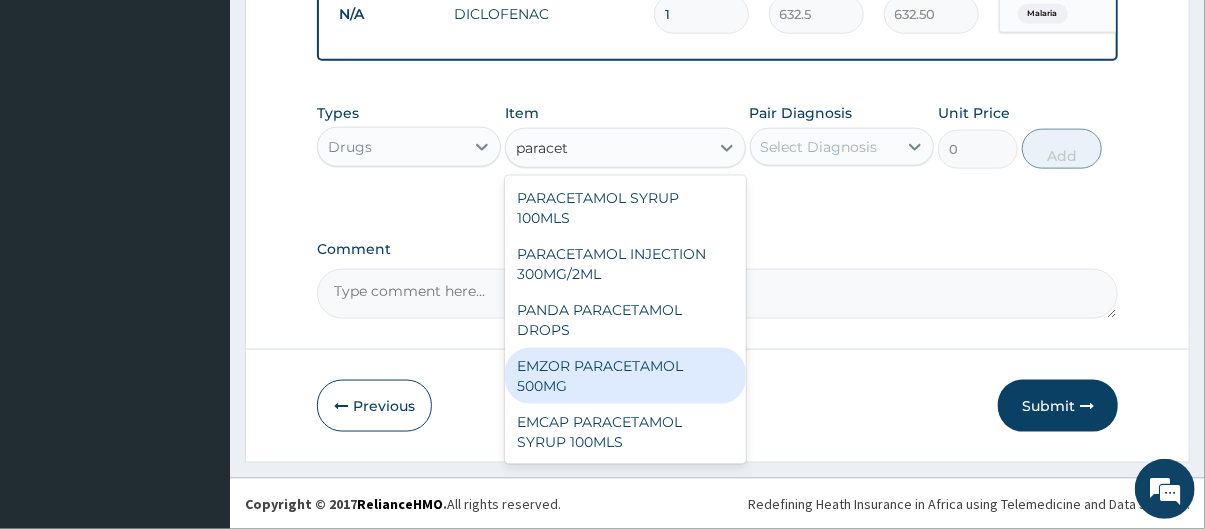 click on "EMZOR PARACETAMOL 500MG" at bounding box center (625, 376) 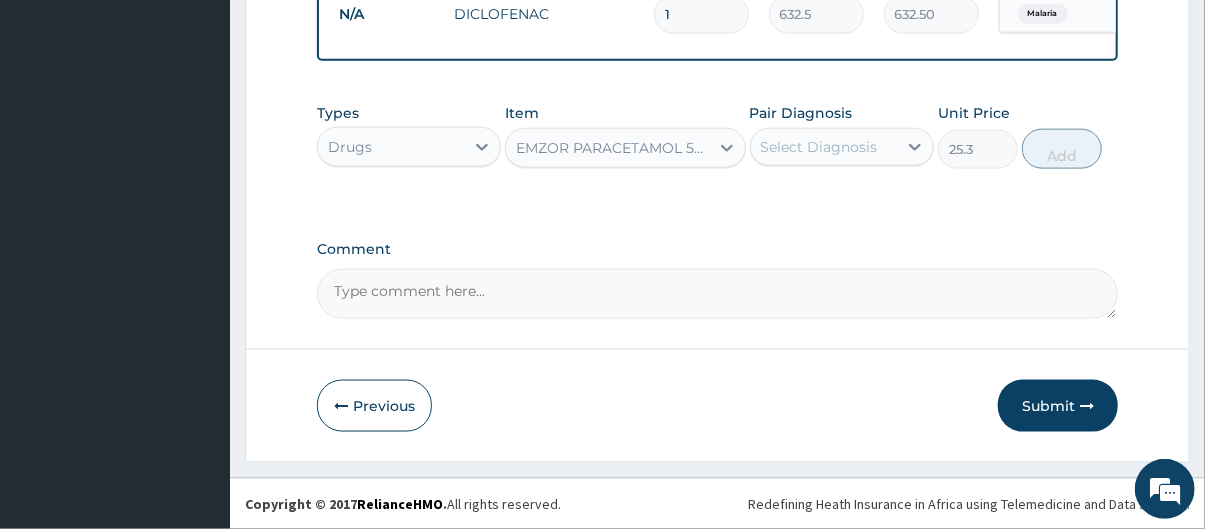 click on "Select Diagnosis" at bounding box center (819, 147) 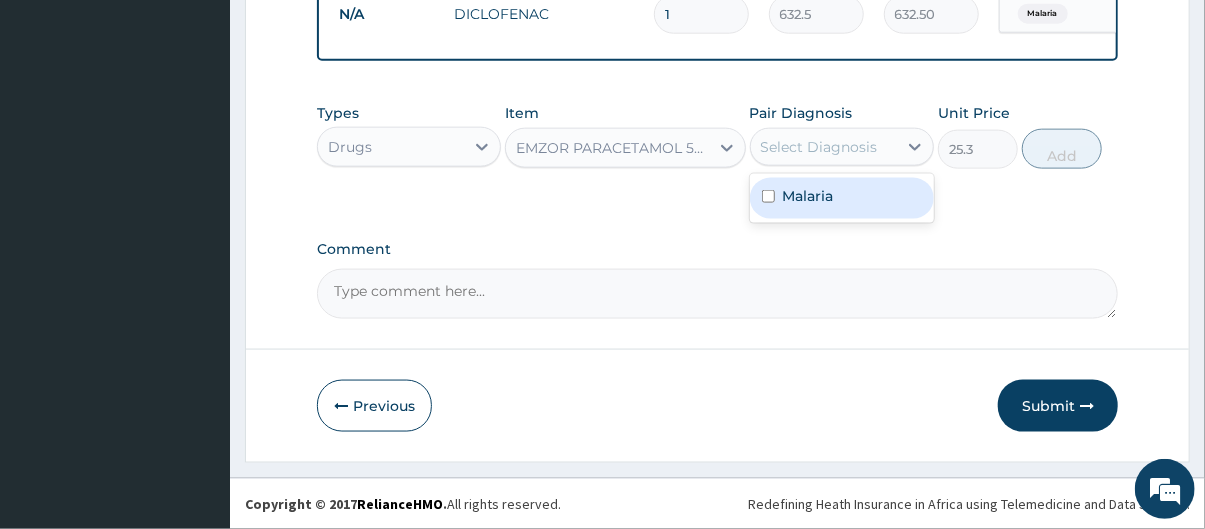 click on "Malaria" at bounding box center (808, 196) 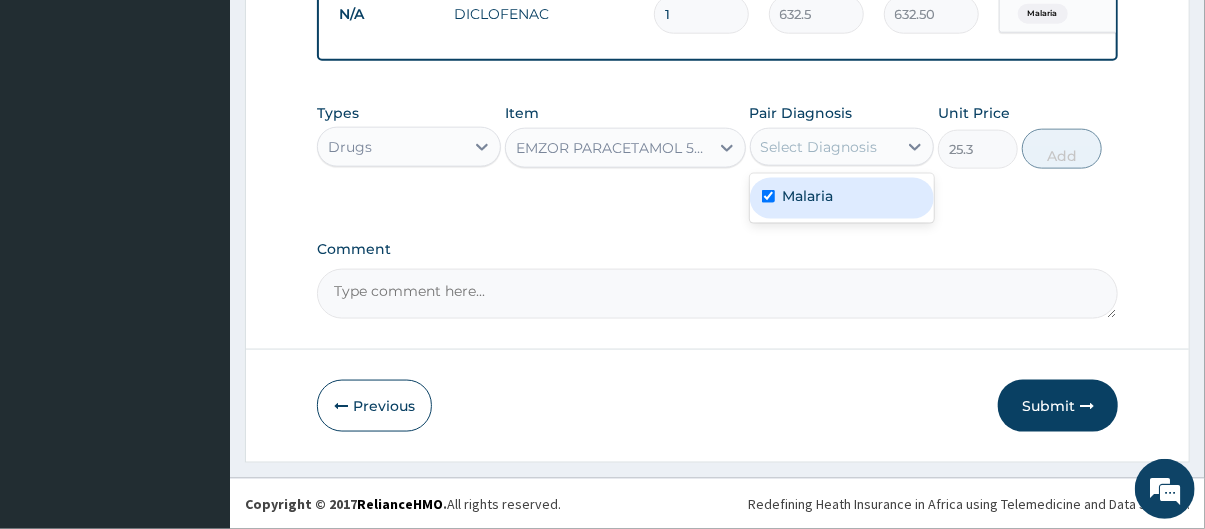 checkbox on "true" 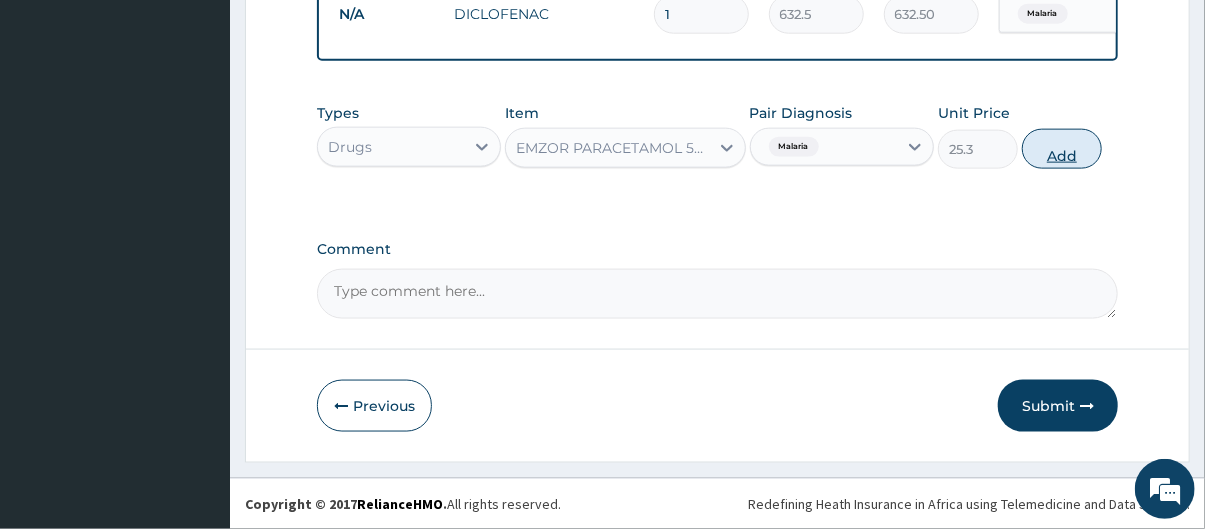 click on "Add" at bounding box center (1062, 149) 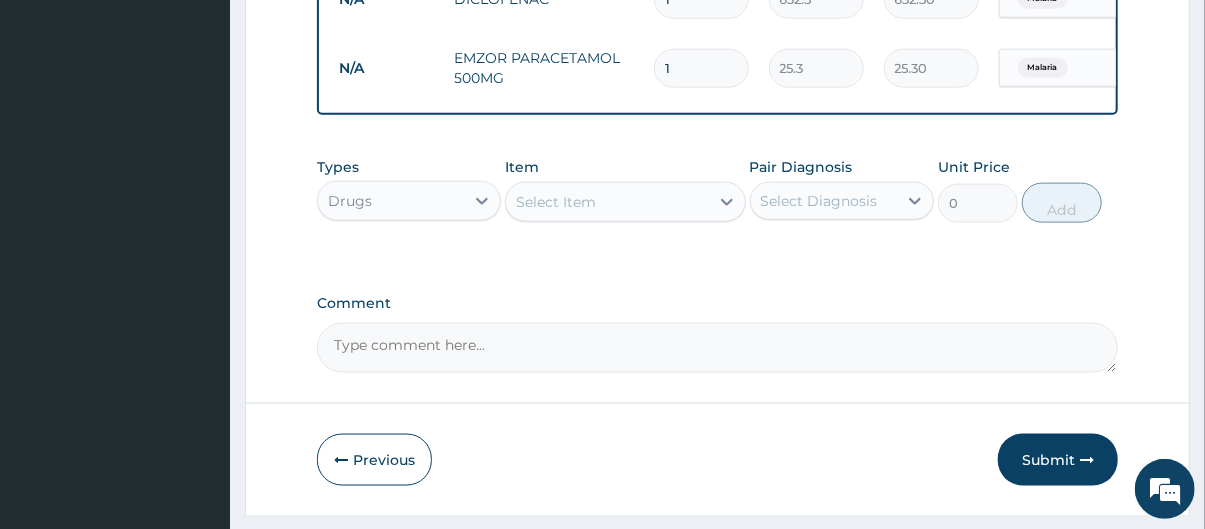 click on "1" at bounding box center (701, 68) 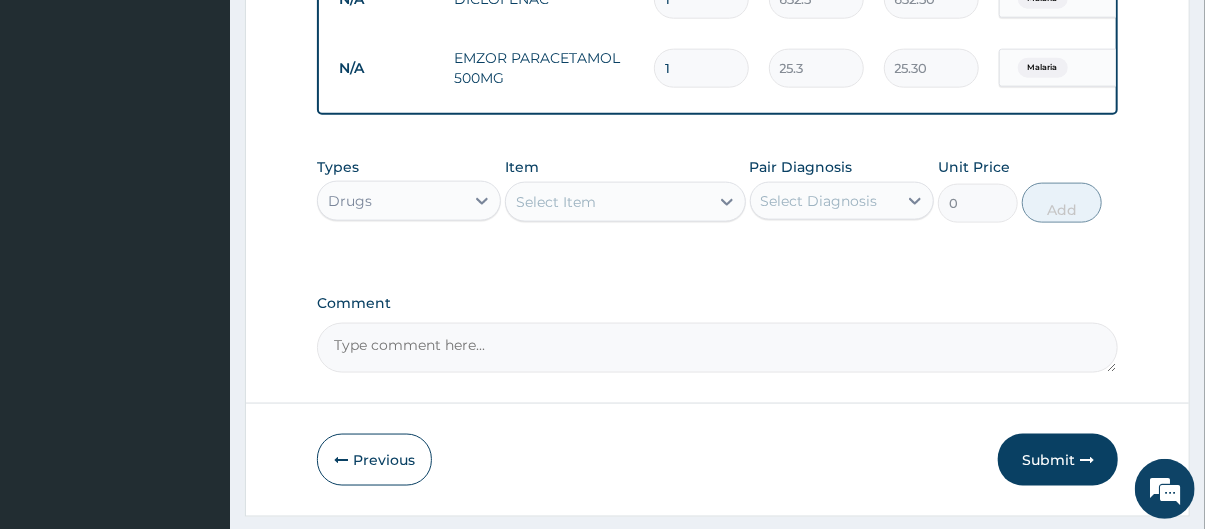type on "12" 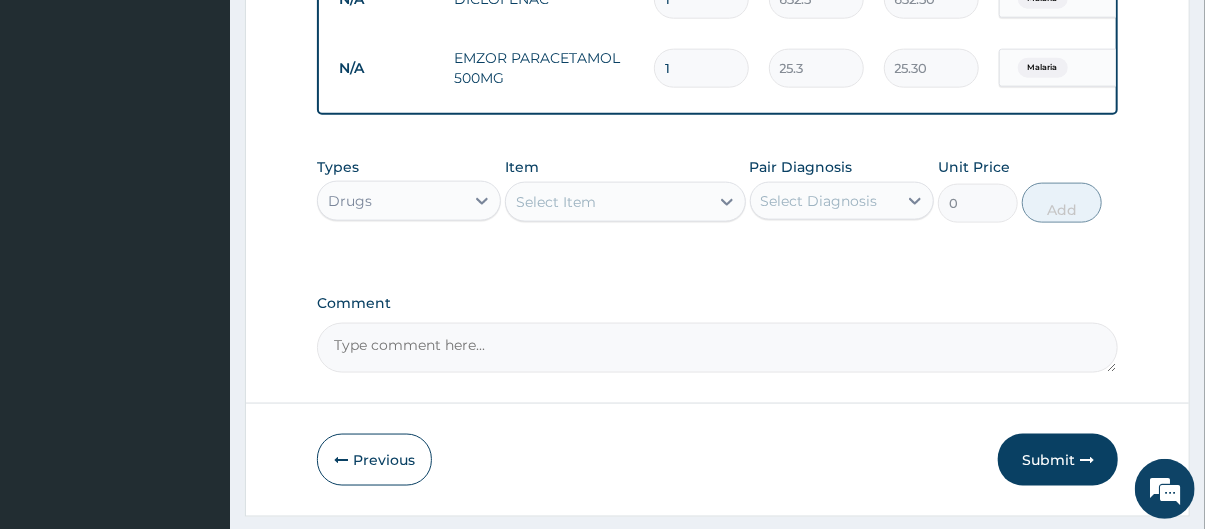 type on "303.60" 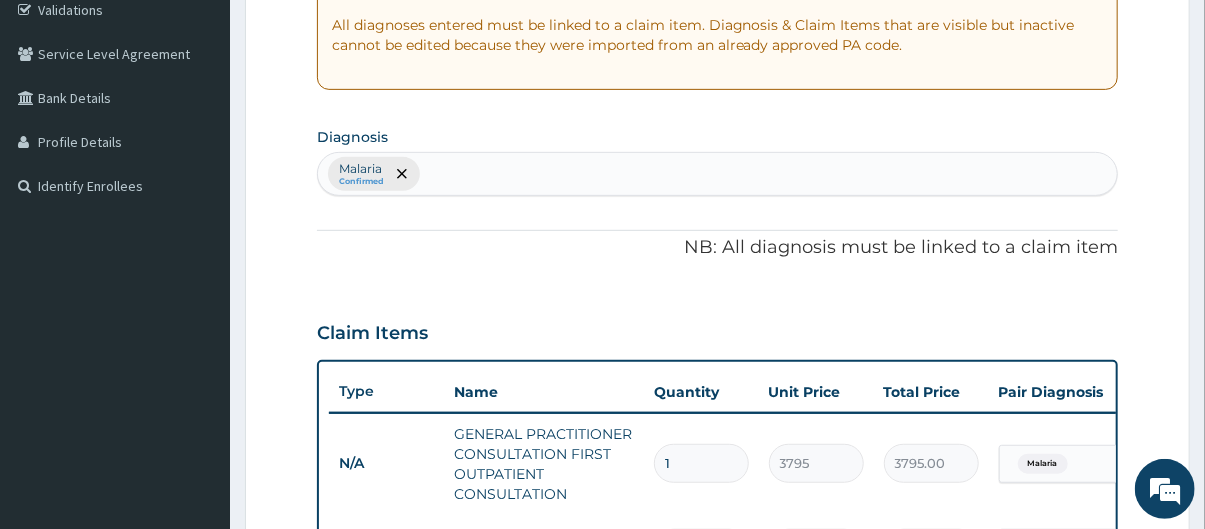 scroll, scrollTop: 416, scrollLeft: 0, axis: vertical 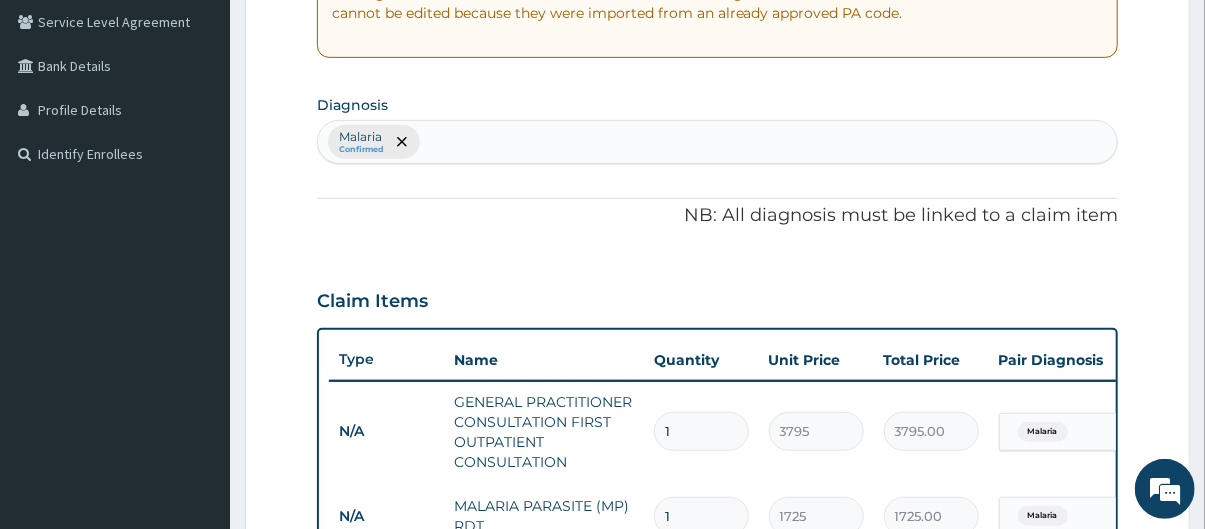 type on "12" 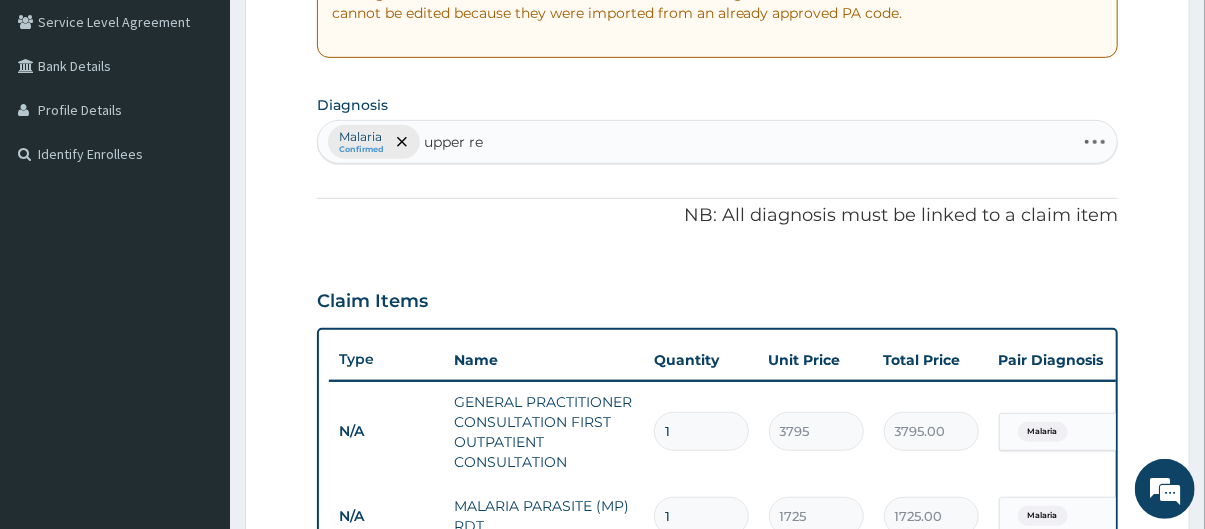 type on "upper res" 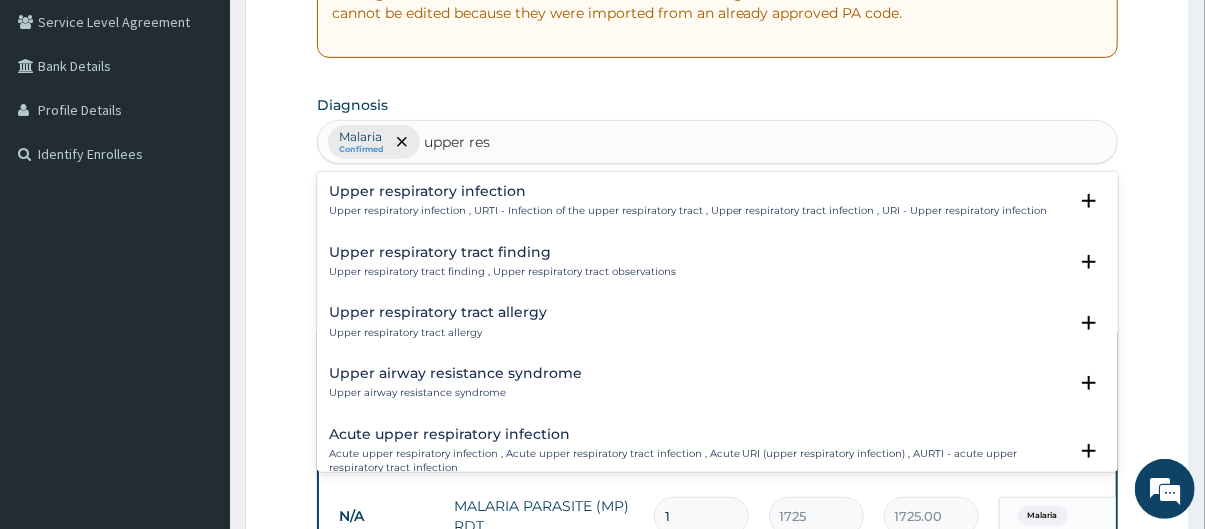 click on "Upper respiratory infection" at bounding box center [688, 191] 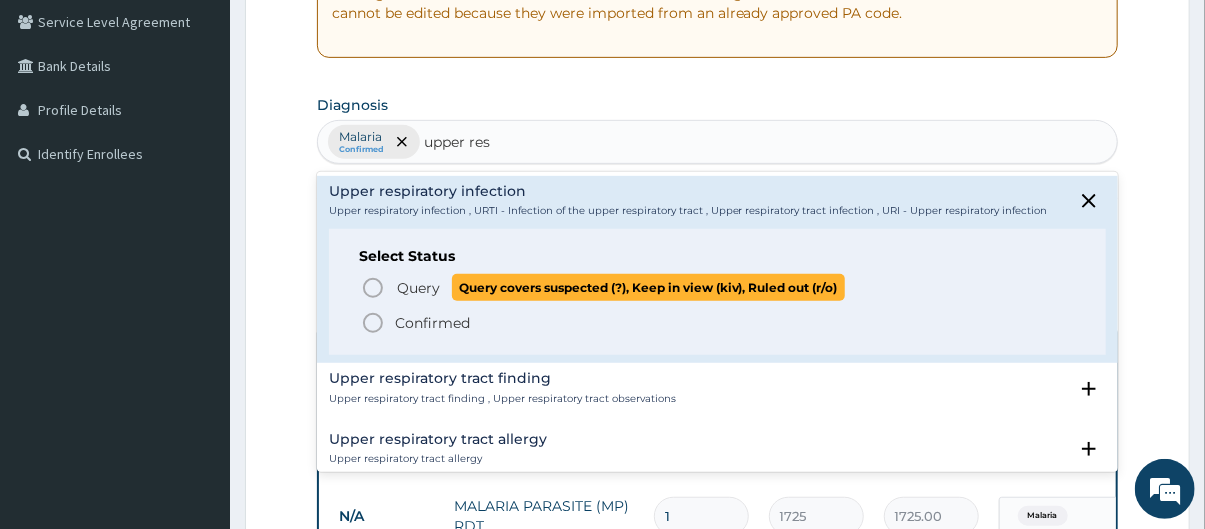 click on "Query" at bounding box center [418, 288] 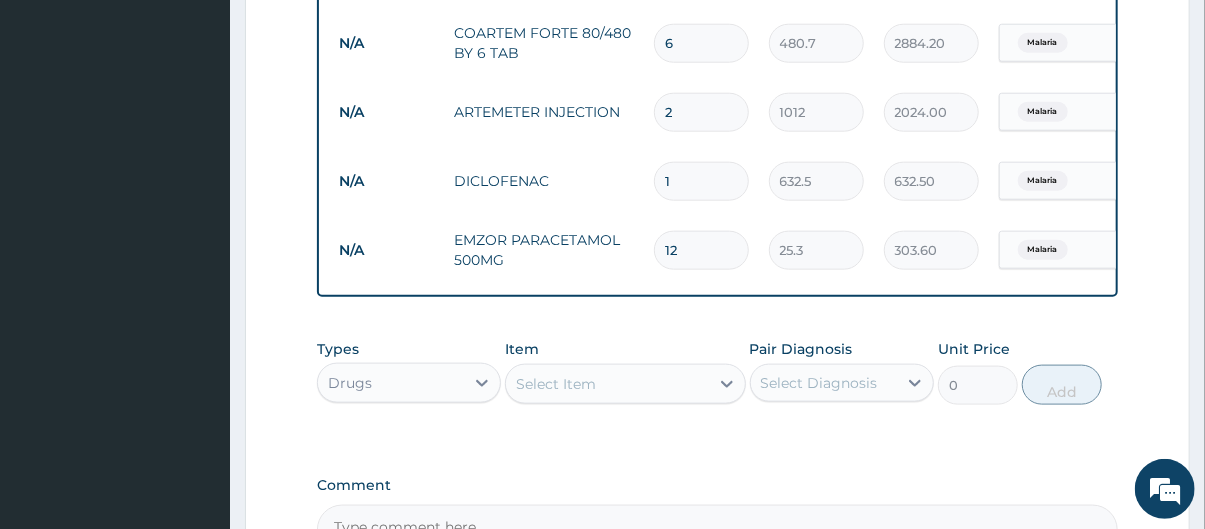 scroll, scrollTop: 992, scrollLeft: 0, axis: vertical 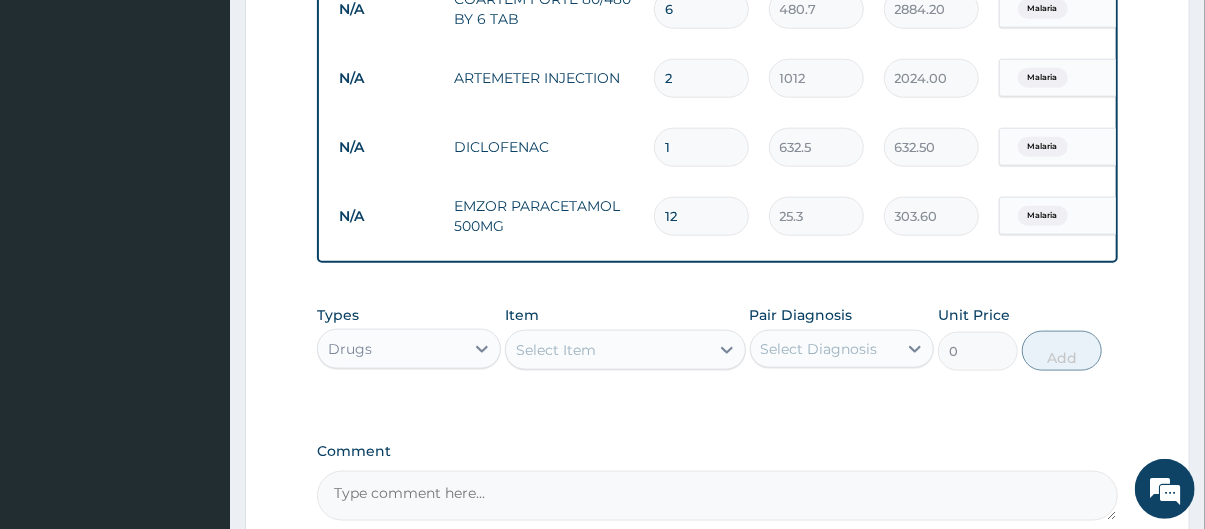 click on "Select Item" at bounding box center (607, 350) 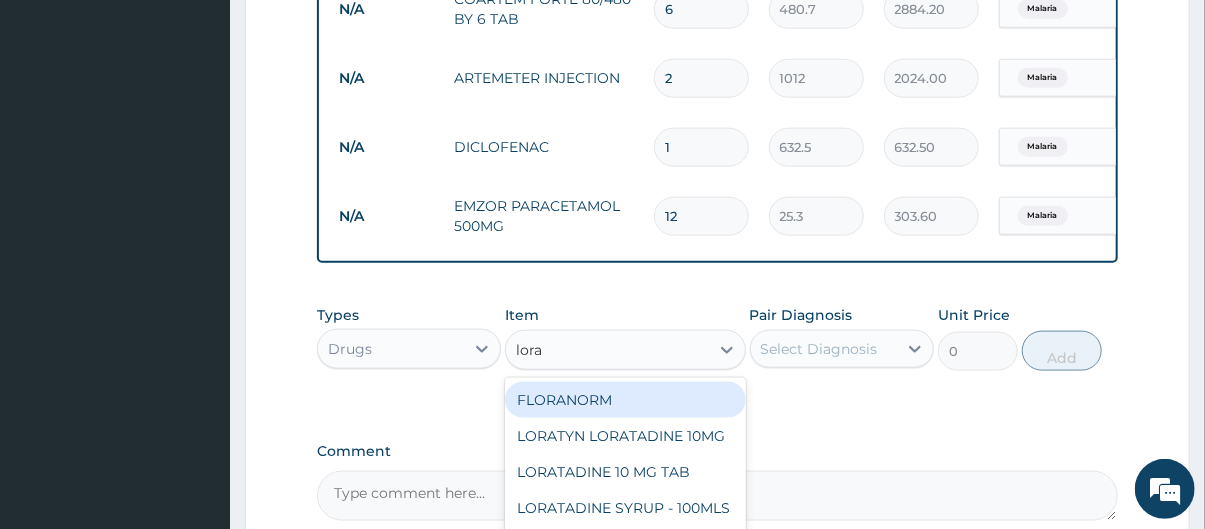 type on "lorat" 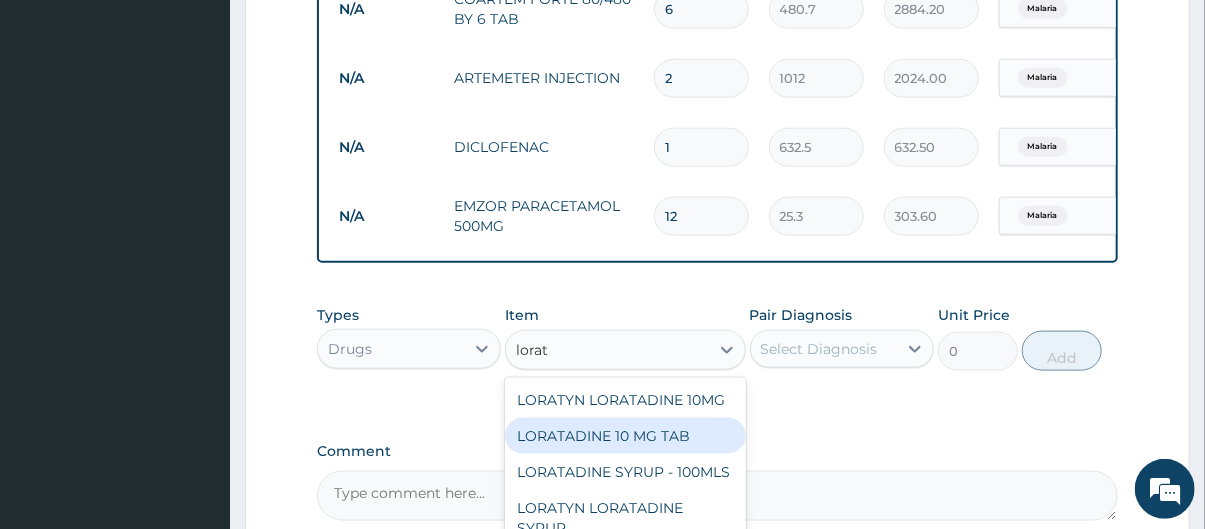 click on "LORATADINE 10 MG TAB" at bounding box center [625, 436] 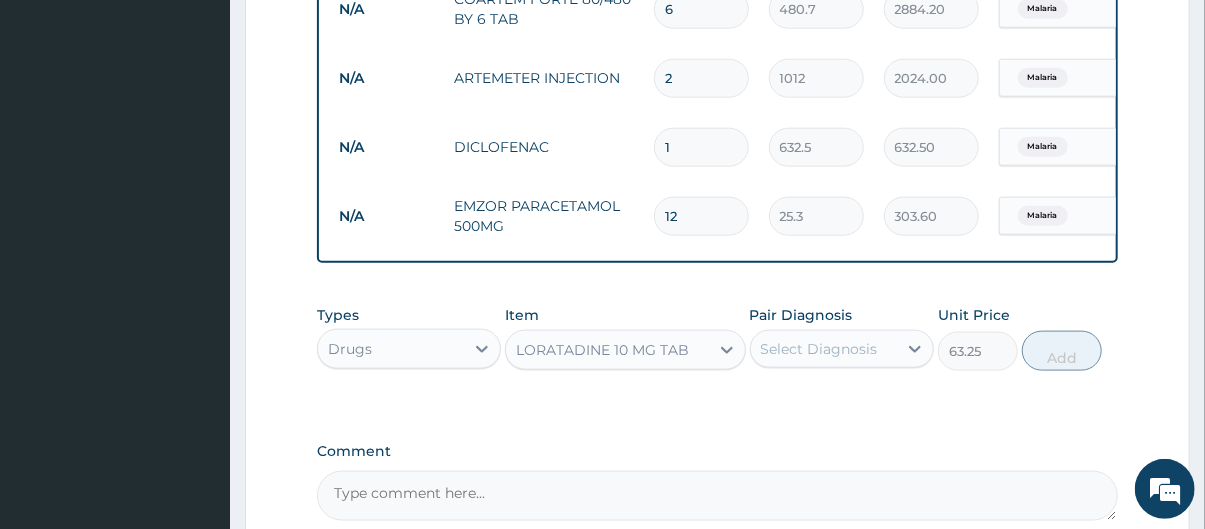 click on "Select Diagnosis" at bounding box center [819, 349] 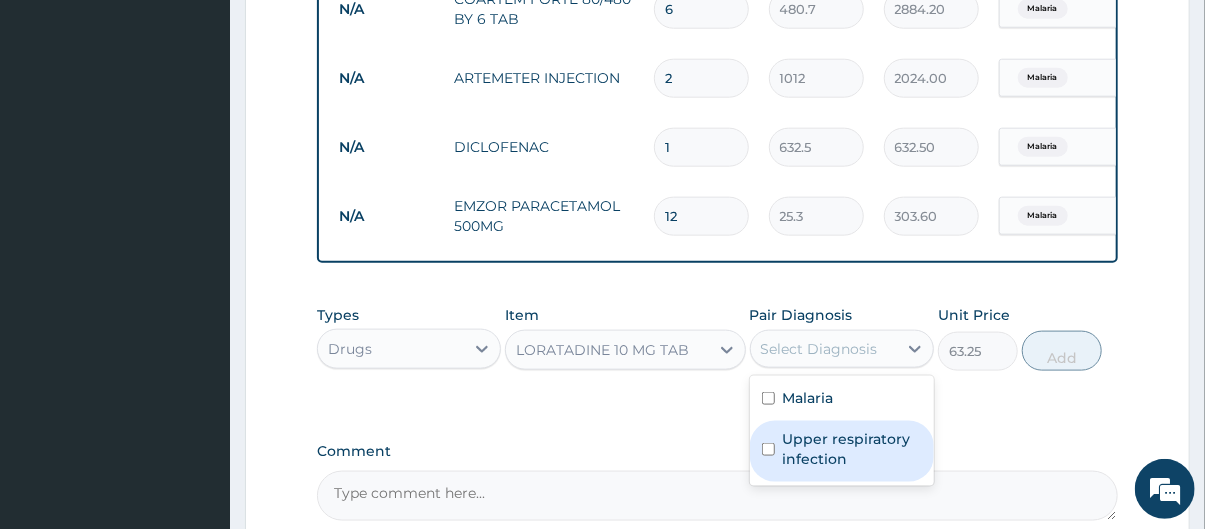 click on "Upper respiratory infection" at bounding box center (852, 449) 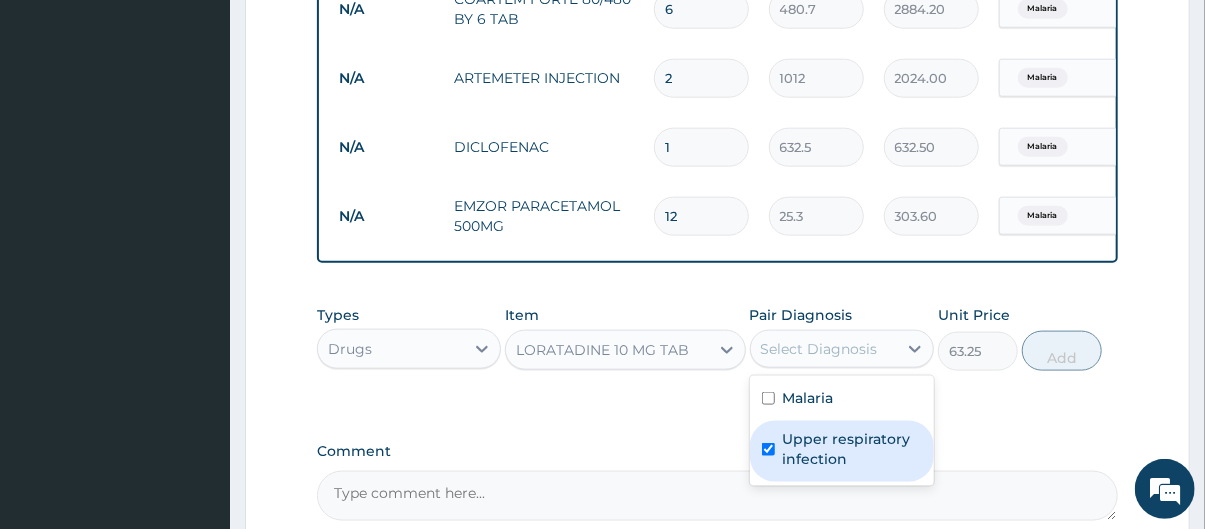 checkbox on "true" 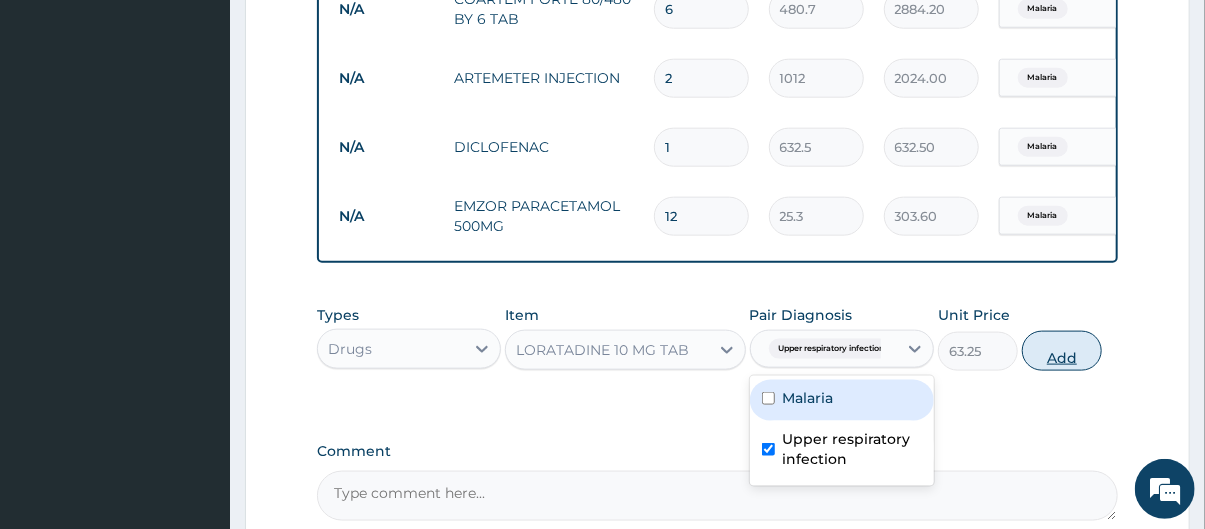 click on "Add" at bounding box center [1062, 351] 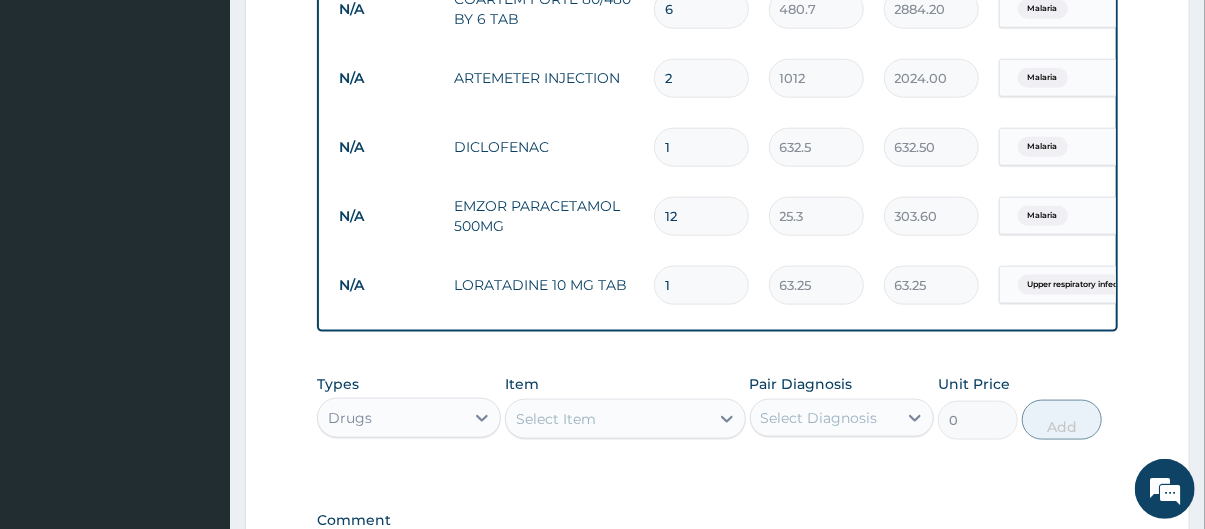 type 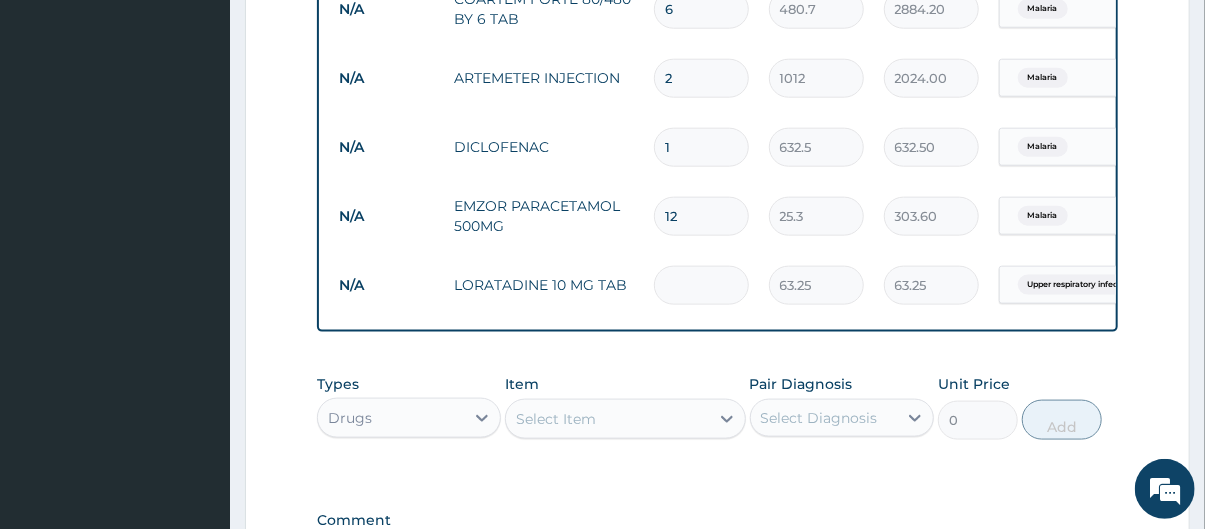 type on "0.00" 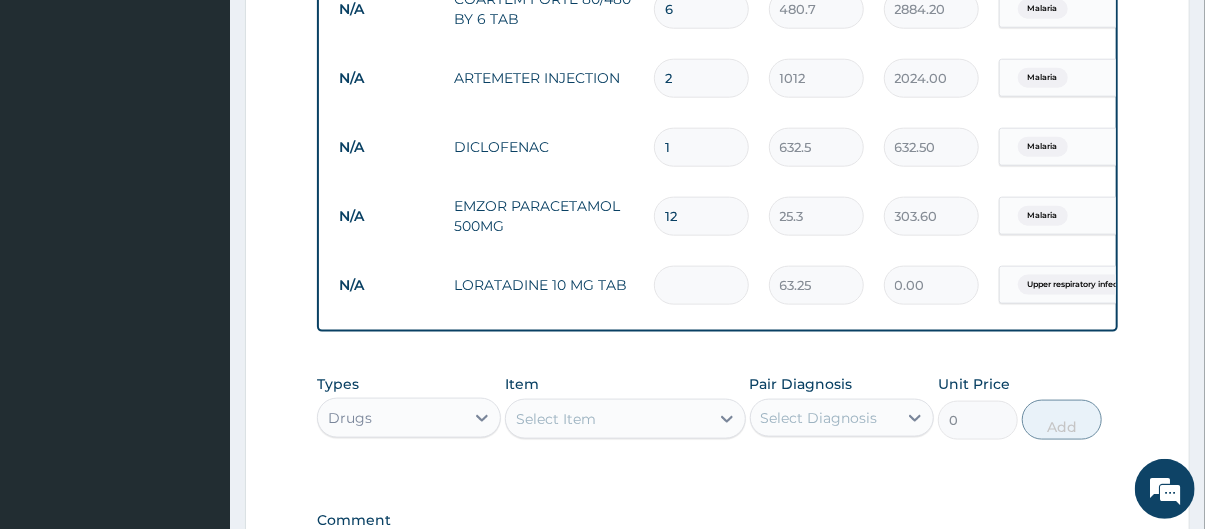 type on "5" 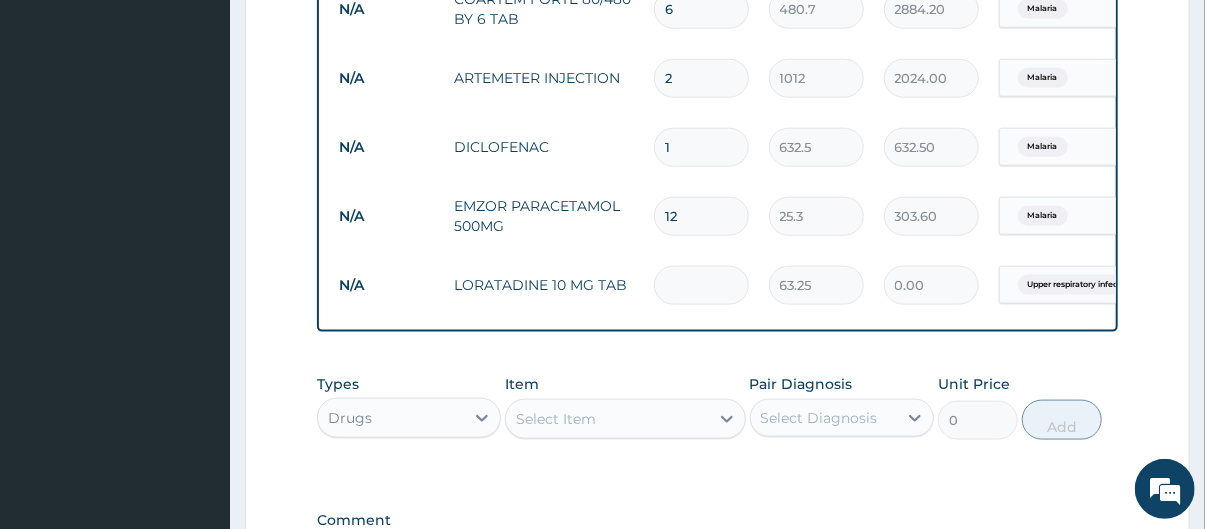type on "316.25" 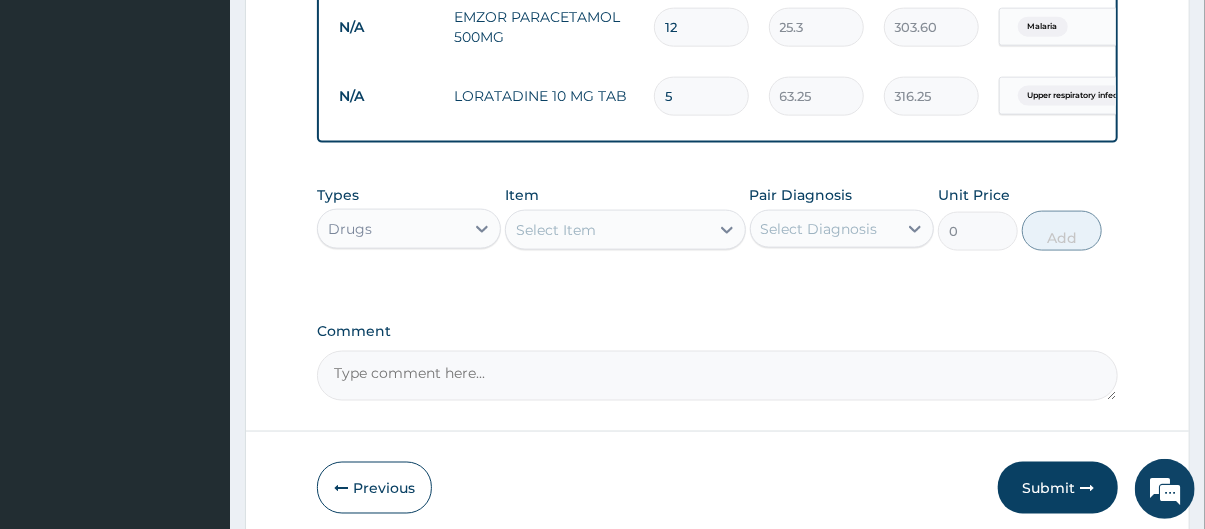 scroll, scrollTop: 1279, scrollLeft: 0, axis: vertical 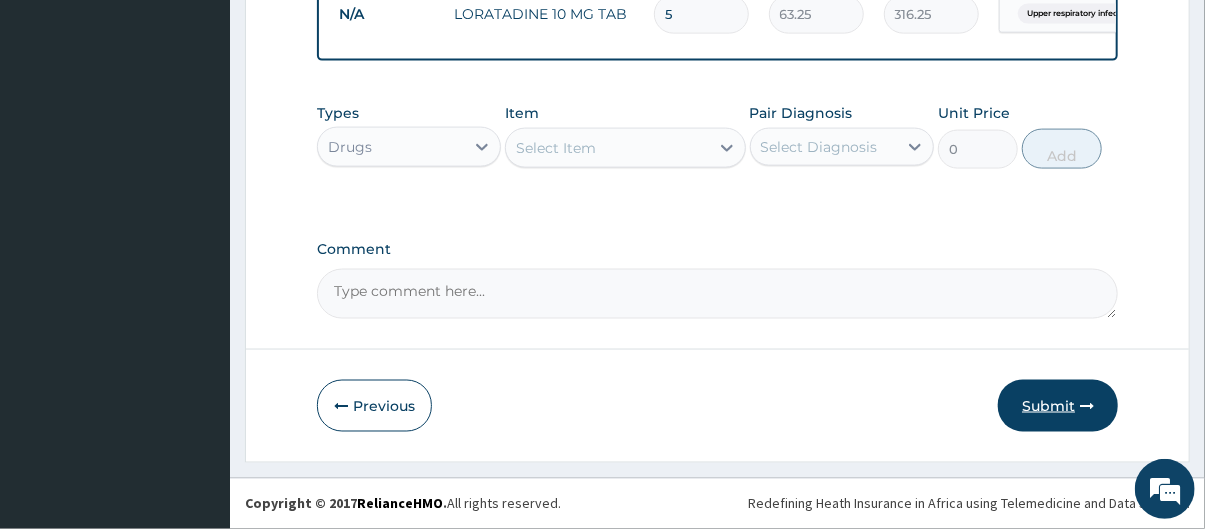 type on "5" 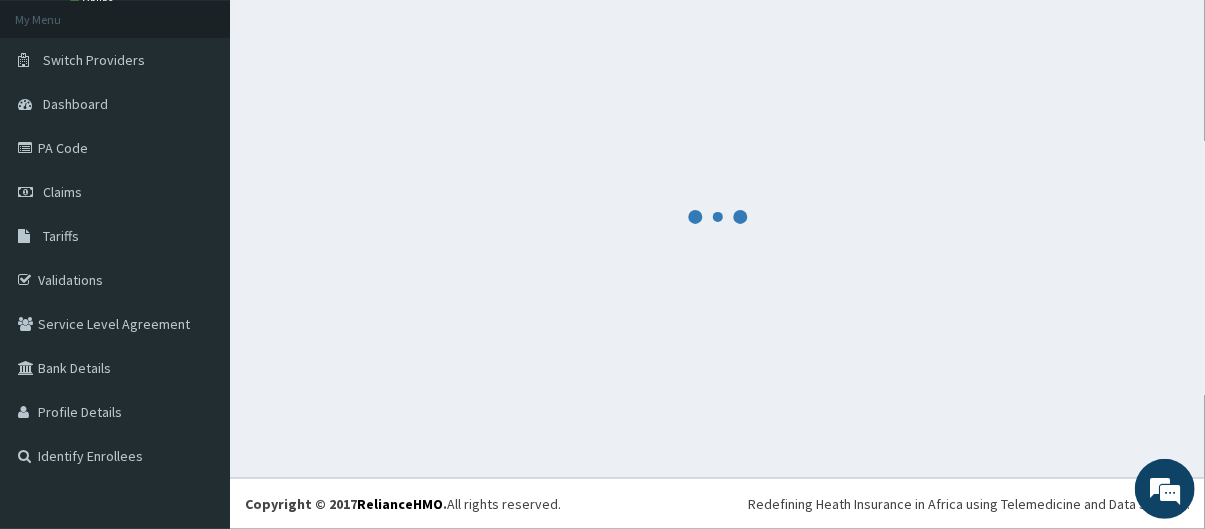 scroll, scrollTop: 113, scrollLeft: 0, axis: vertical 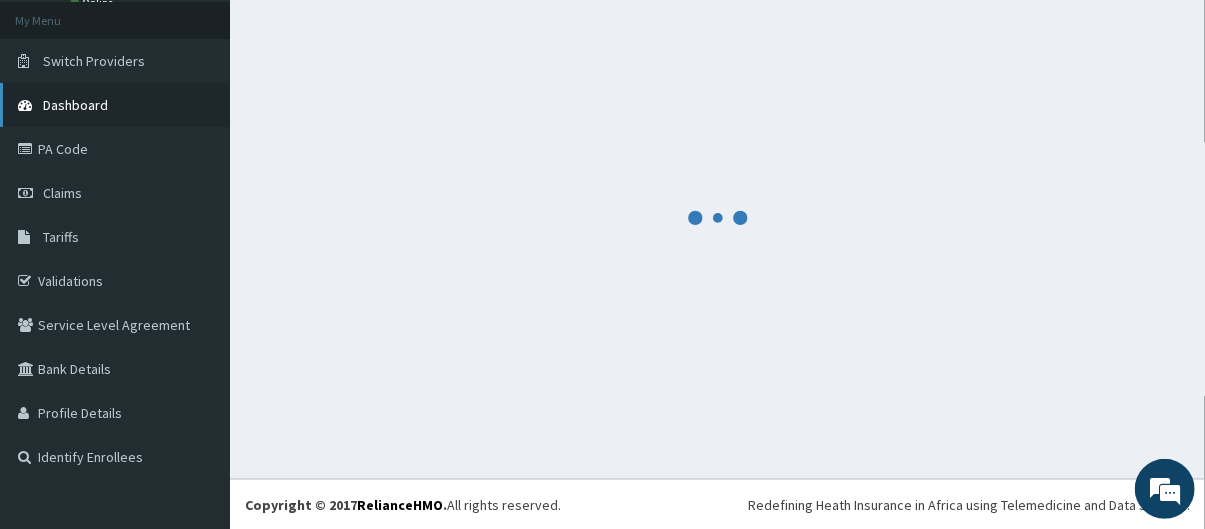 click on "Dashboard" at bounding box center (75, 105) 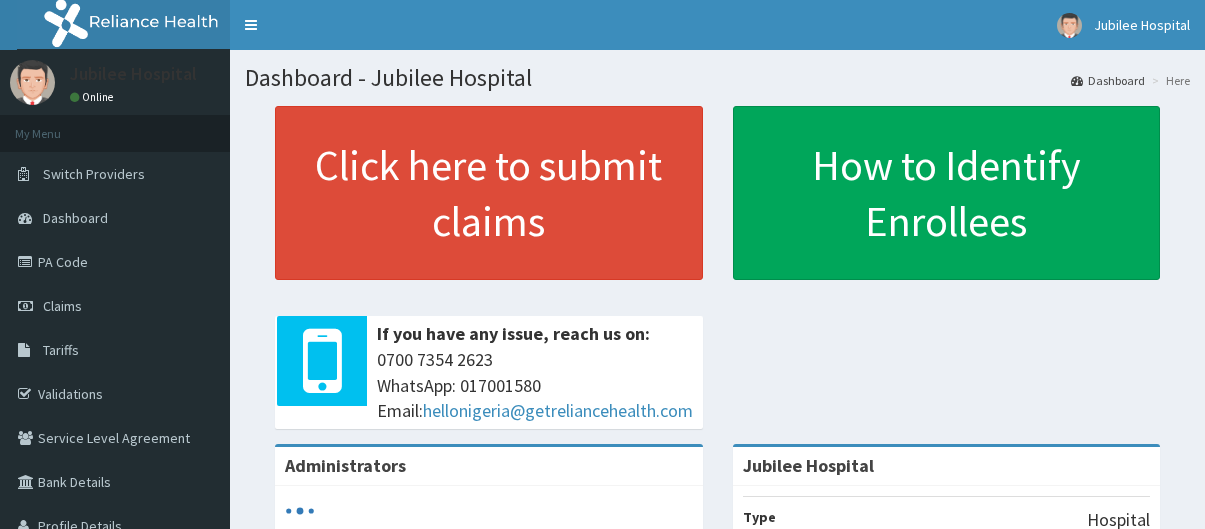 scroll, scrollTop: 0, scrollLeft: 0, axis: both 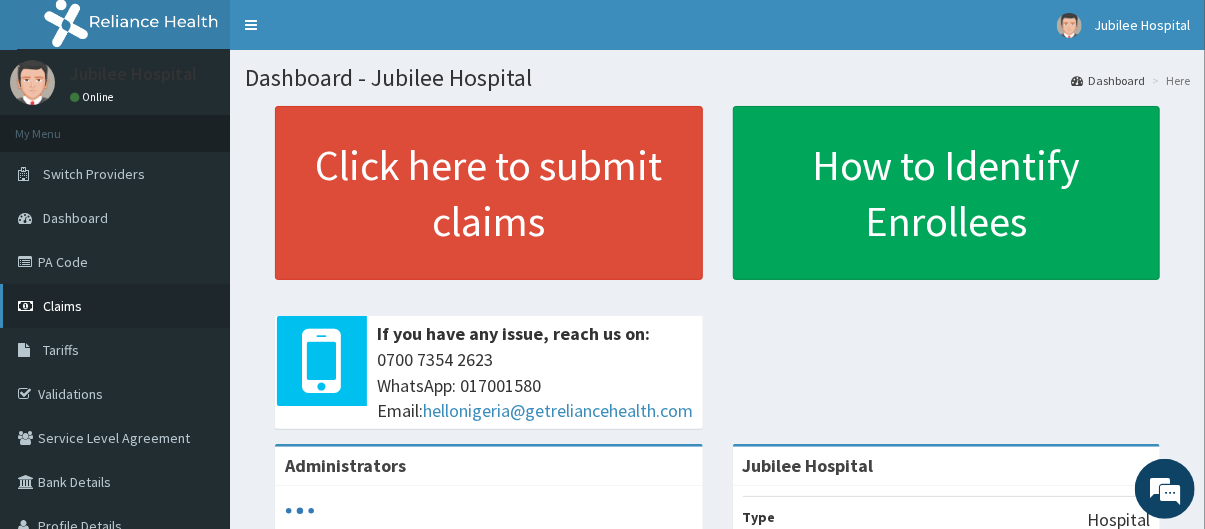 click on "Claims" at bounding box center (115, 306) 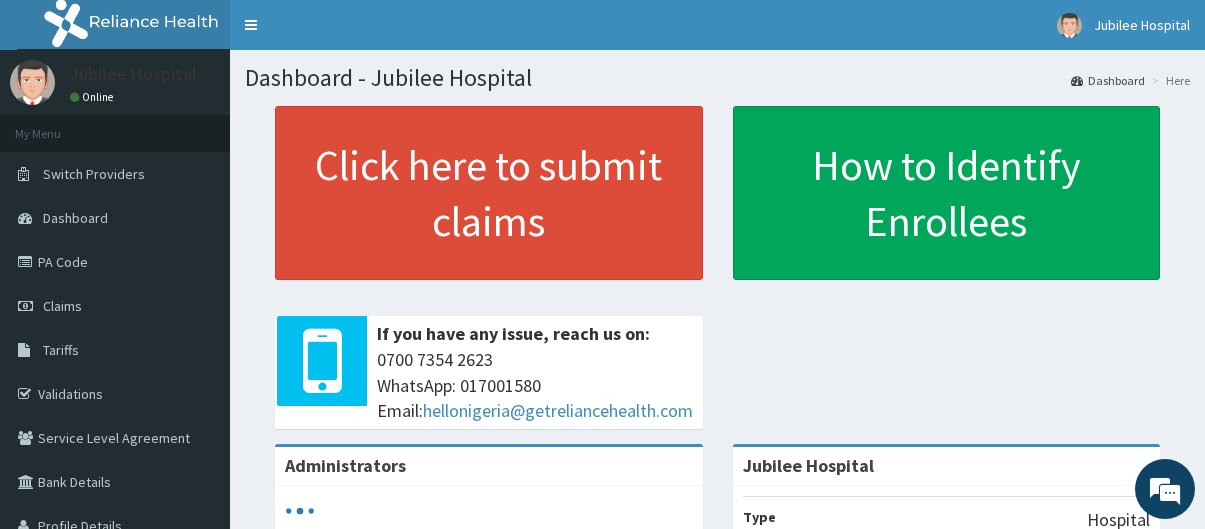 scroll, scrollTop: 0, scrollLeft: 0, axis: both 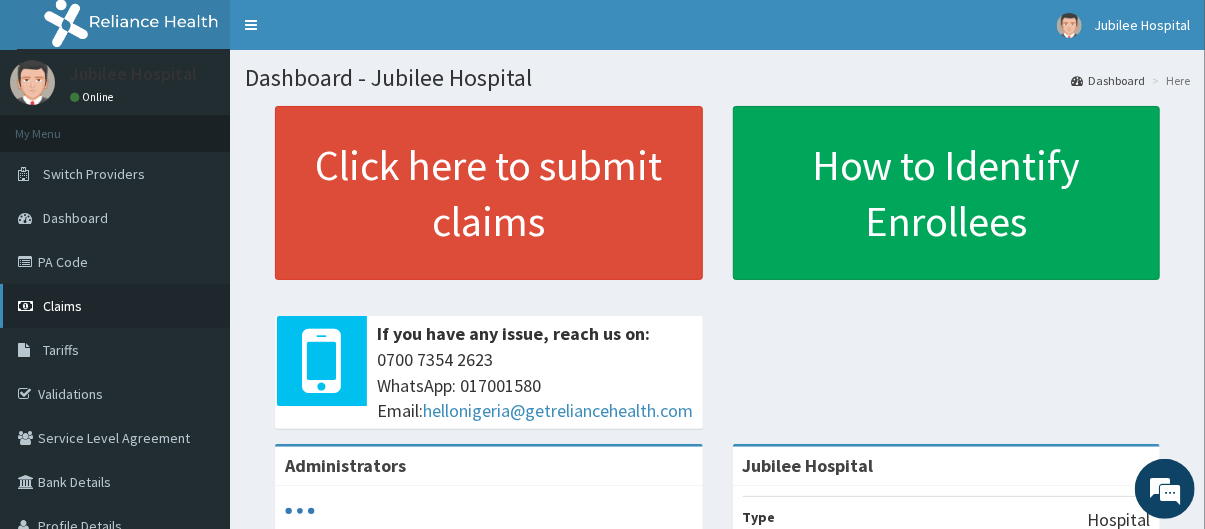 click on "Claims" at bounding box center (115, 306) 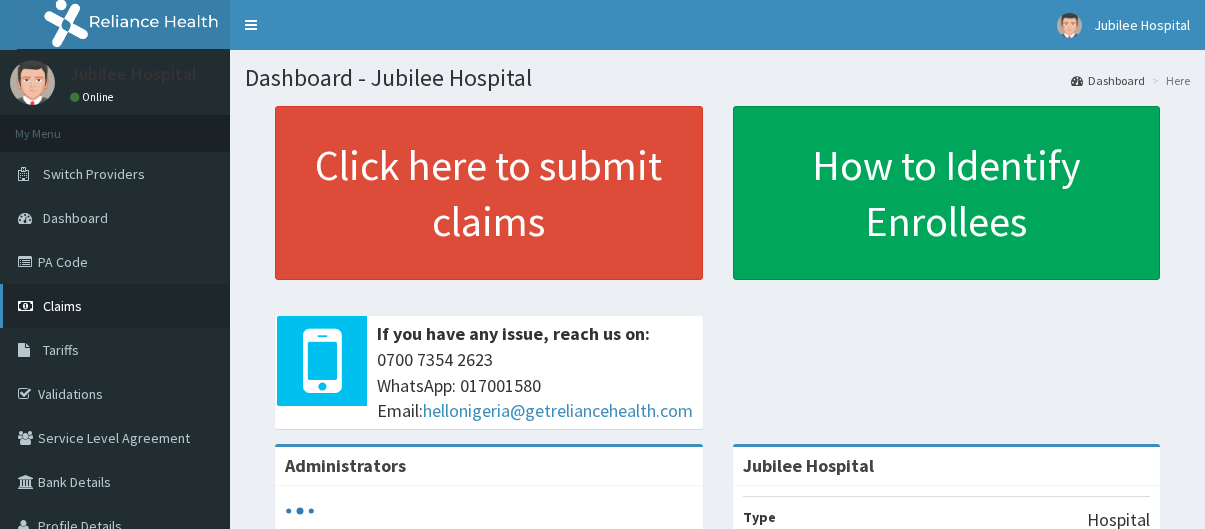 scroll, scrollTop: 0, scrollLeft: 0, axis: both 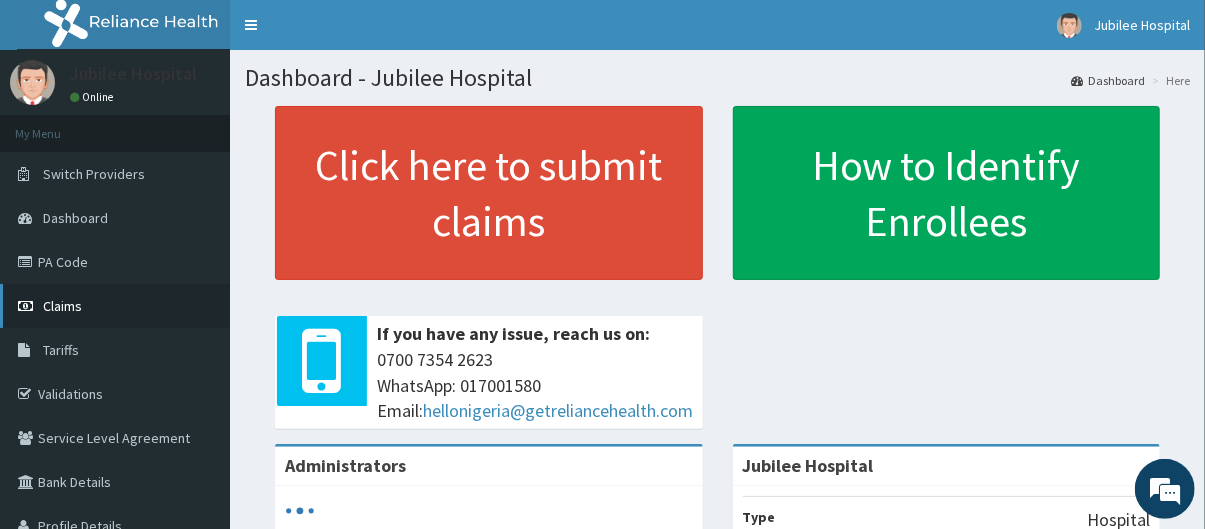 click on "Claims" at bounding box center (62, 306) 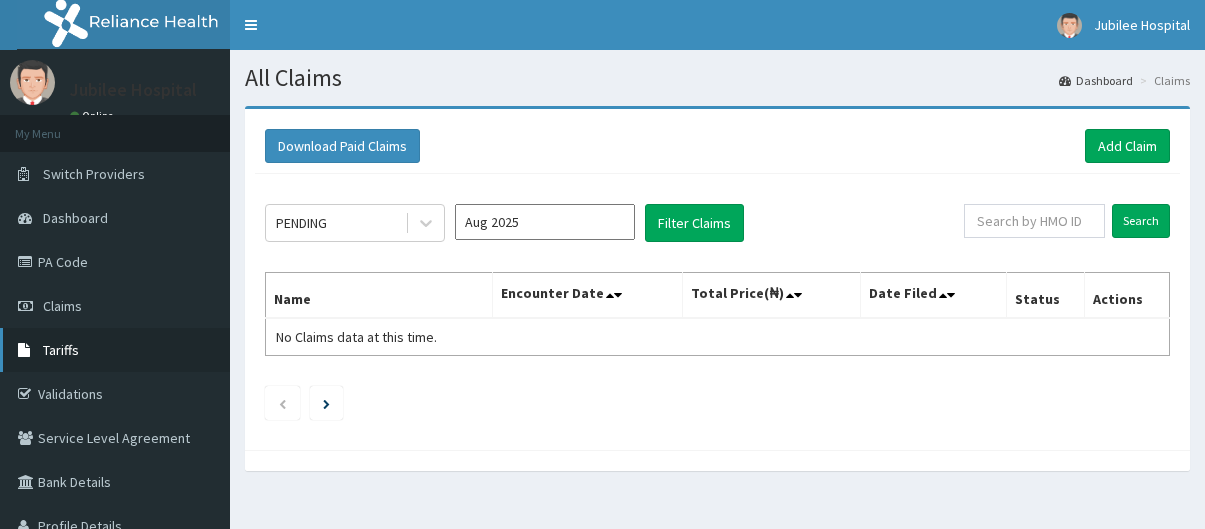 scroll, scrollTop: 0, scrollLeft: 0, axis: both 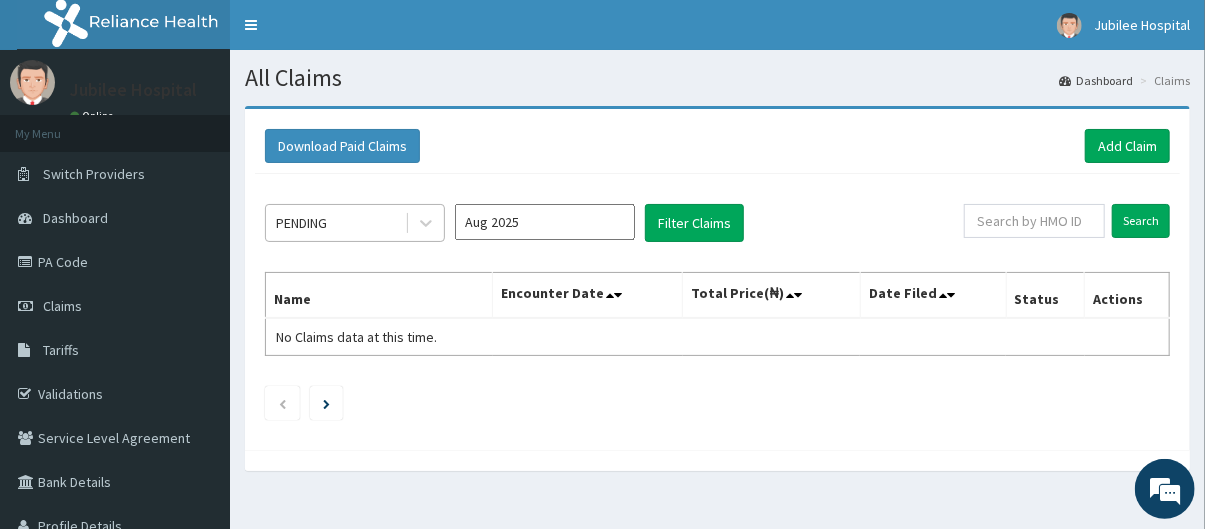 click on "PENDING" at bounding box center (335, 223) 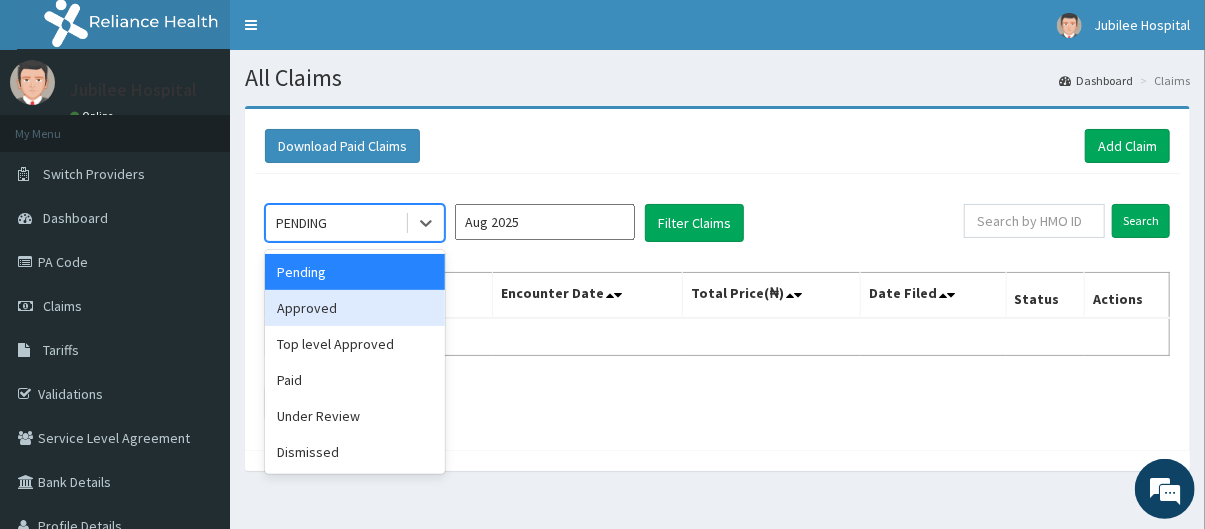 click on "Approved" at bounding box center [355, 308] 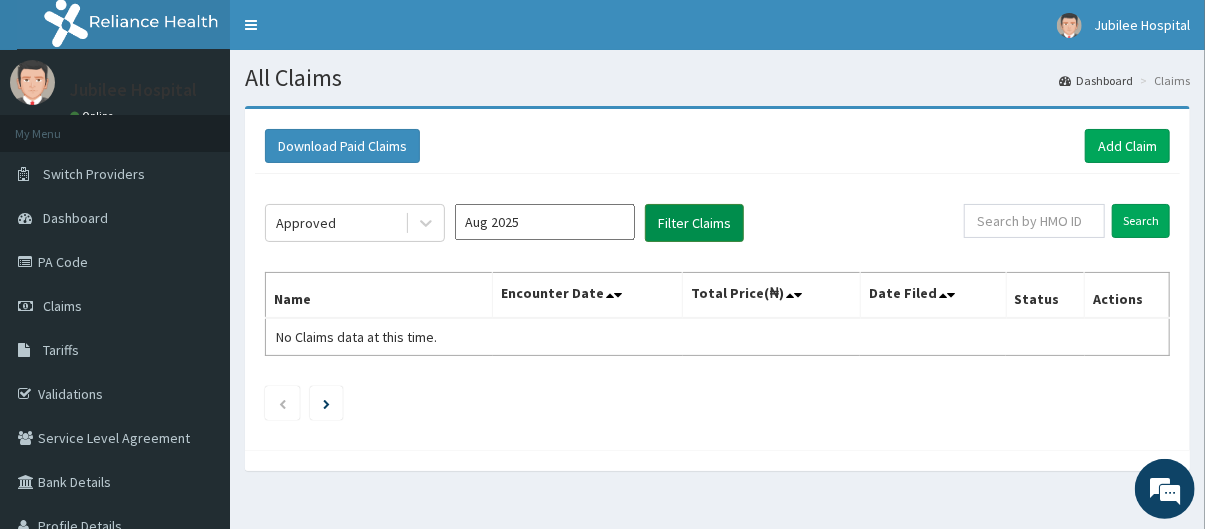 click on "Filter Claims" at bounding box center (694, 223) 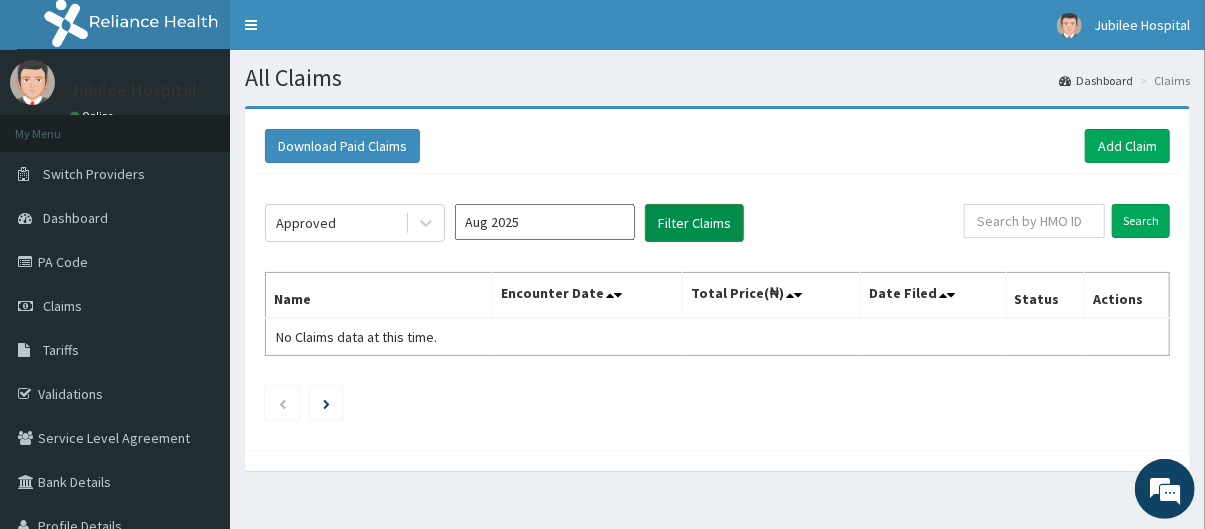 scroll, scrollTop: 0, scrollLeft: 0, axis: both 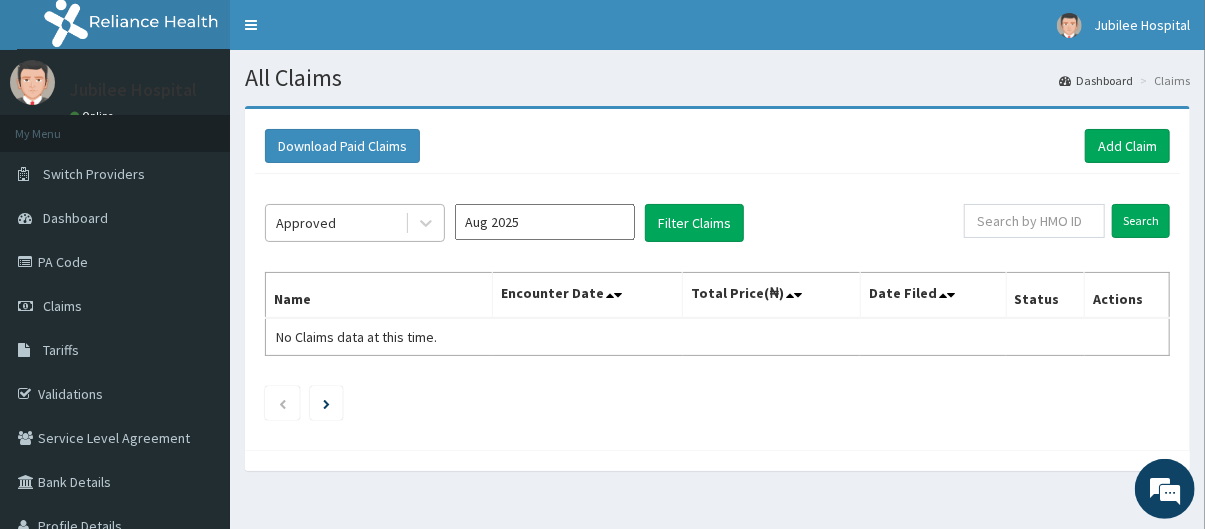 click on "Approved" at bounding box center (306, 223) 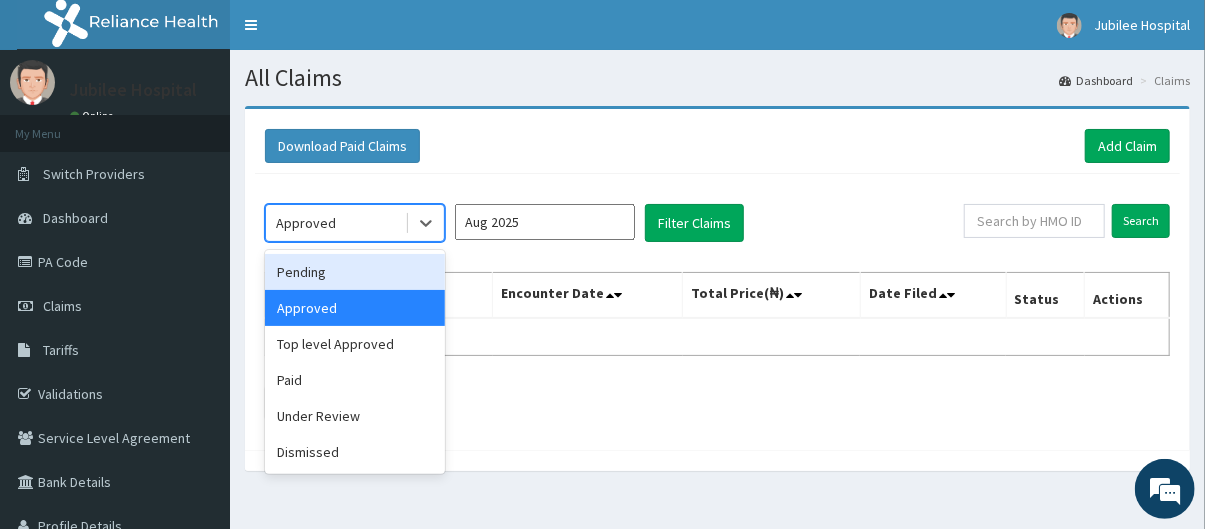click on "Aug 2025" at bounding box center (545, 222) 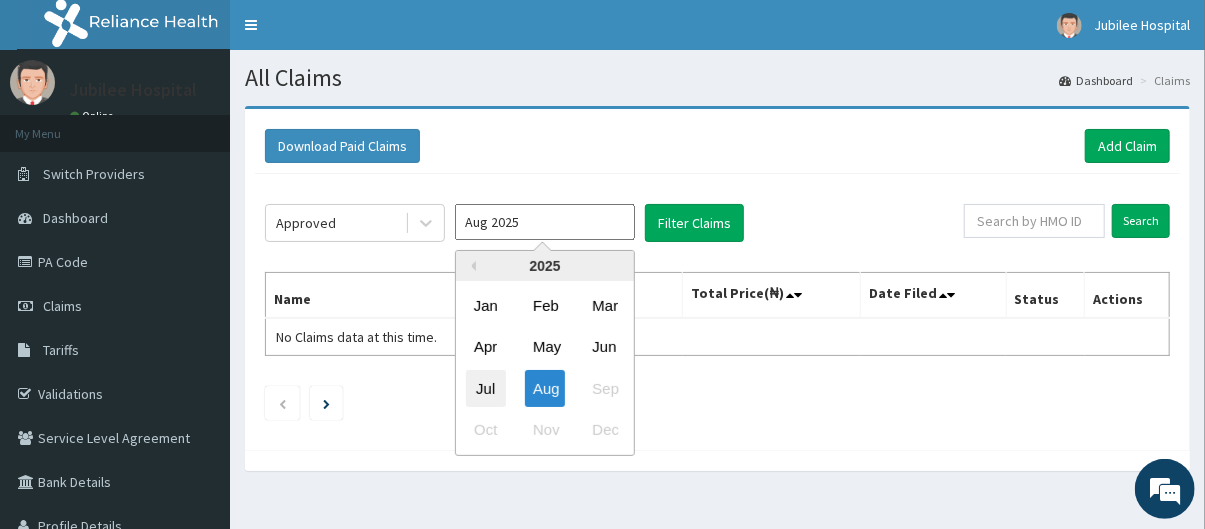 click on "Jul" at bounding box center (486, 388) 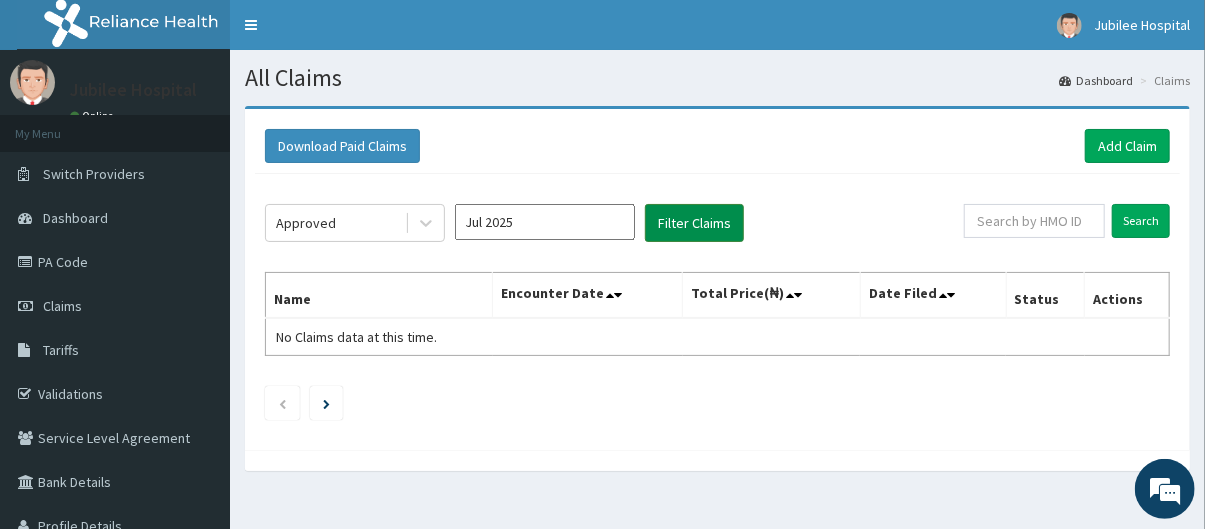 click on "Filter Claims" at bounding box center (694, 223) 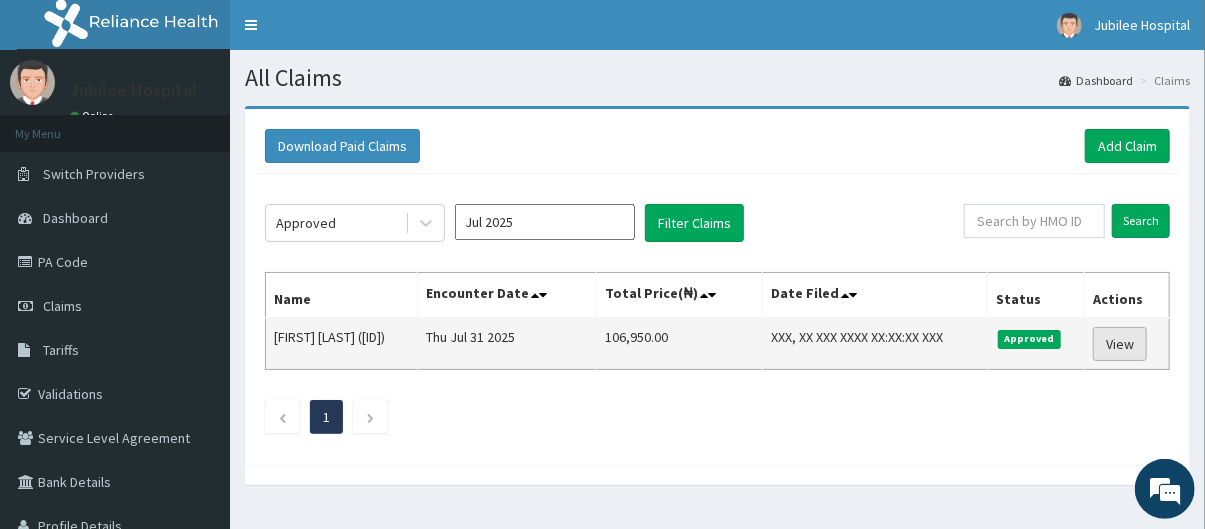 click on "View" at bounding box center (1120, 344) 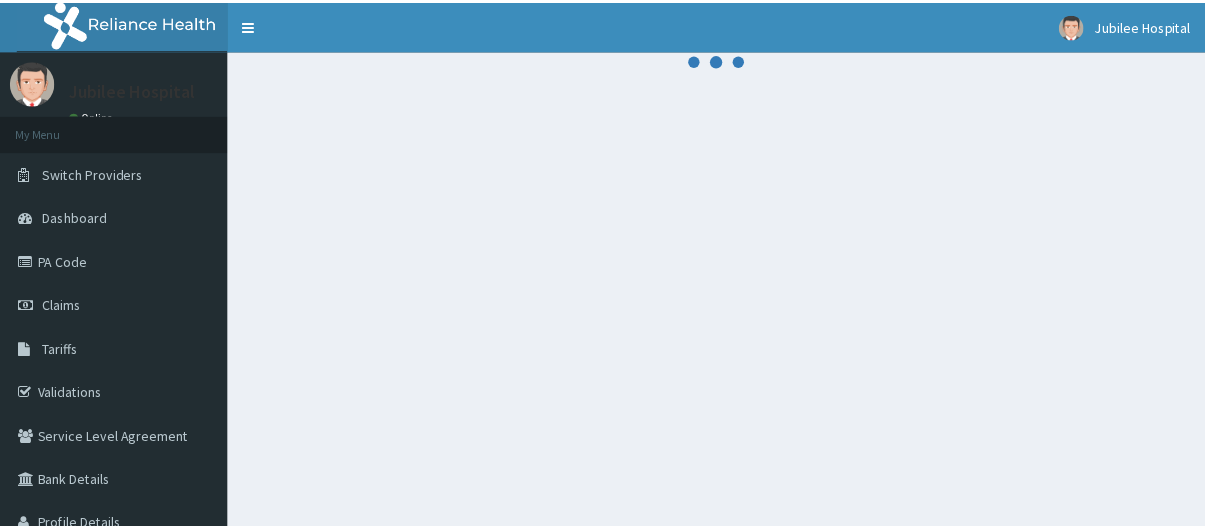 scroll, scrollTop: 0, scrollLeft: 0, axis: both 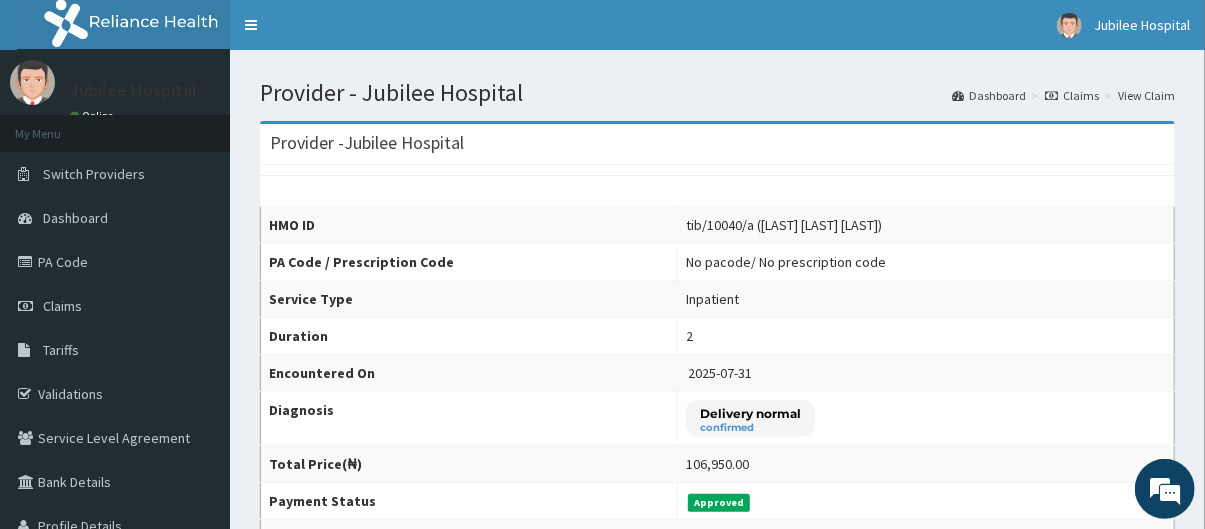 drag, startPoint x: 1214, startPoint y: 198, endPoint x: 1218, endPoint y: 145, distance: 53.15073 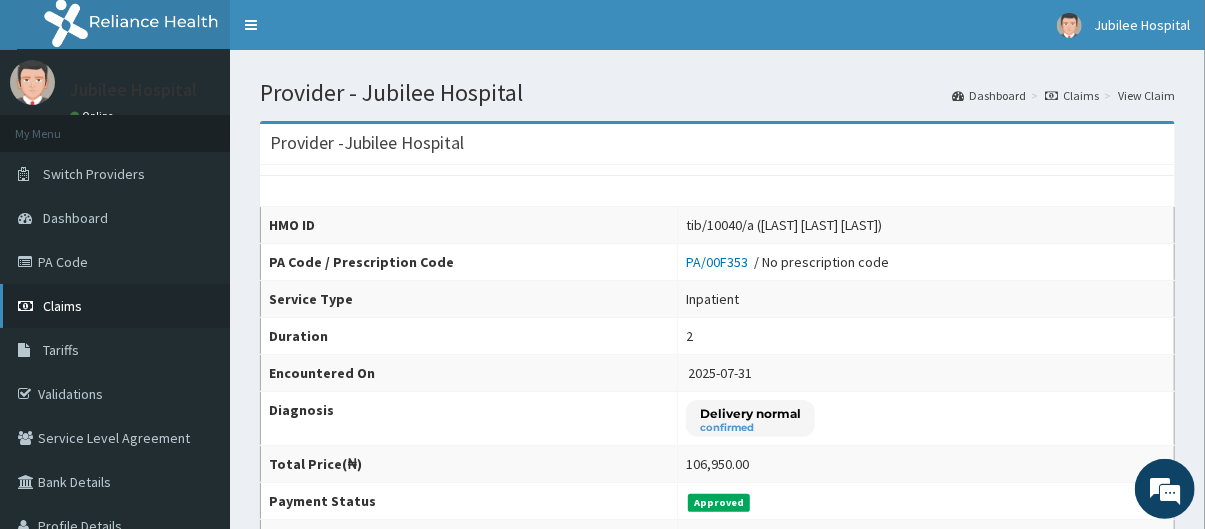 click on "Claims" at bounding box center [115, 306] 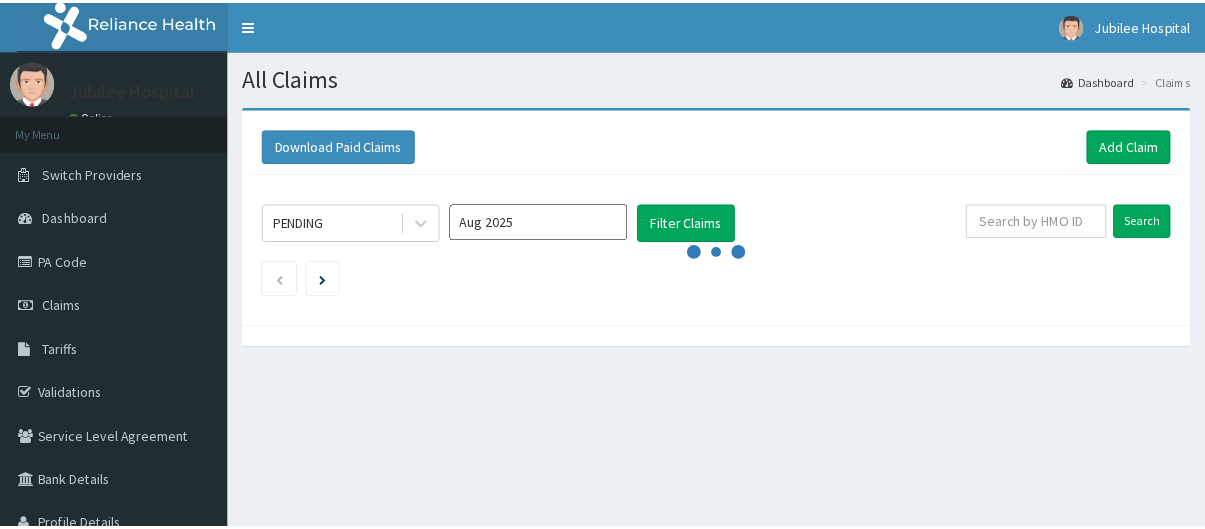 scroll, scrollTop: 0, scrollLeft: 0, axis: both 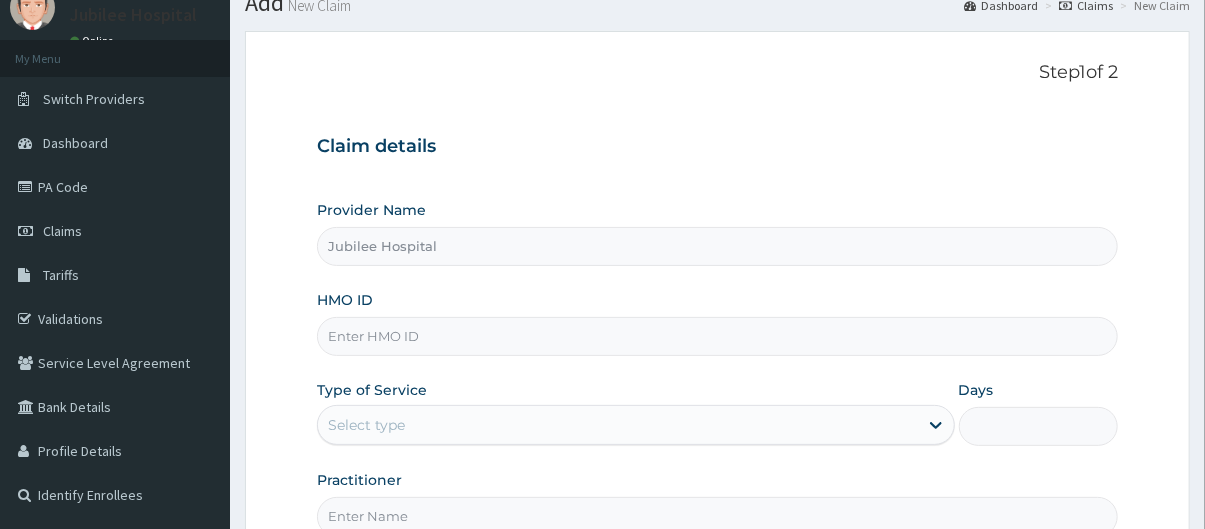 type on "Jubilee Hospital" 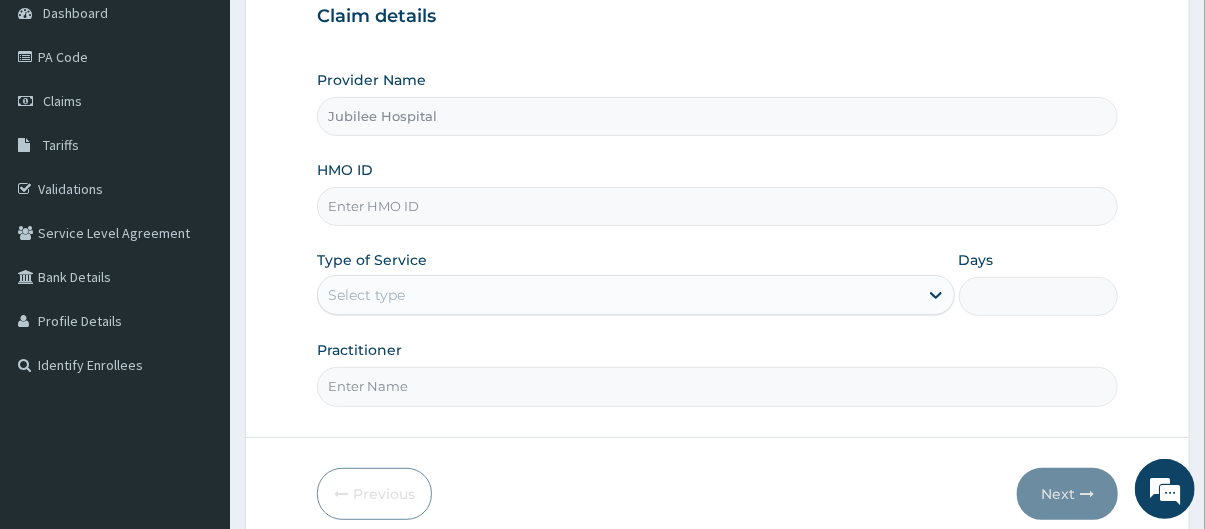 scroll, scrollTop: 208, scrollLeft: 0, axis: vertical 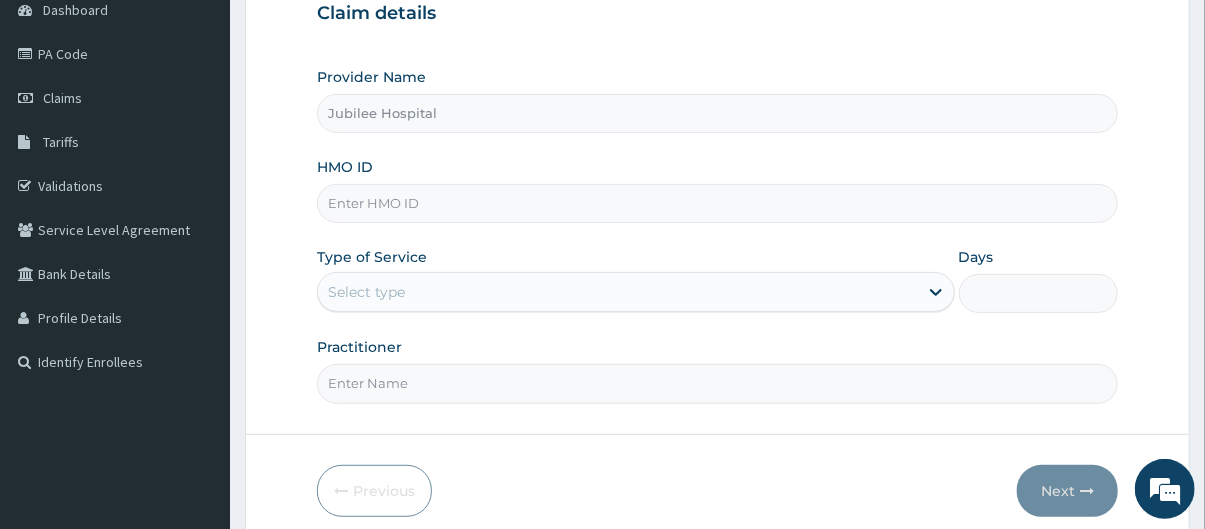 click on "HMO ID" at bounding box center (718, 203) 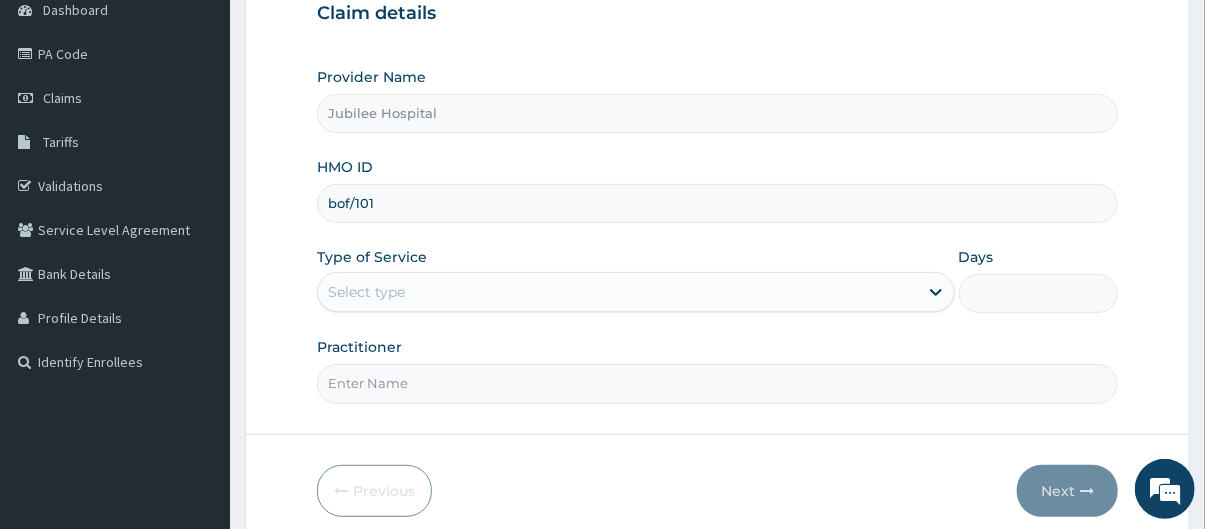 type on "bof/10106/a" 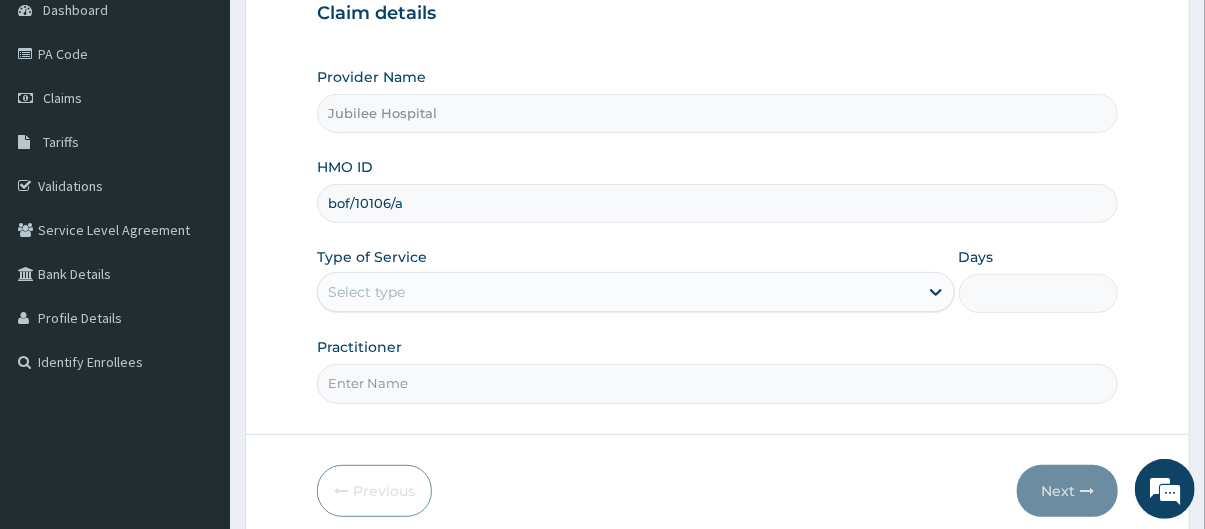 scroll, scrollTop: 0, scrollLeft: 0, axis: both 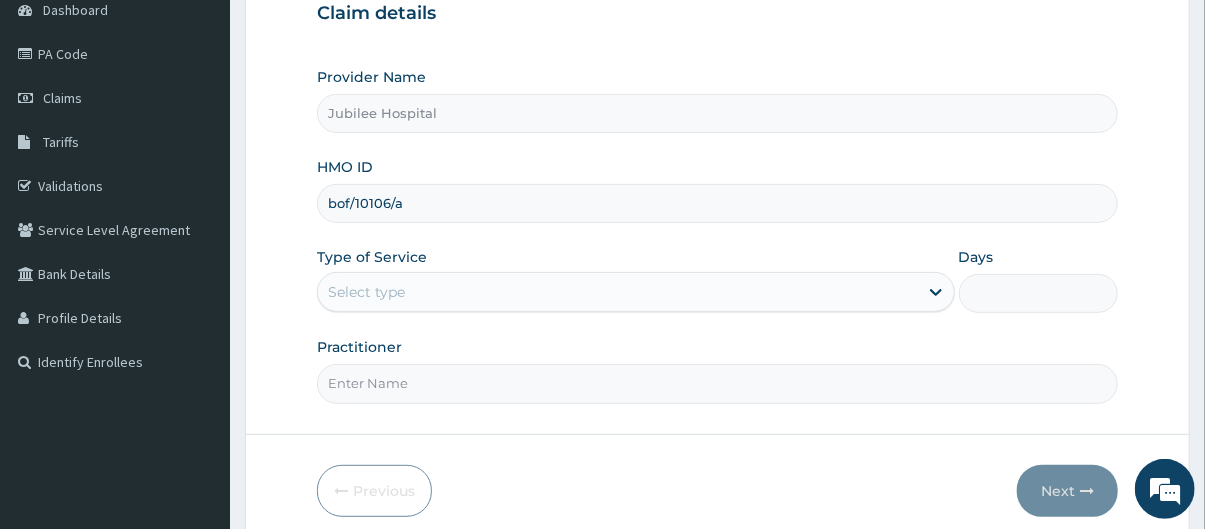click on "Select type" at bounding box center (618, 292) 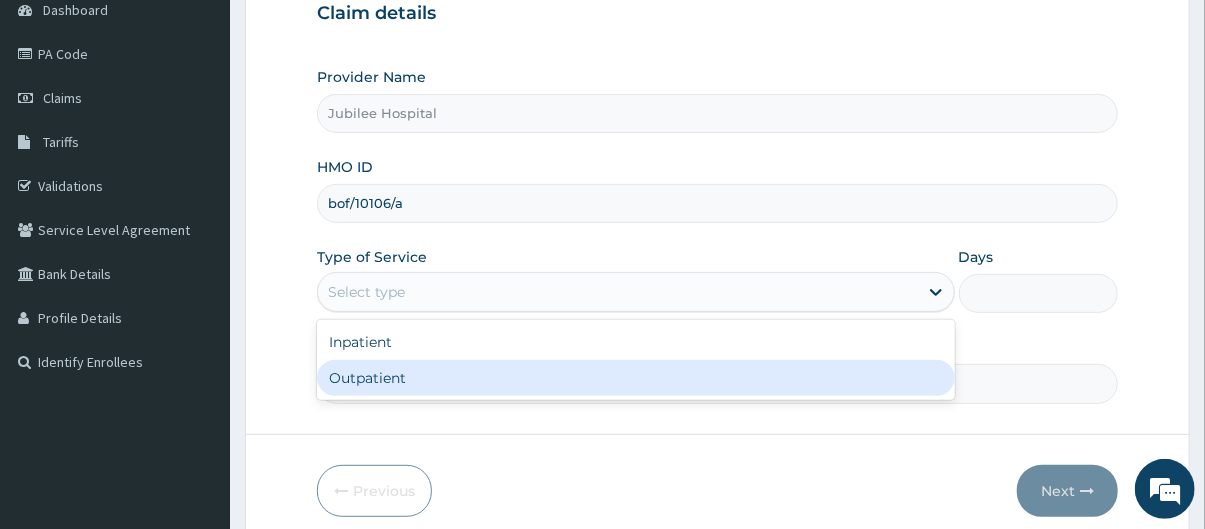 click on "Outpatient" at bounding box center (636, 378) 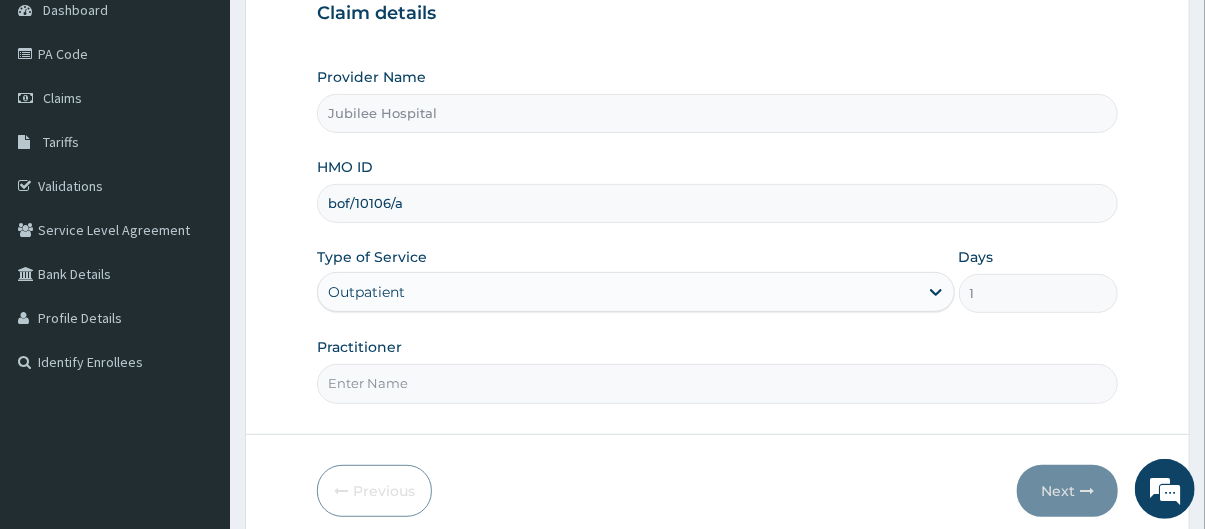click on "Practitioner" at bounding box center (718, 383) 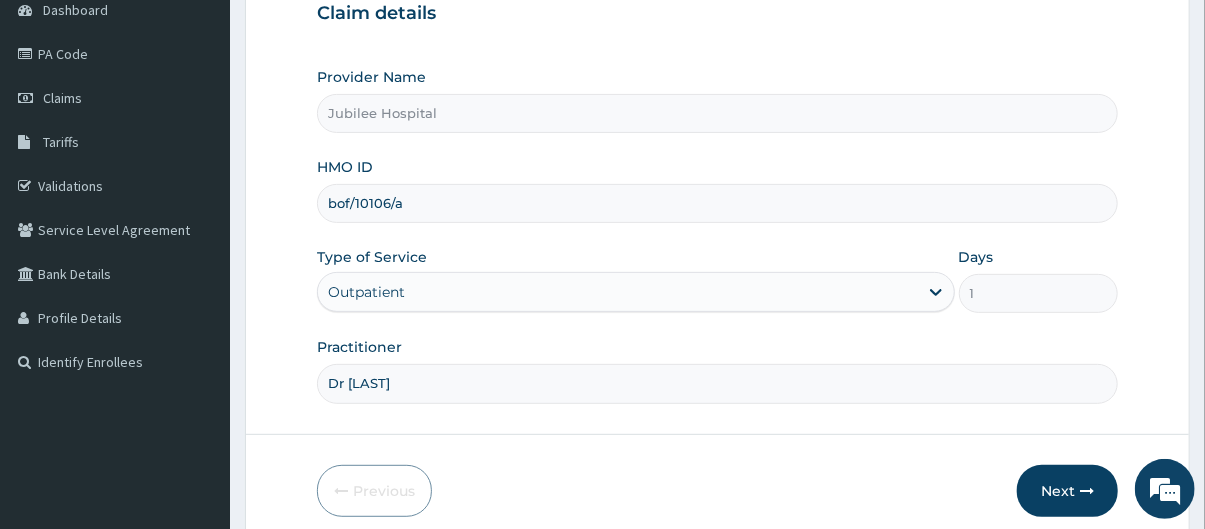 type on "Dr Oderemi" 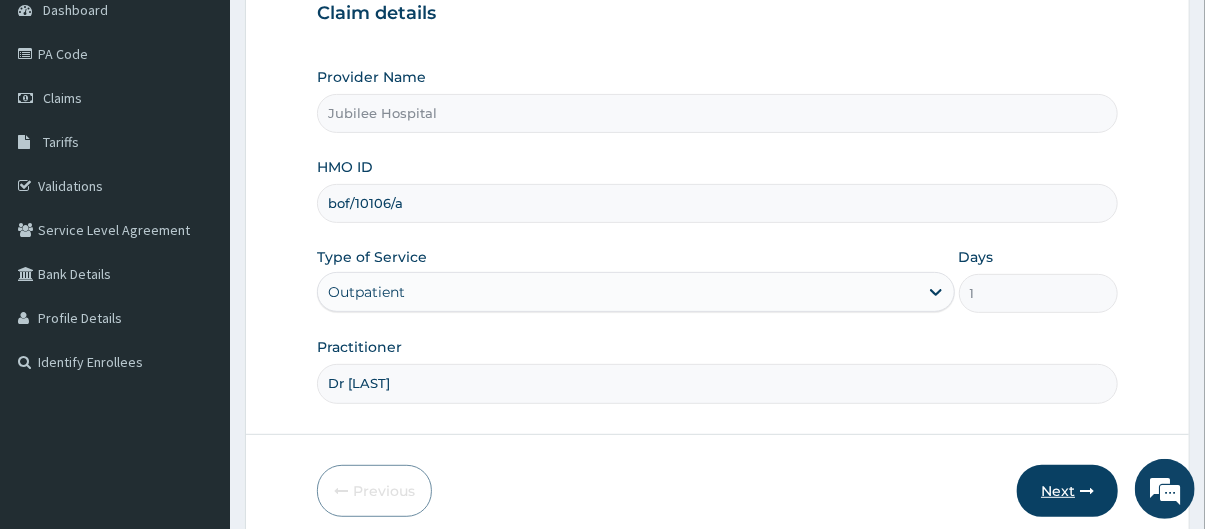 click on "Next" at bounding box center [1067, 491] 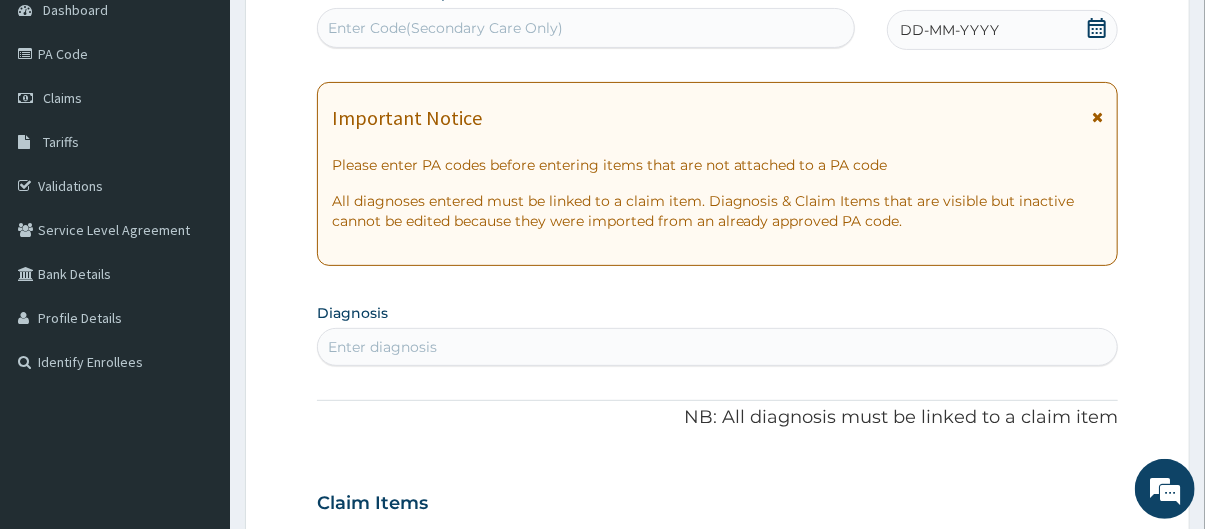 scroll, scrollTop: 189, scrollLeft: 0, axis: vertical 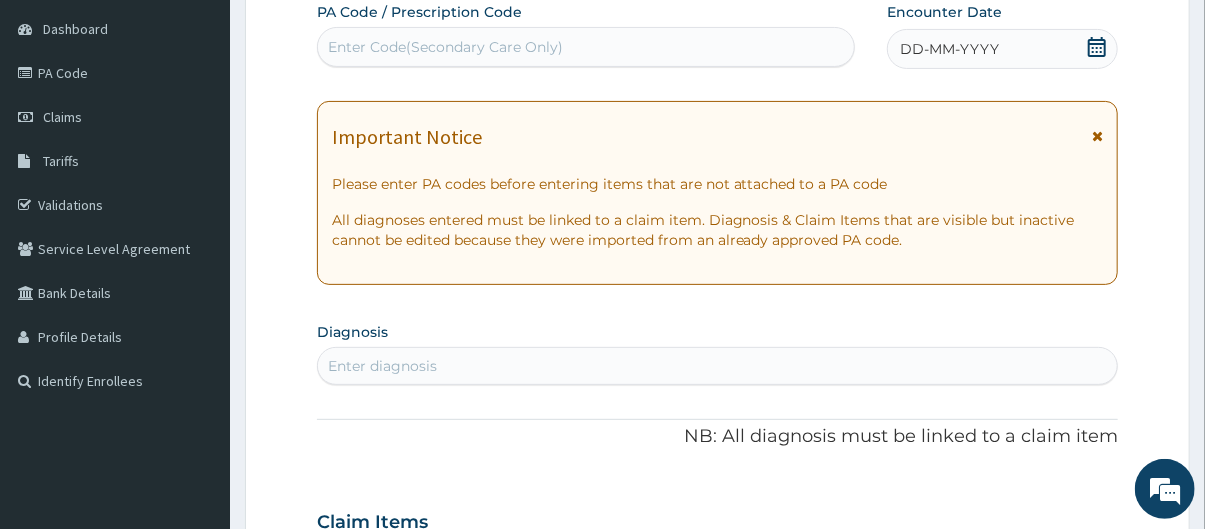click at bounding box center (1097, 49) 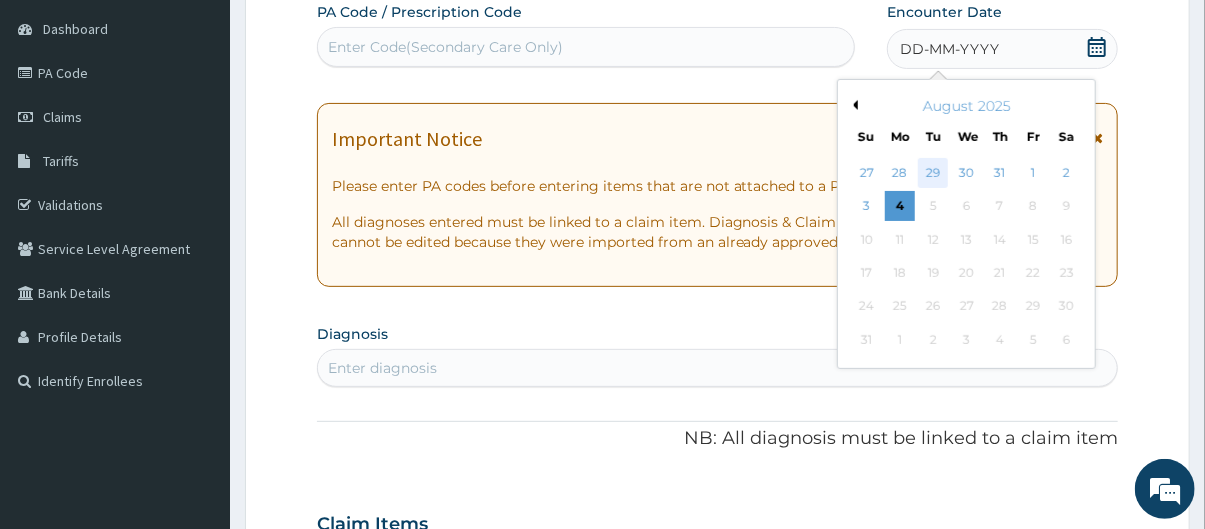 click on "29" at bounding box center (934, 173) 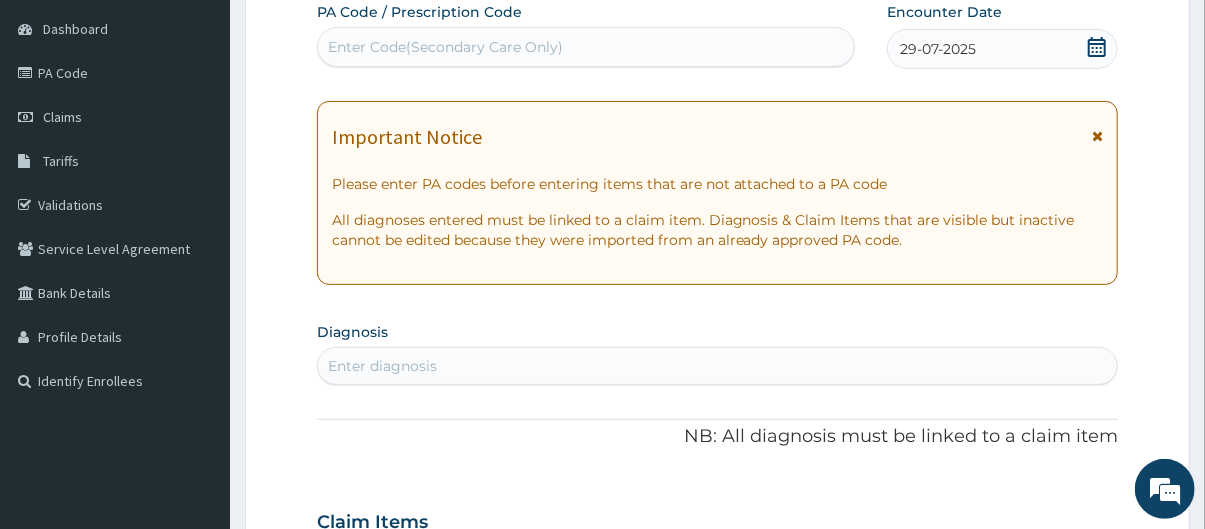 click on "Enter Code(Secondary Care Only)" at bounding box center (445, 47) 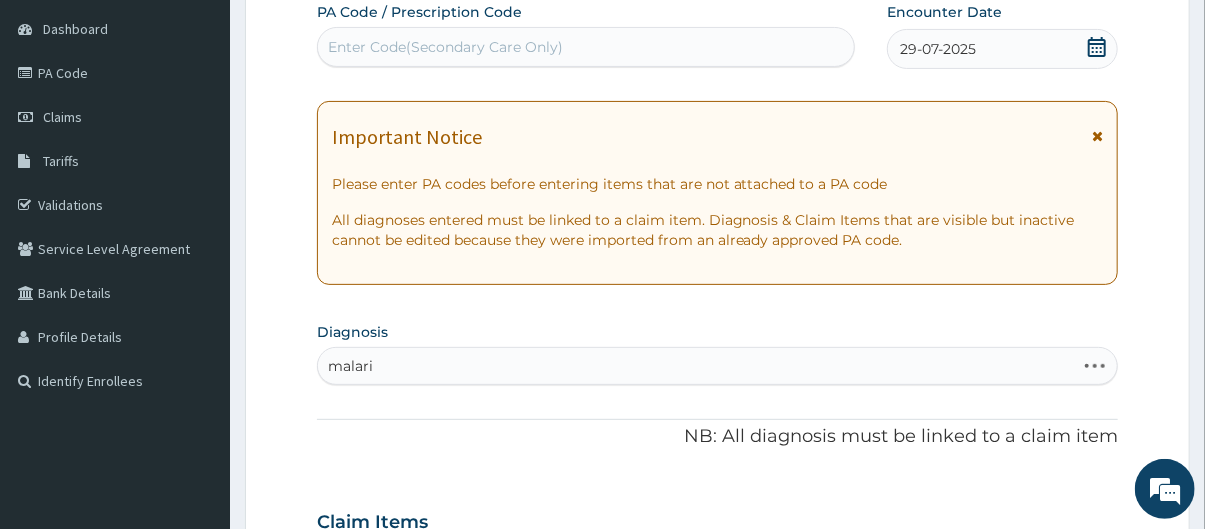 type on "malaria" 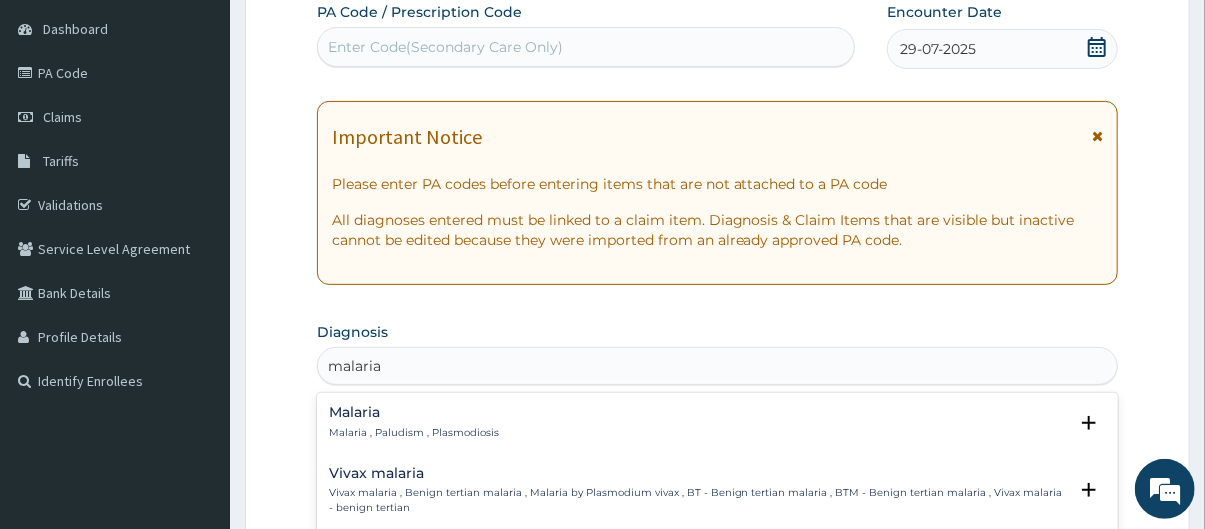click on "Malaria Malaria , Paludism , Plasmodiosis" at bounding box center [718, 422] 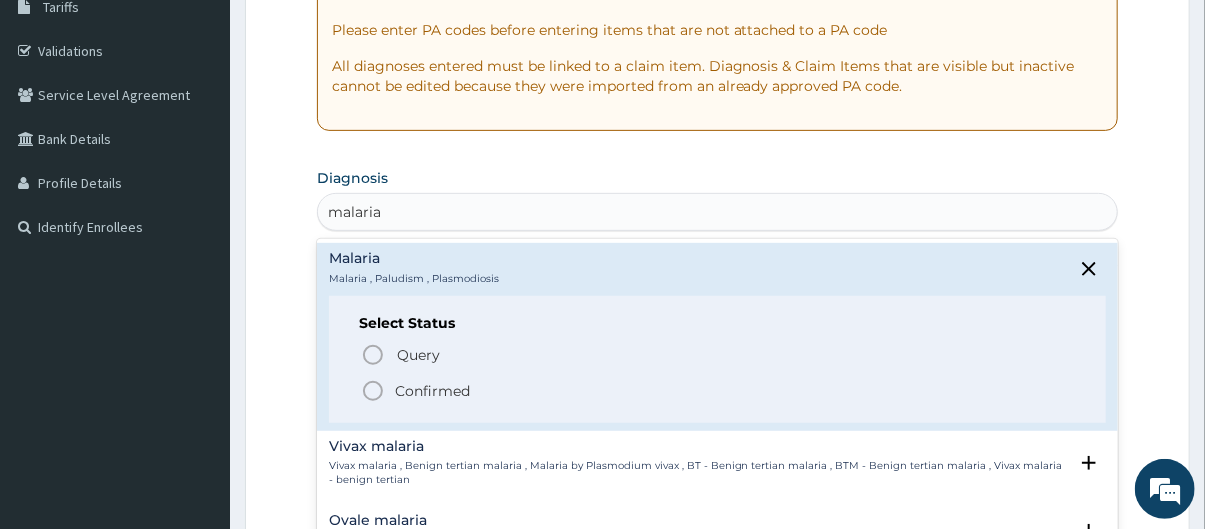 scroll, scrollTop: 351, scrollLeft: 0, axis: vertical 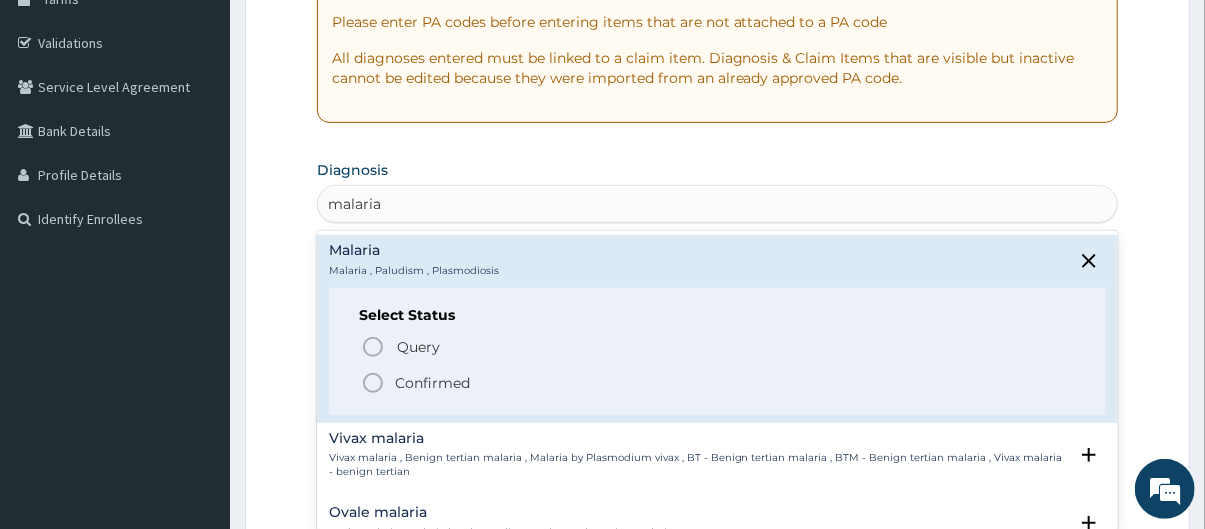 click on "Confirmed" at bounding box center (719, 383) 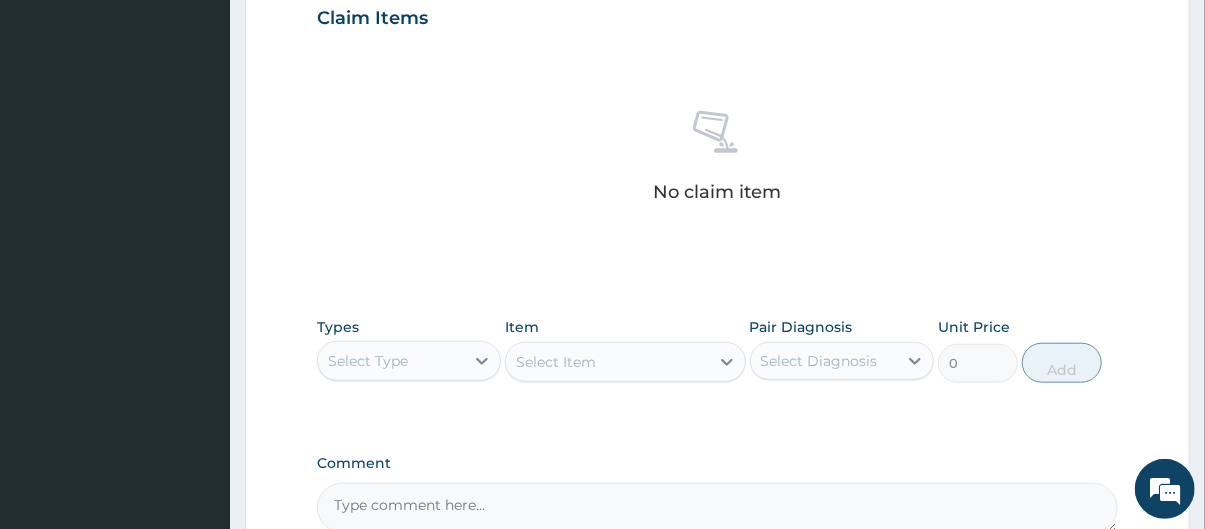 scroll, scrollTop: 706, scrollLeft: 0, axis: vertical 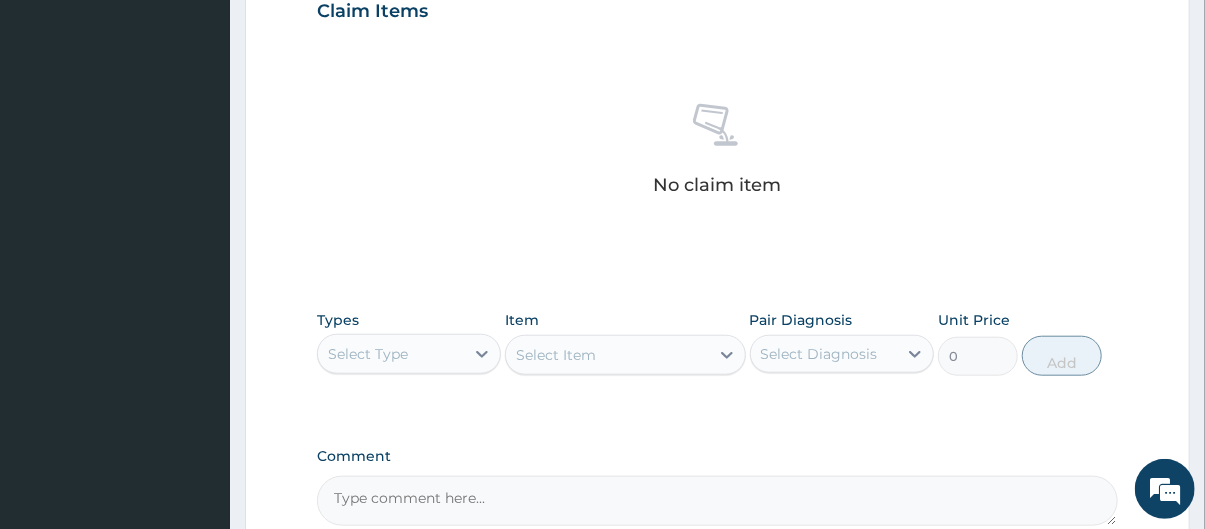 click on "Select Type" at bounding box center [391, 354] 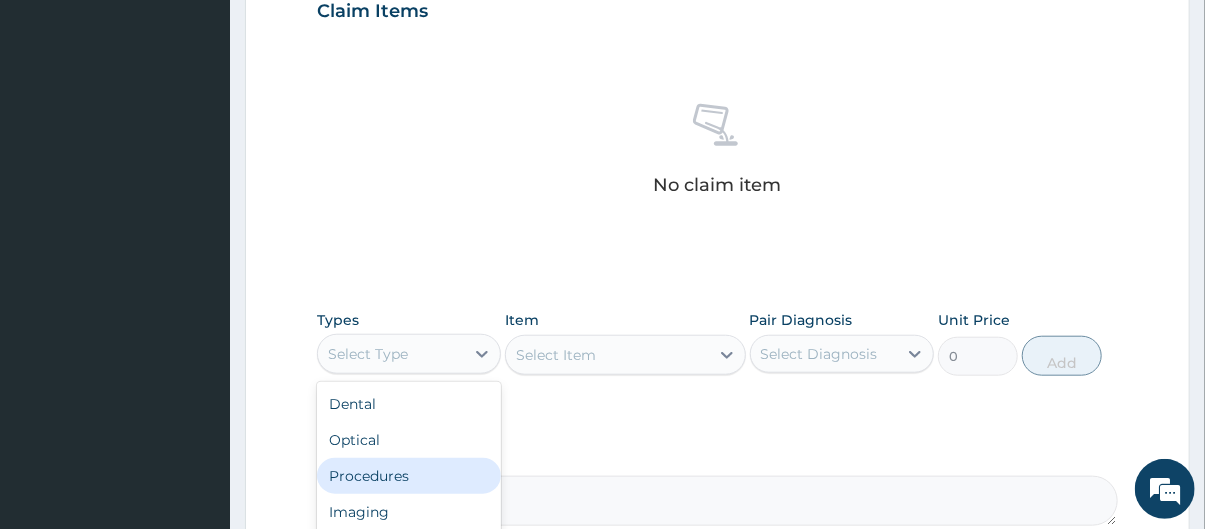 click on "Procedures" at bounding box center (409, 476) 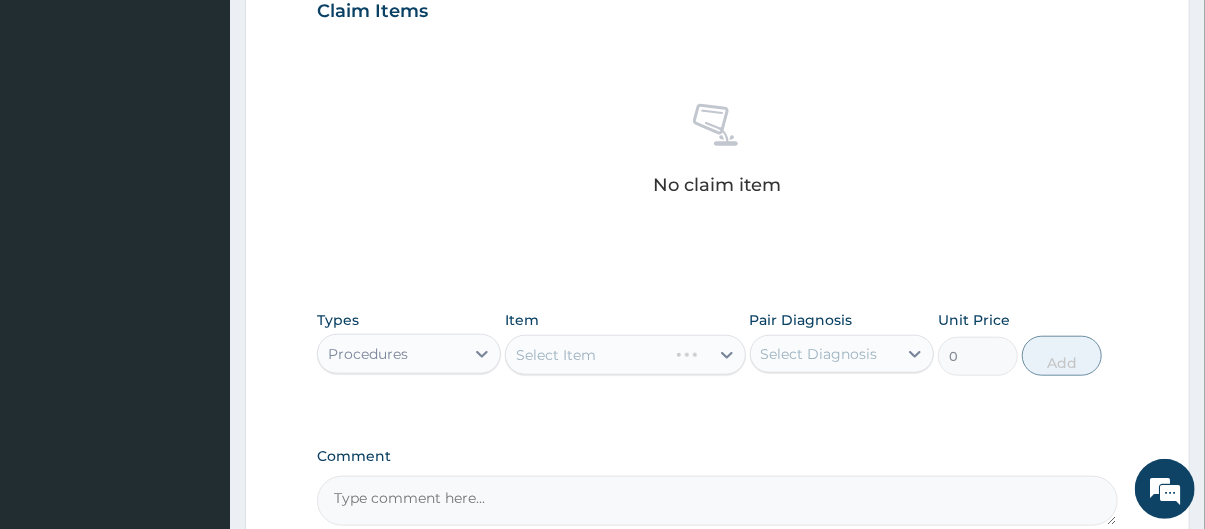 click on "Select Item" at bounding box center [625, 355] 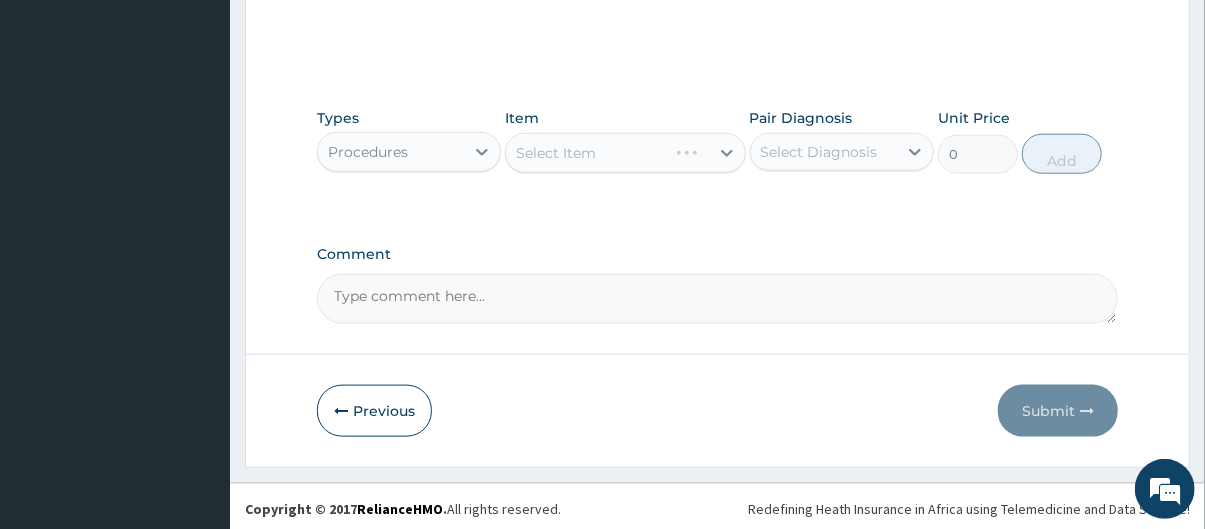 scroll, scrollTop: 910, scrollLeft: 0, axis: vertical 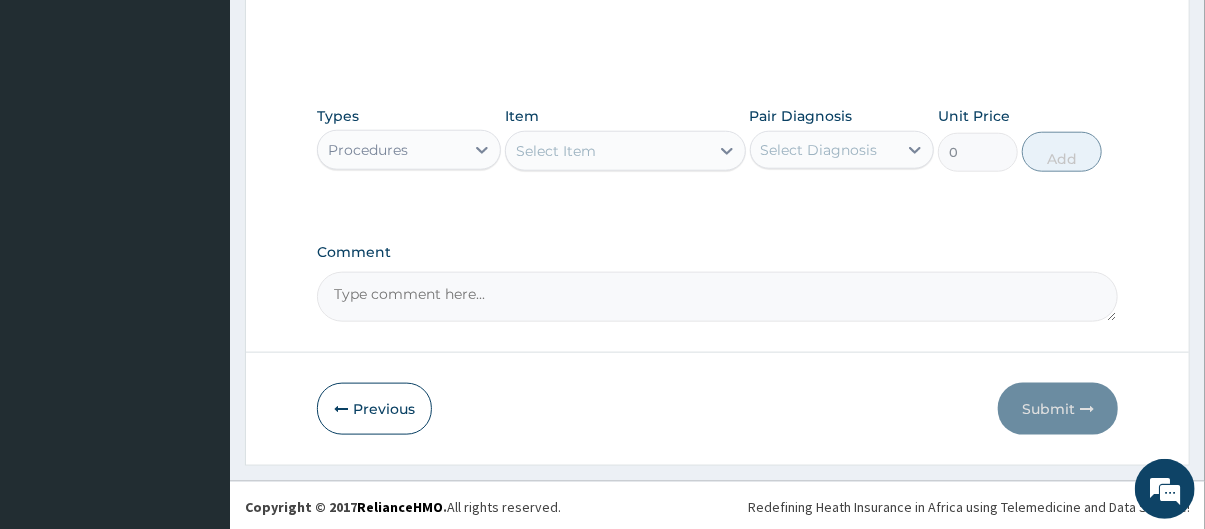 click on "Select Item" at bounding box center [607, 151] 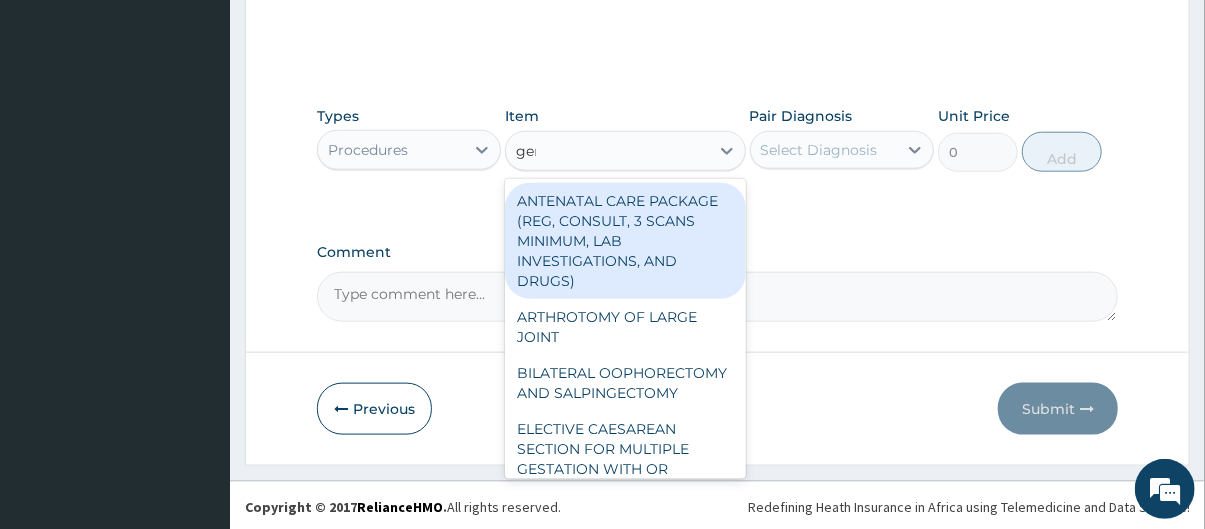 type on "gene" 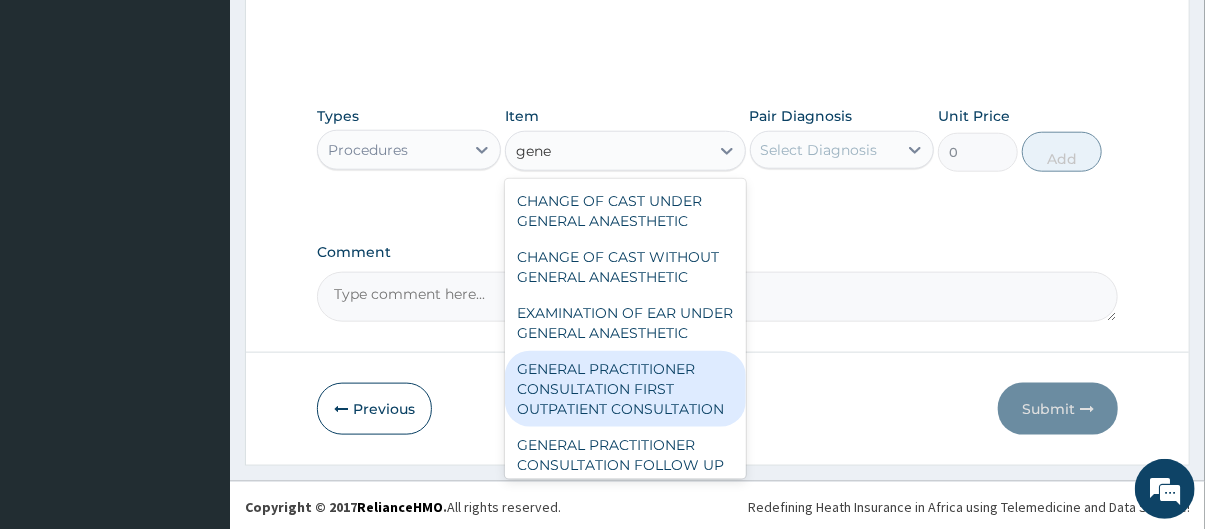 click on "GENERAL PRACTITIONER CONSULTATION FIRST OUTPATIENT CONSULTATION" at bounding box center [625, 389] 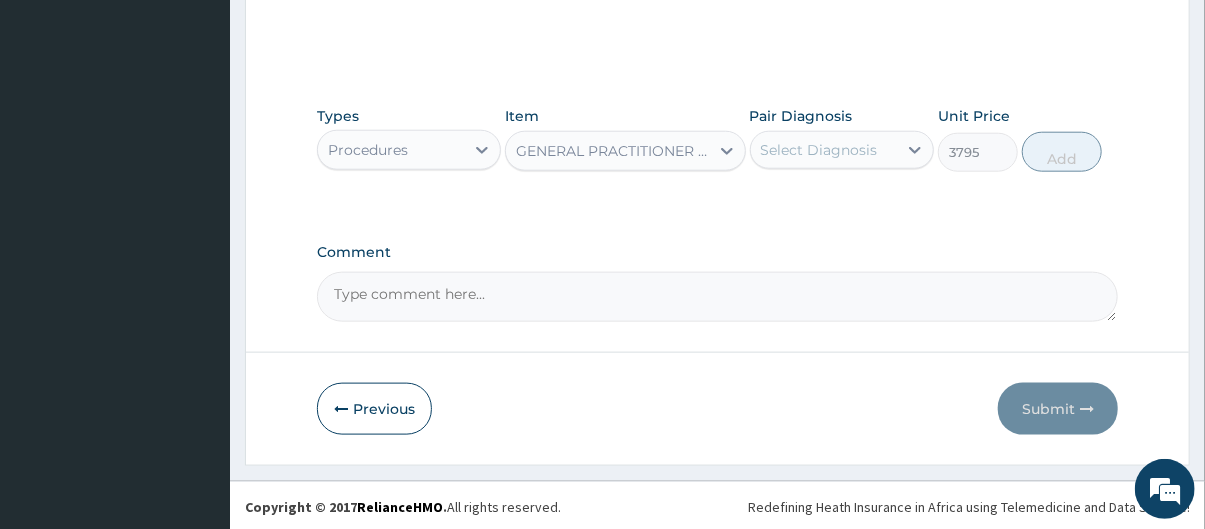 click on "Select Diagnosis" at bounding box center [819, 150] 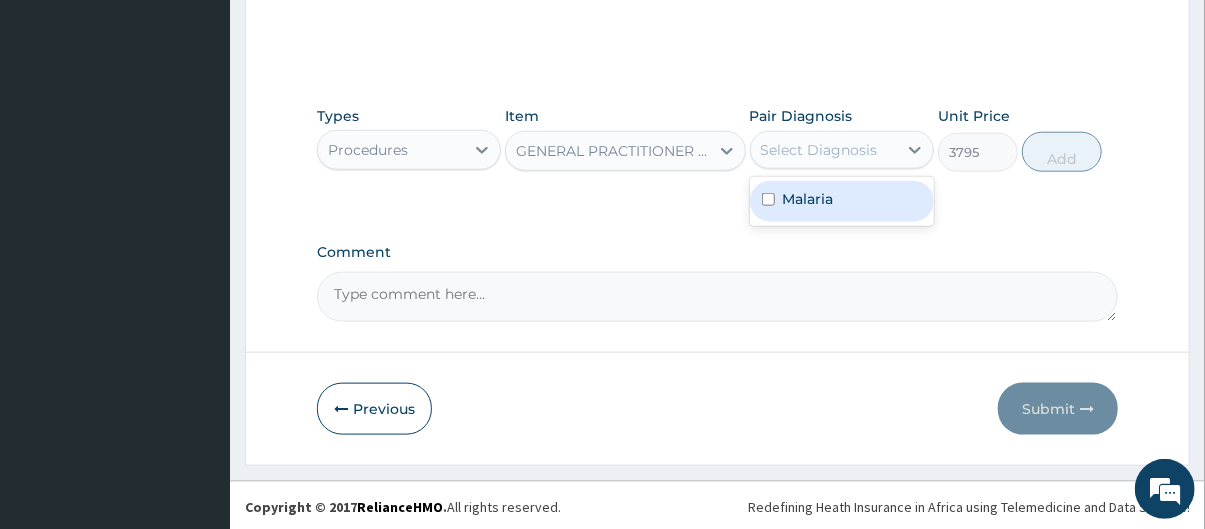 click on "Malaria" at bounding box center (842, 201) 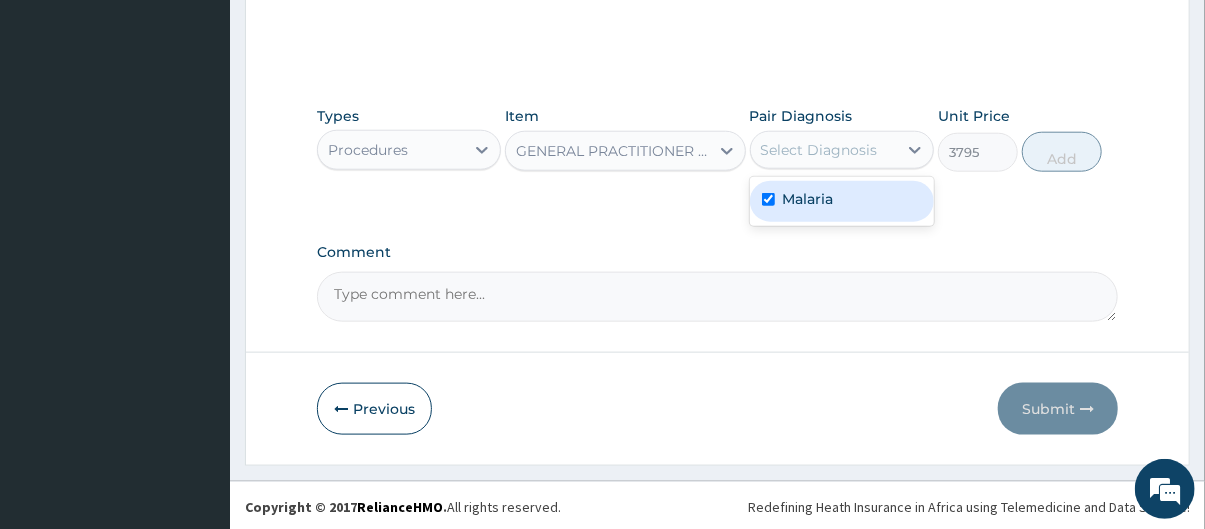 checkbox on "true" 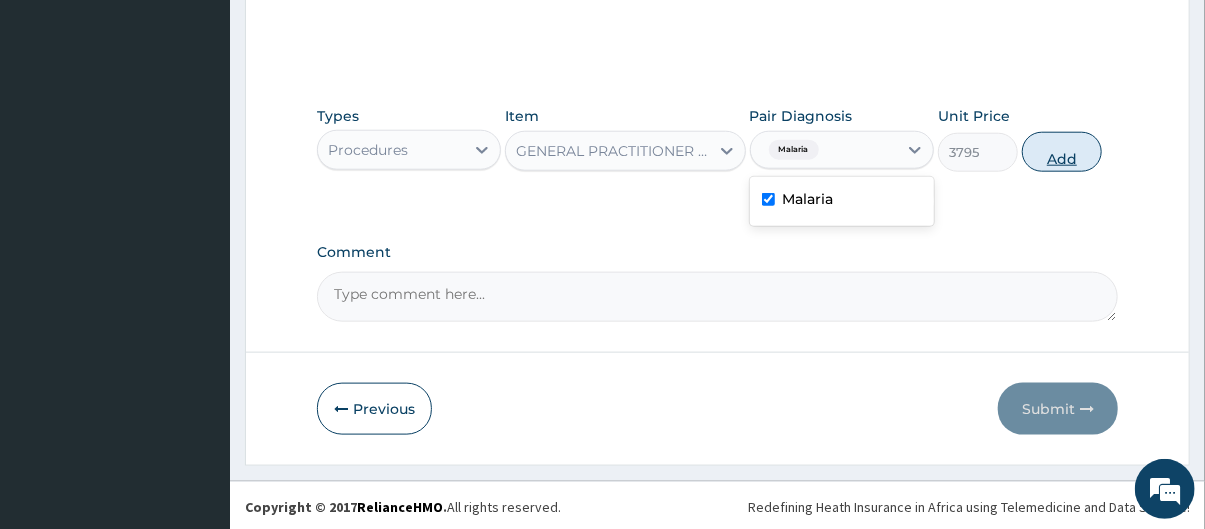 click on "Add" at bounding box center [1062, 152] 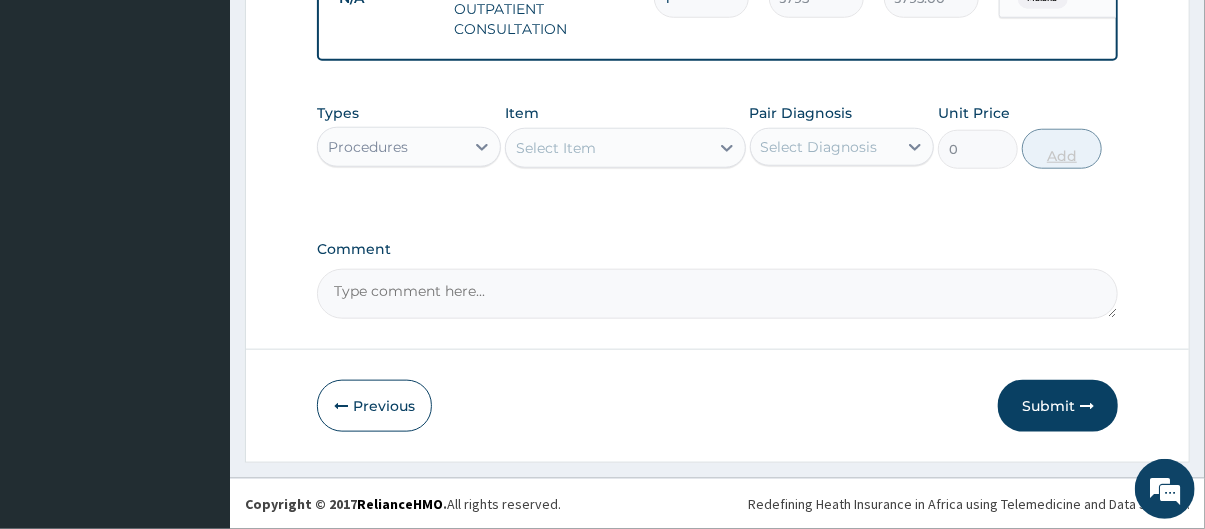 scroll, scrollTop: 826, scrollLeft: 0, axis: vertical 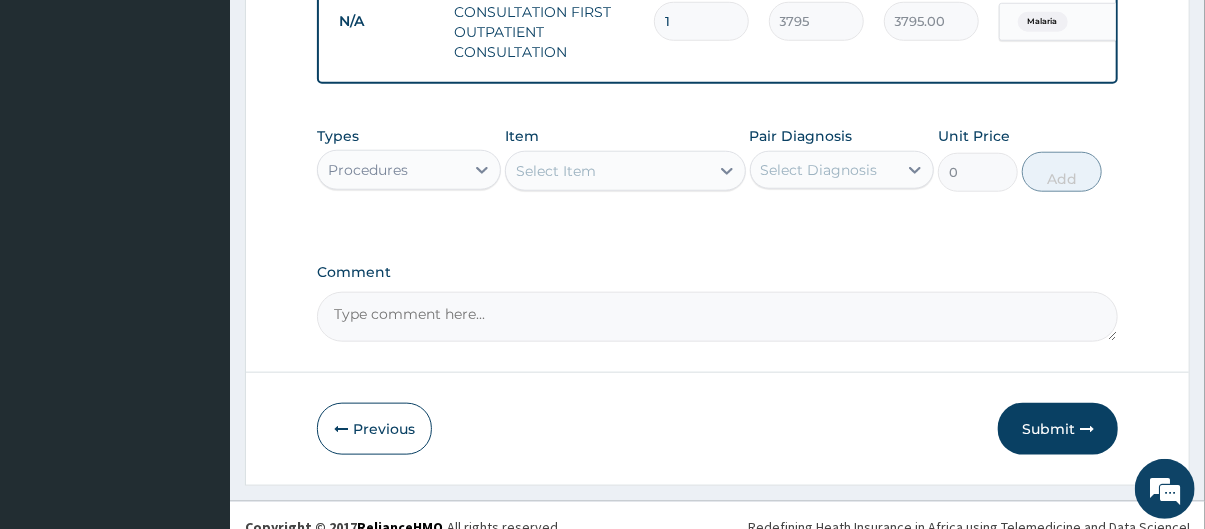 click on "Procedures" at bounding box center (391, 170) 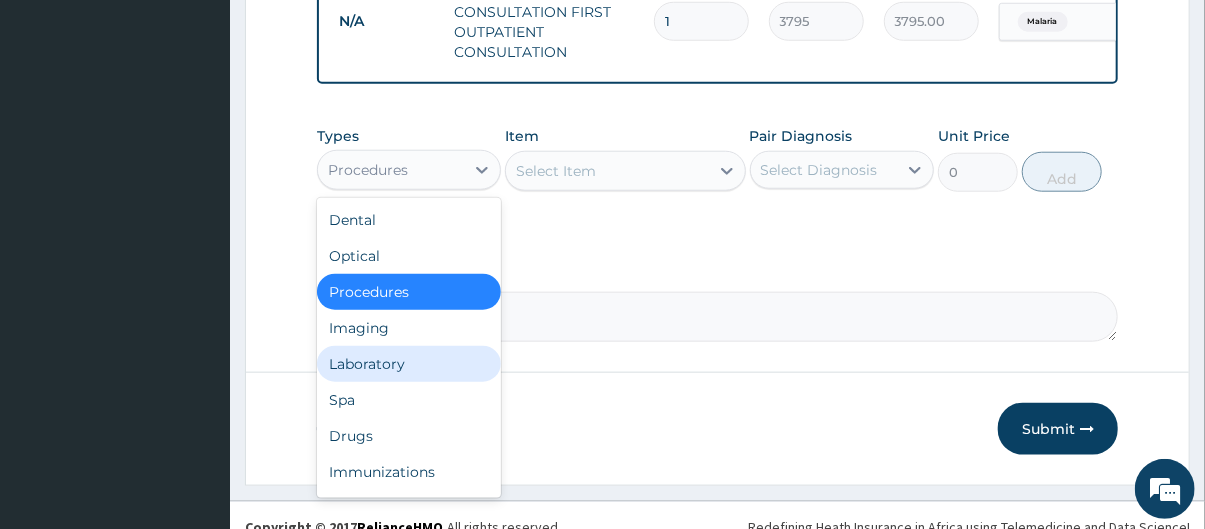 click on "Laboratory" at bounding box center (409, 364) 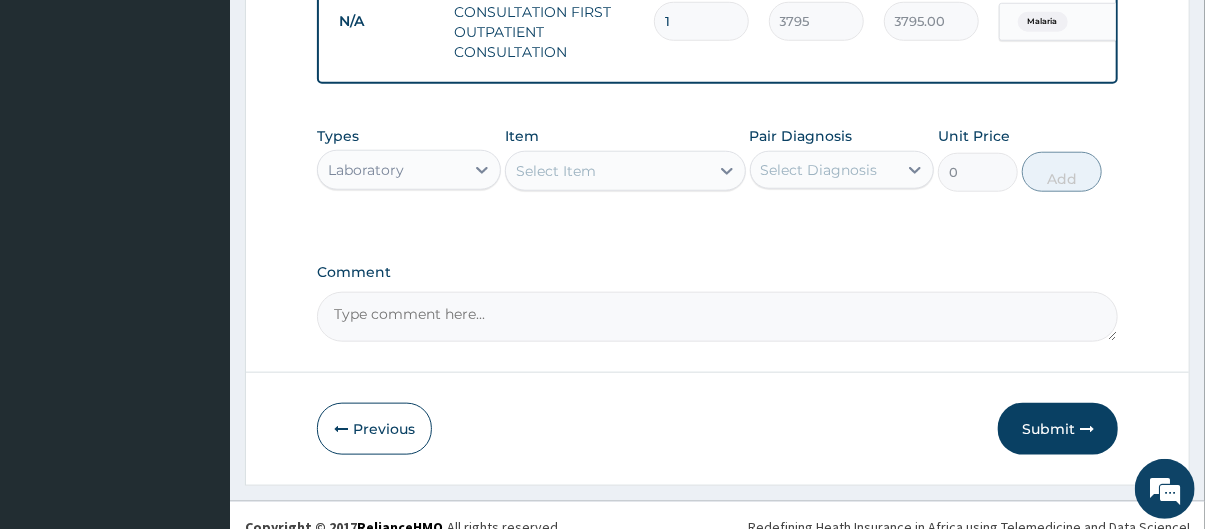 click on "Select Item" at bounding box center (556, 171) 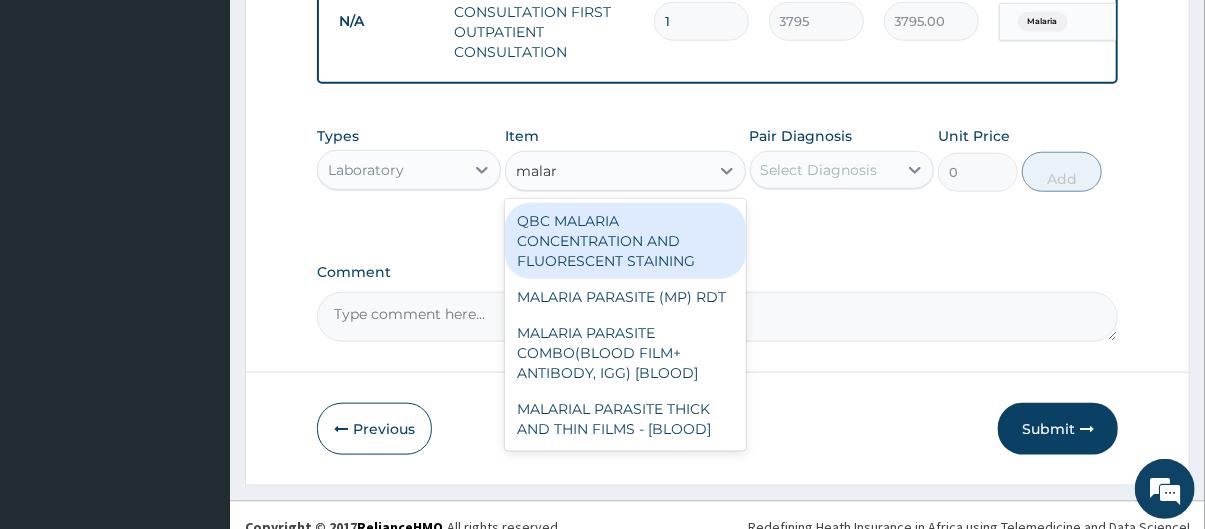 type on "malari" 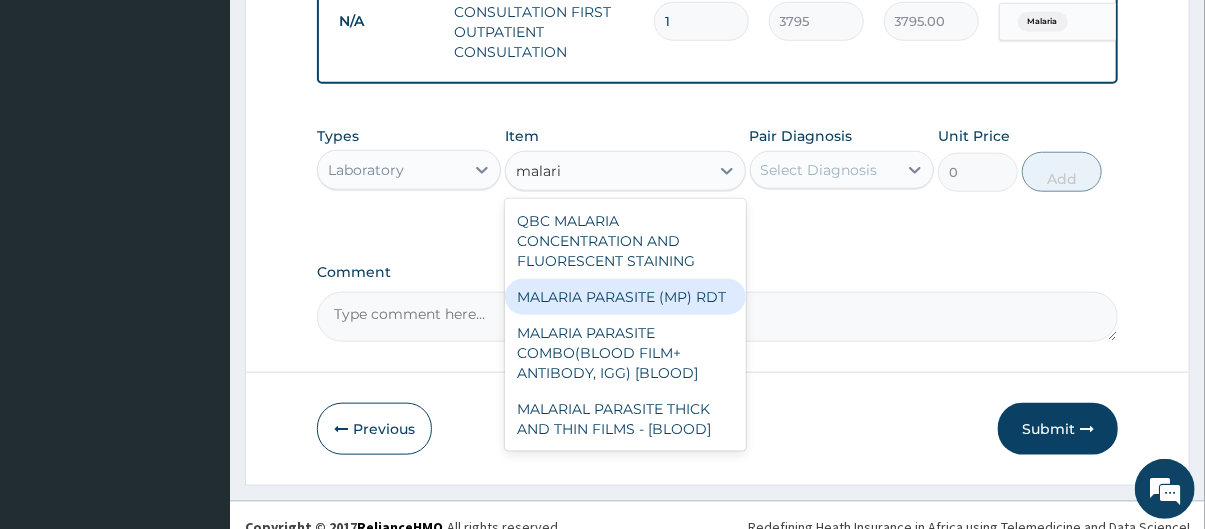 click on "MALARIA PARASITE (MP) RDT" at bounding box center [625, 297] 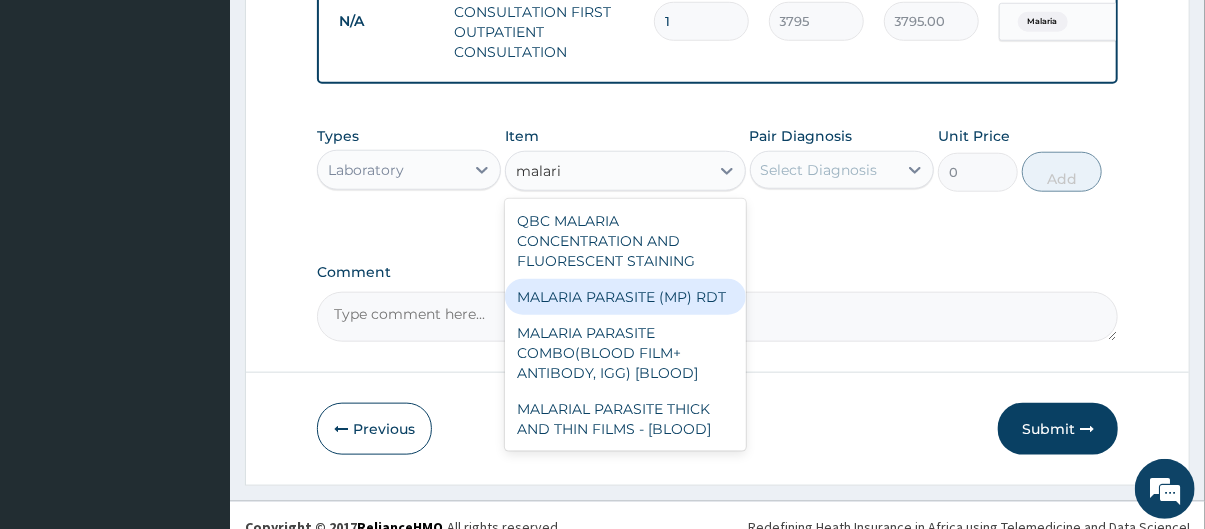 type 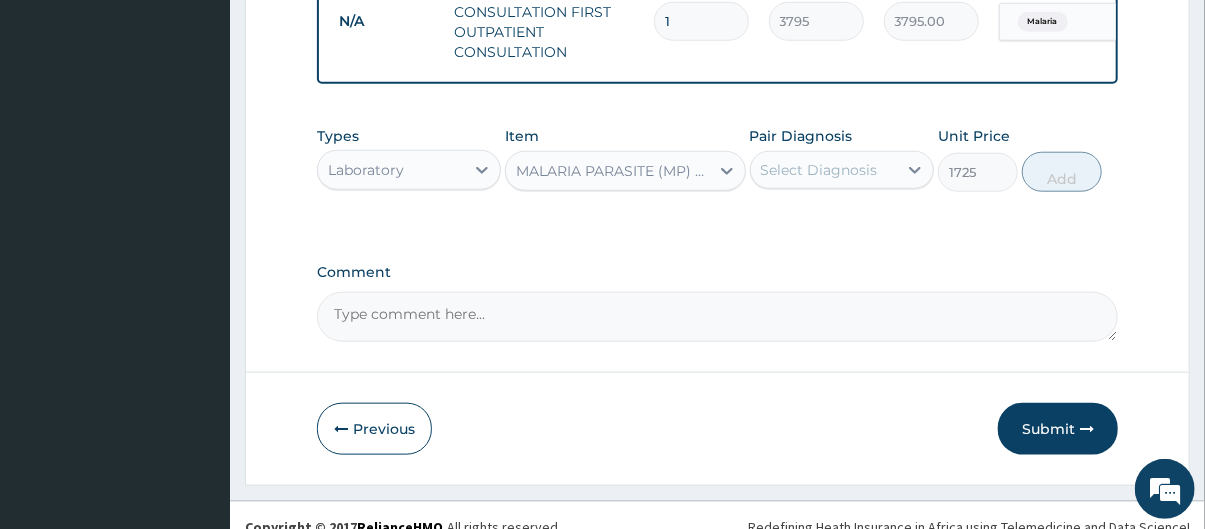 click on "Select Diagnosis" at bounding box center [824, 170] 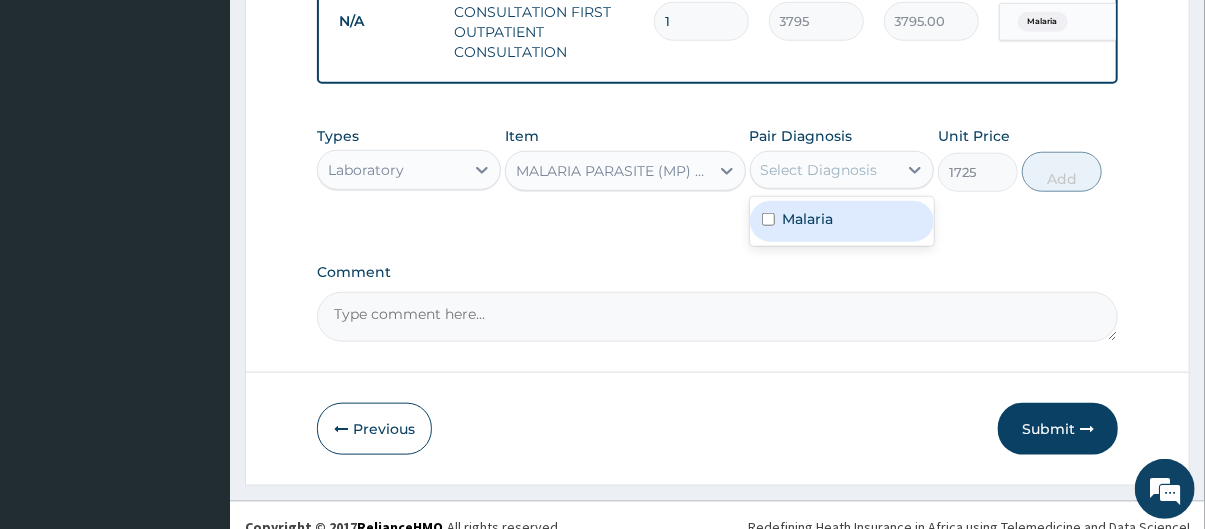 click on "Malaria" at bounding box center (842, 221) 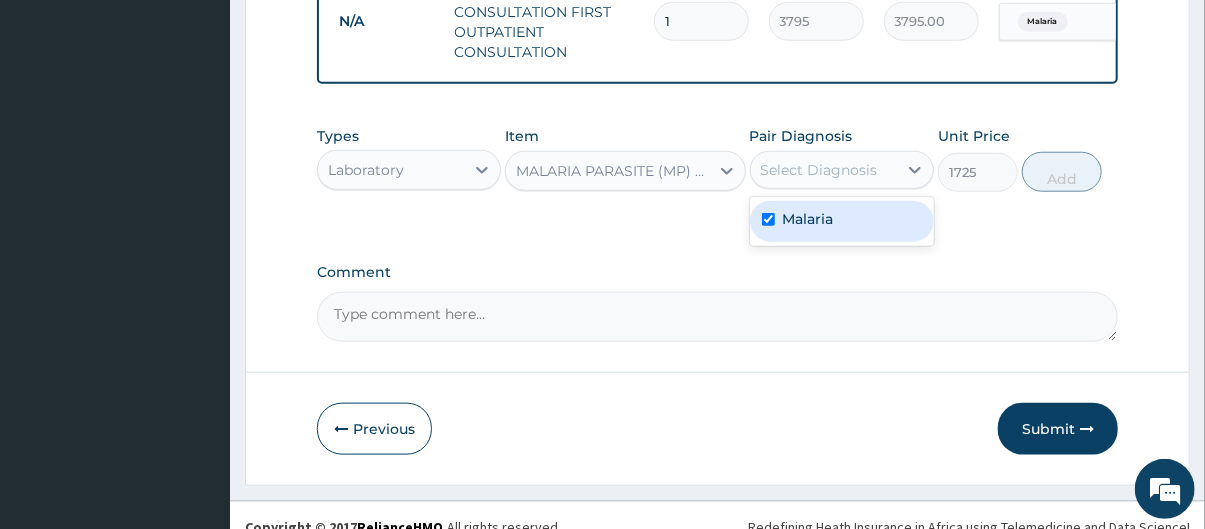checkbox on "true" 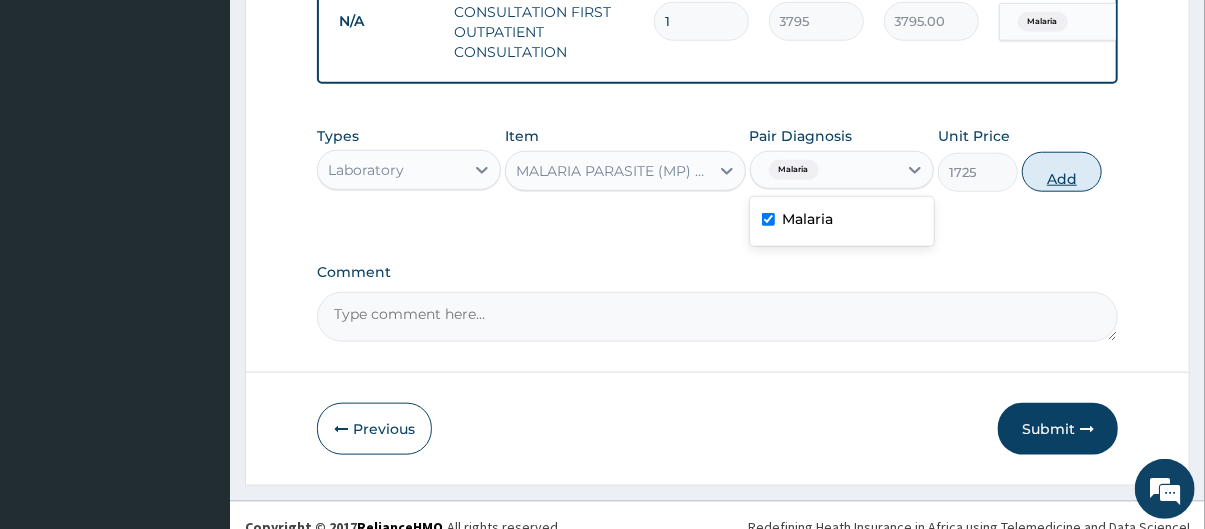 click on "Add" at bounding box center [1062, 172] 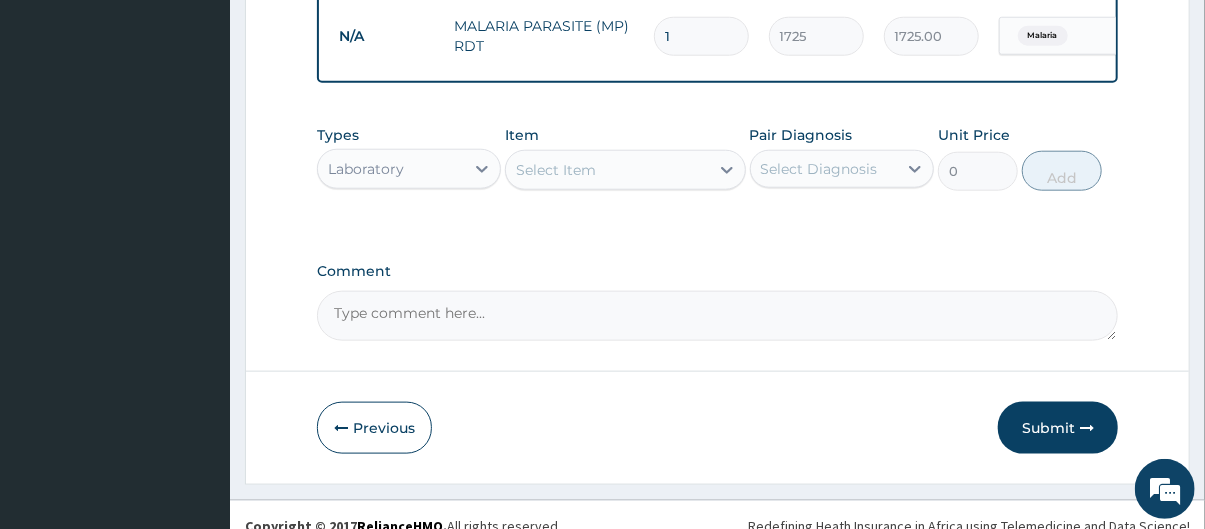 scroll, scrollTop: 931, scrollLeft: 0, axis: vertical 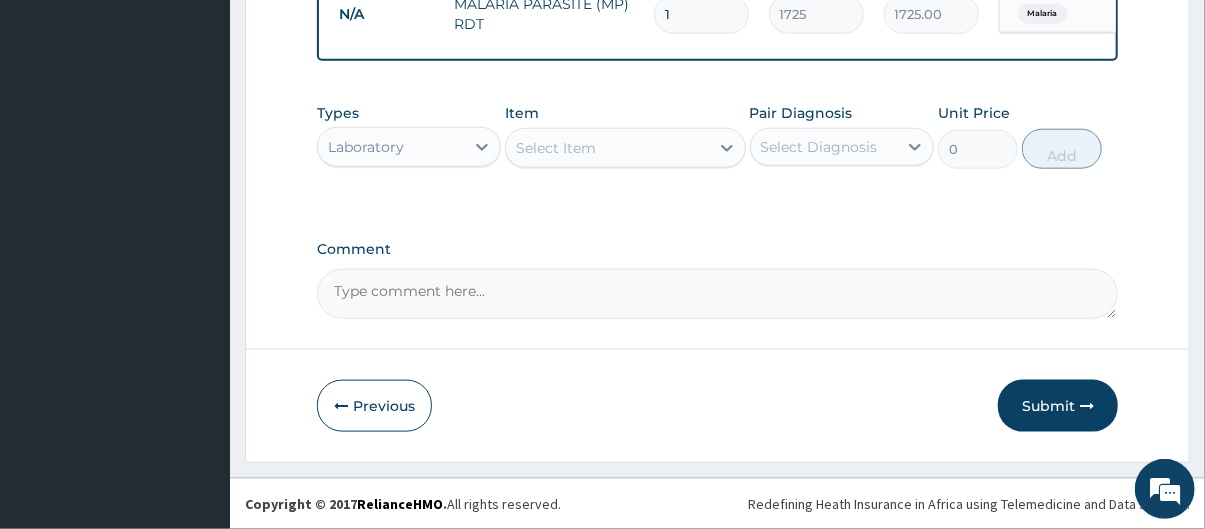 click on "Laboratory" at bounding box center (391, 147) 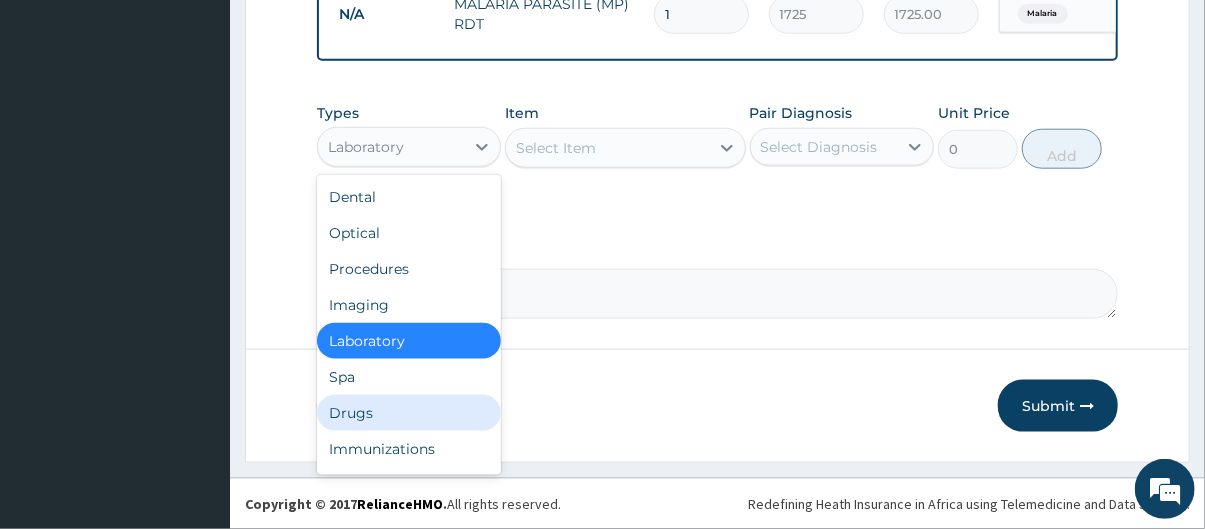 click on "Drugs" at bounding box center (409, 413) 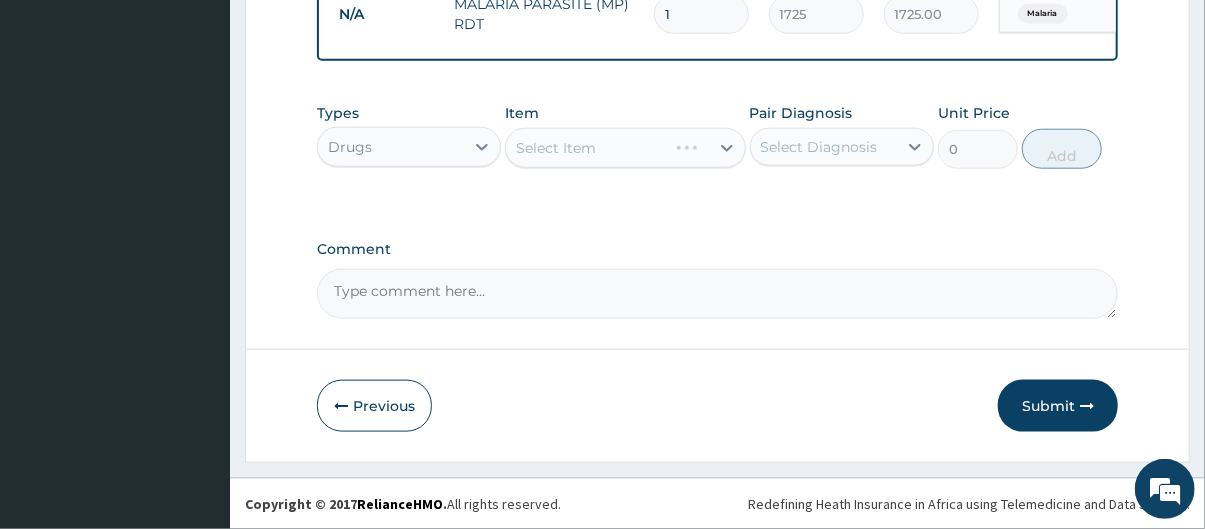 click on "Select Item" at bounding box center (625, 148) 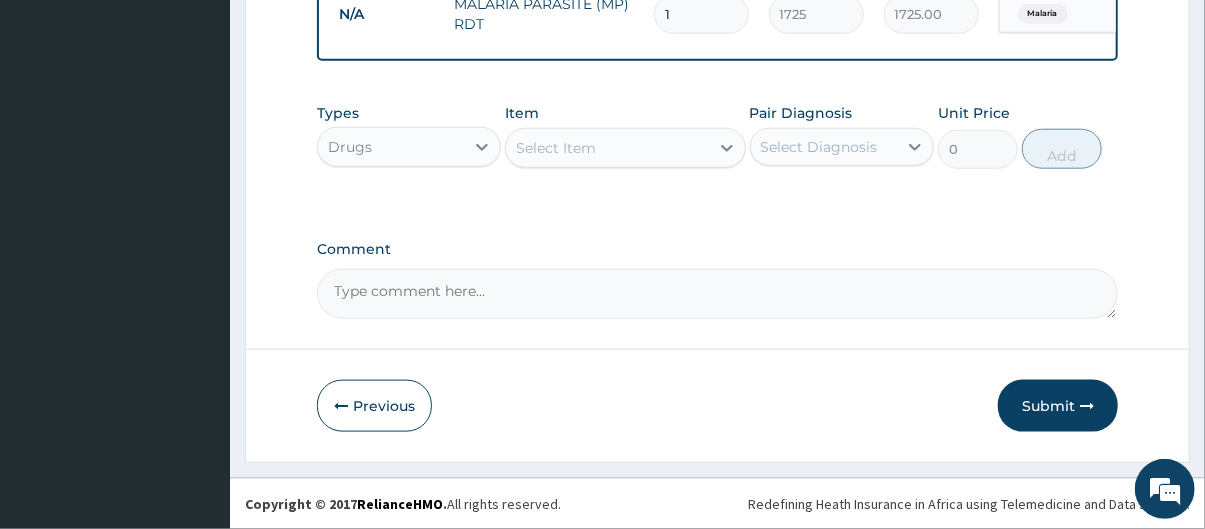 click on "Select Item" at bounding box center [607, 148] 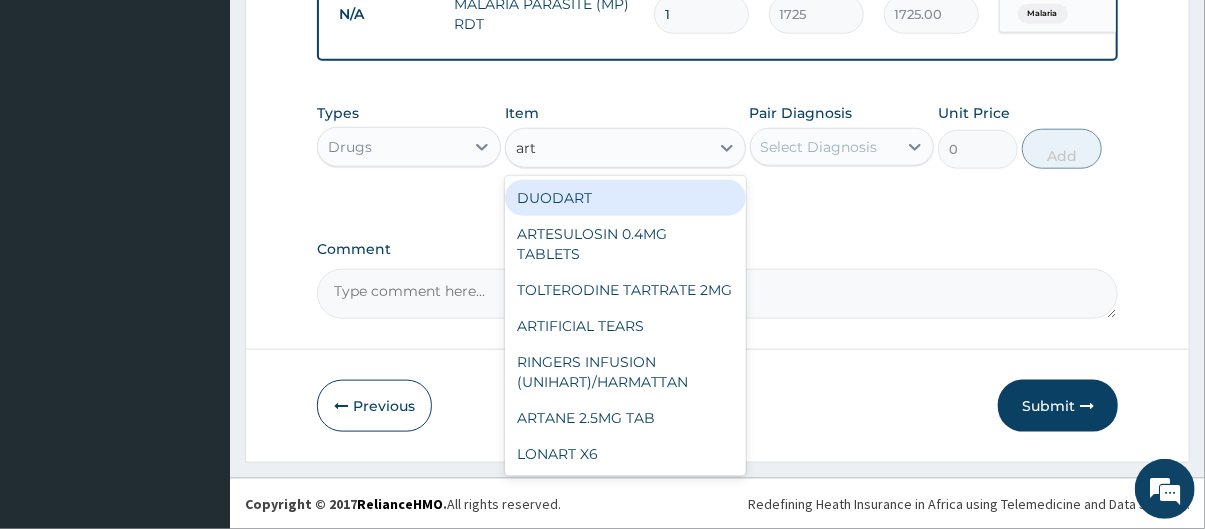 type on "arte" 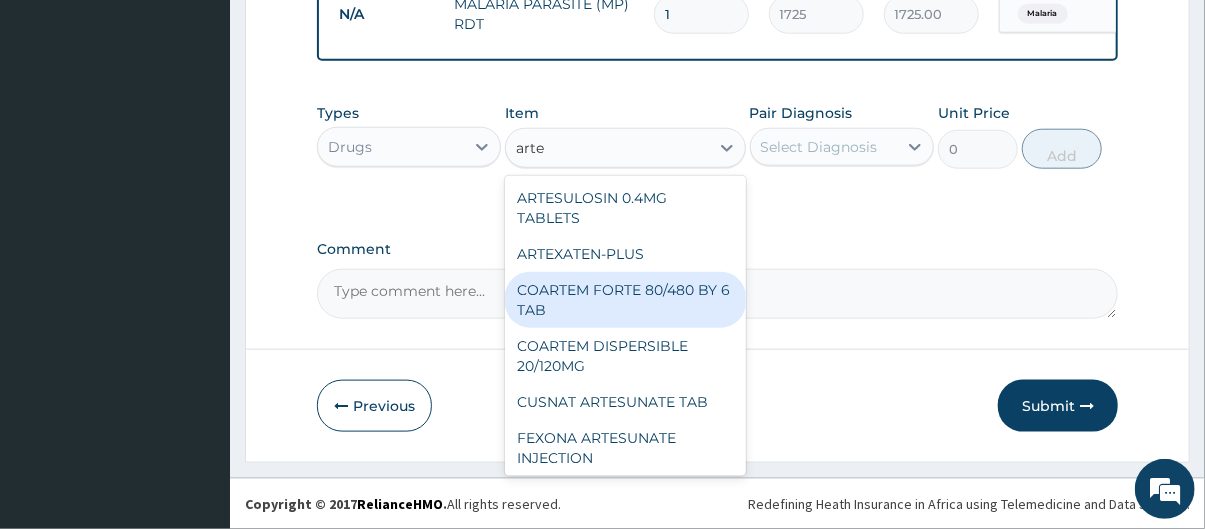 click on "COARTEM FORTE 80/480 BY 6 TAB" at bounding box center (625, 300) 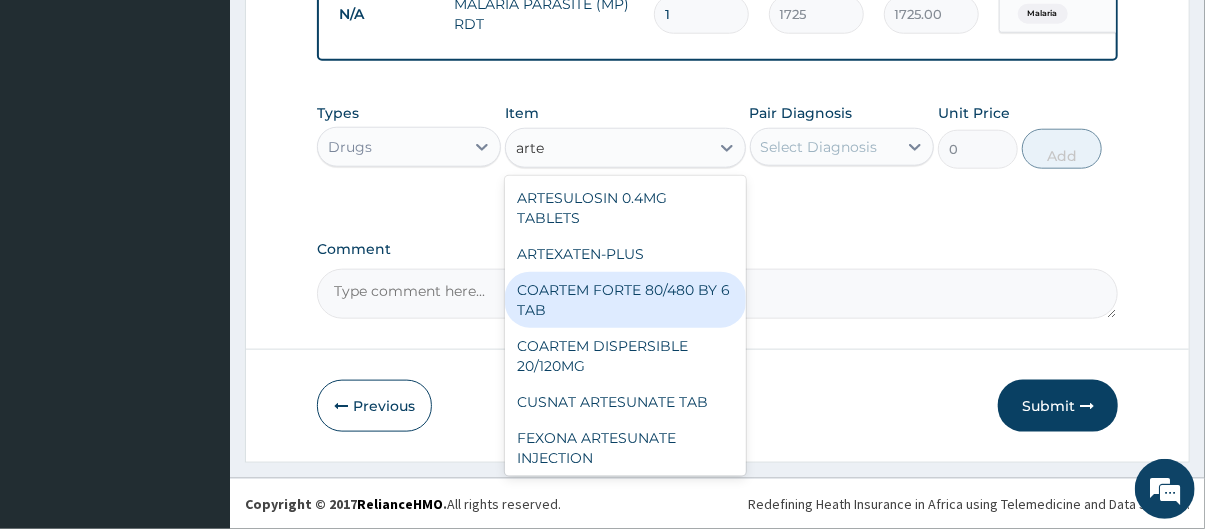 type 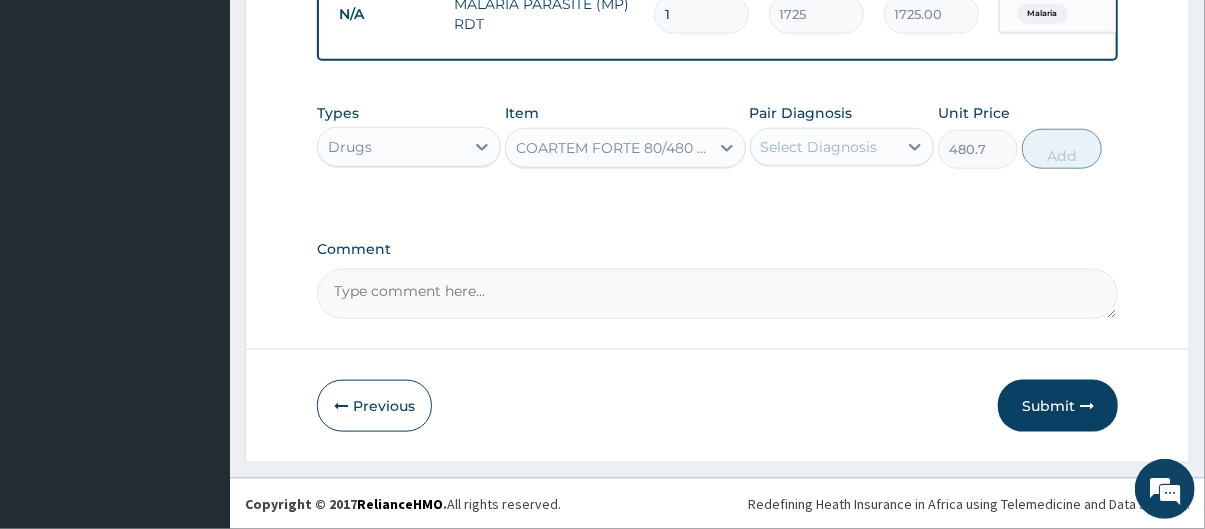 click on "Pair Diagnosis" at bounding box center (801, 113) 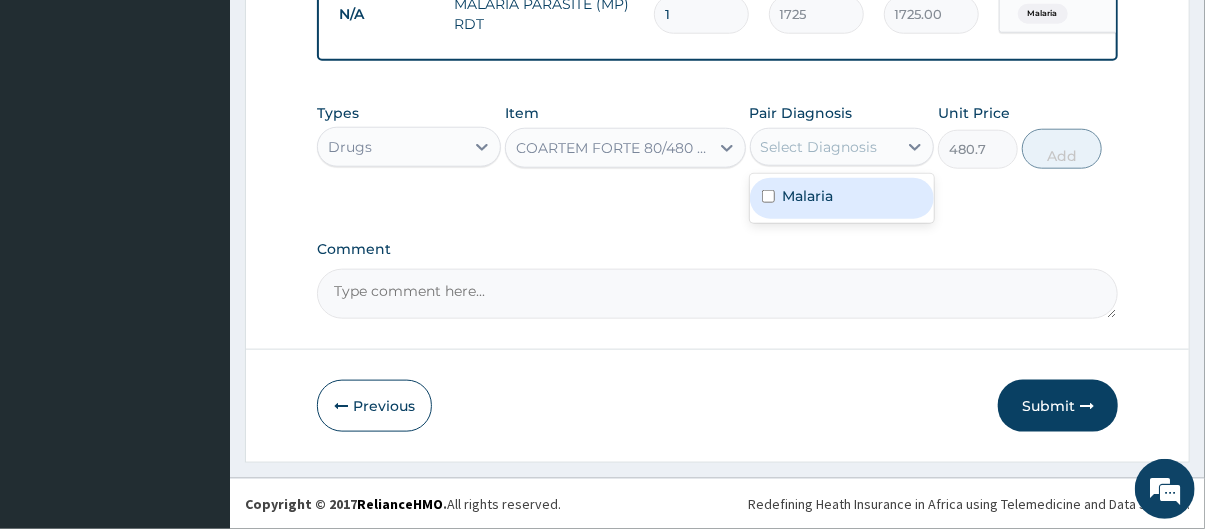 click on "Malaria" at bounding box center (808, 196) 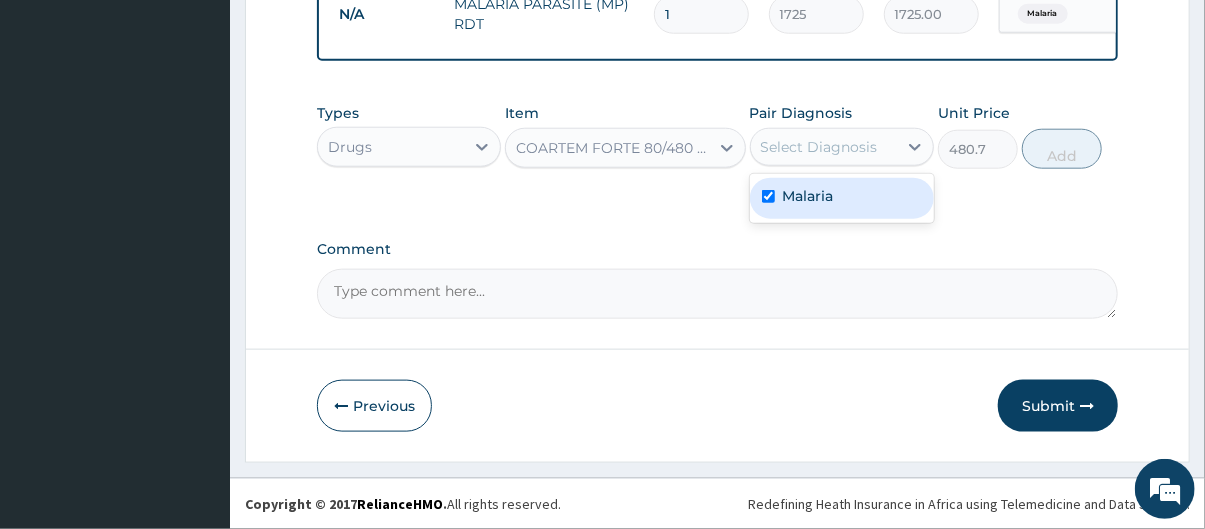 checkbox on "true" 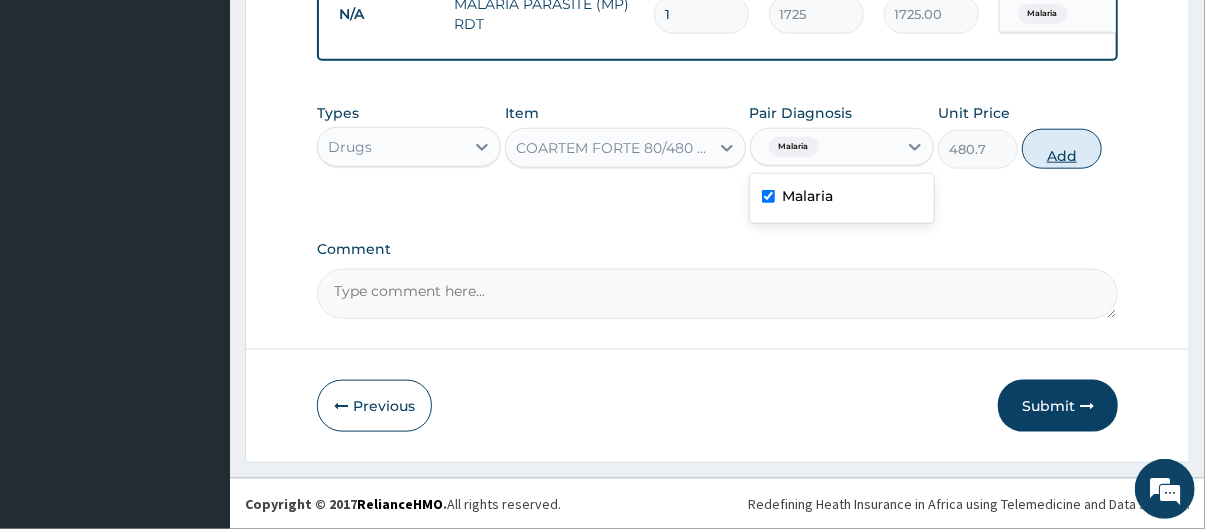 click on "Add" at bounding box center [1062, 149] 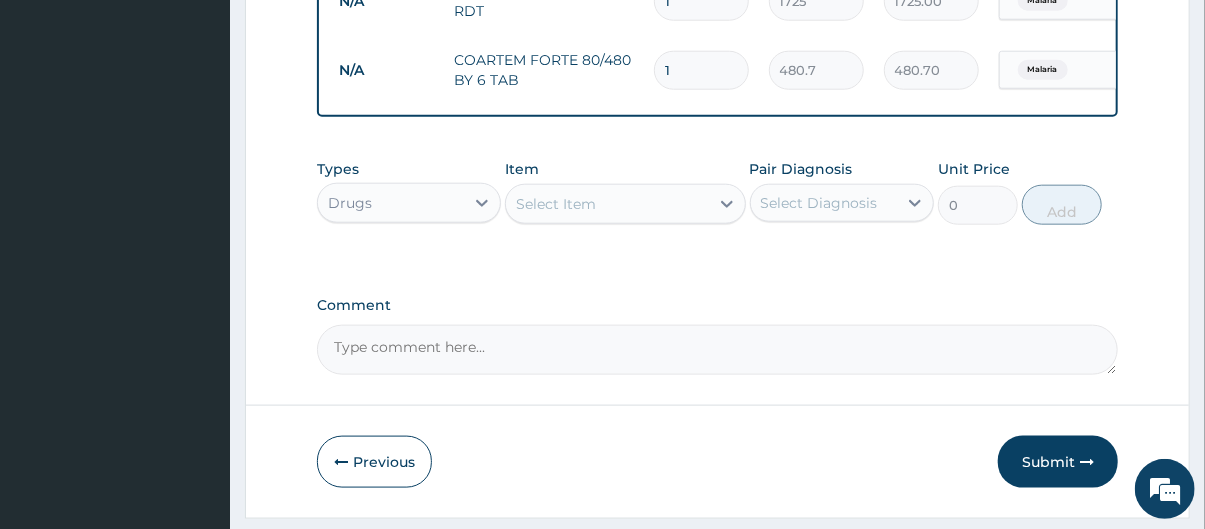 type 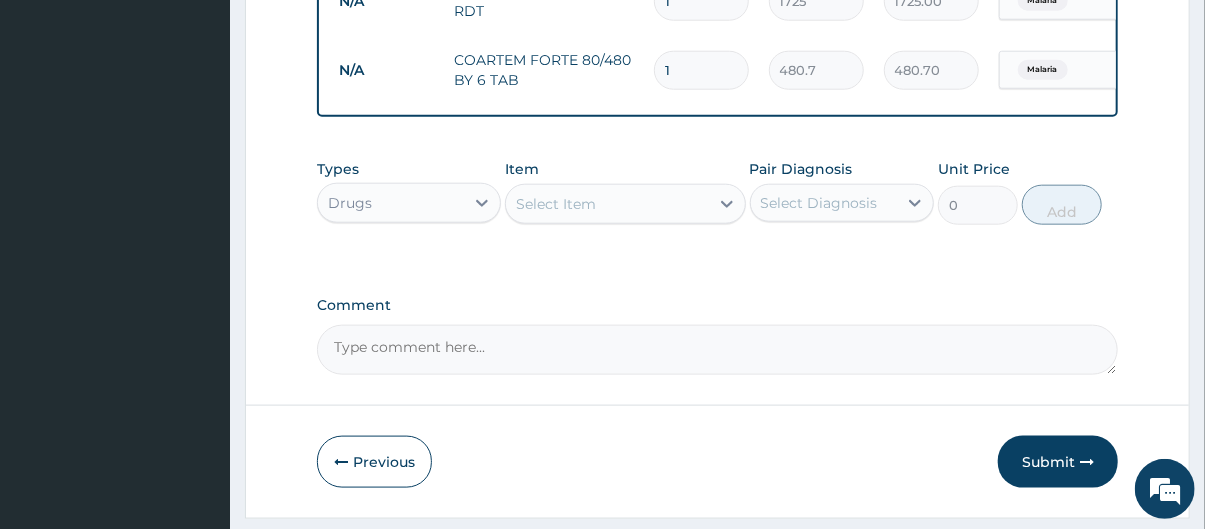 type on "0.00" 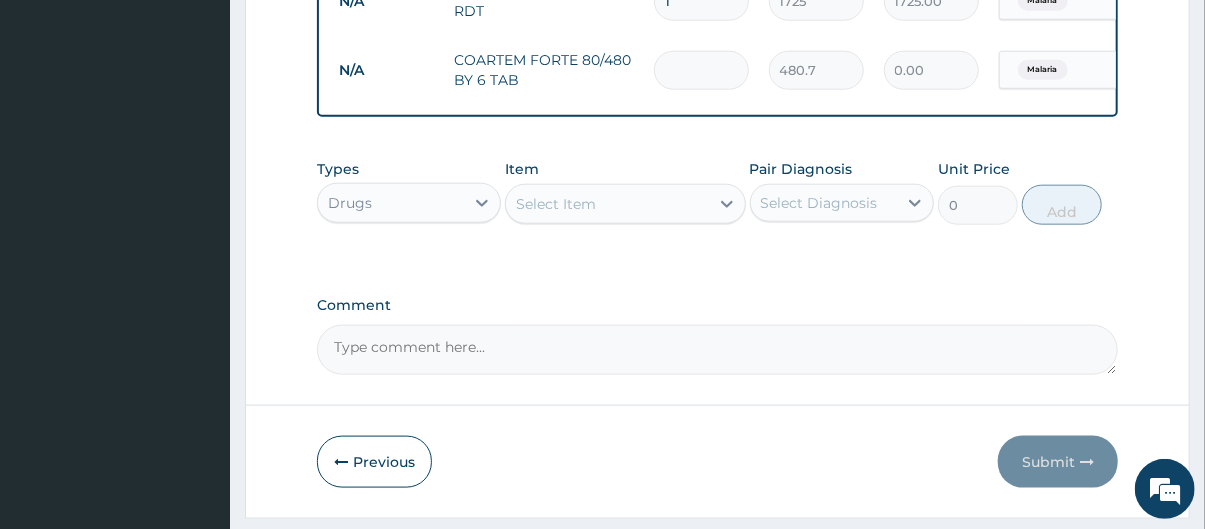 type on "6" 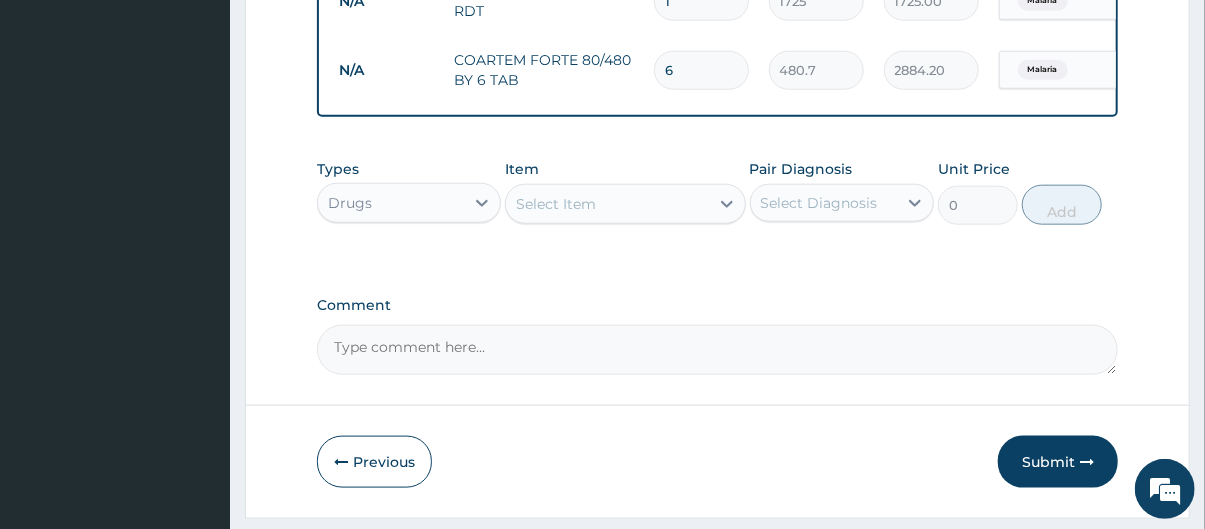 type on "6" 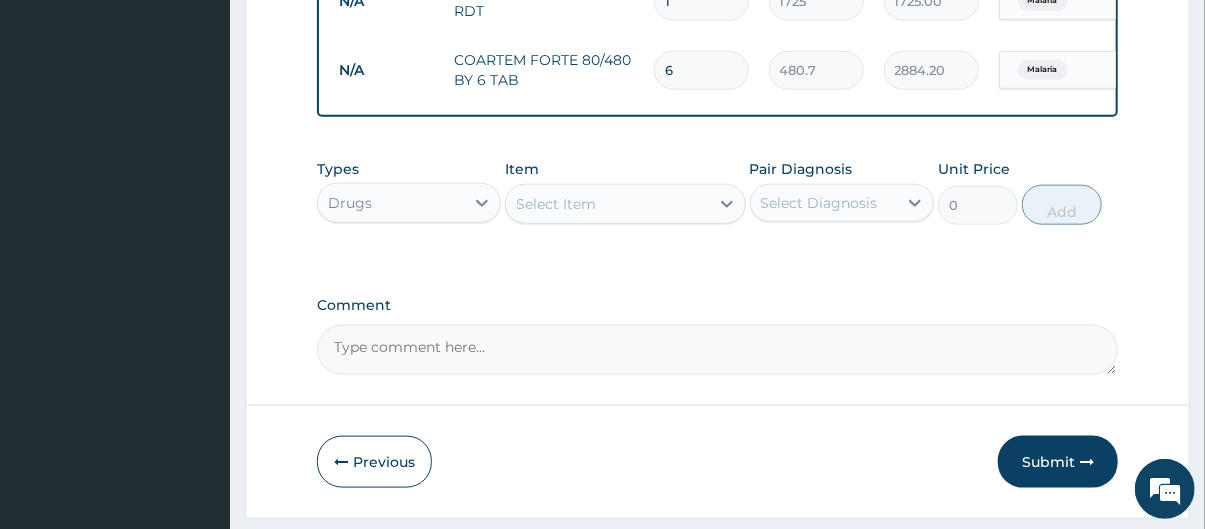click on "Select Item" at bounding box center (607, 204) 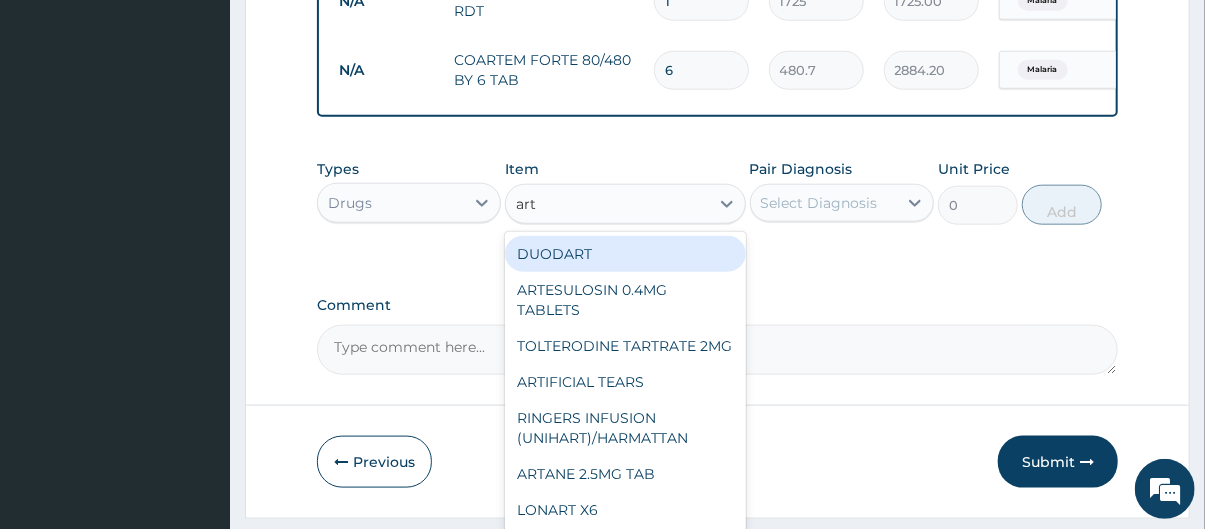 type on "arte" 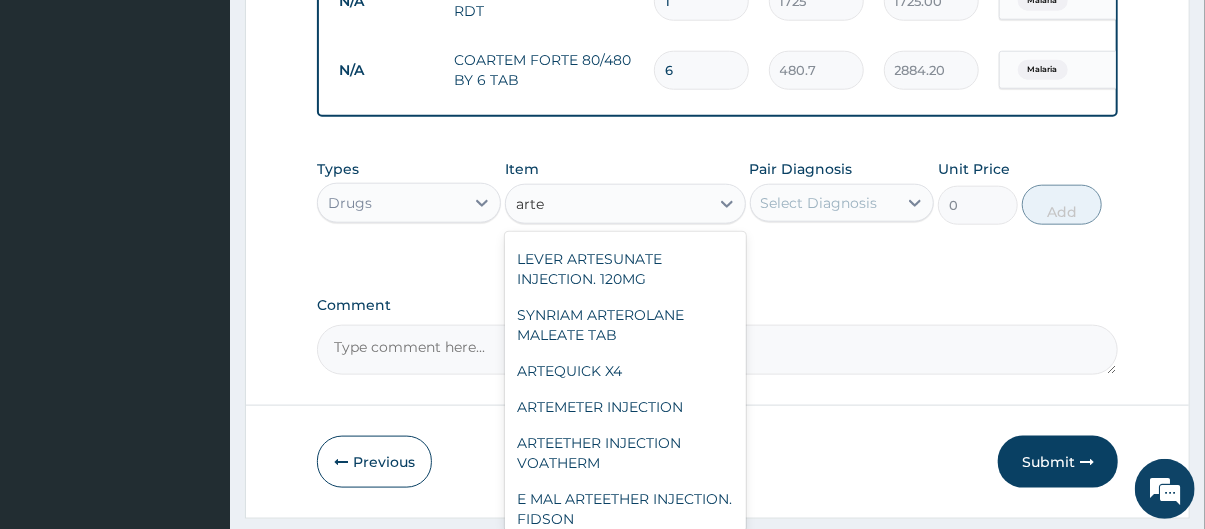 scroll, scrollTop: 300, scrollLeft: 0, axis: vertical 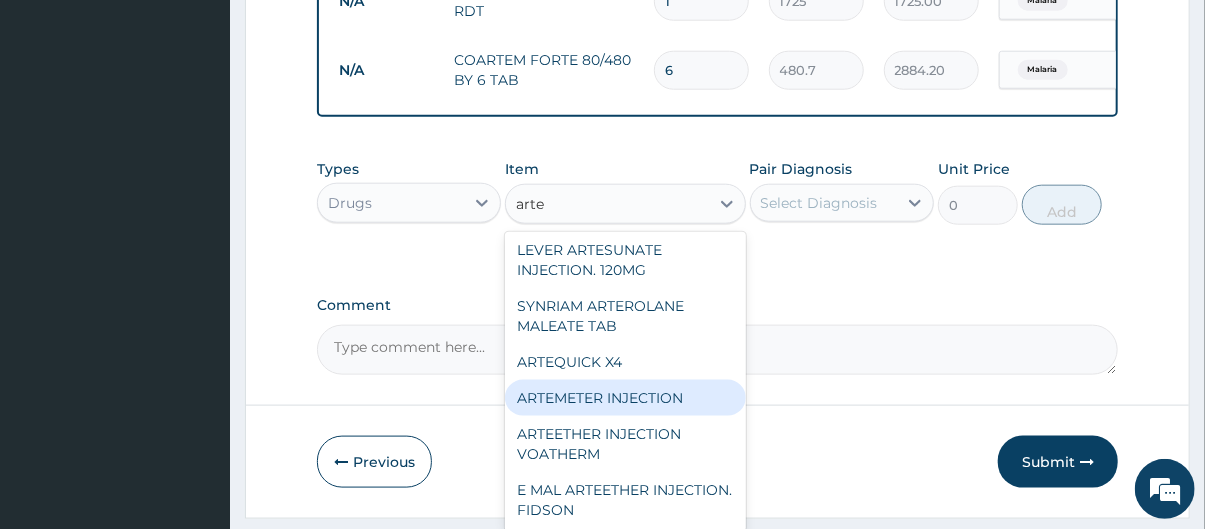 click on "ARTEMETER INJECTION" at bounding box center [625, 398] 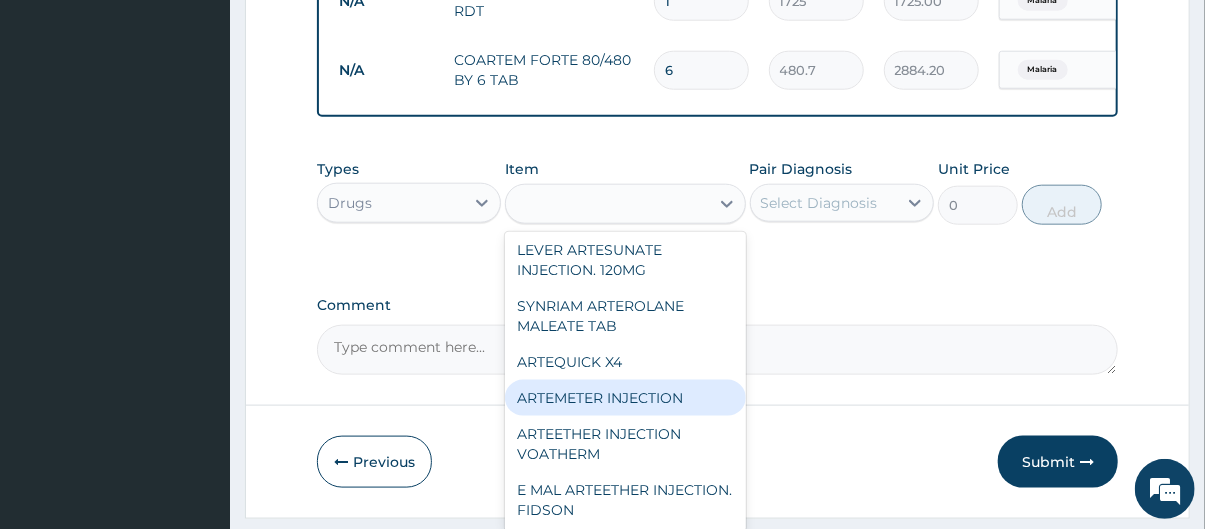type on "1012" 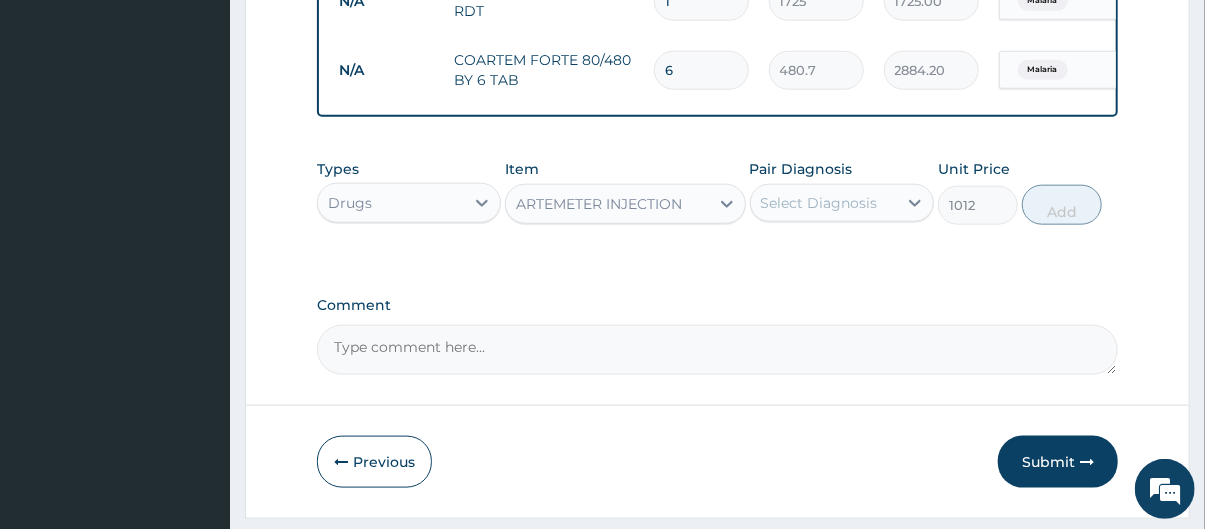 click on "Select Diagnosis" at bounding box center [819, 203] 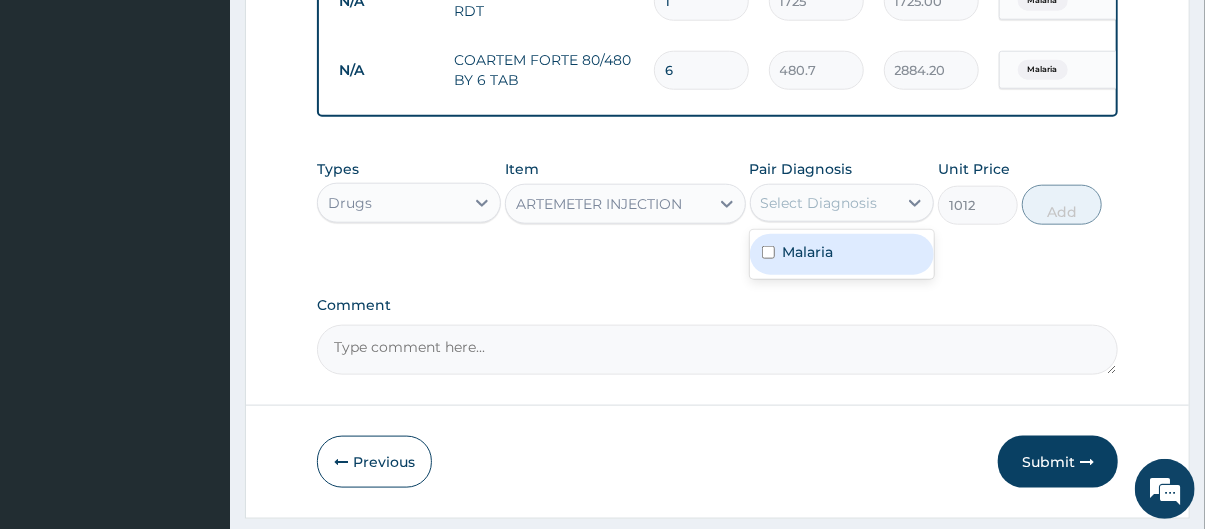 click on "PA Code / Prescription Code Enter Code(Secondary Care Only) Encounter Date 29-07-2025 Important Notice Please enter PA codes before entering items that are not attached to a PA code   All diagnoses entered must be linked to a claim item. Diagnosis & Claim Items that are visible but inactive cannot be edited because they were imported from an already approved PA code. Diagnosis Malaria Confirmed NB: All diagnosis must be linked to a claim item Claim Items Type Name Quantity Unit Price Total Price Pair Diagnosis Actions N/A GENERAL PRACTITIONER CONSULTATION FIRST OUTPATIENT CONSULTATION 1 3795 3795.00 Malaria Delete N/A MALARIA PARASITE (MP) RDT 1 1725 1725.00 Malaria Delete N/A COARTEM FORTE 80/480 BY 6 TAB 6 480.7 2884.20 Malaria Delete Types Drugs Item ARTEMETER INJECTION Pair Diagnosis option Malaria, selected. Select Diagnosis Malaria Unit Price 1012 Add Comment" at bounding box center (718, -183) 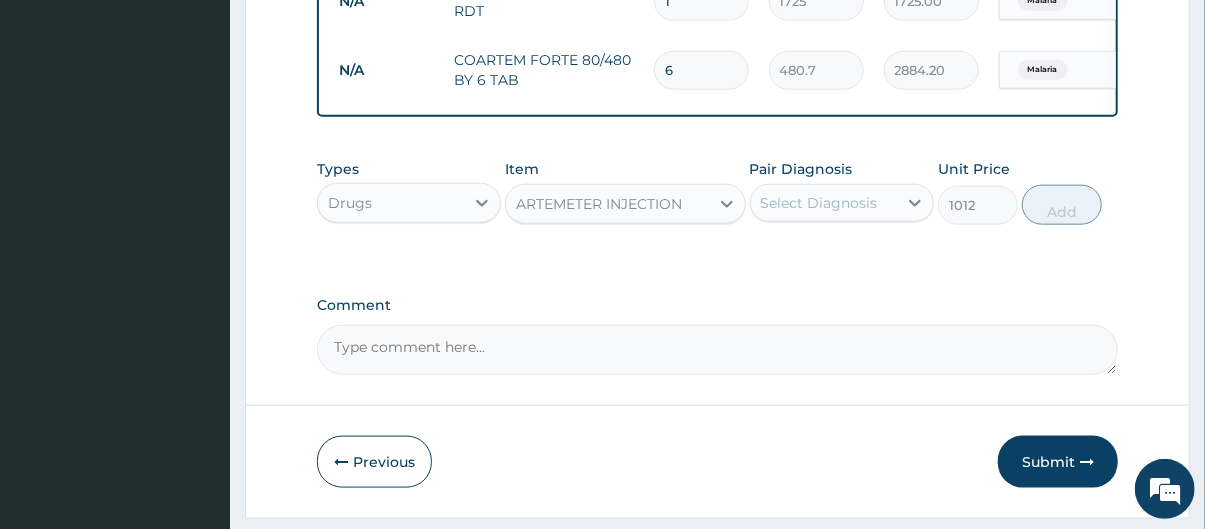 drag, startPoint x: 841, startPoint y: 247, endPoint x: 833, endPoint y: 229, distance: 19.697716 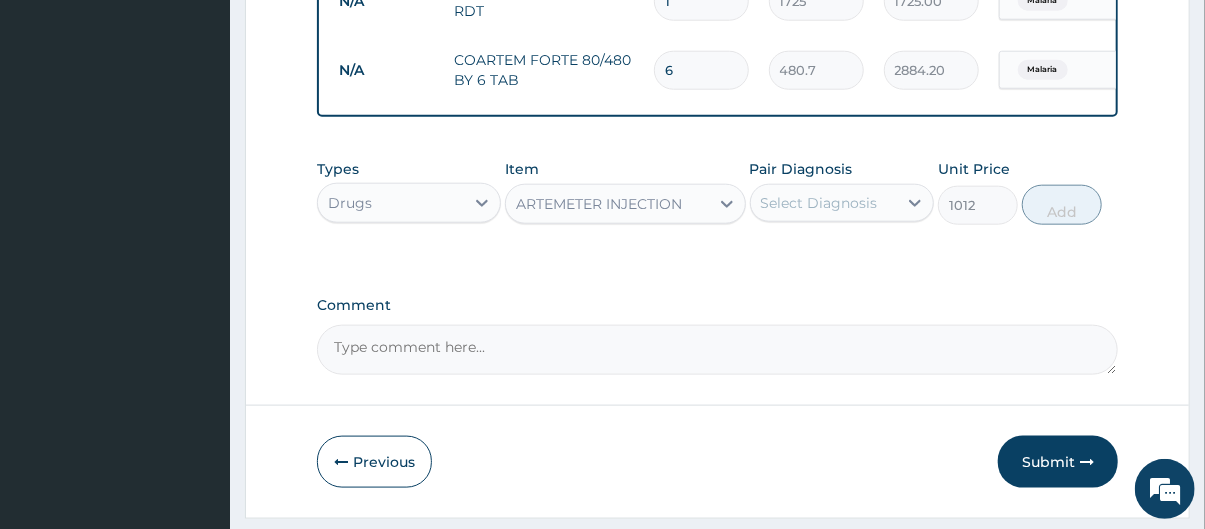 drag, startPoint x: 833, startPoint y: 229, endPoint x: 816, endPoint y: 231, distance: 17.117243 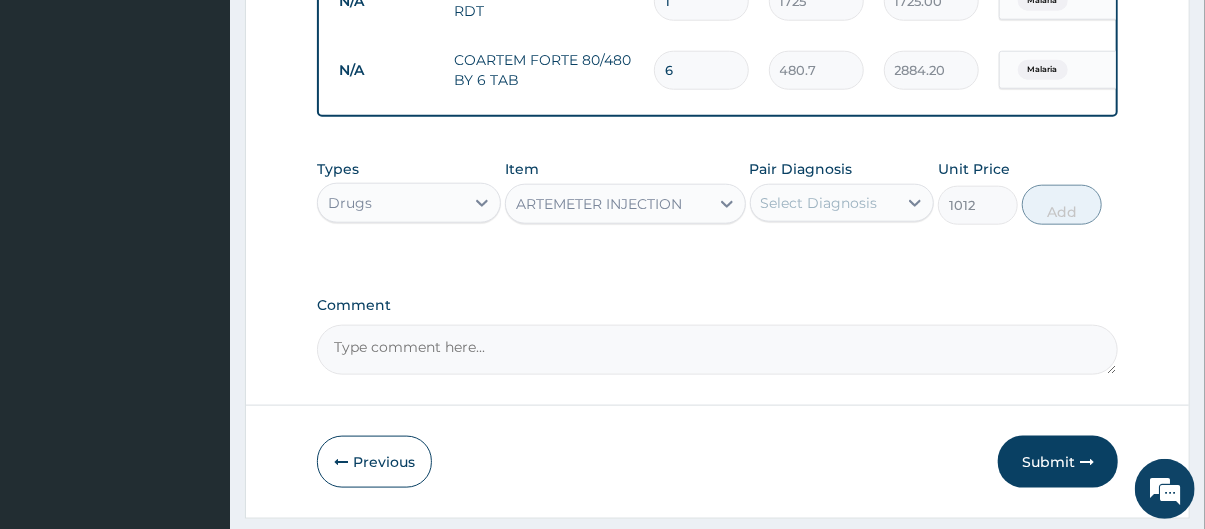 click on "Select Diagnosis" at bounding box center (824, 203) 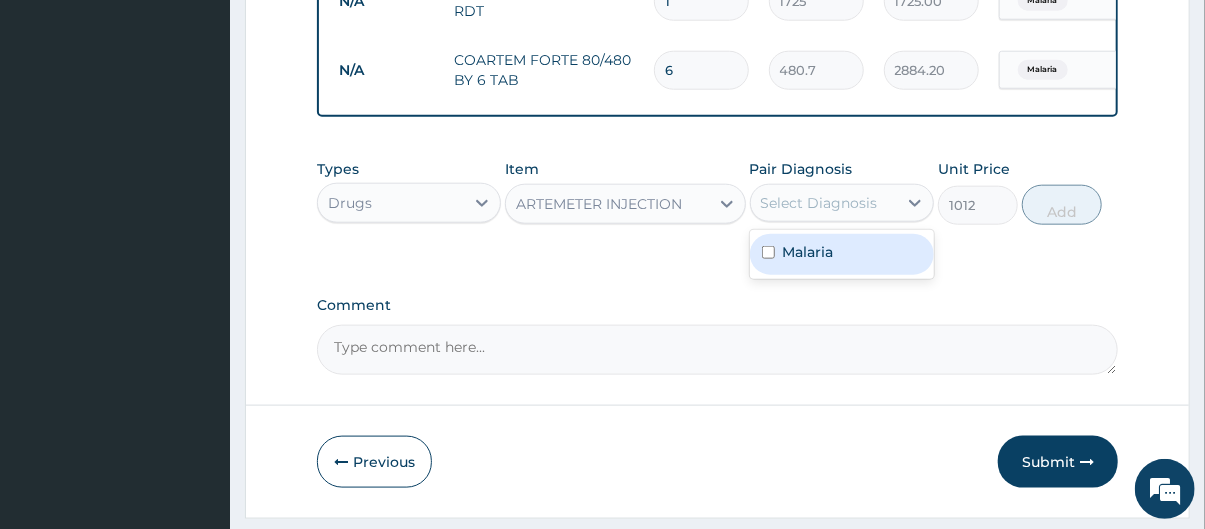 click on "Malaria" at bounding box center [808, 252] 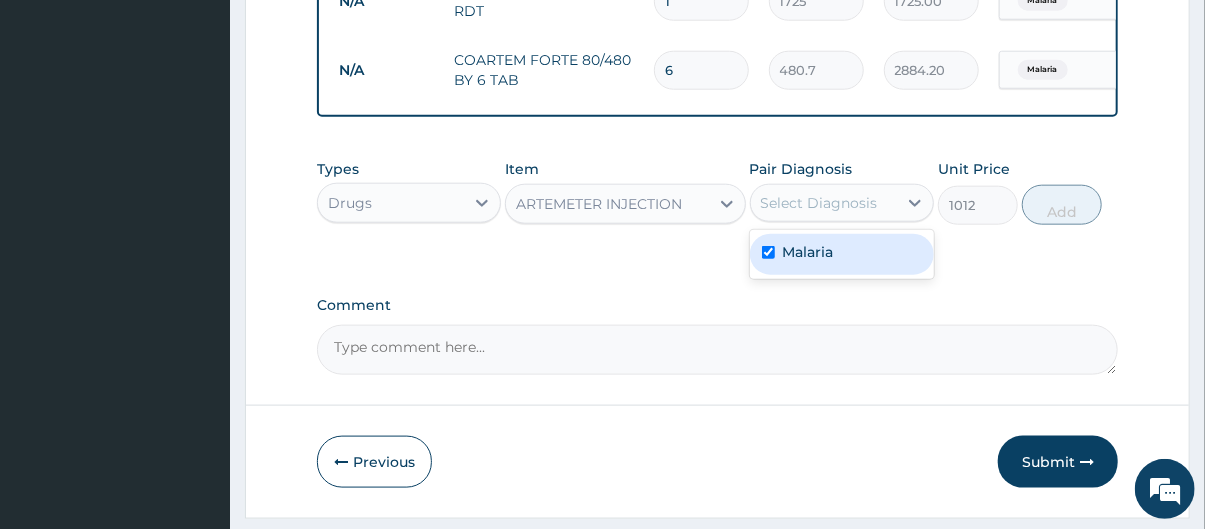 checkbox on "true" 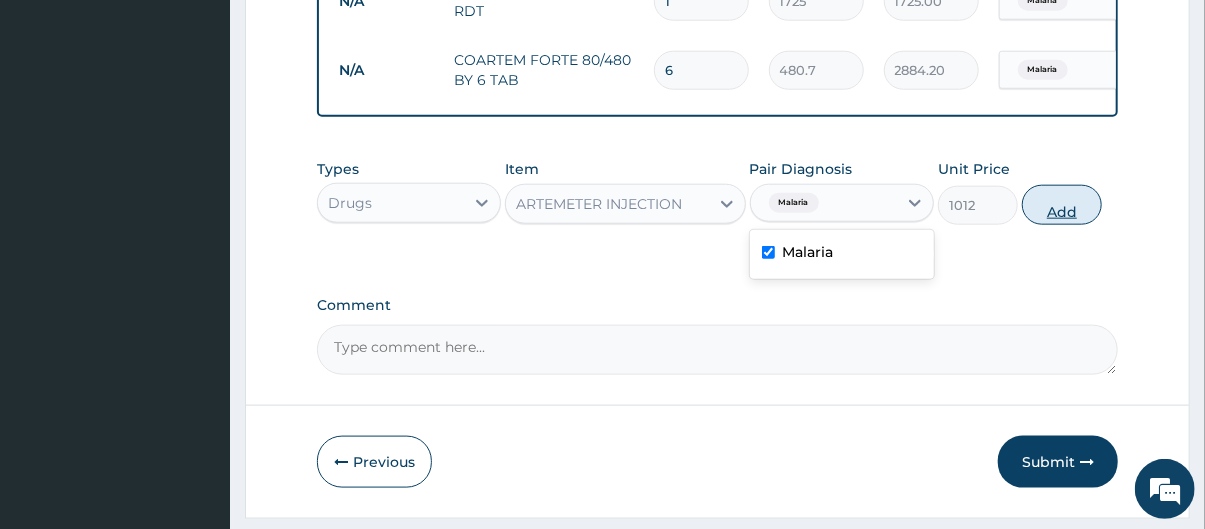 click on "Add" at bounding box center (1062, 205) 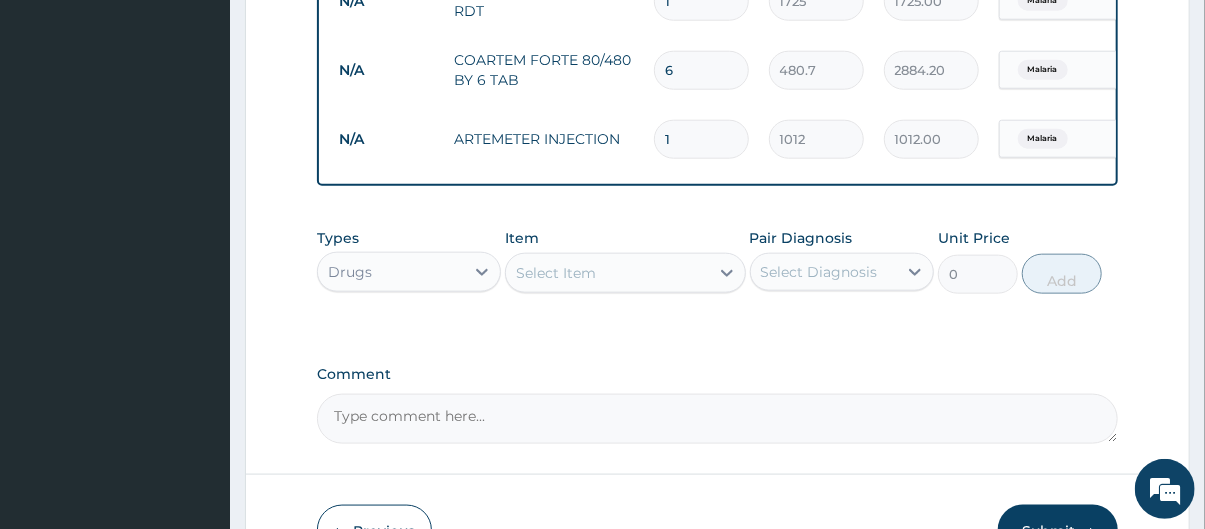 type 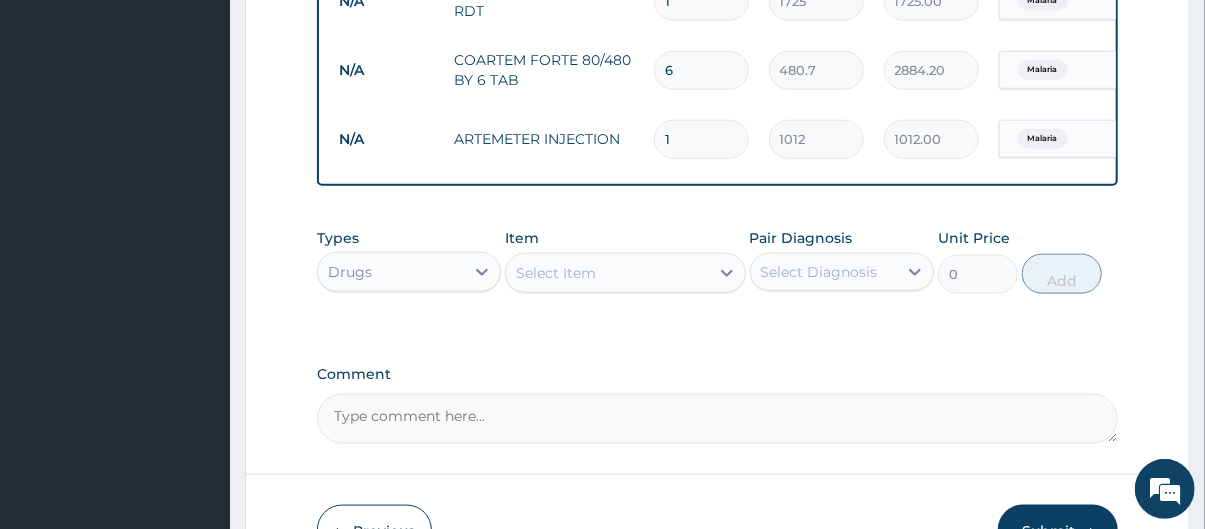 type on "0.00" 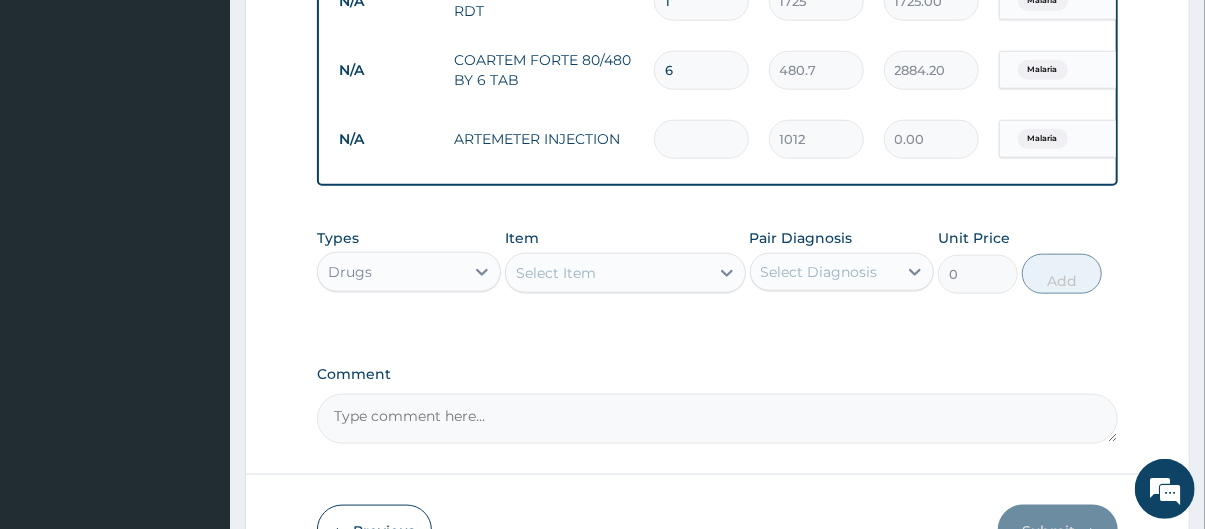 type on "2" 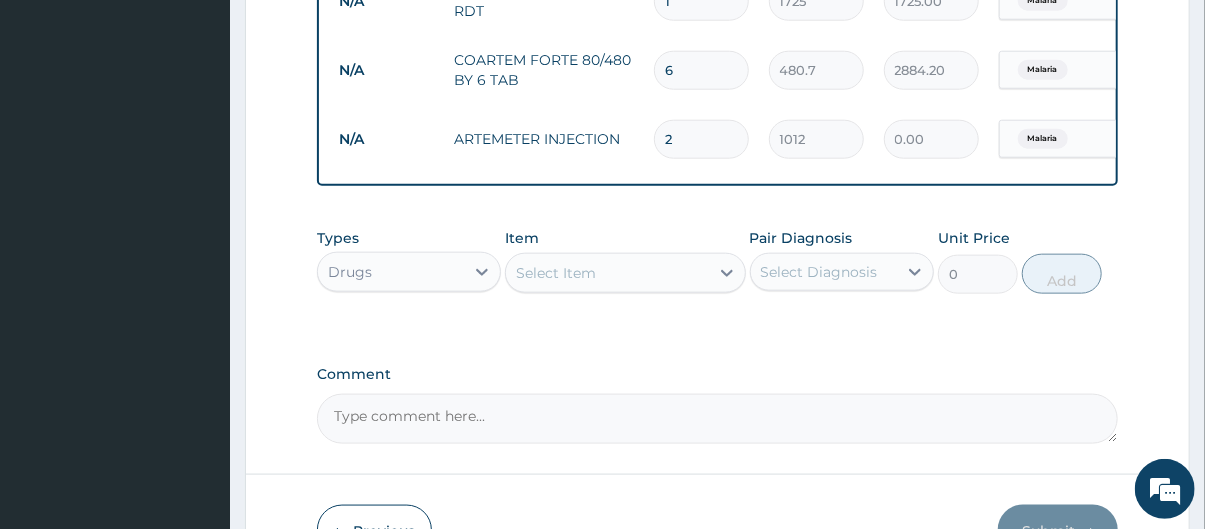 type on "2024.00" 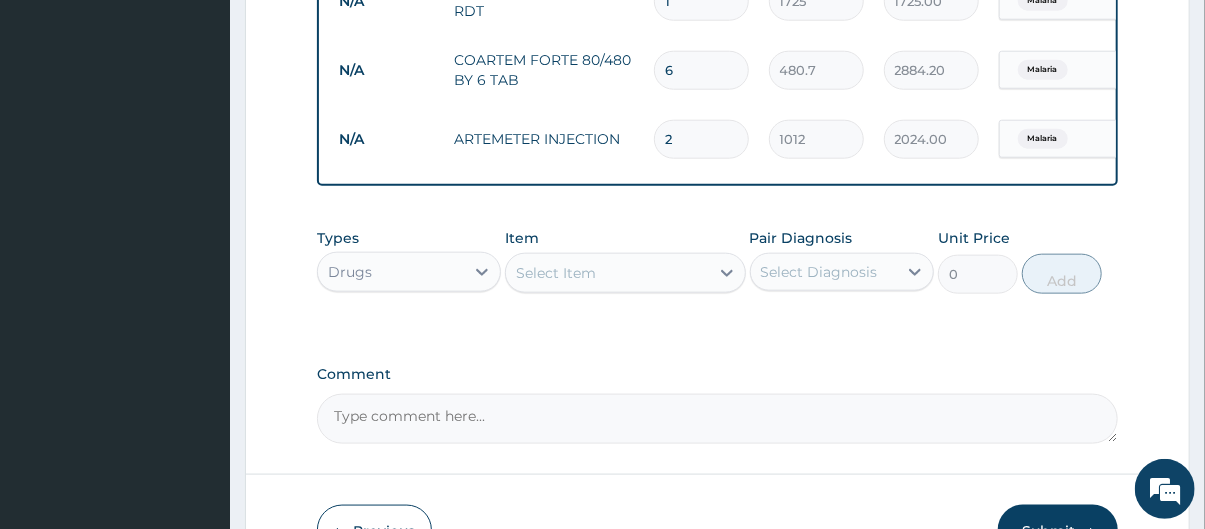 type on "2" 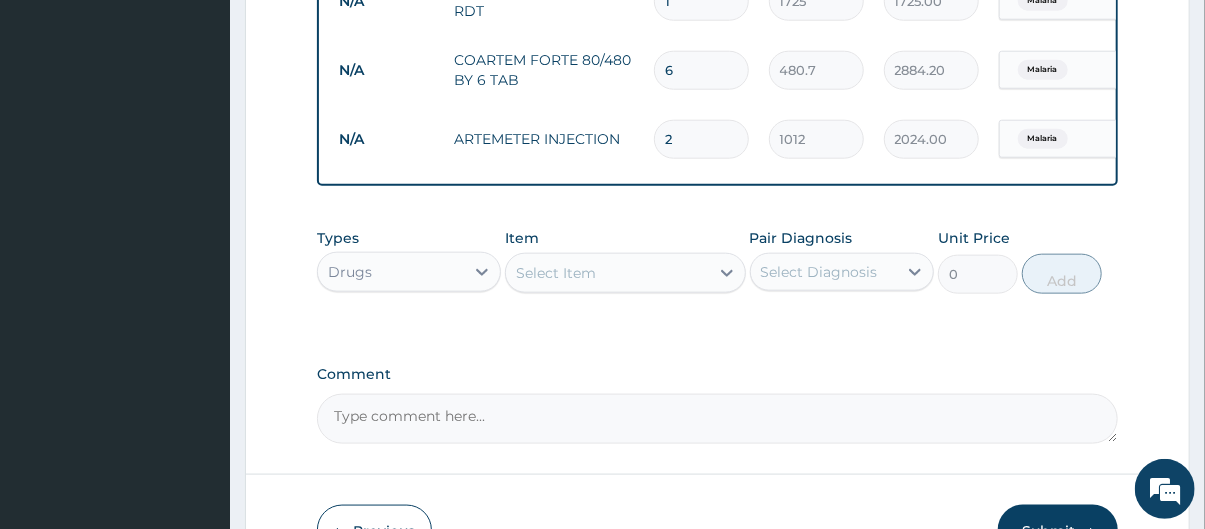 click on "Select Item" at bounding box center (556, 273) 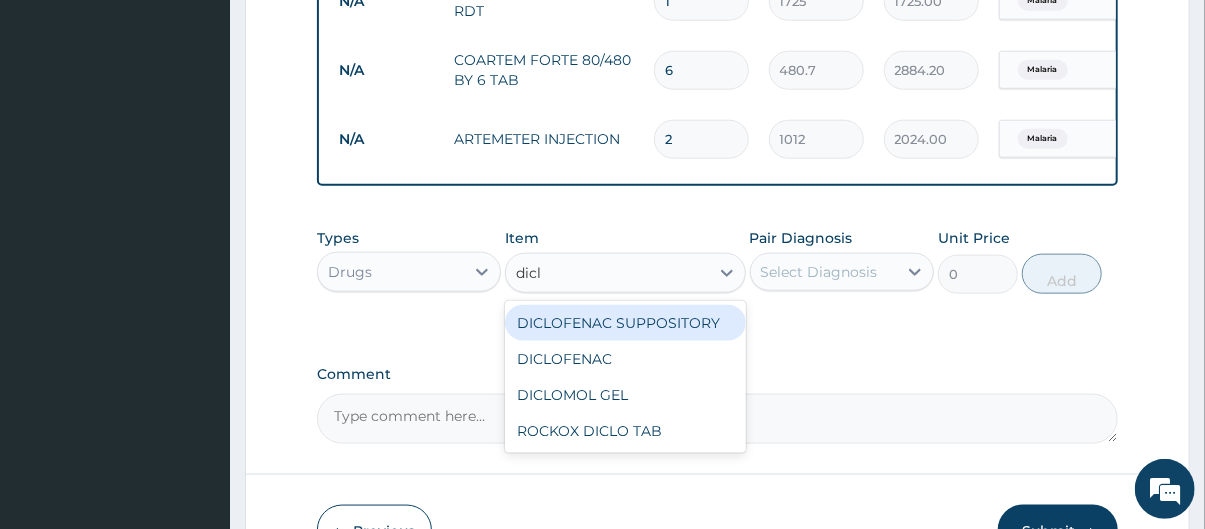 type on "diclo" 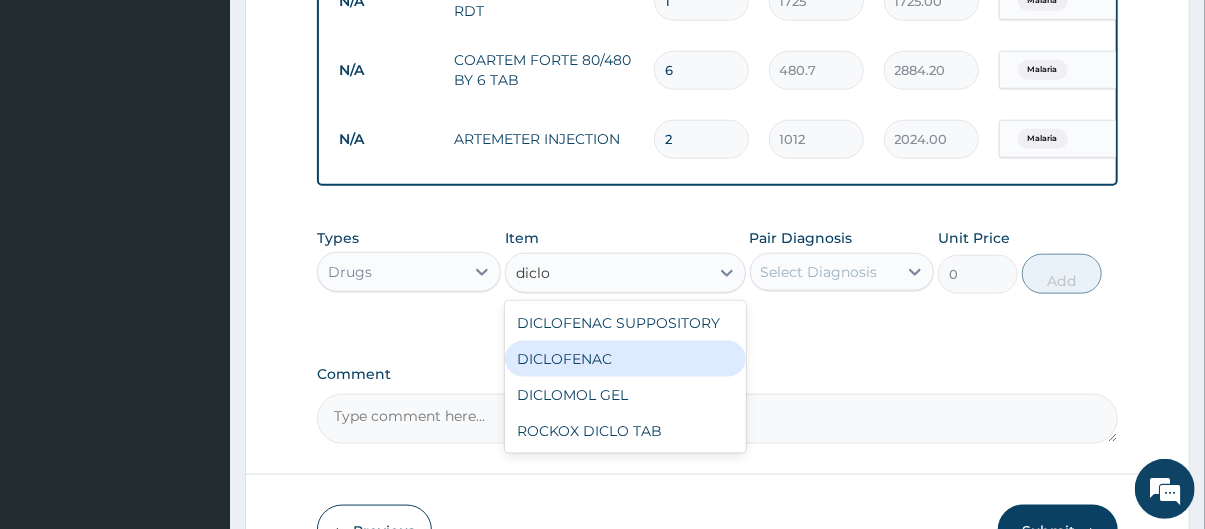 click on "DICLOFENAC" at bounding box center (625, 359) 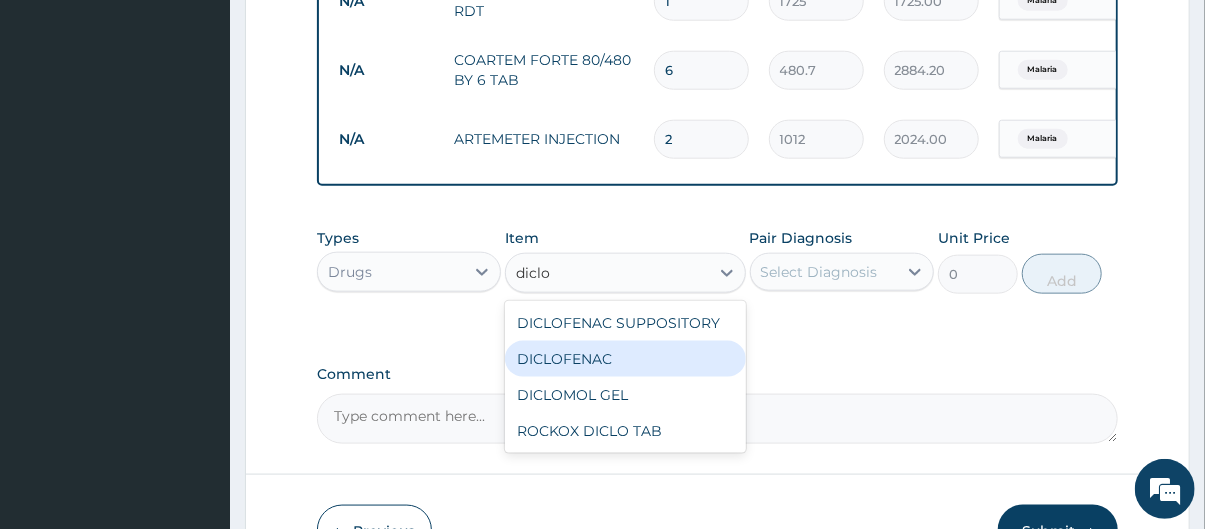 type 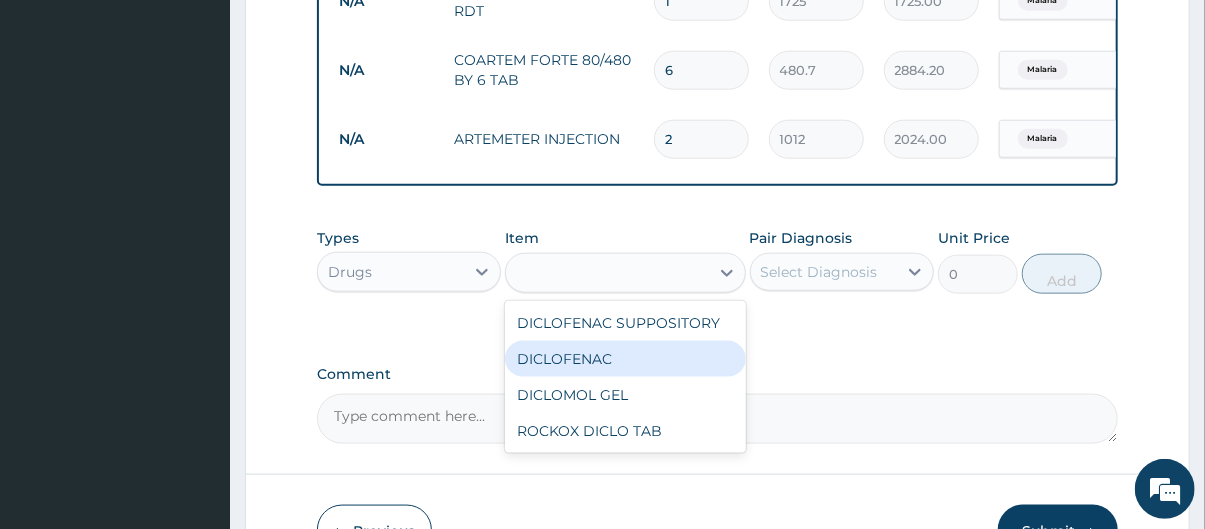 type on "632.5" 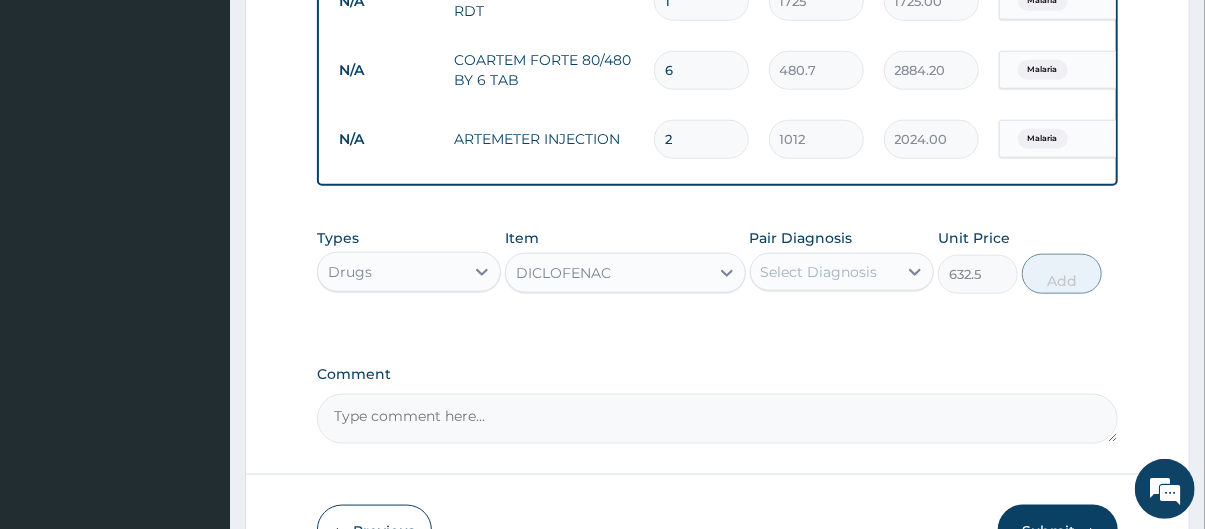 click on "Select Diagnosis" at bounding box center (819, 272) 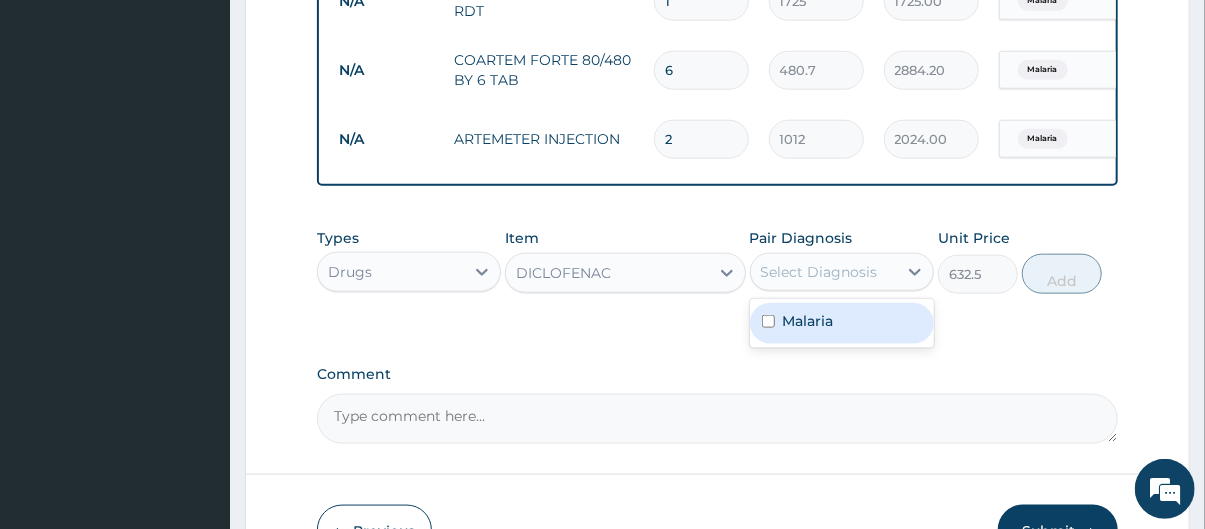 click on "Malaria" at bounding box center (808, 321) 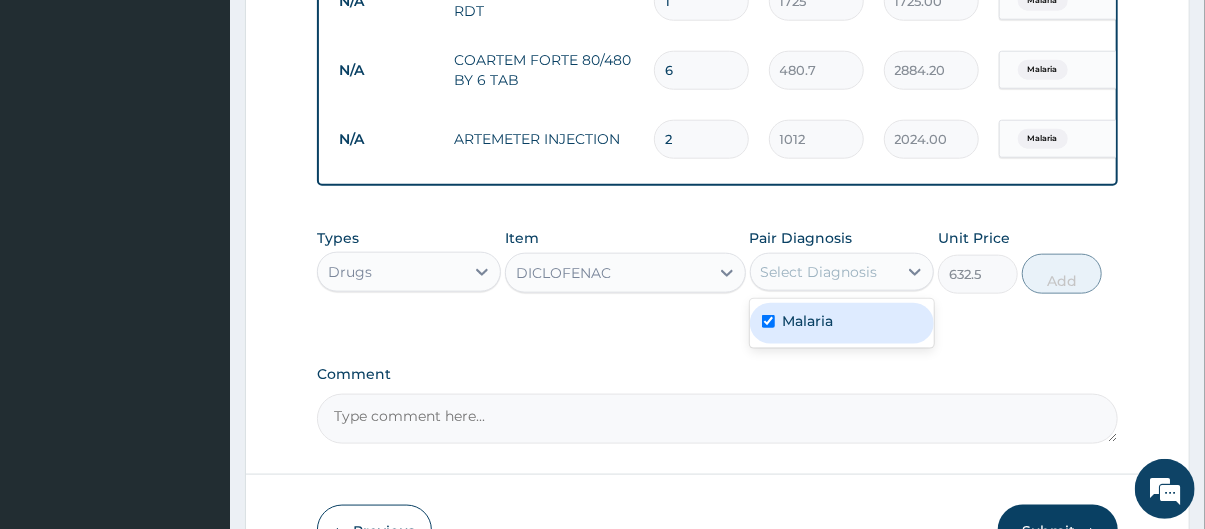 checkbox on "true" 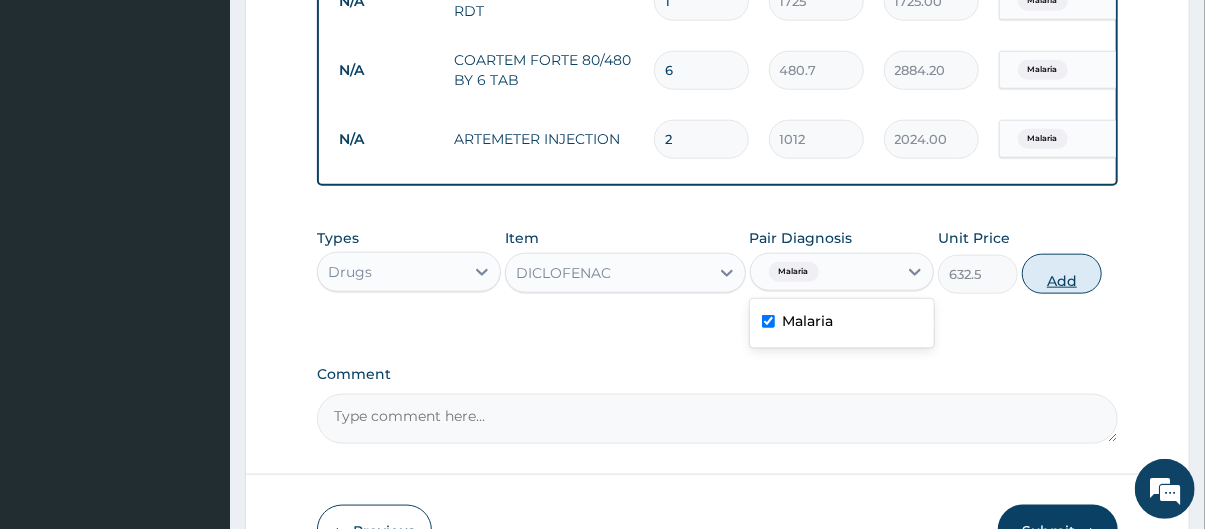 click on "Add" at bounding box center (1062, 274) 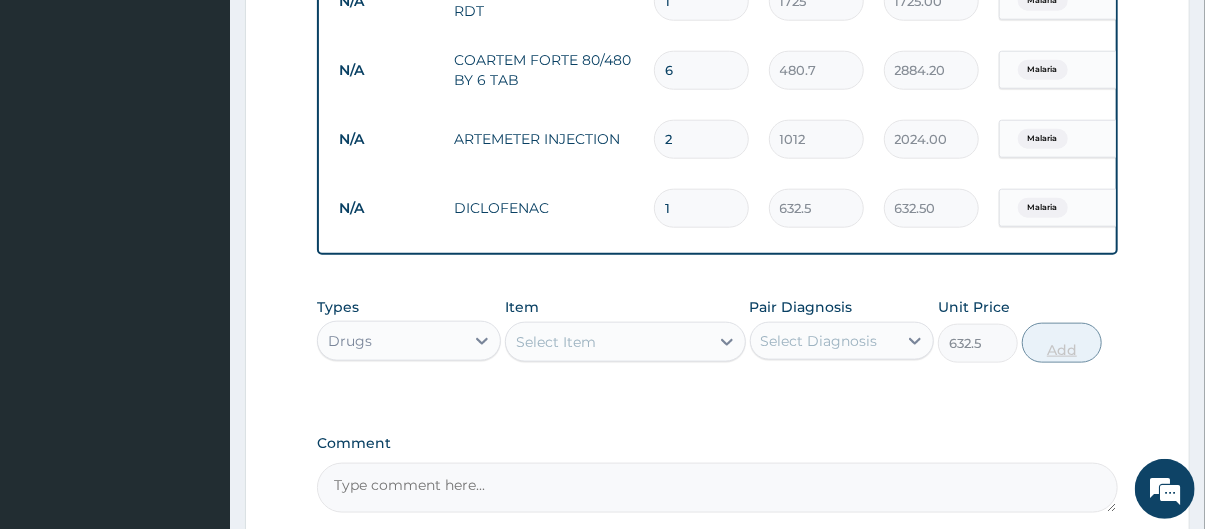 type on "0" 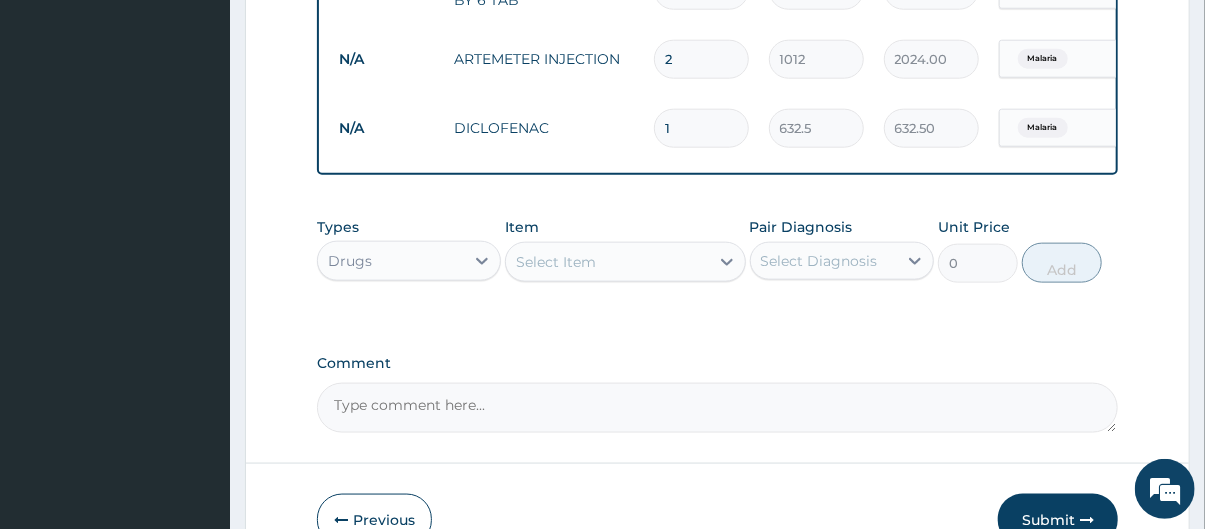 scroll, scrollTop: 1023, scrollLeft: 0, axis: vertical 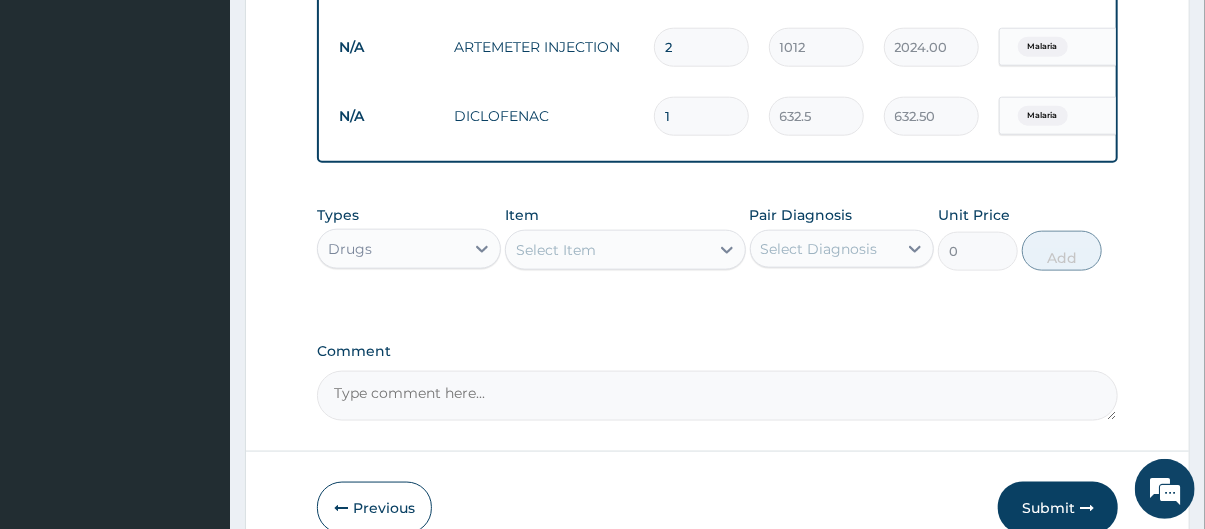 click on "Select Item" at bounding box center (607, 250) 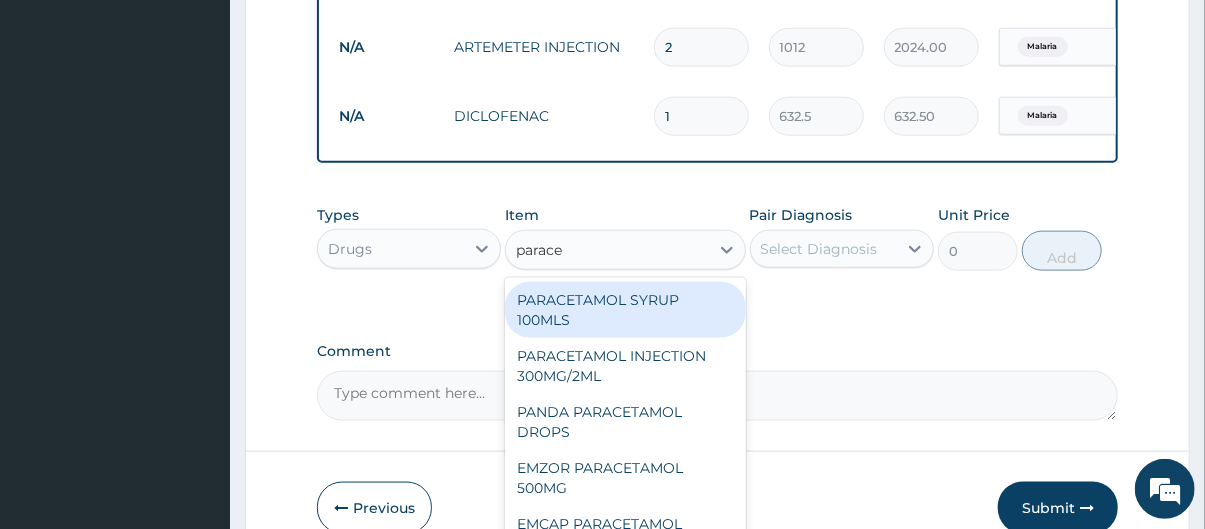 type on "paracet" 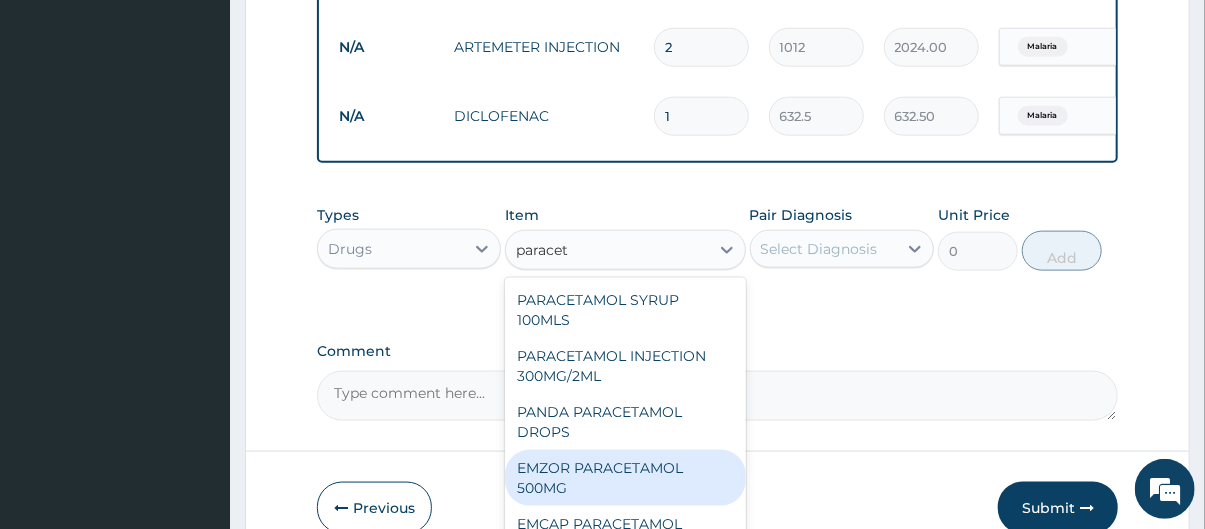 click on "EMZOR PARACETAMOL 500MG" at bounding box center (625, 478) 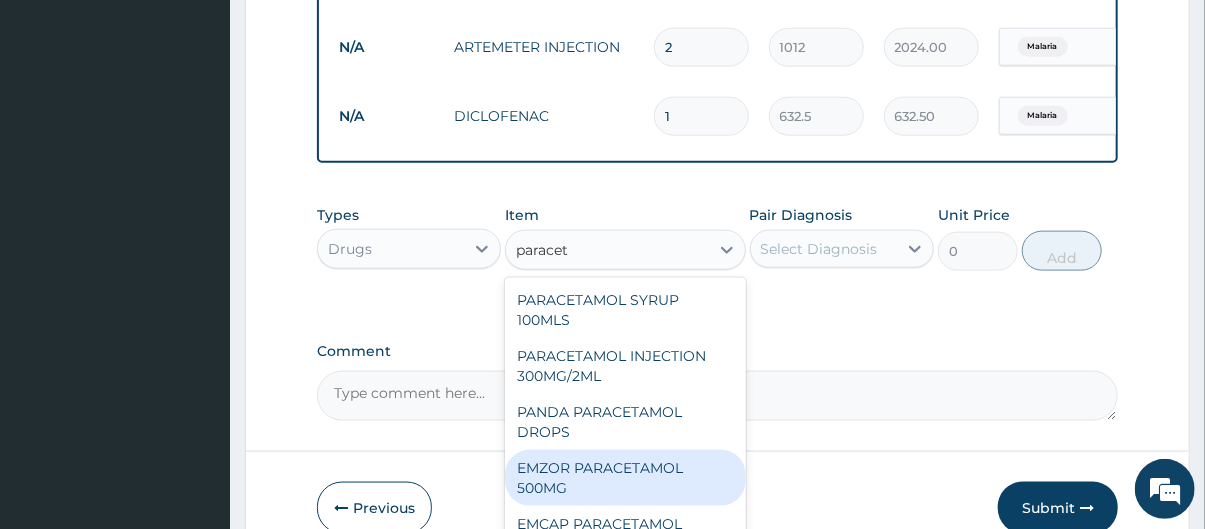 type 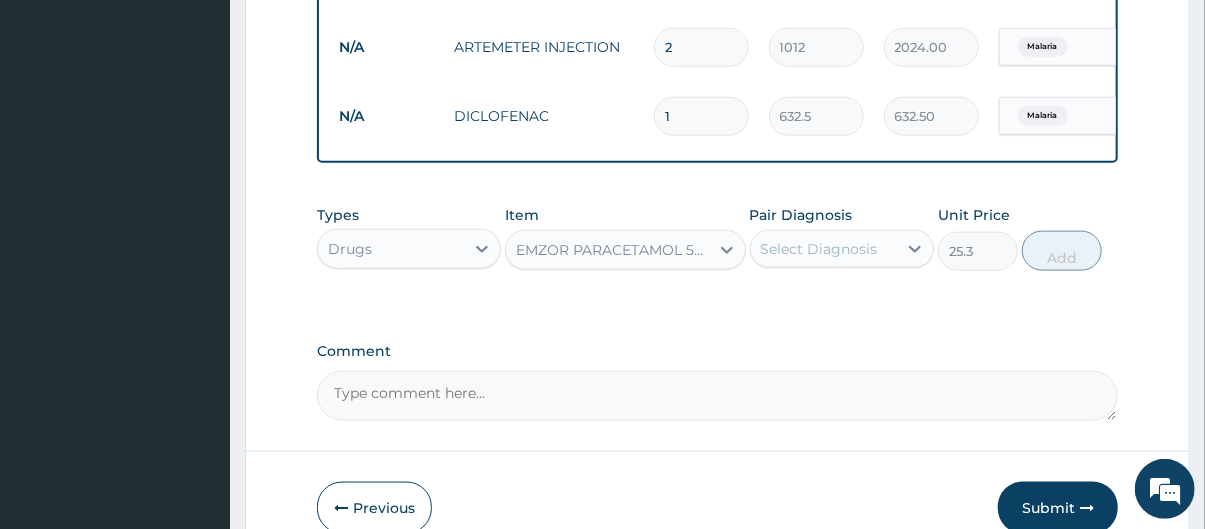 click on "Select Diagnosis" at bounding box center [819, 249] 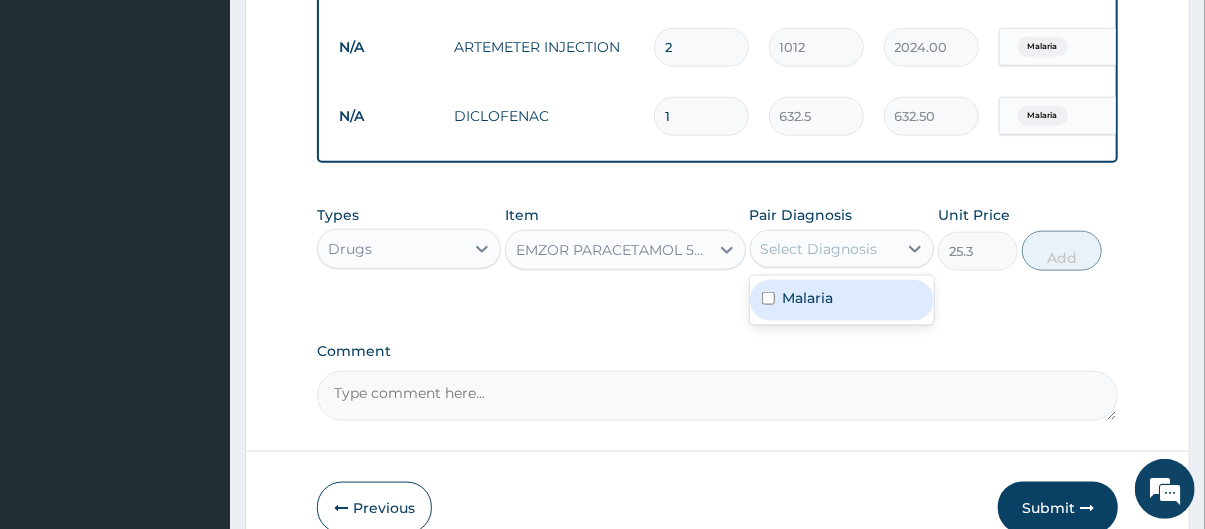 click on "Malaria" at bounding box center [808, 298] 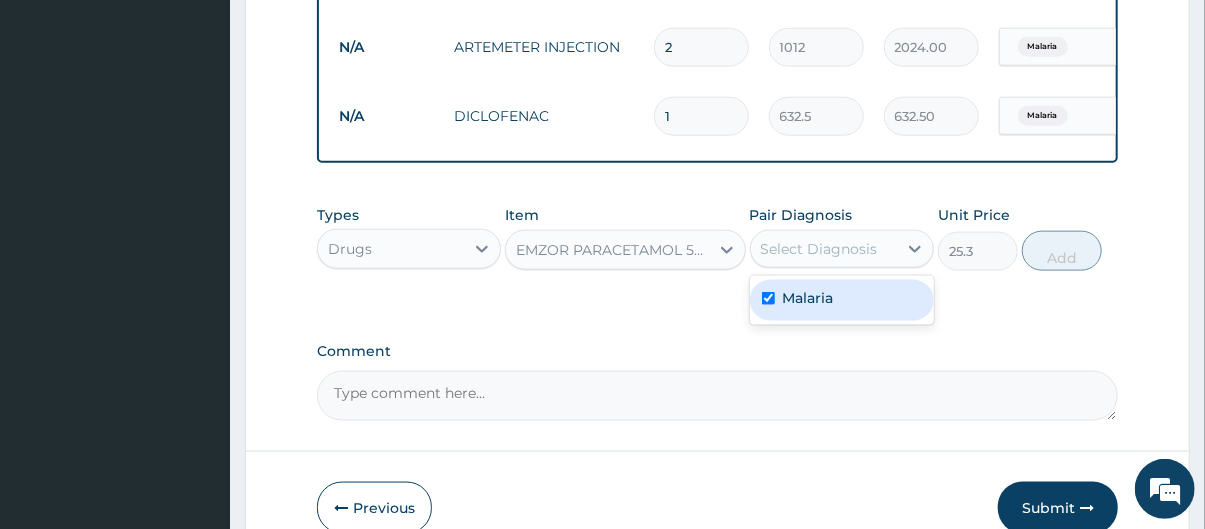 checkbox on "true" 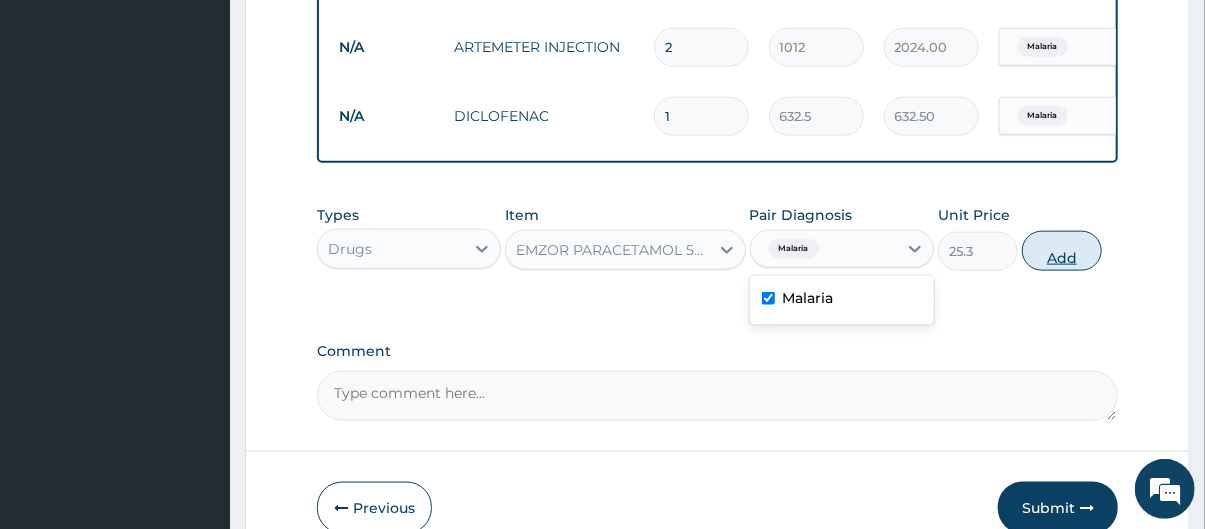 click on "Add" at bounding box center [1062, 251] 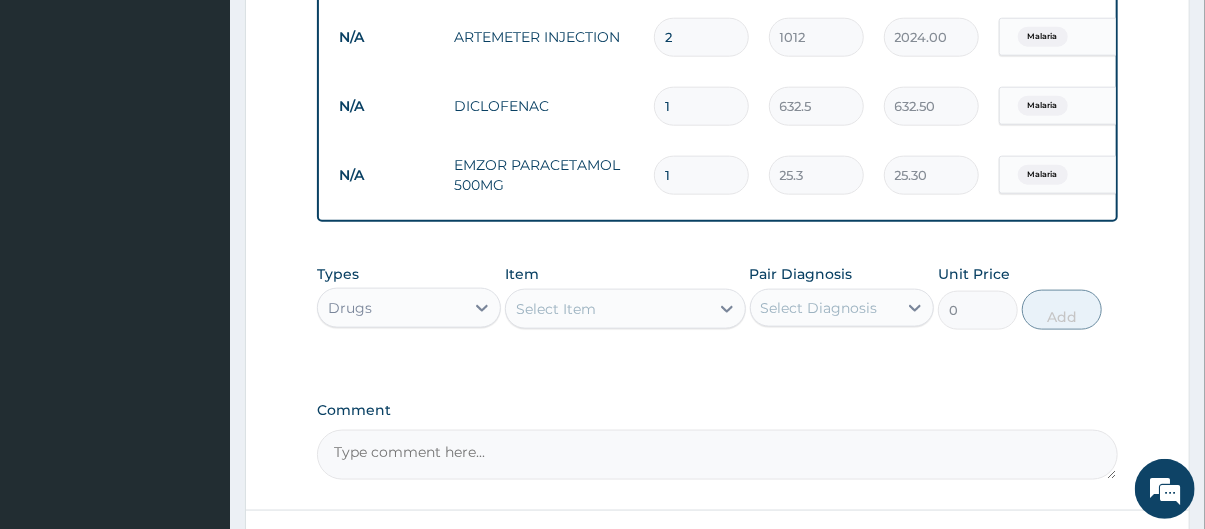 scroll, scrollTop: 1041, scrollLeft: 0, axis: vertical 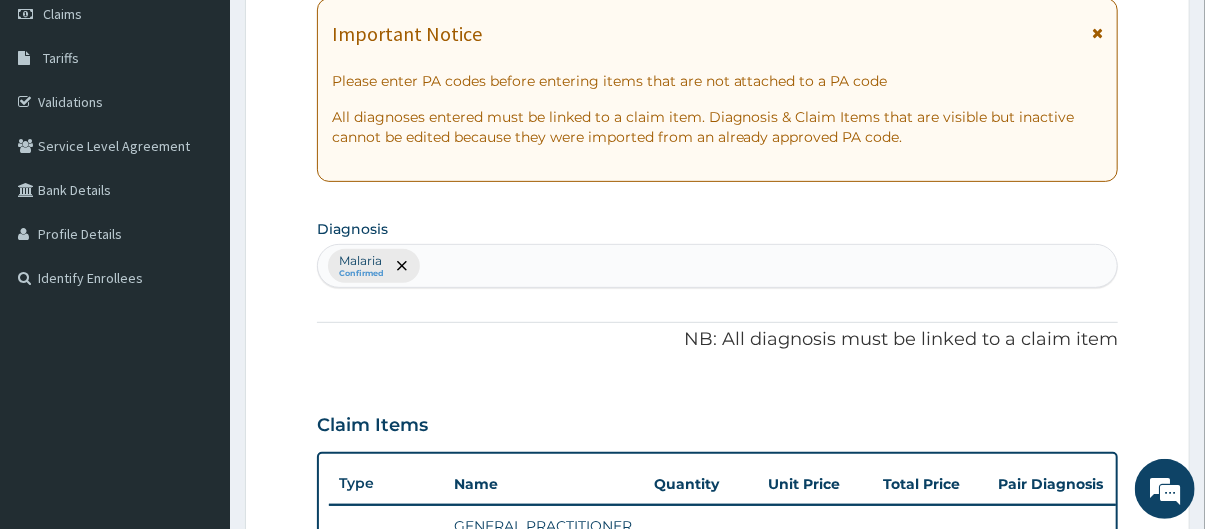 click on "Malaria Confirmed" at bounding box center [718, 266] 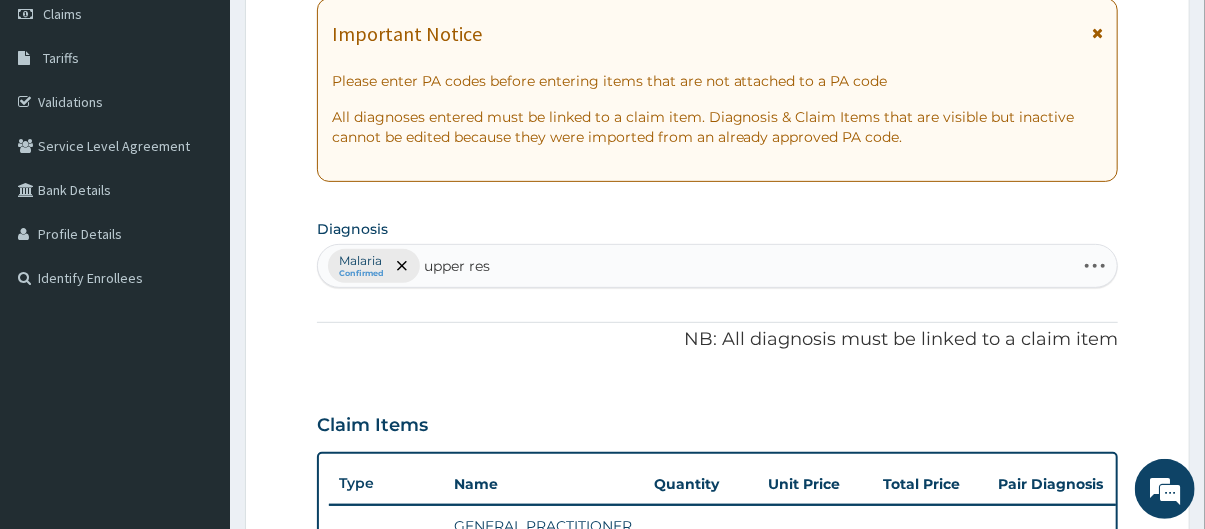 type on "upper res" 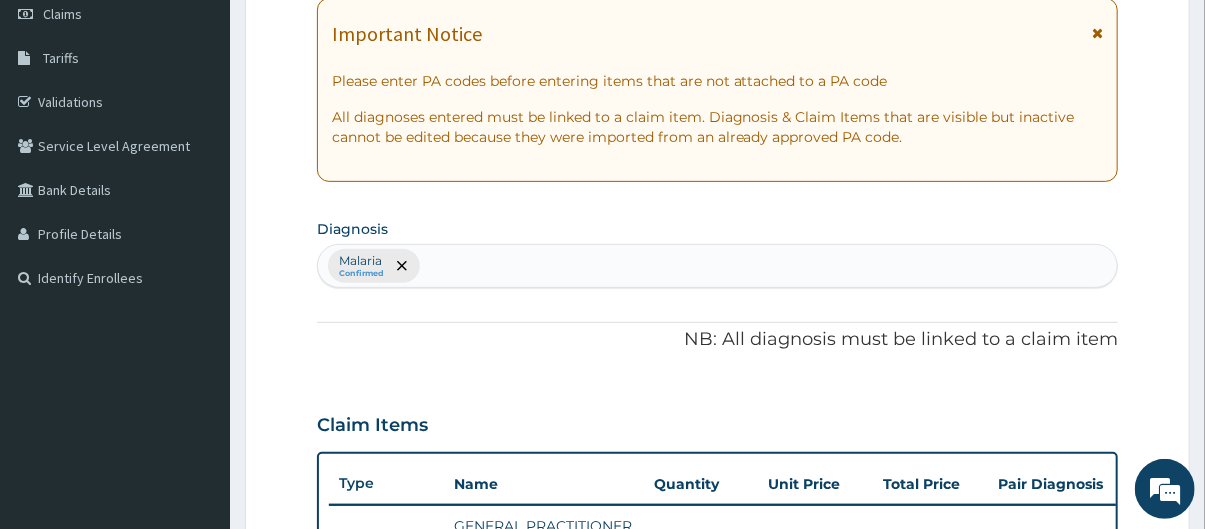 click on "Malaria Confirmed" at bounding box center [718, 266] 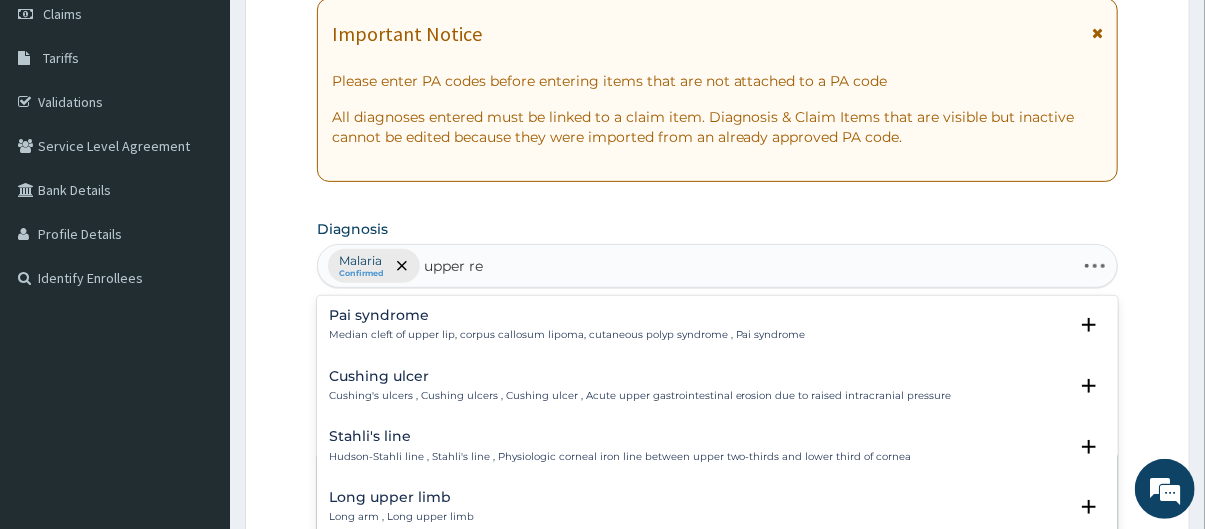 type on "upper res" 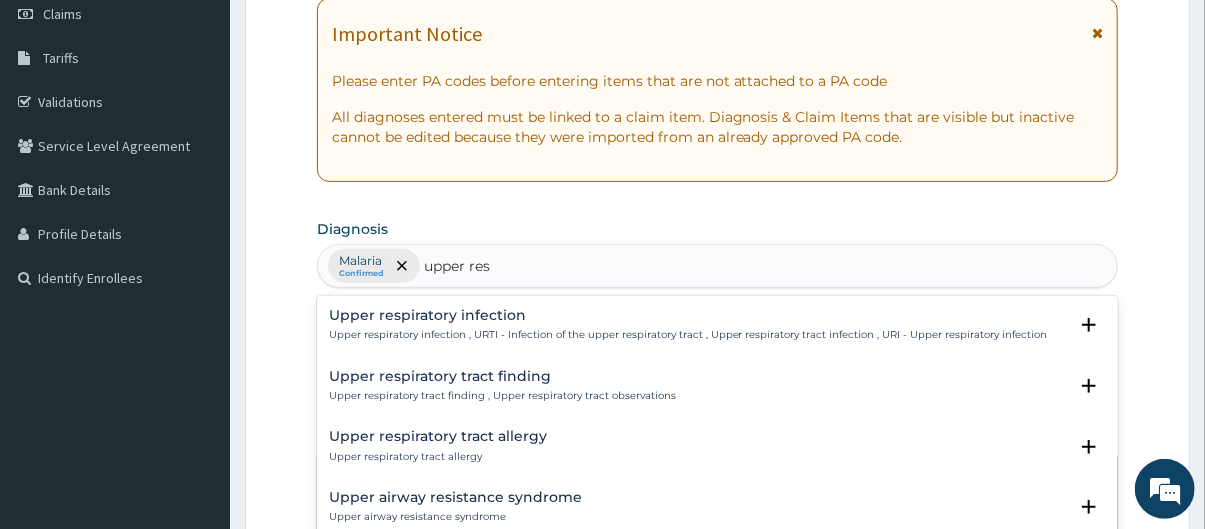 click on "Upper respiratory infection" at bounding box center [688, 315] 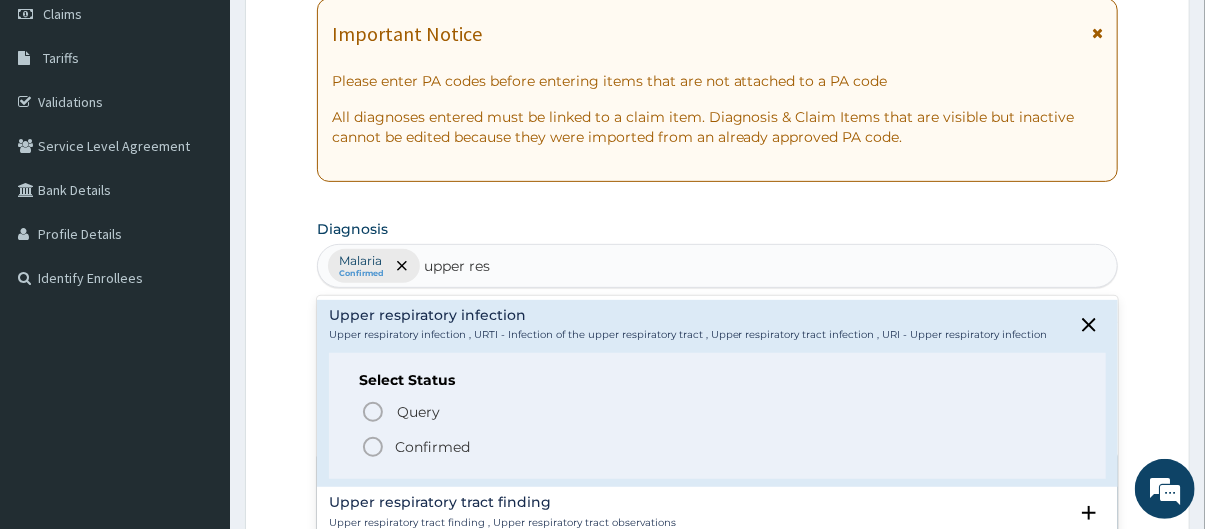 click on "Confirmed" at bounding box center [432, 447] 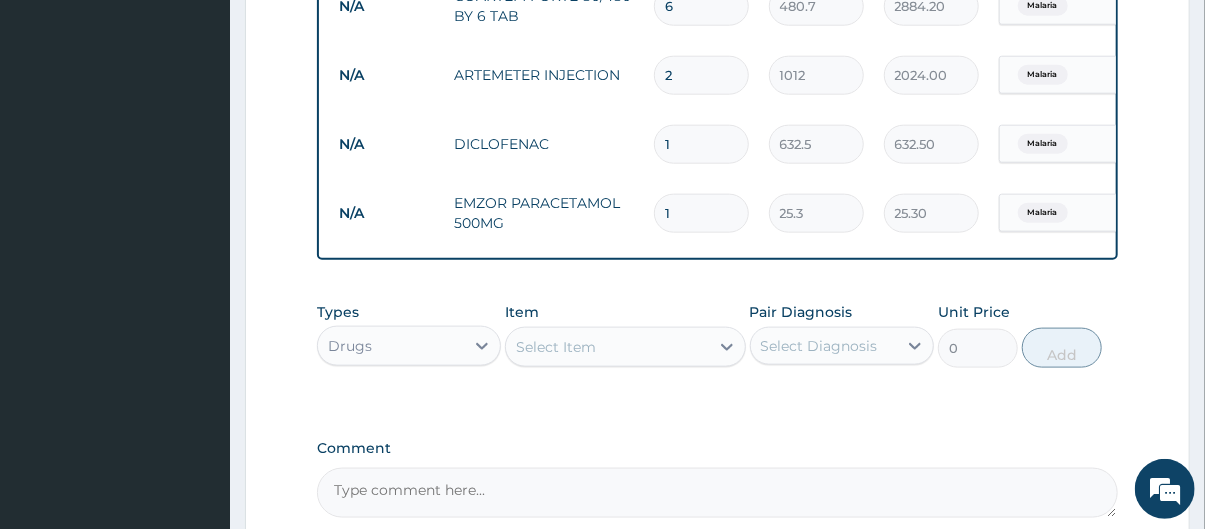 scroll, scrollTop: 1001, scrollLeft: 0, axis: vertical 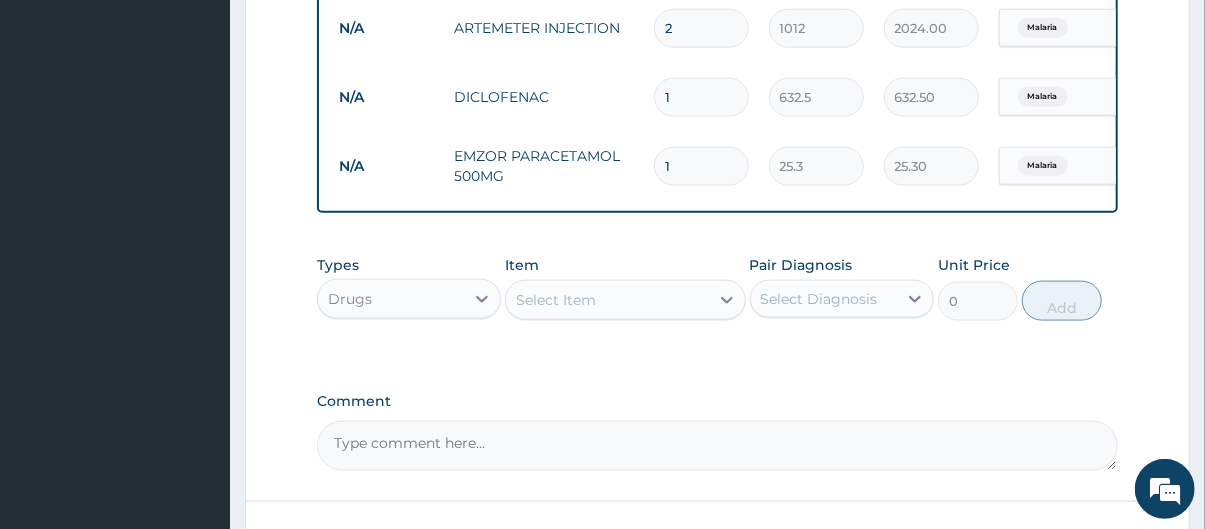 click on "Select Item" at bounding box center (556, 300) 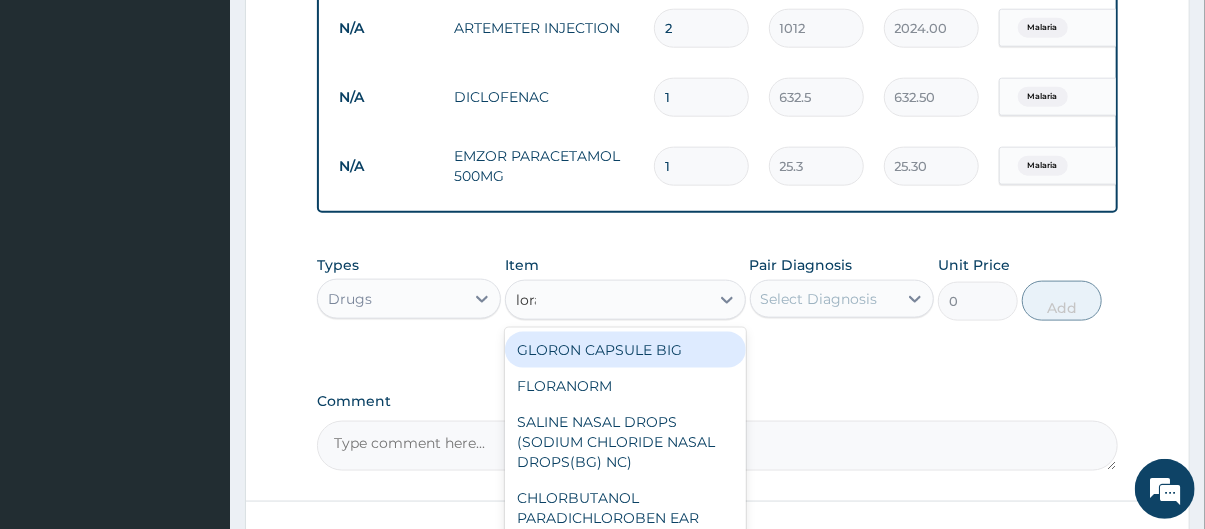 type on "lorat" 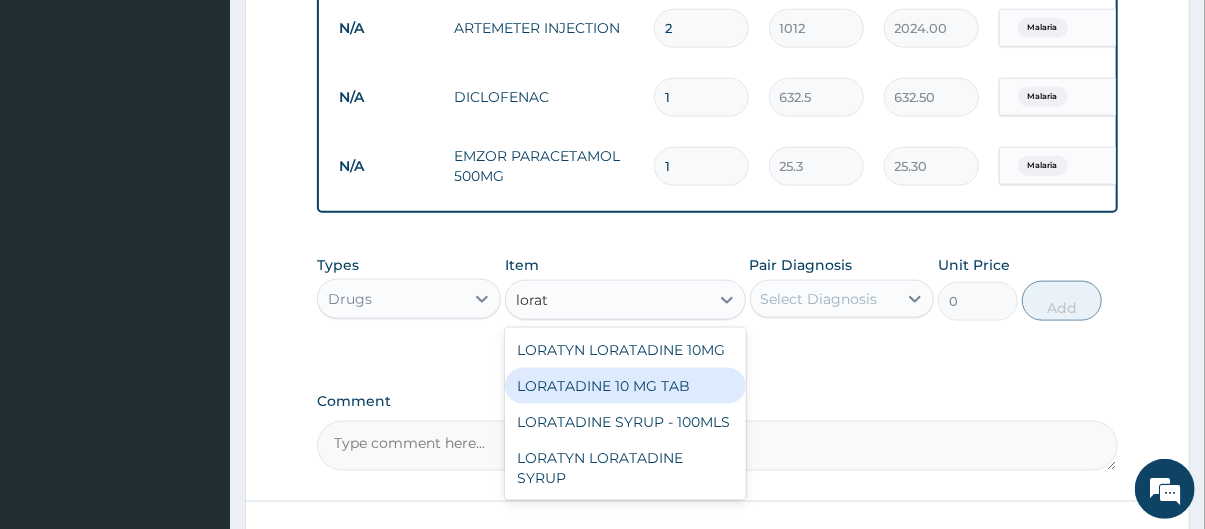 click on "LORATADINE 10 MG TAB" at bounding box center [625, 386] 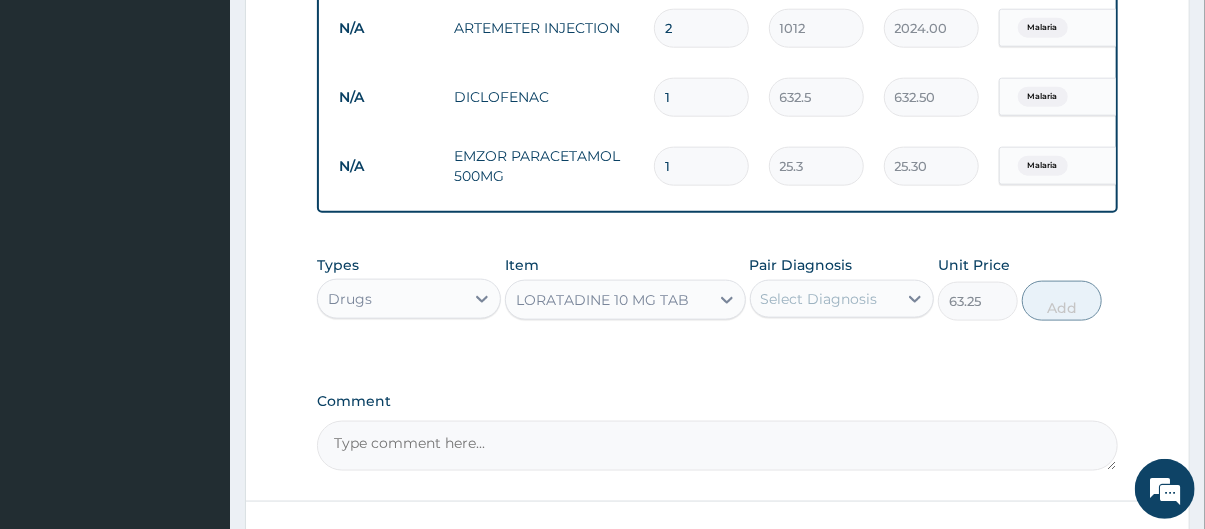 click on "Select Diagnosis" at bounding box center (819, 299) 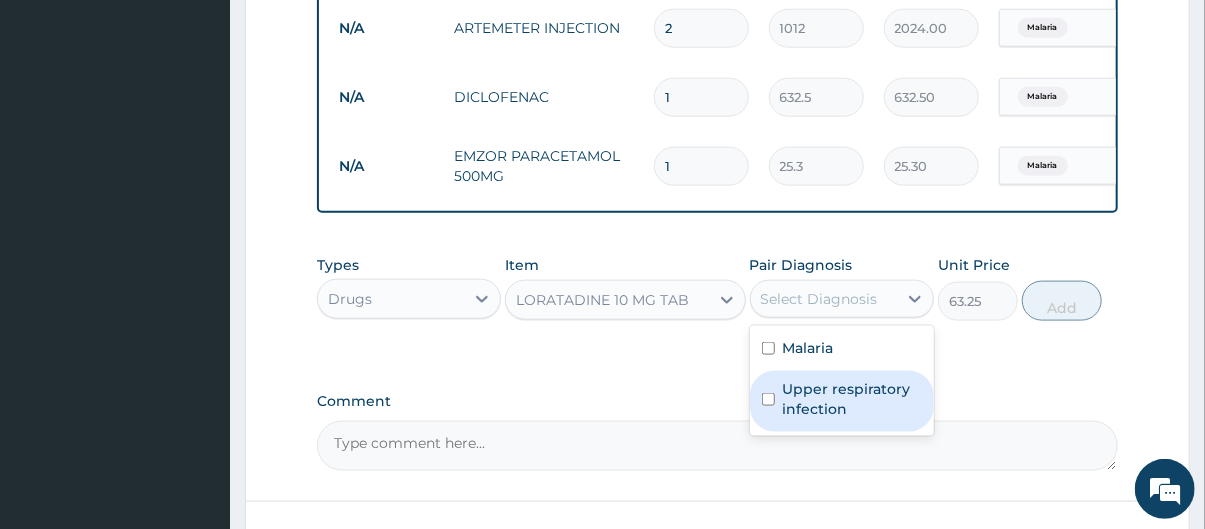 click on "Upper respiratory infection" at bounding box center (852, 399) 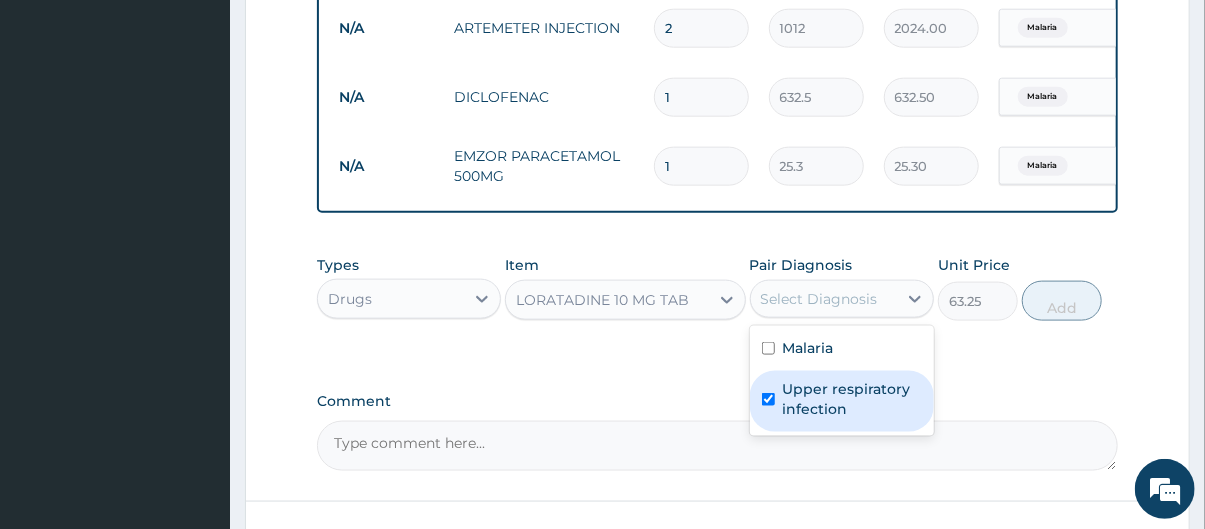 checkbox on "true" 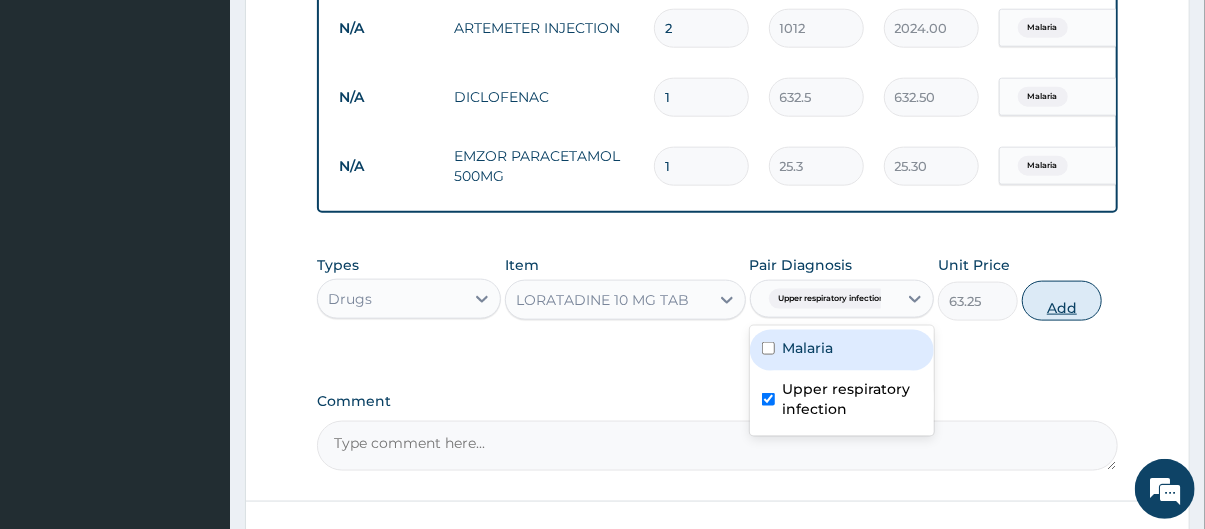 click on "Add" at bounding box center [1062, 301] 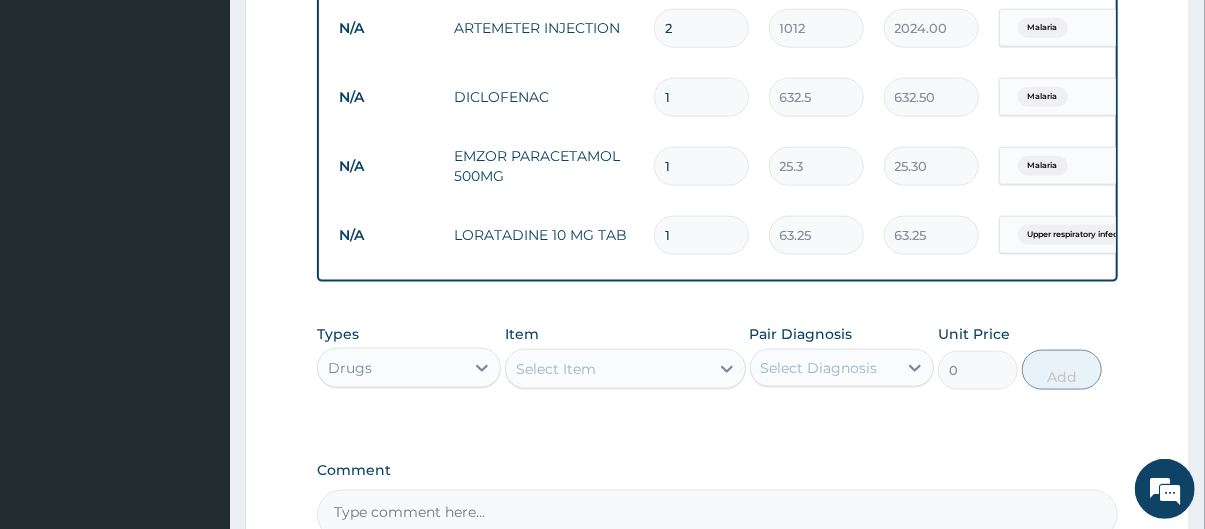 type 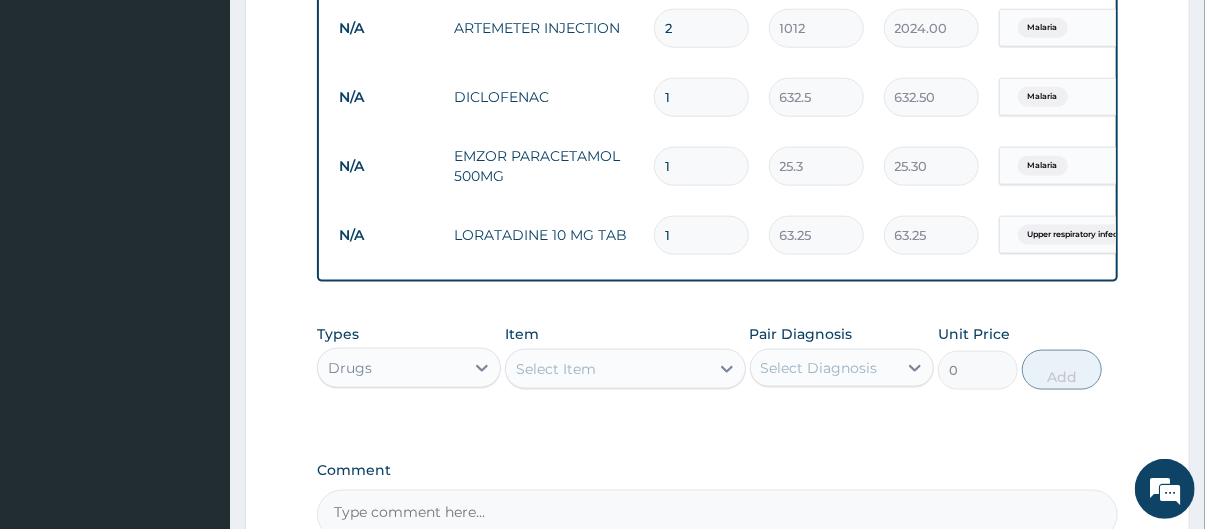 type on "0.00" 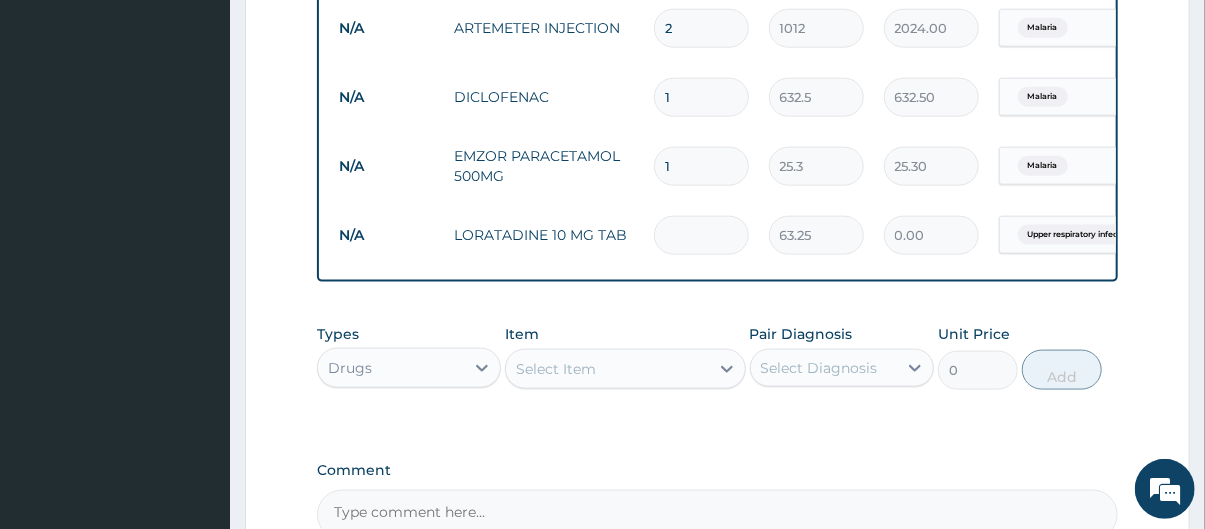type on "5" 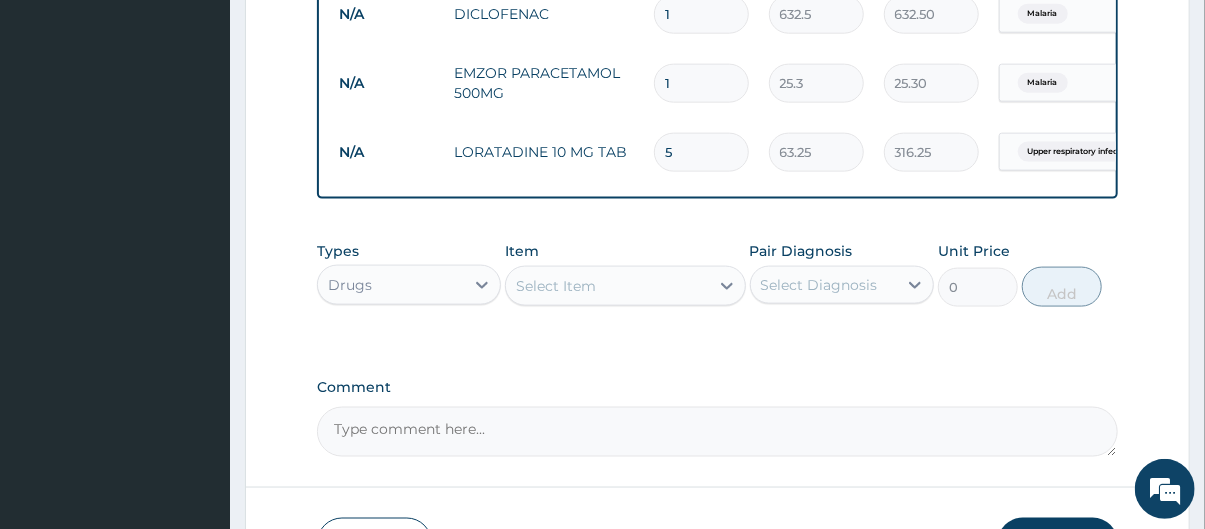 scroll, scrollTop: 1273, scrollLeft: 0, axis: vertical 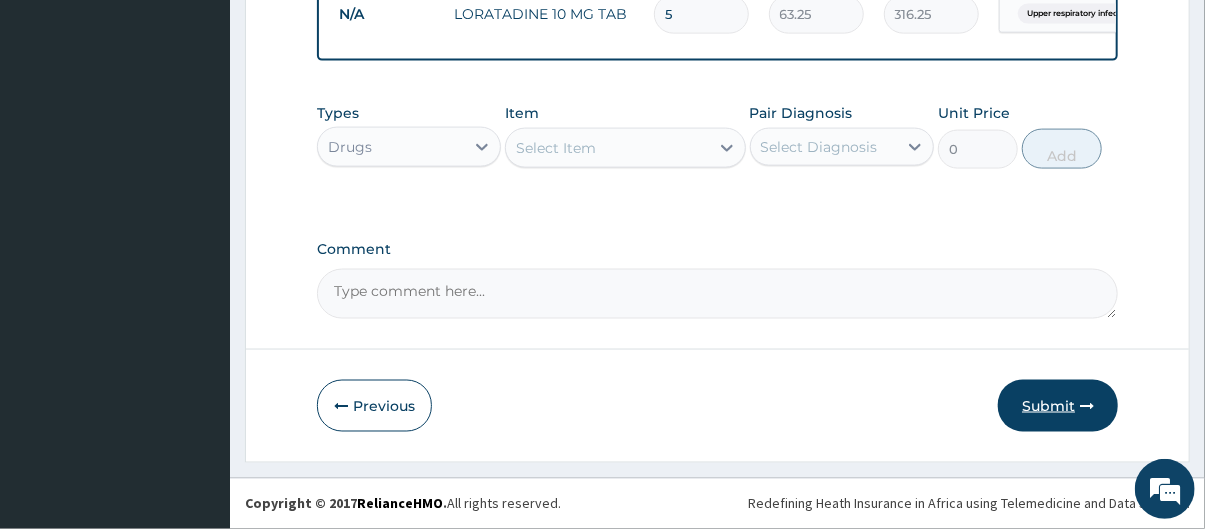 click on "Submit" at bounding box center [1058, 406] 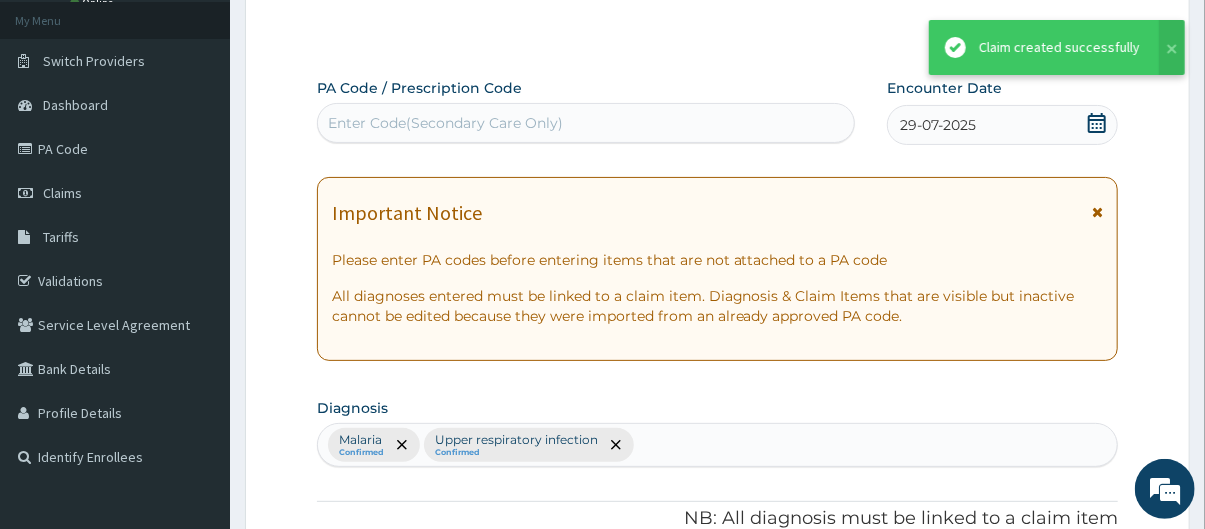 scroll, scrollTop: 1273, scrollLeft: 0, axis: vertical 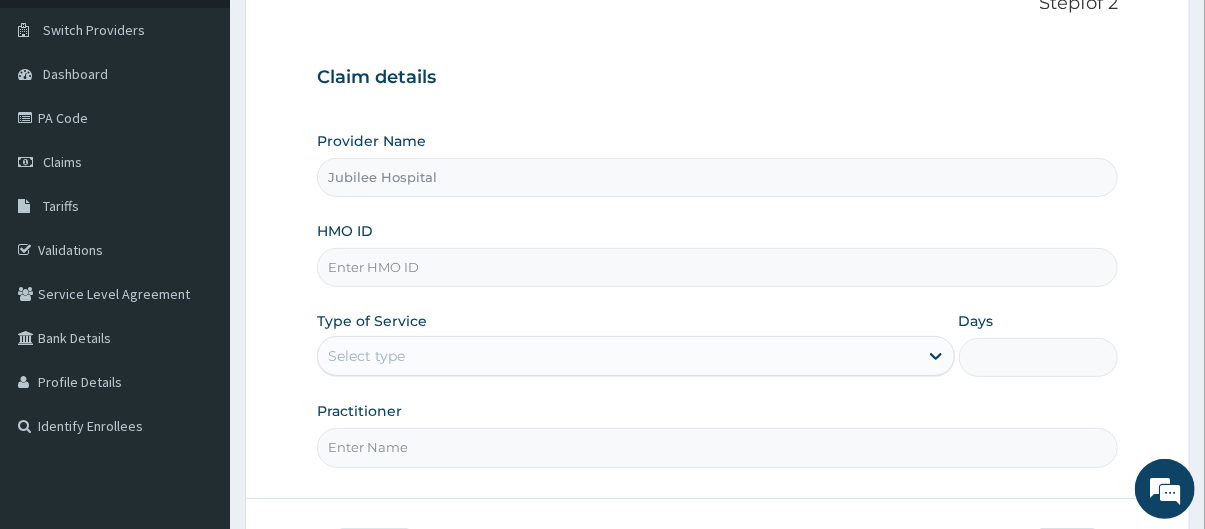 click on "HMO ID" at bounding box center [718, 267] 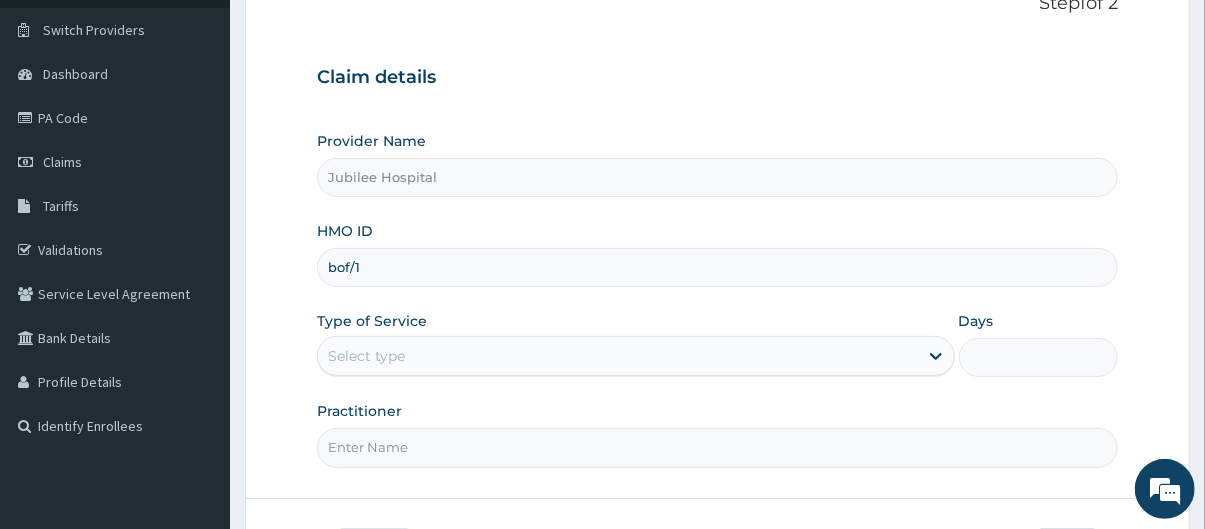 scroll, scrollTop: 0, scrollLeft: 0, axis: both 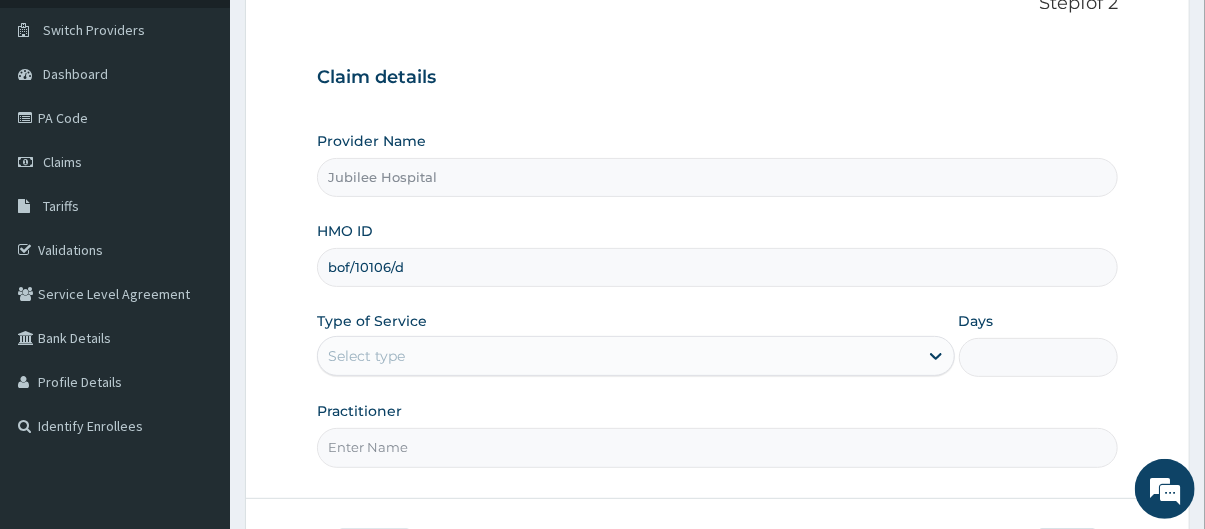 type on "bof/10106/d" 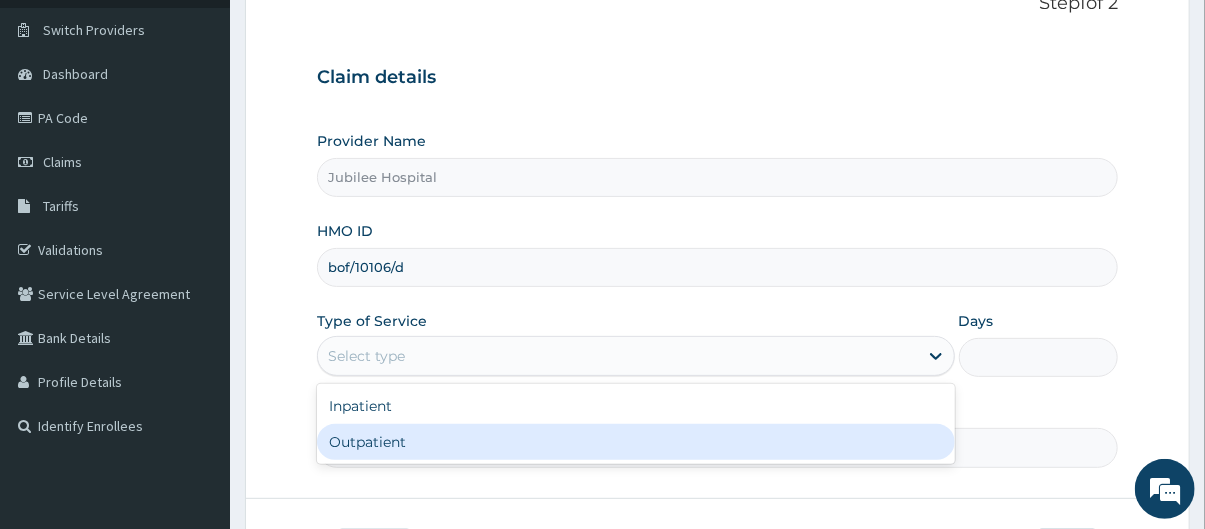 click on "Outpatient" at bounding box center [636, 442] 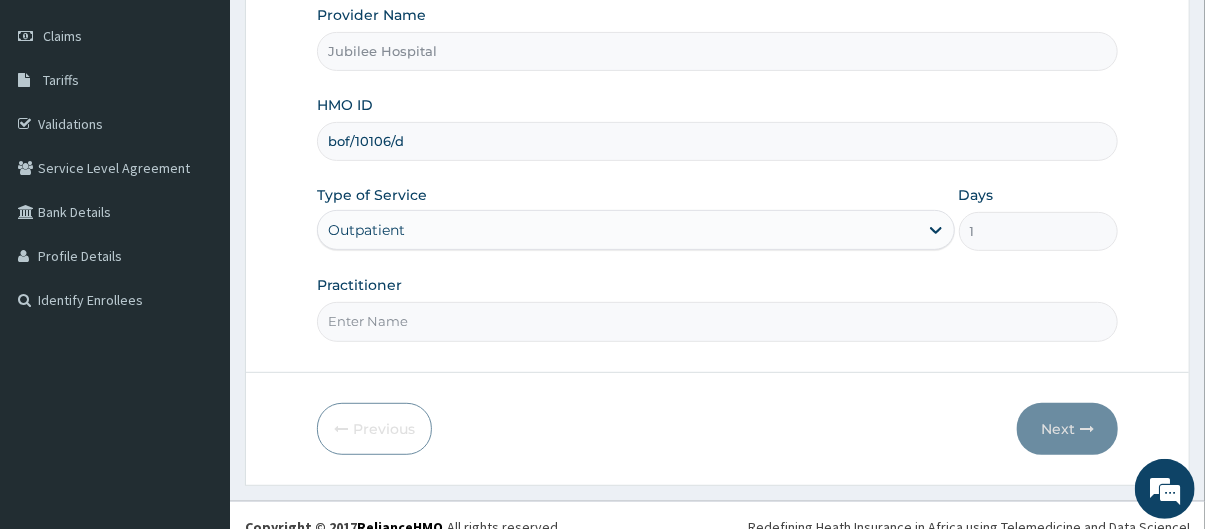 scroll, scrollTop: 288, scrollLeft: 0, axis: vertical 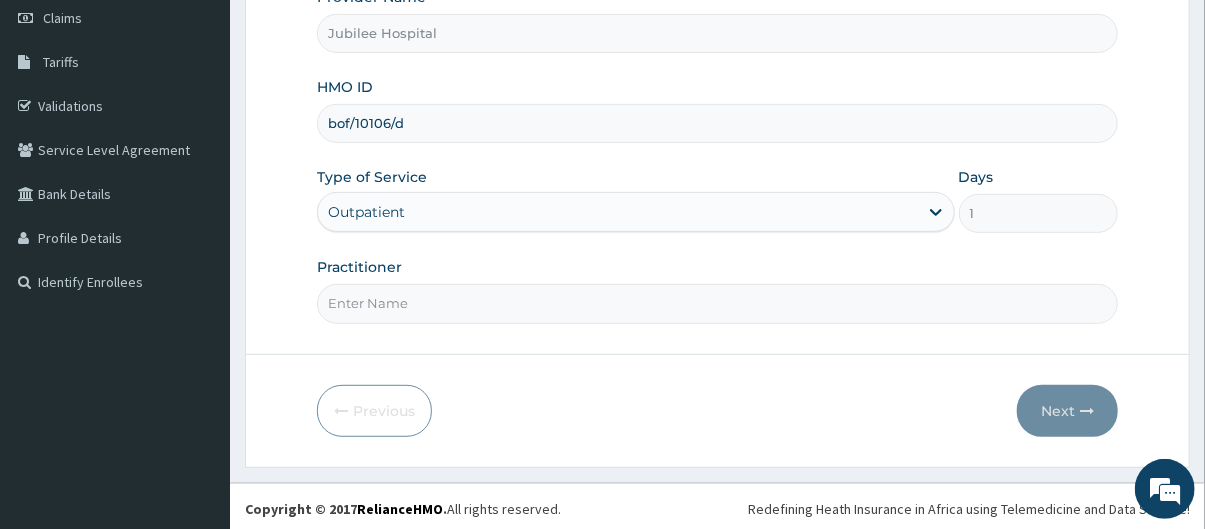 click on "Practitioner" at bounding box center (718, 303) 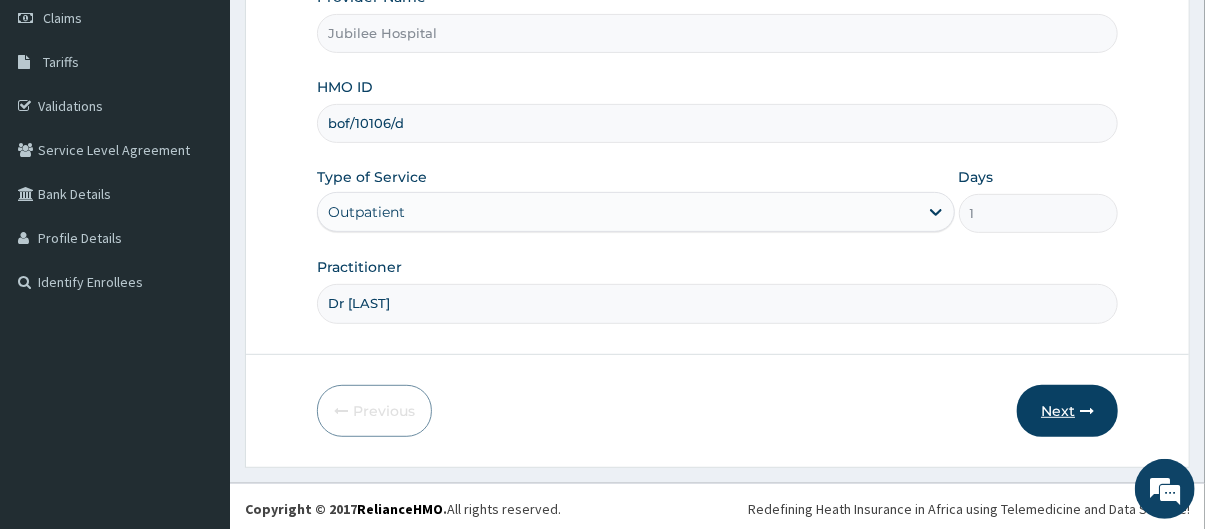 type on "Dr oderemi" 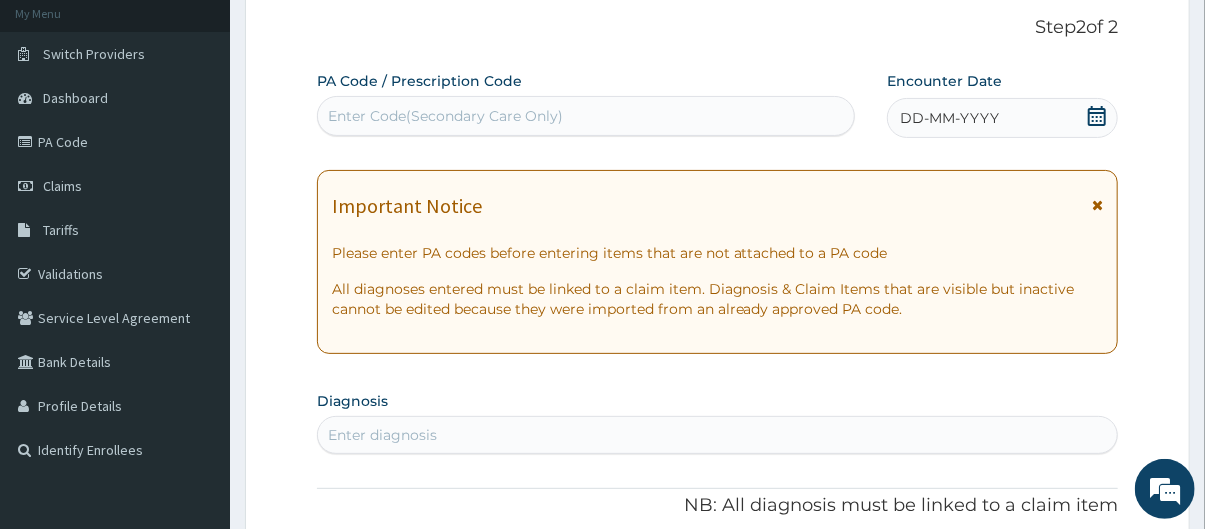 scroll, scrollTop: 0, scrollLeft: 0, axis: both 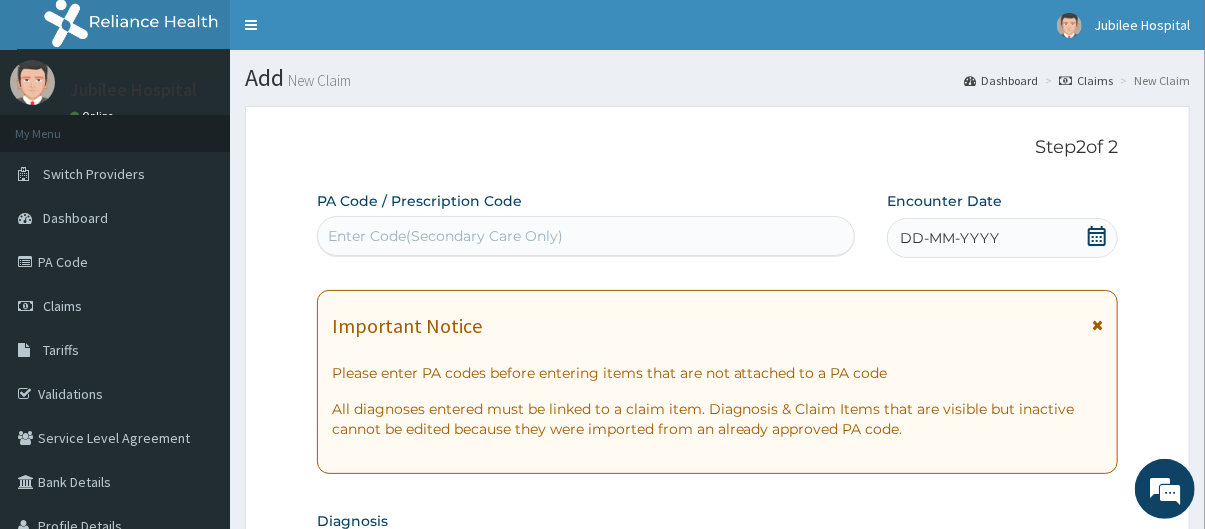 click on "DD-MM-YYYY" at bounding box center [1002, 238] 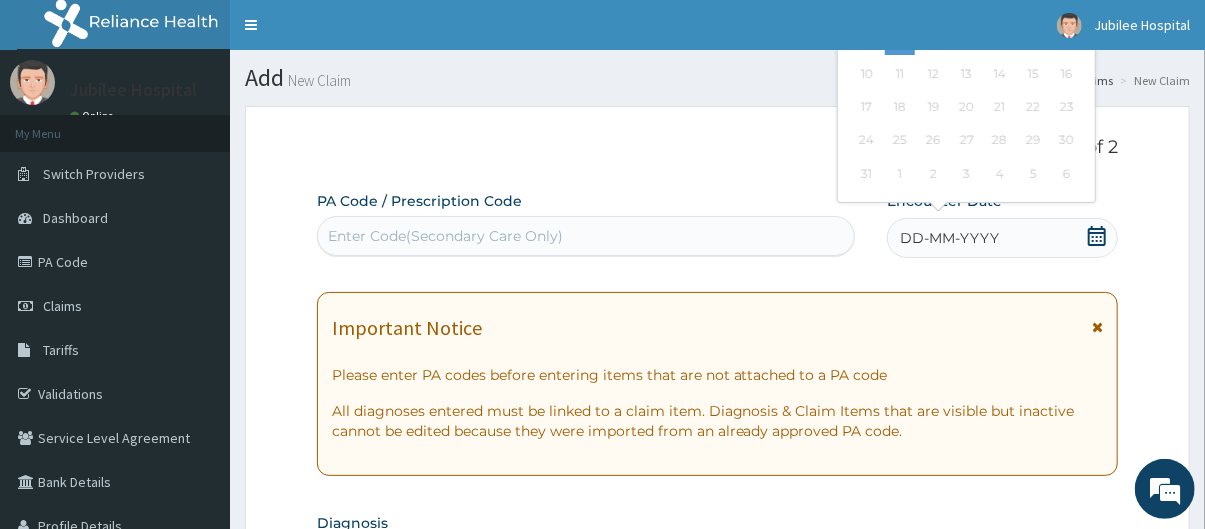 click 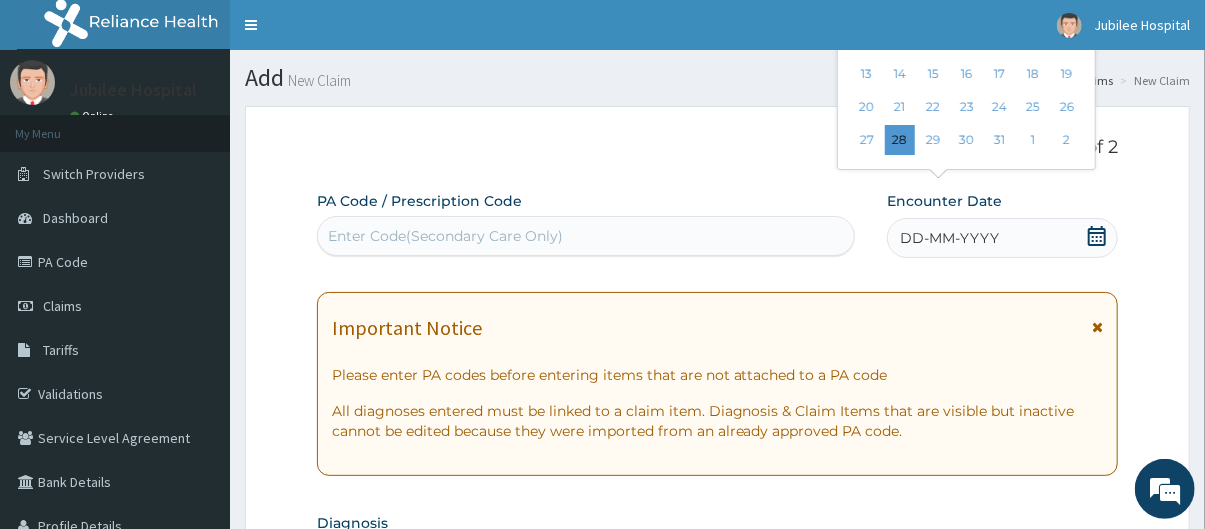 click on "30" at bounding box center (967, 141) 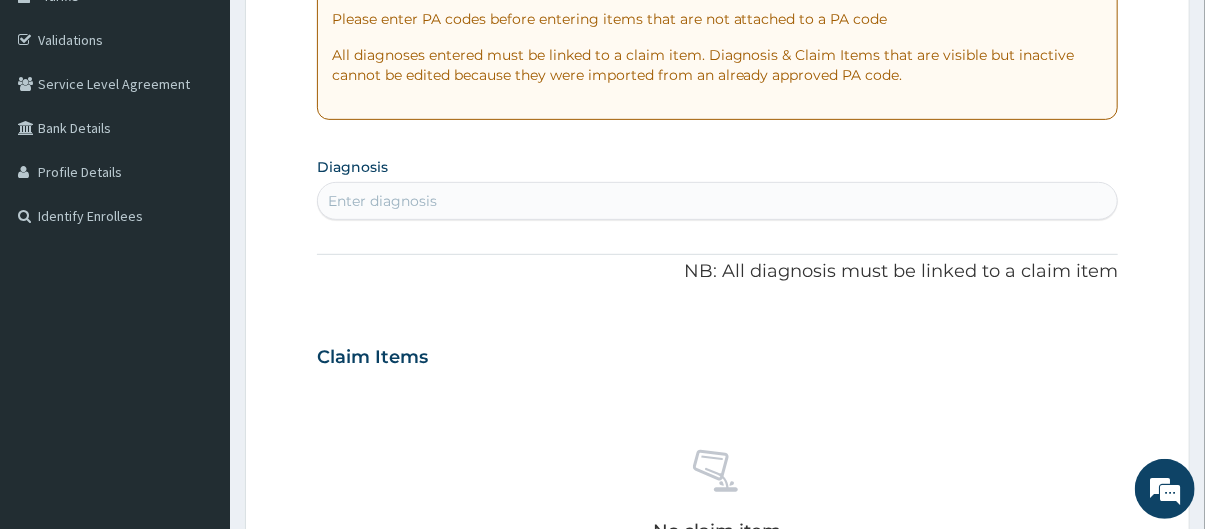 scroll, scrollTop: 434, scrollLeft: 0, axis: vertical 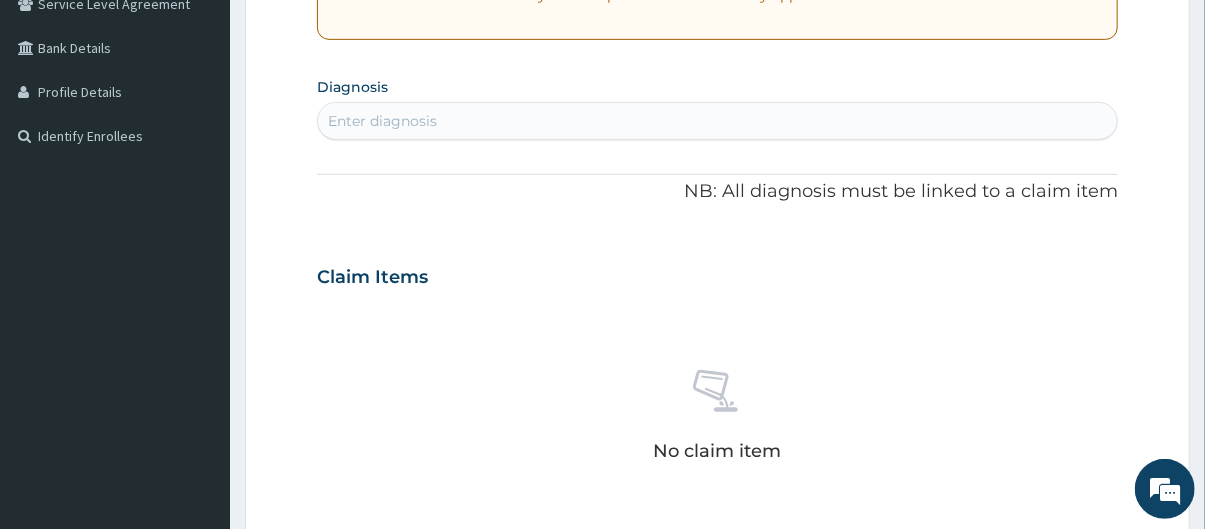 click on "Enter diagnosis" at bounding box center (718, 121) 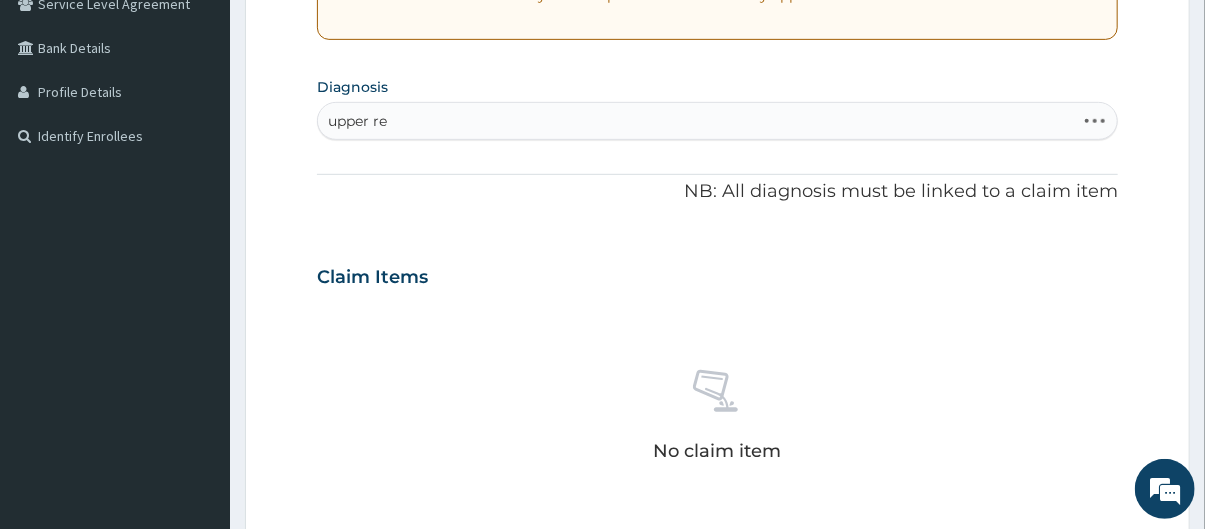 type on "upper res" 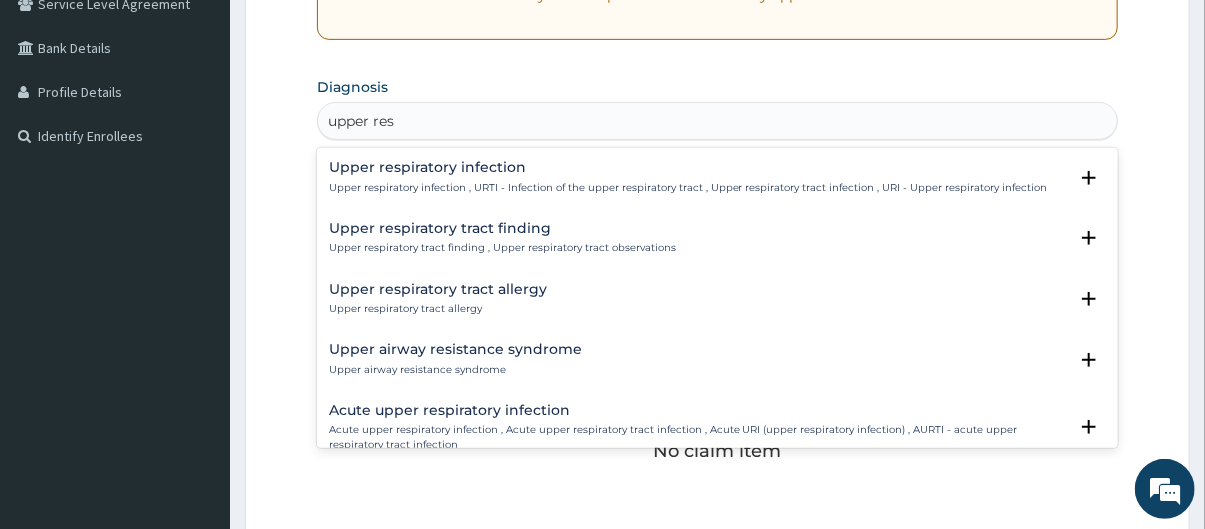 click on "Upper respiratory infection Upper respiratory infection , URTI - Infection of the upper respiratory tract , Upper respiratory tract infection , URI - Upper respiratory infection" at bounding box center [688, 177] 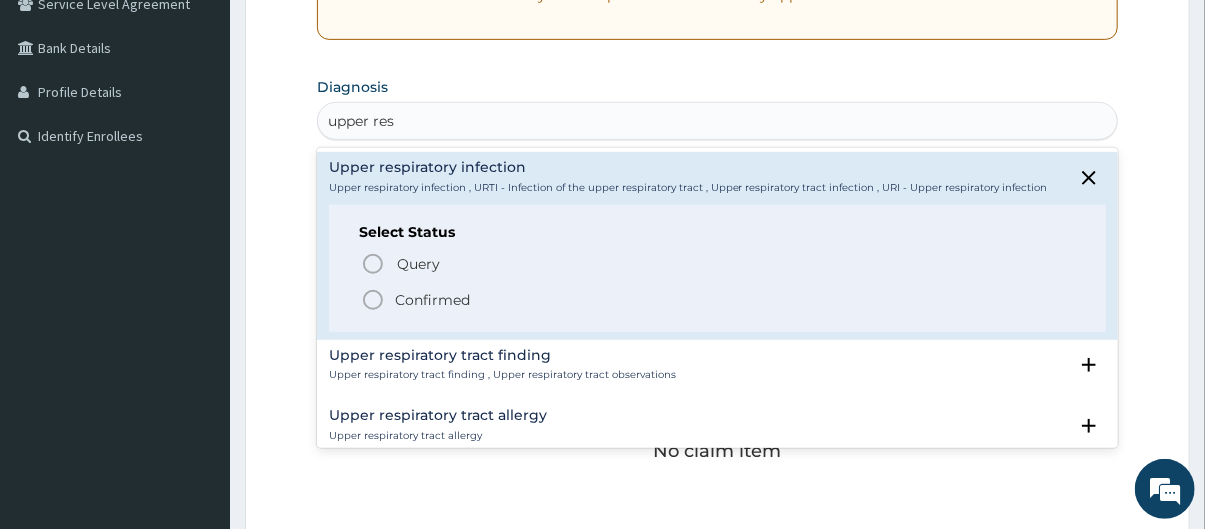 click on "Confirmed" at bounding box center (432, 300) 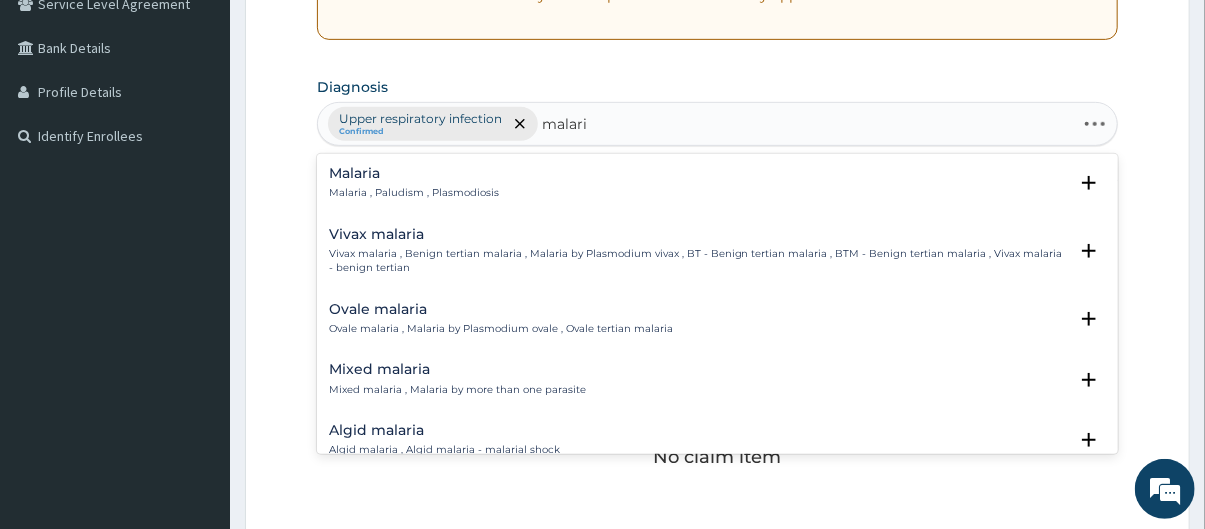 type on "malaria" 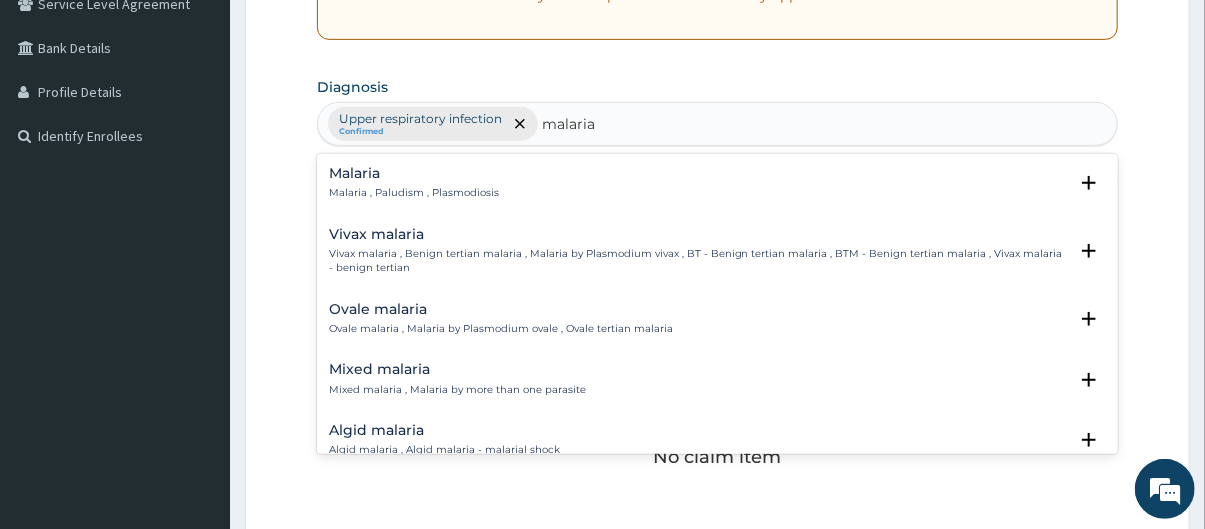 click on "Malaria Malaria , Paludism , Plasmodiosis" at bounding box center [414, 183] 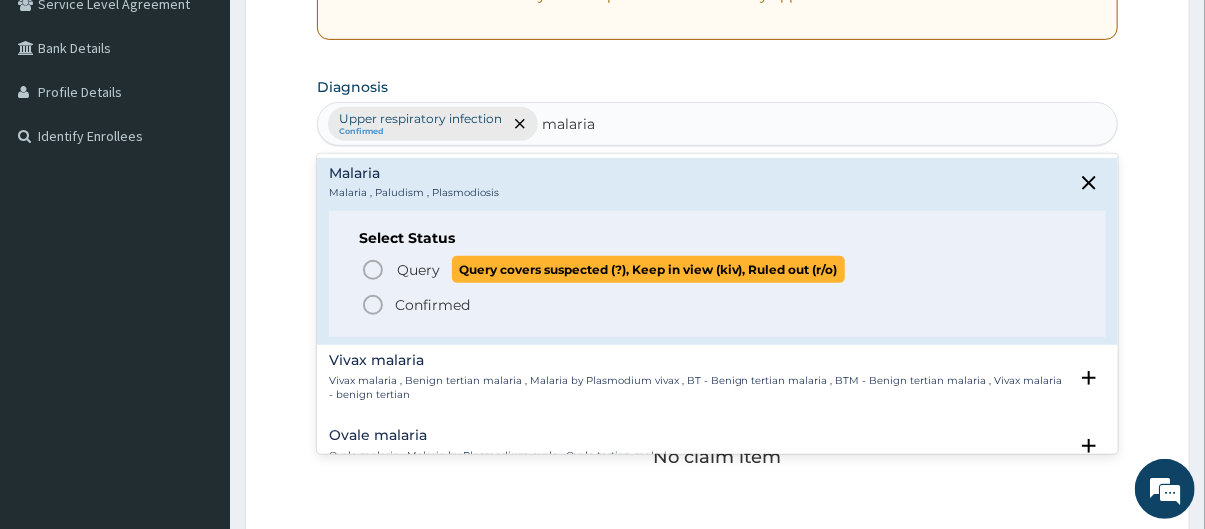 click on "Query" at bounding box center (418, 270) 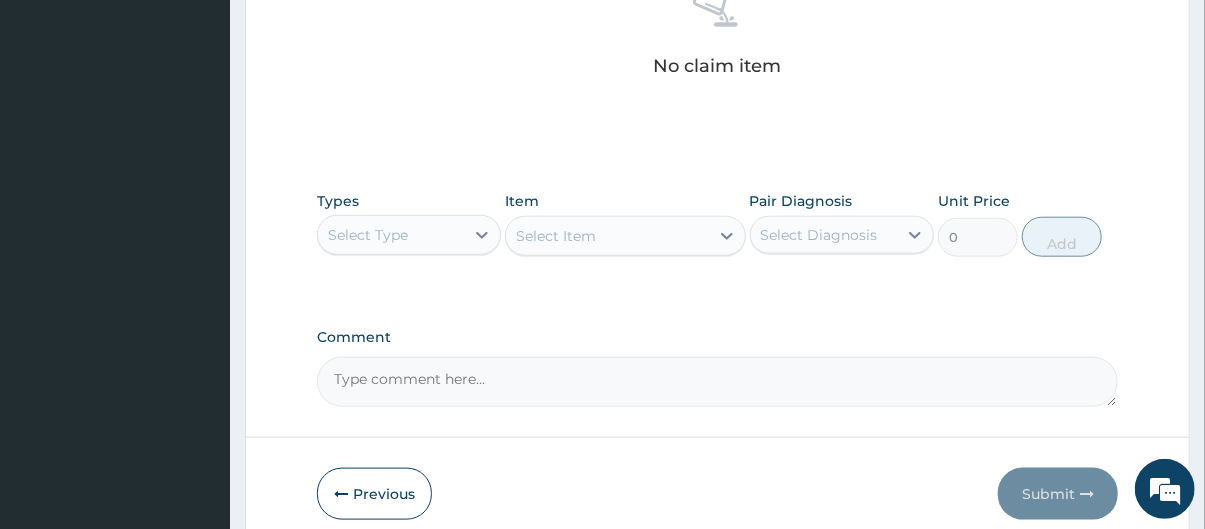 scroll, scrollTop: 910, scrollLeft: 0, axis: vertical 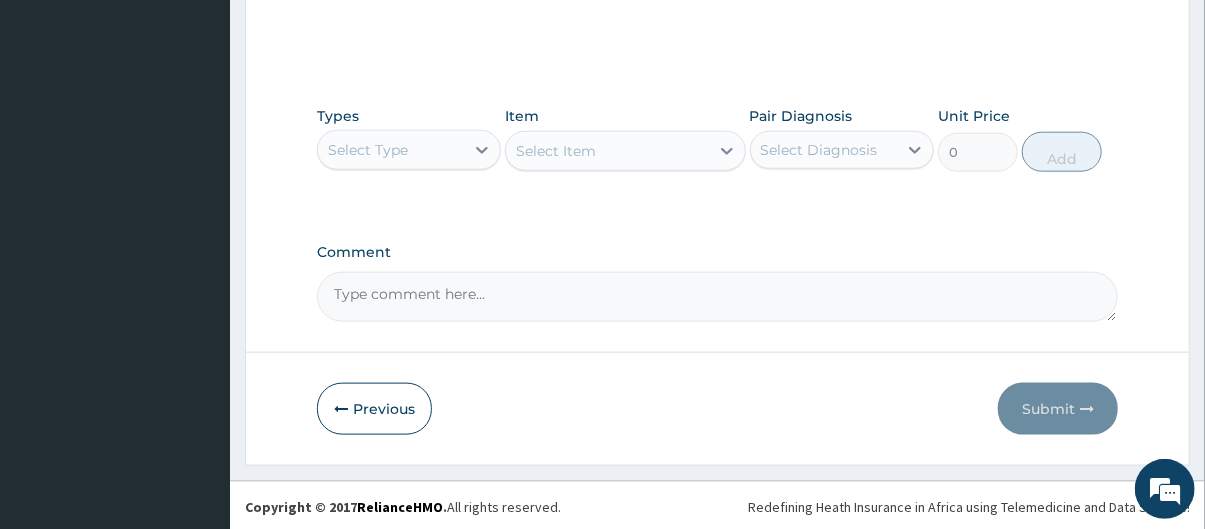 click on "Select Type" at bounding box center (368, 150) 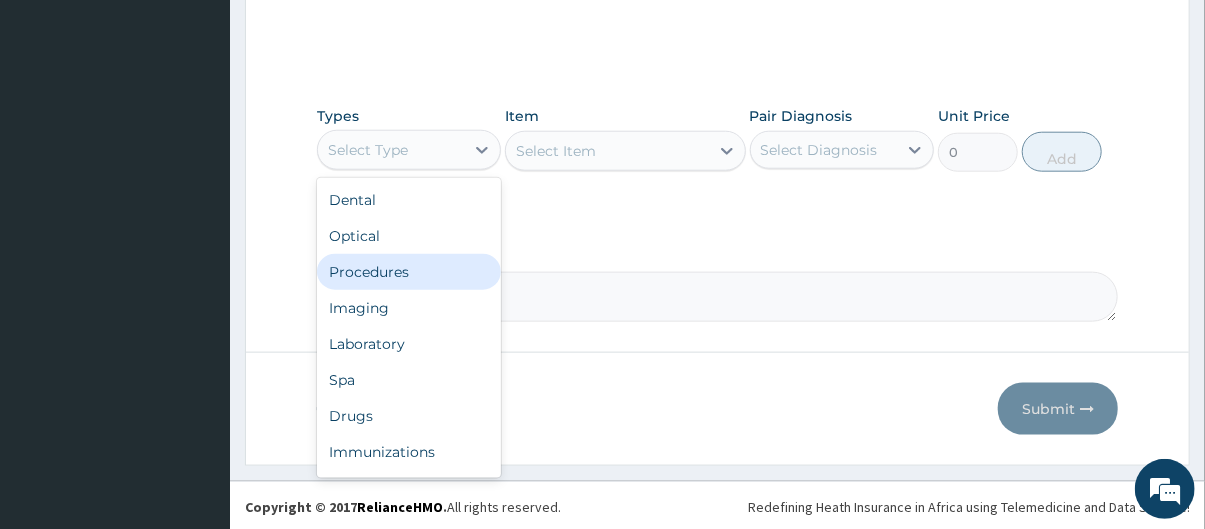 click on "Procedures" at bounding box center (409, 272) 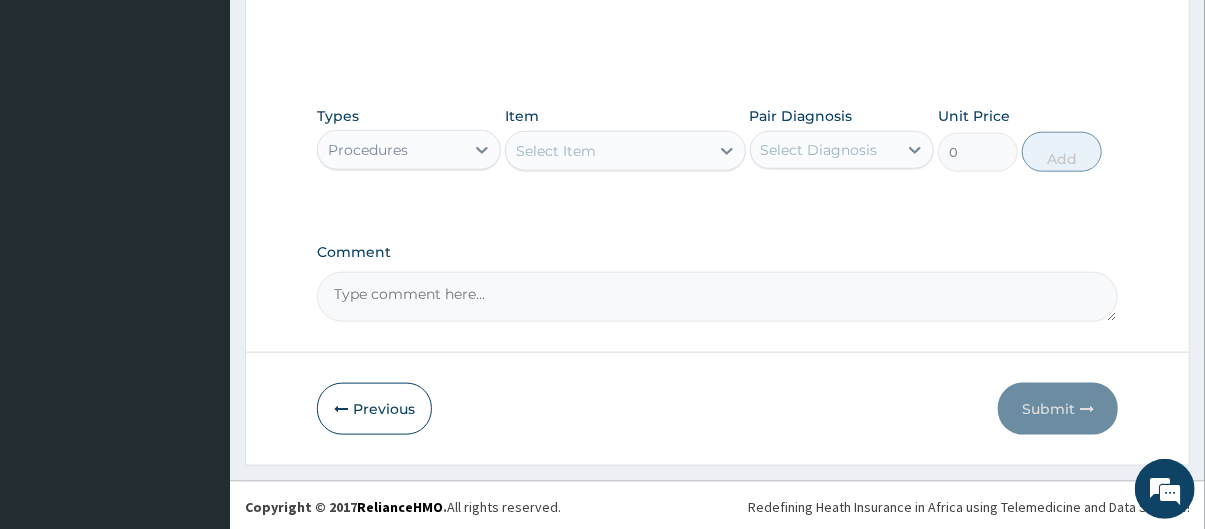 click on "Select Item" at bounding box center [607, 151] 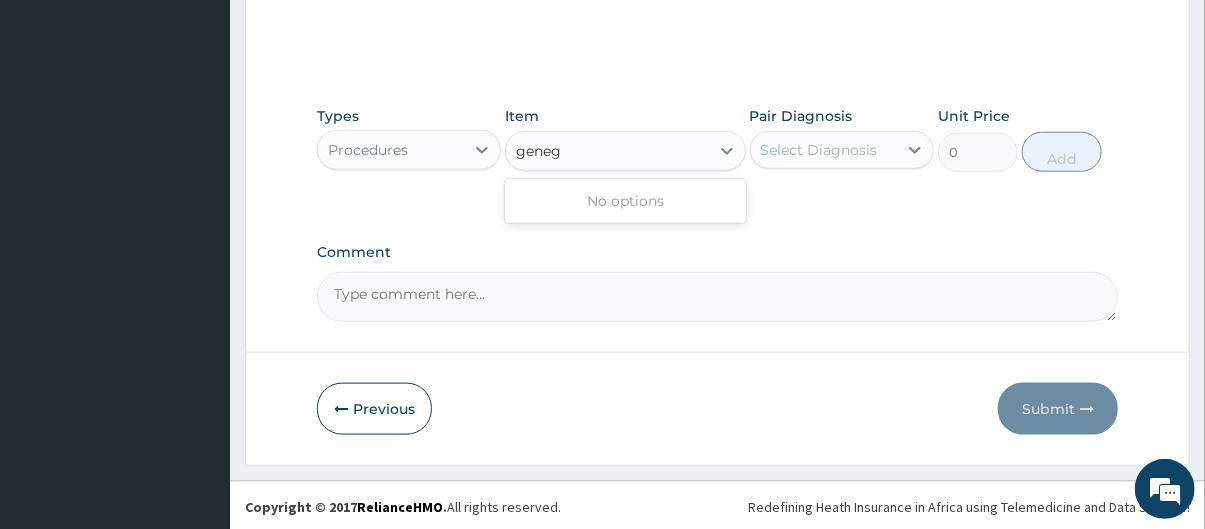 type on "gene" 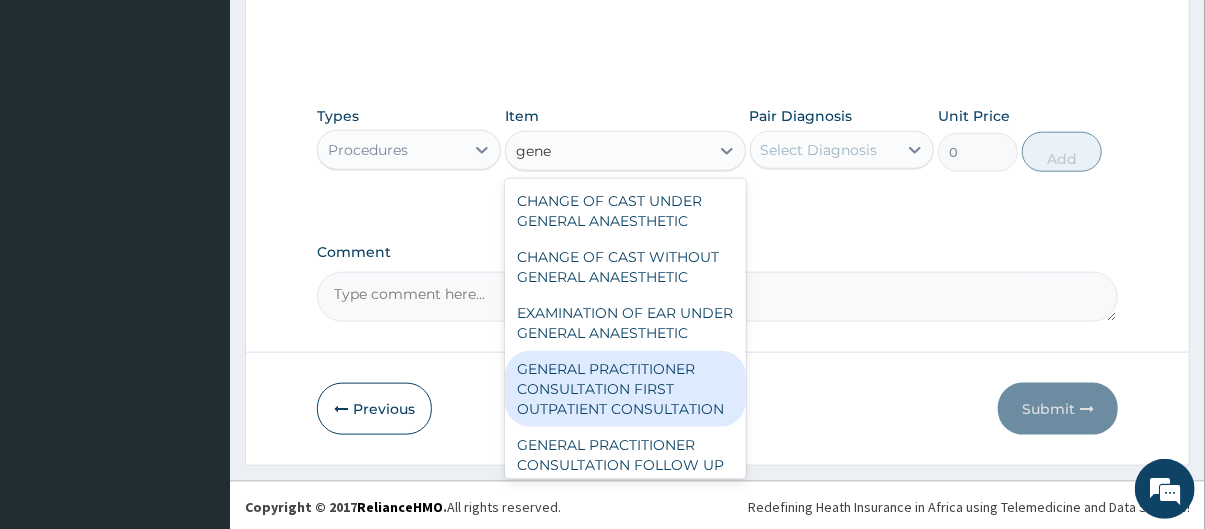 click on "GENERAL PRACTITIONER CONSULTATION FIRST OUTPATIENT CONSULTATION" at bounding box center (625, 389) 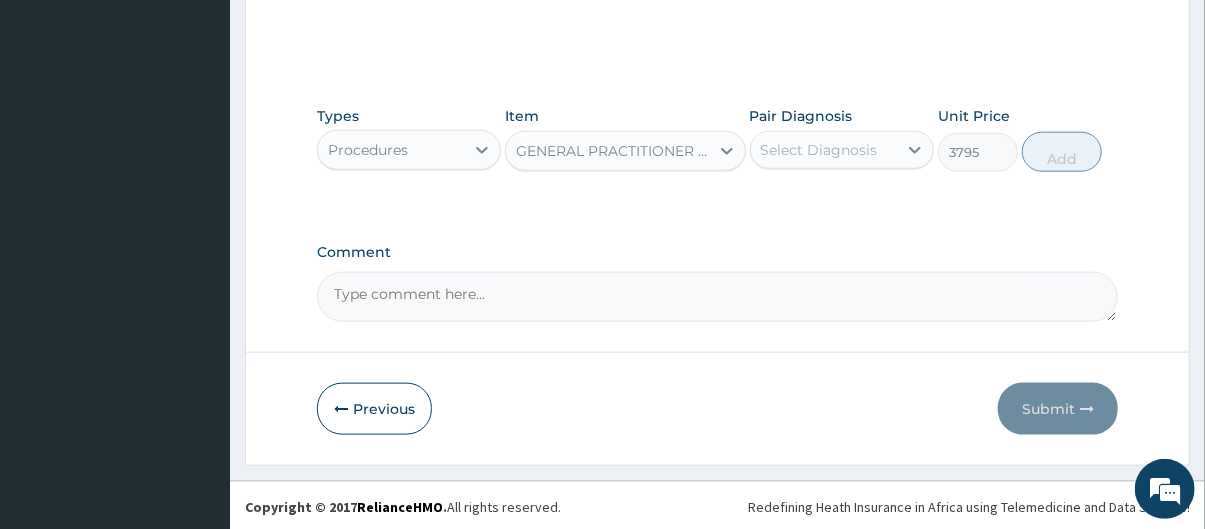 click on "Select Diagnosis" at bounding box center (824, 150) 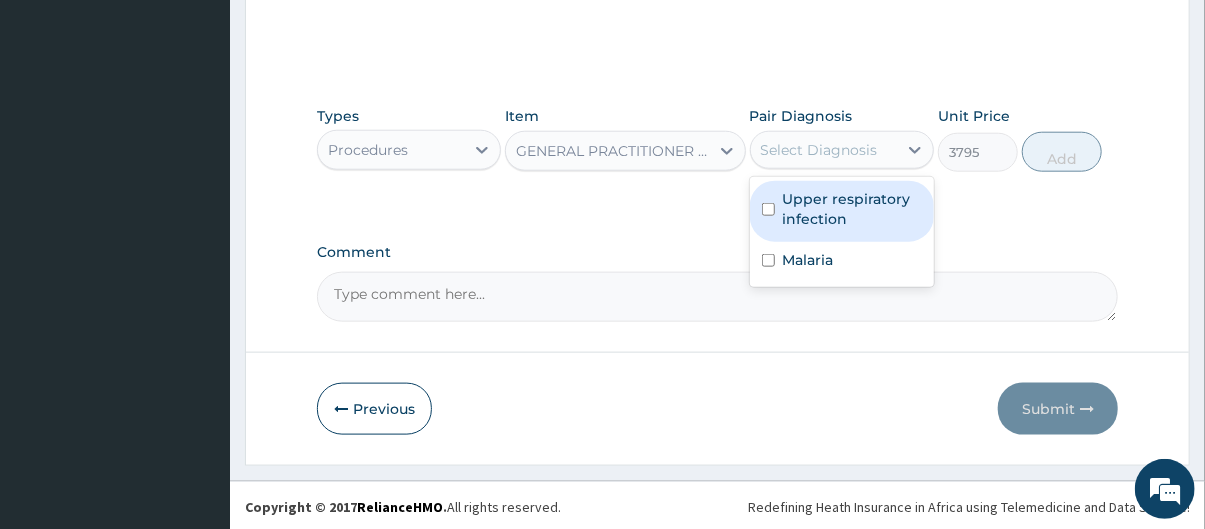 click on "Upper respiratory infection" at bounding box center [852, 209] 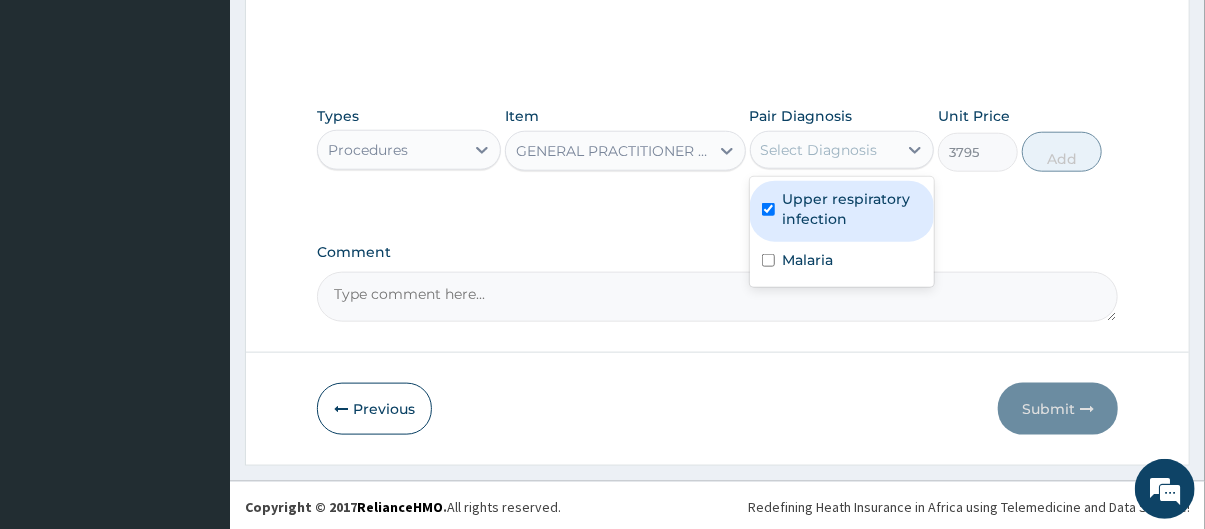 checkbox on "true" 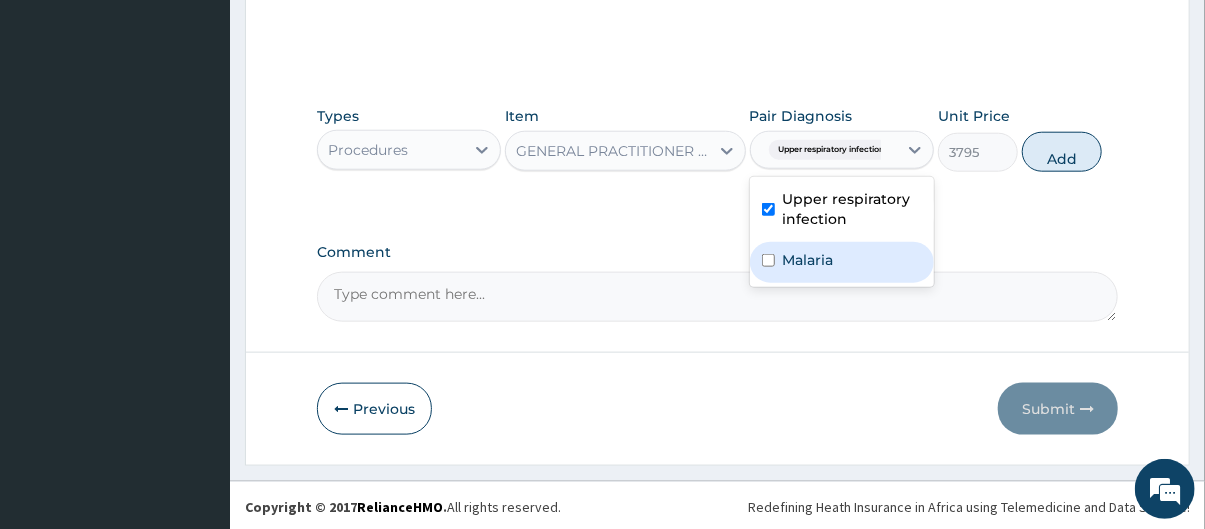 click on "Malaria" at bounding box center (808, 260) 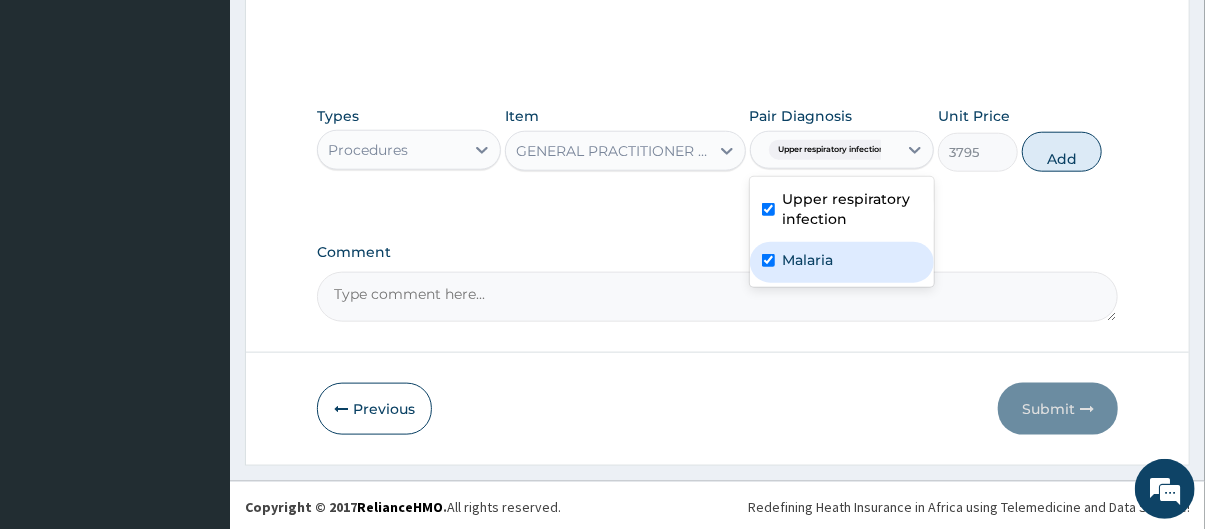 checkbox on "true" 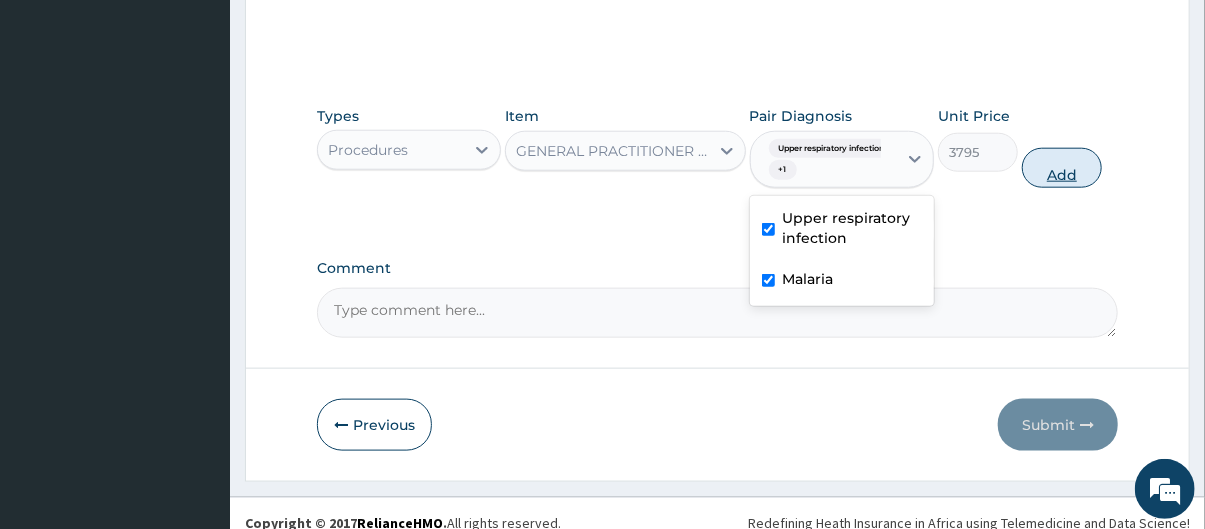click on "Add" at bounding box center (1062, 168) 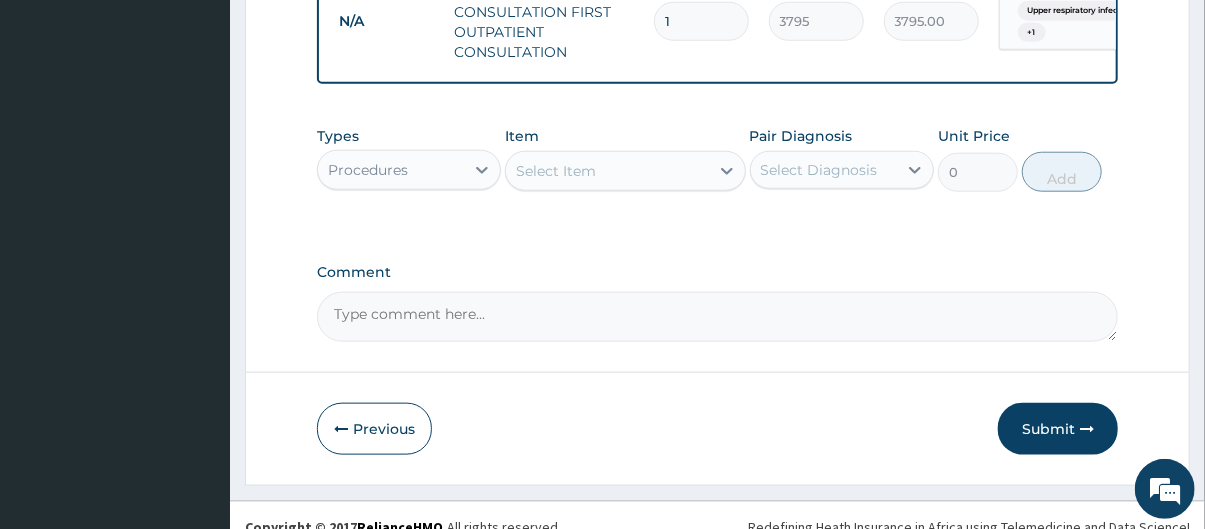scroll, scrollTop: 861, scrollLeft: 0, axis: vertical 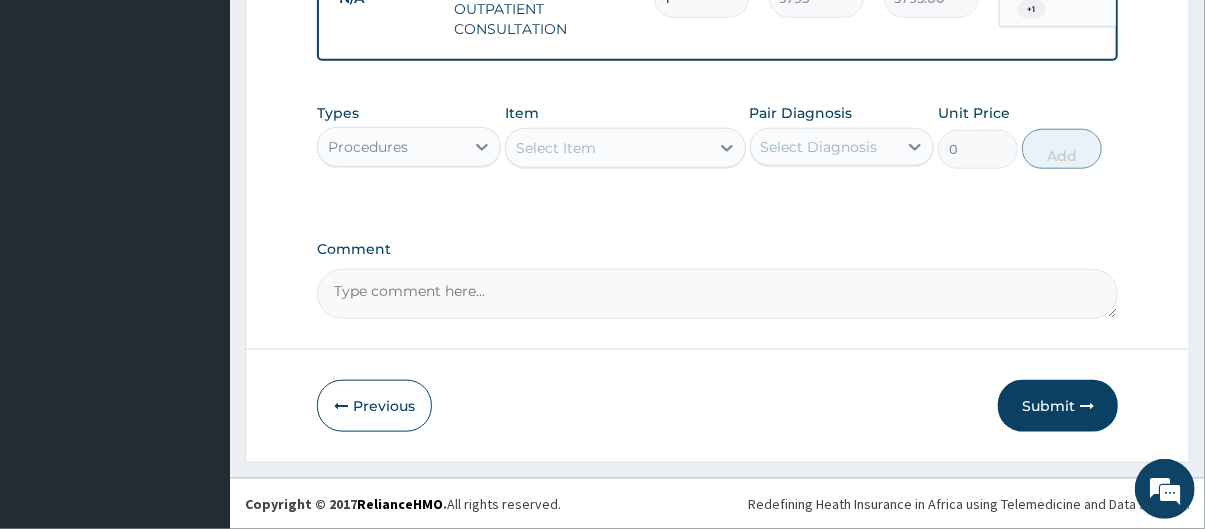 click on "Procedures" at bounding box center (391, 147) 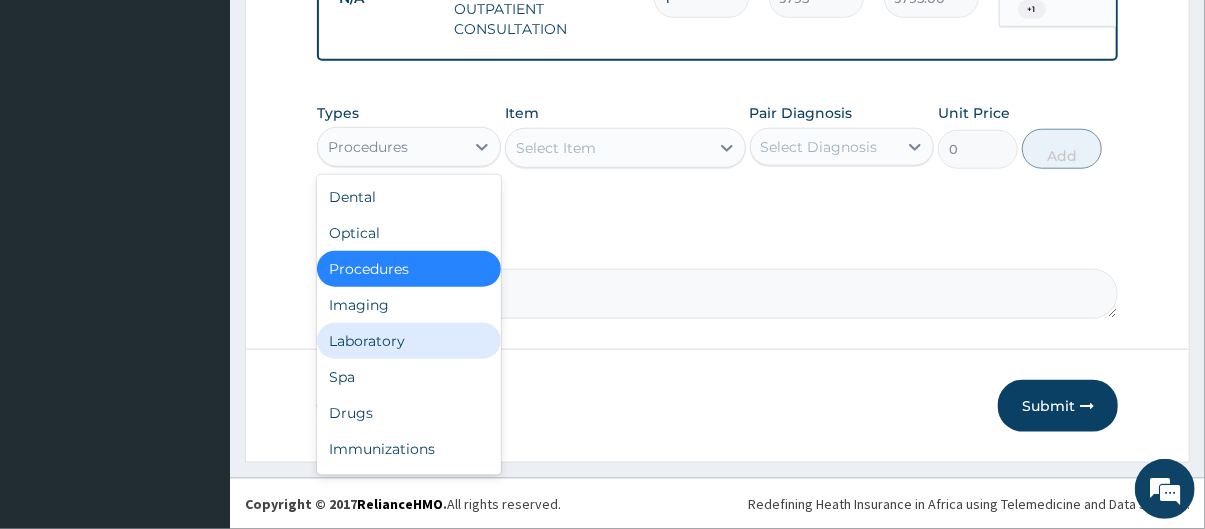 click on "Laboratory" at bounding box center [409, 341] 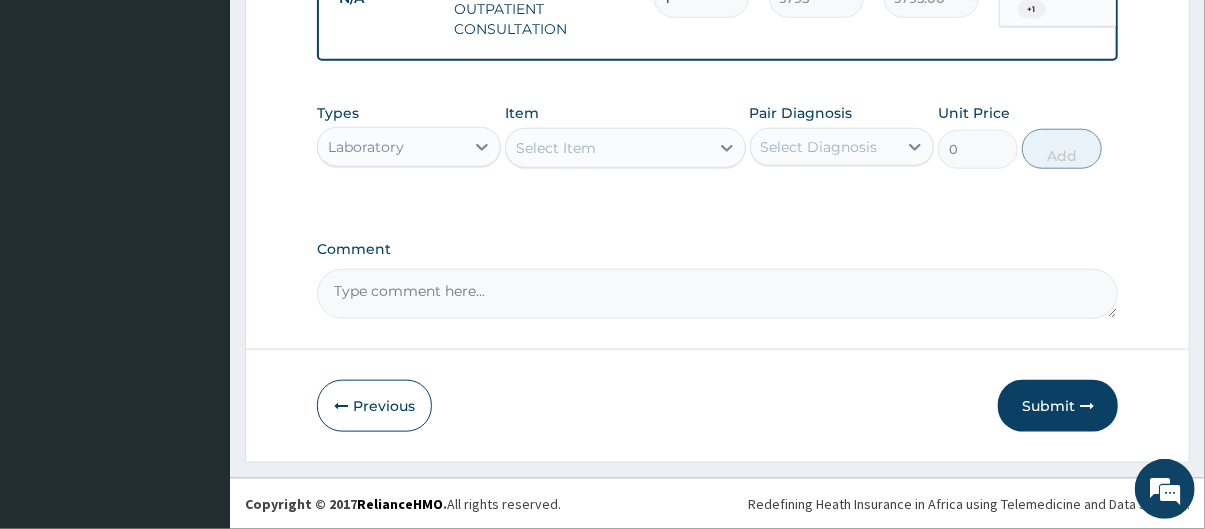 click on "Select Item" at bounding box center (607, 148) 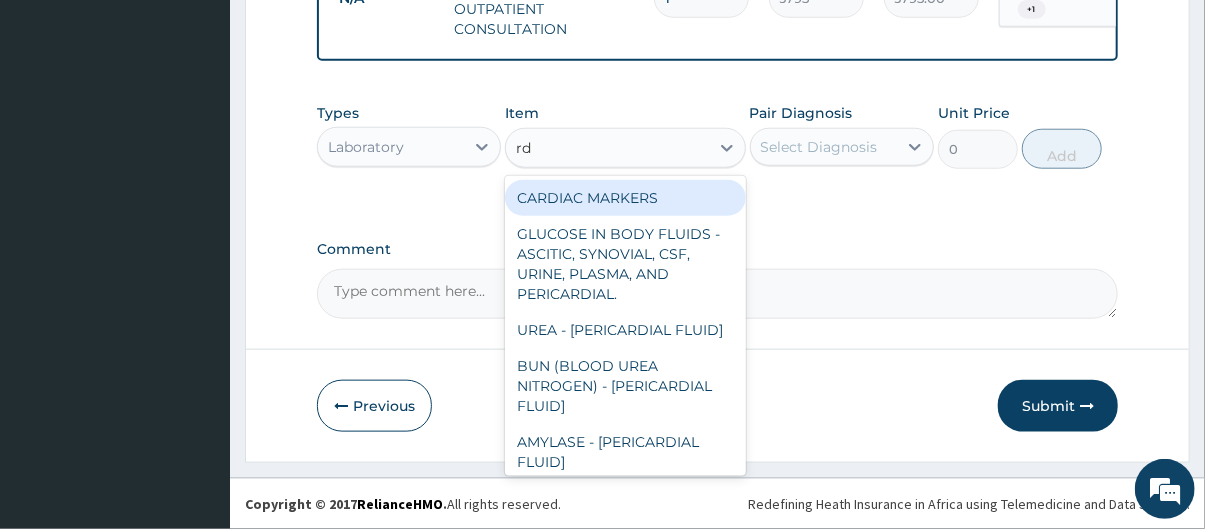 type on "rdt" 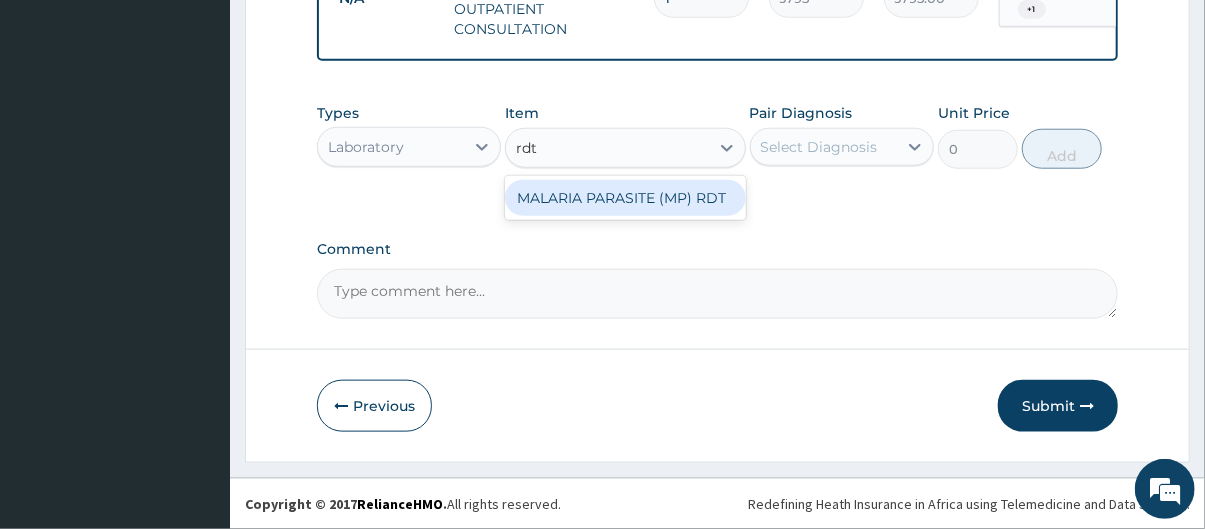 click on "MALARIA PARASITE (MP) RDT" at bounding box center [625, 198] 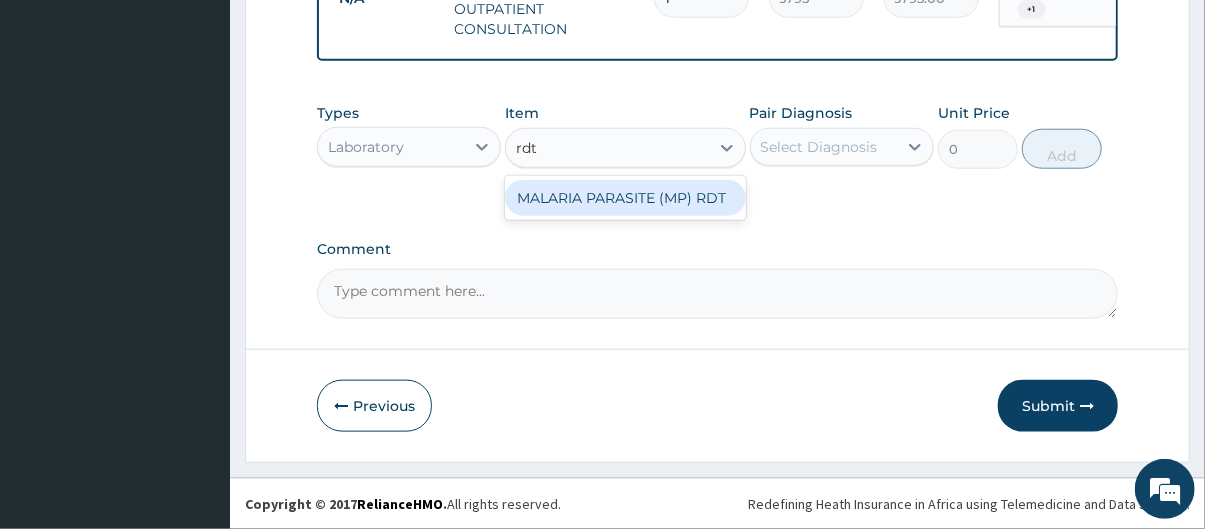 type 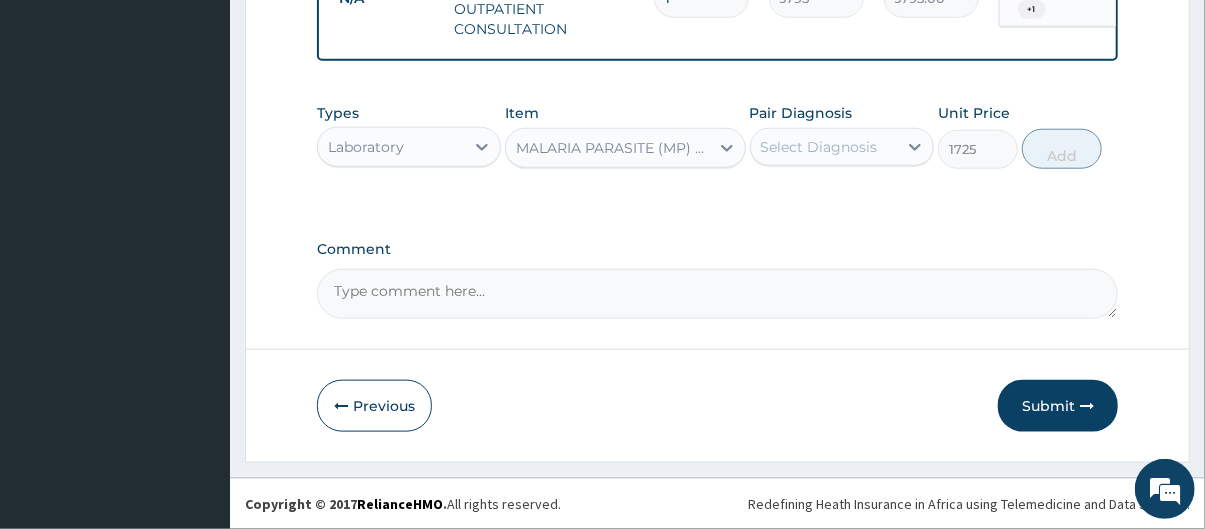 click on "Pair Diagnosis Select Diagnosis" at bounding box center [842, 136] 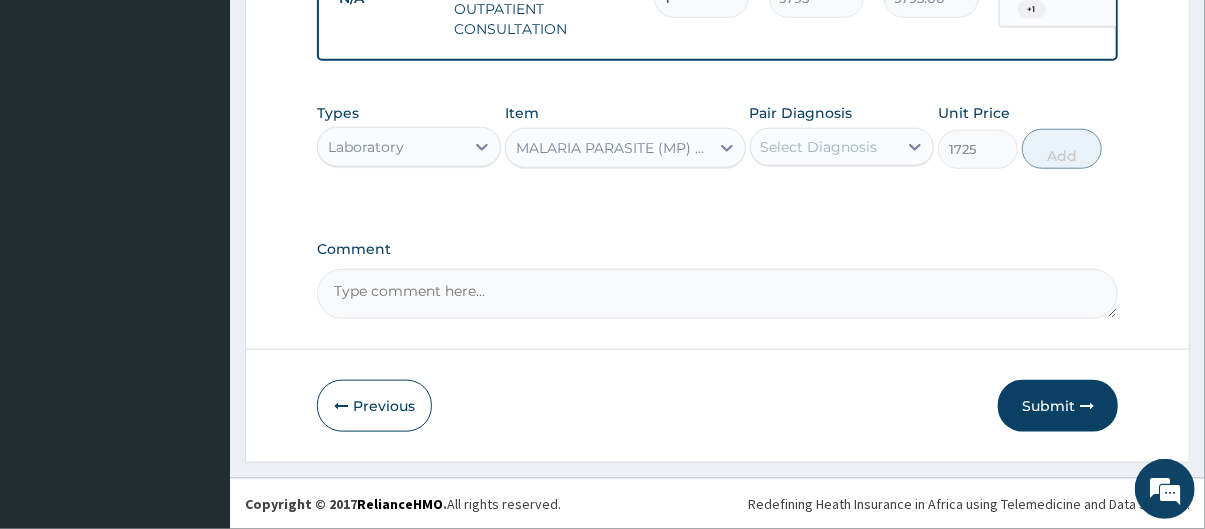click on "Select Diagnosis" at bounding box center (819, 147) 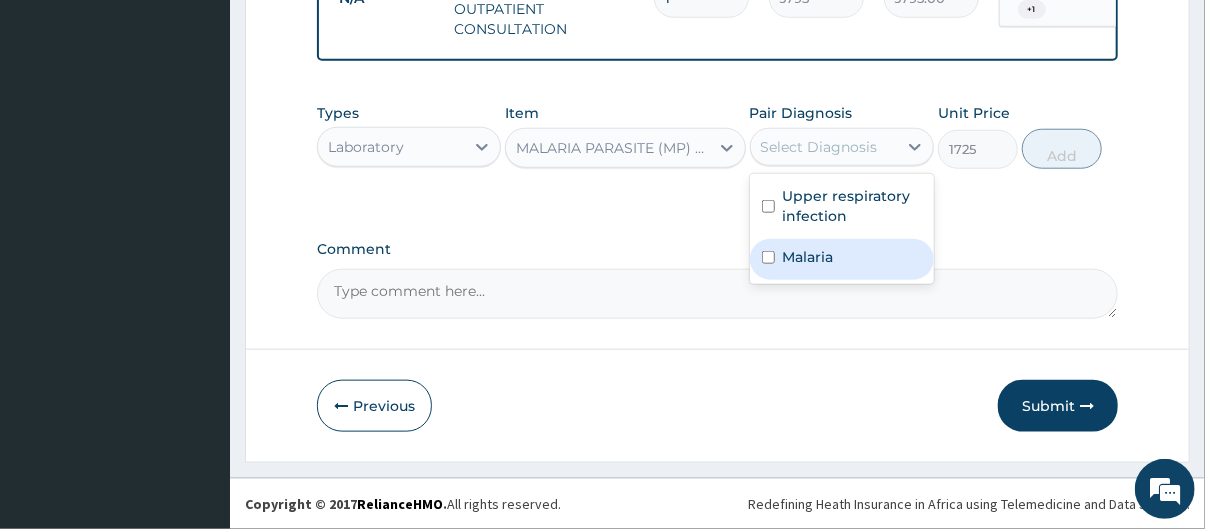 click on "Malaria" at bounding box center (808, 257) 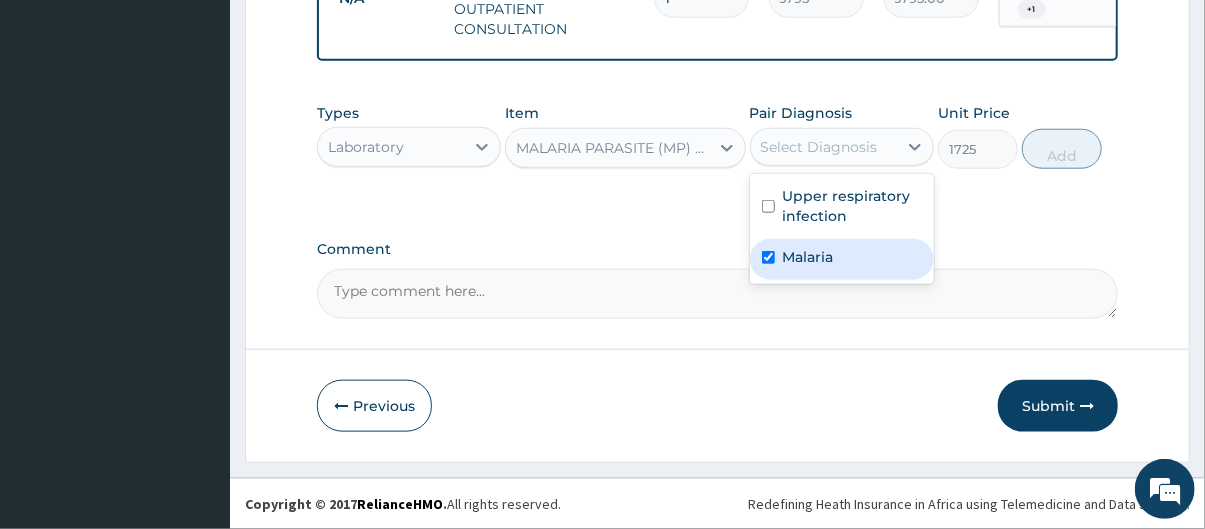 checkbox on "true" 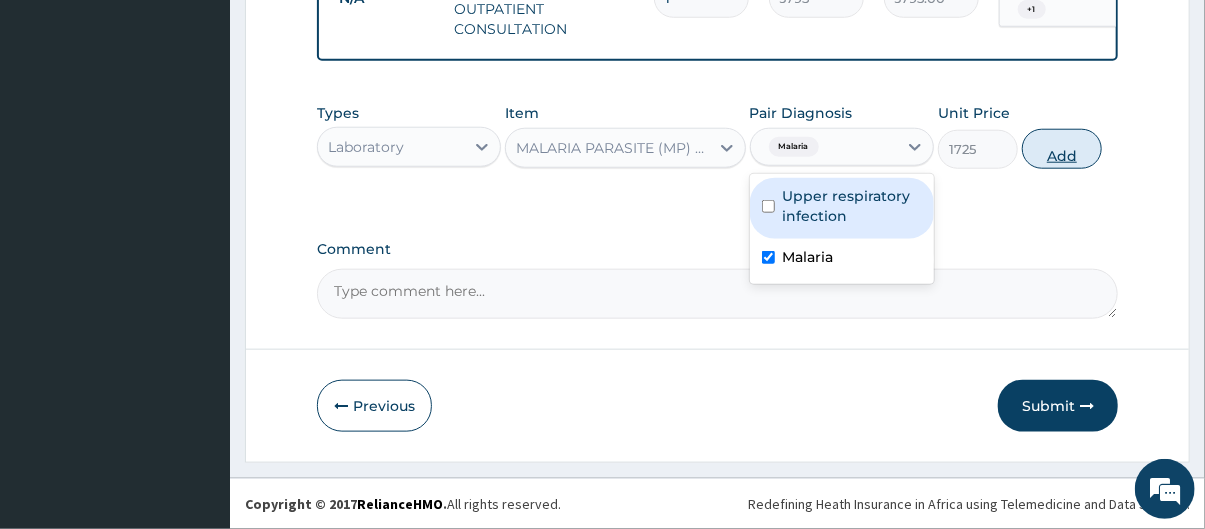 click on "Add" at bounding box center (1062, 149) 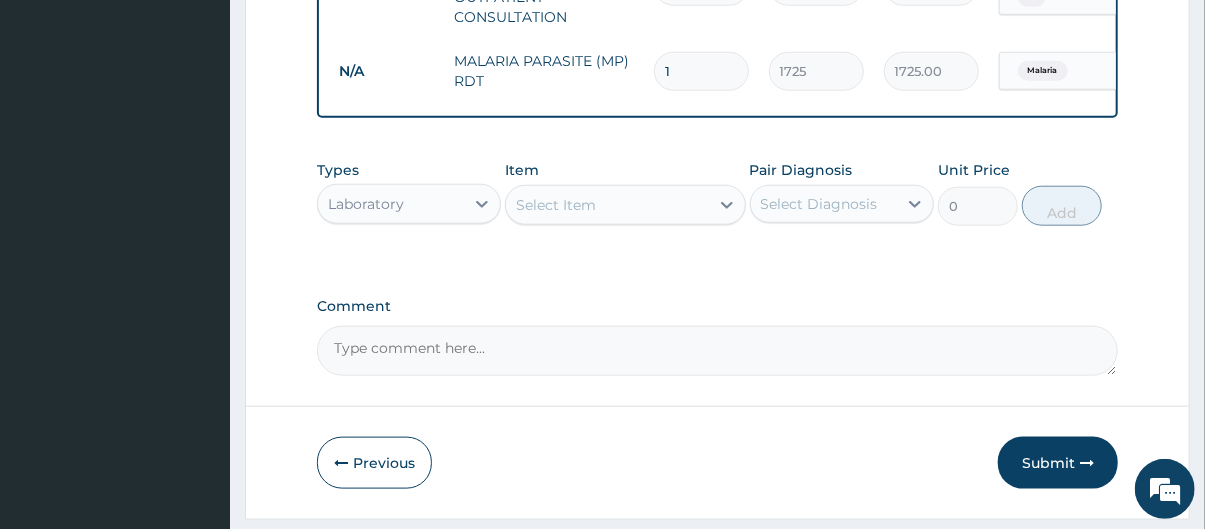 click on "Laboratory" at bounding box center [391, 204] 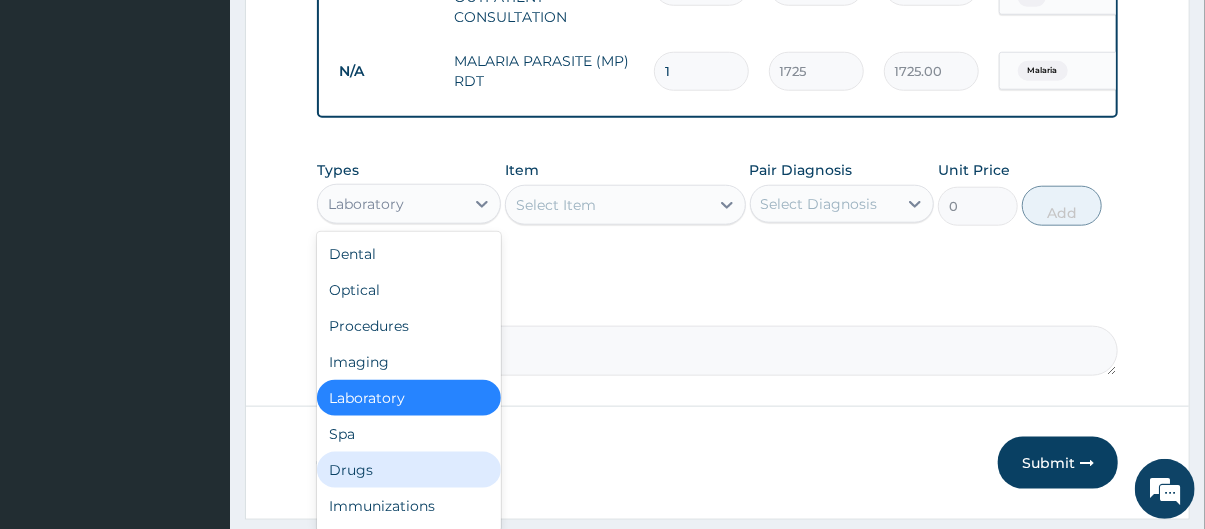click on "Drugs" at bounding box center (409, 470) 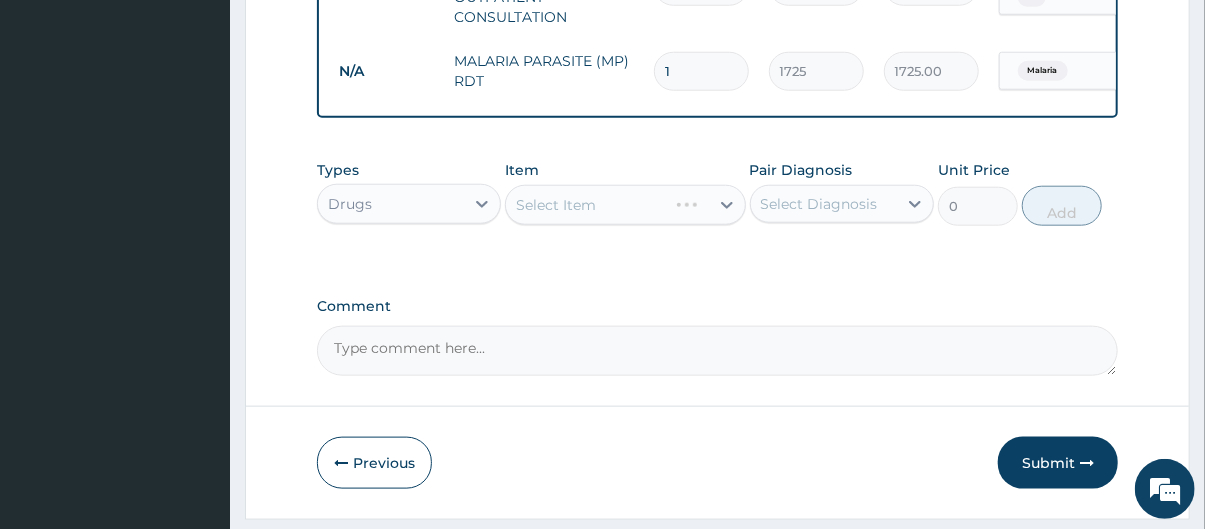 scroll, scrollTop: 931, scrollLeft: 0, axis: vertical 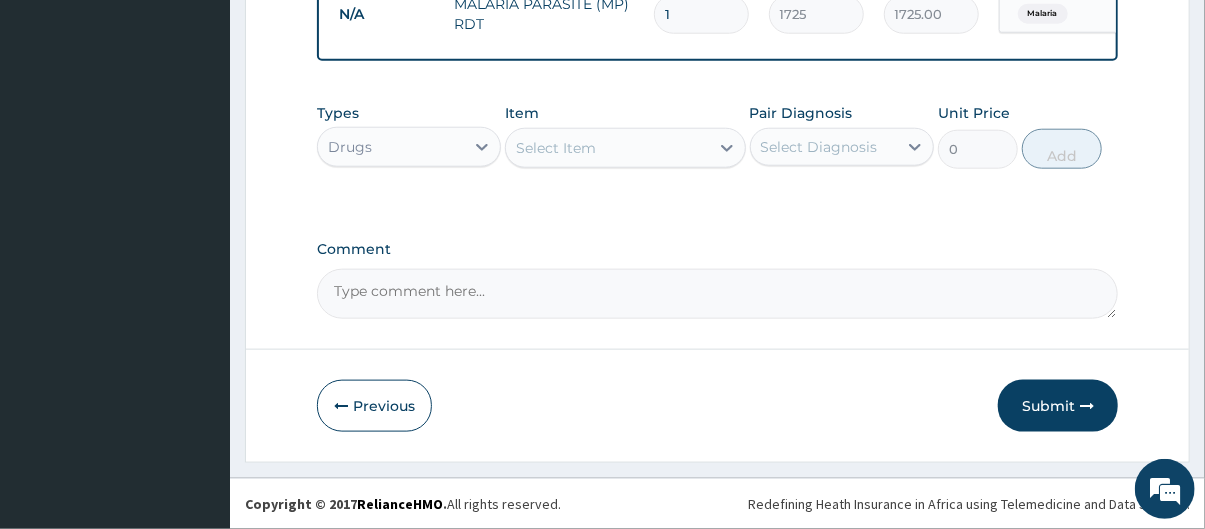 click on "Select Item" at bounding box center [607, 148] 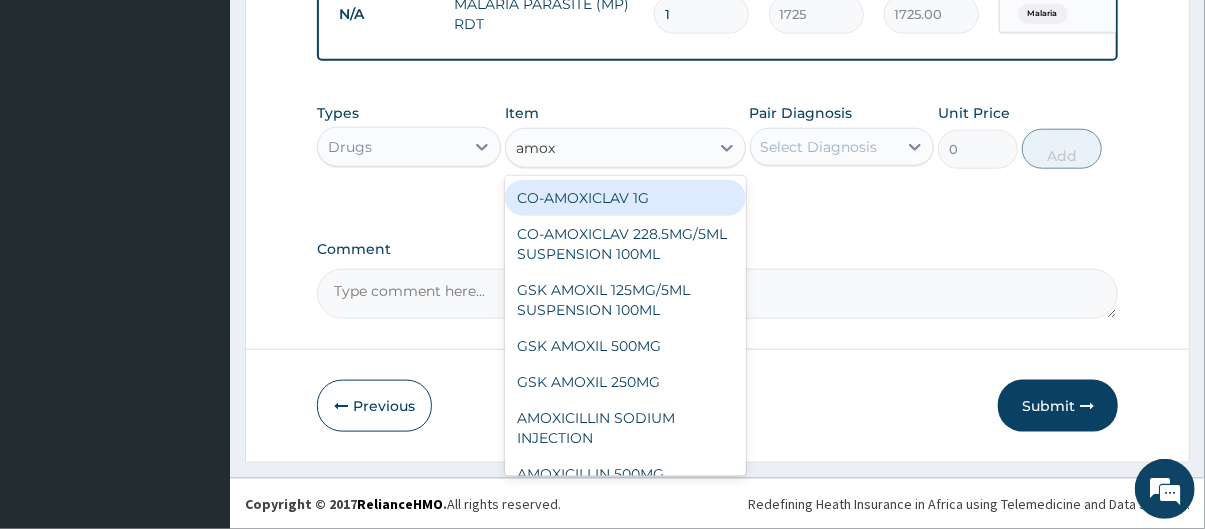 type on "amoxi" 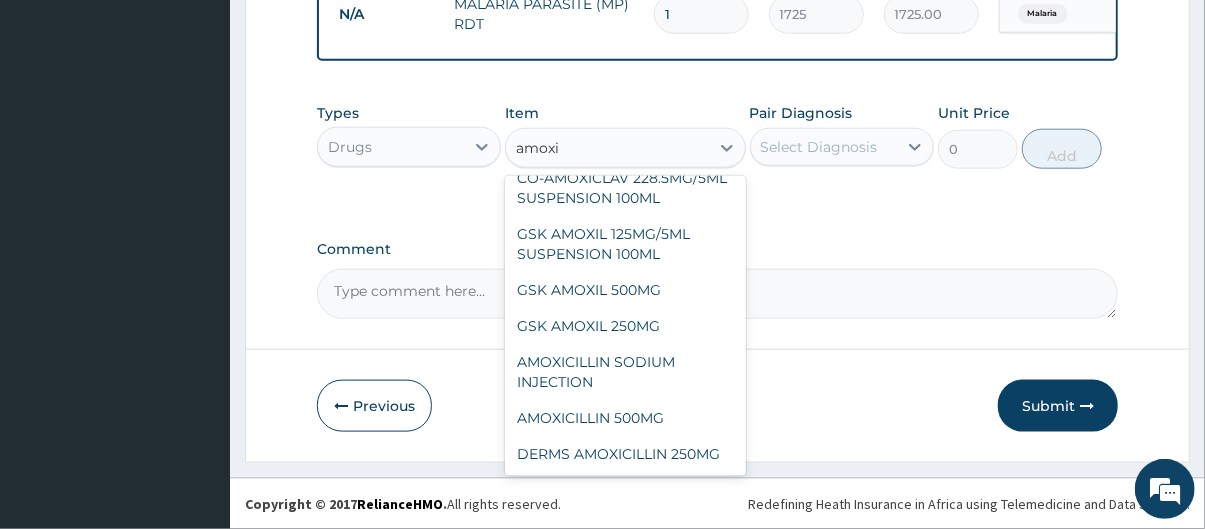 scroll, scrollTop: 95, scrollLeft: 0, axis: vertical 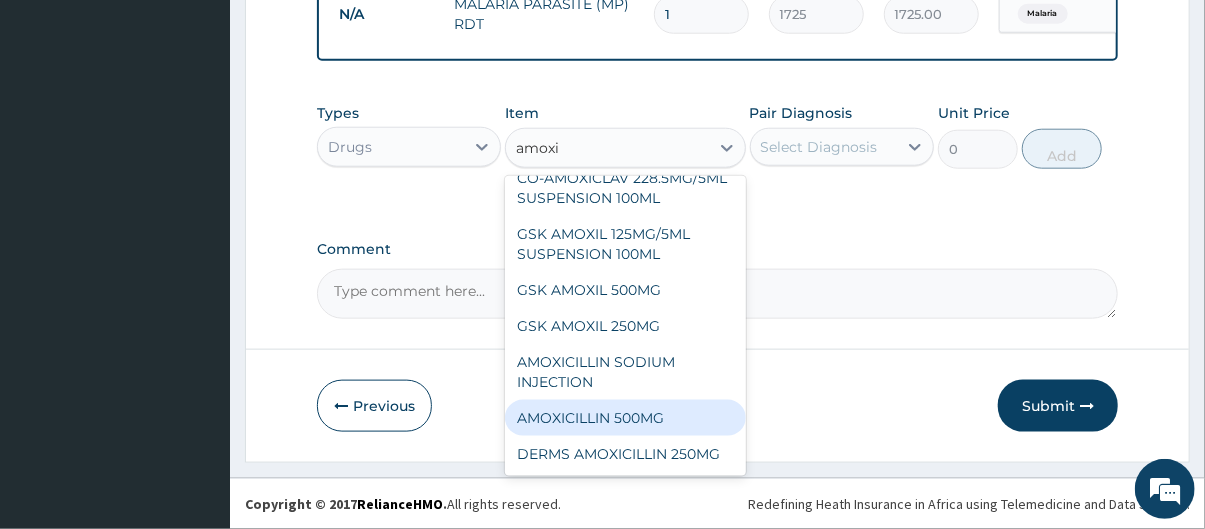 click on "AMOXICILLIN 500MG" at bounding box center (625, 418) 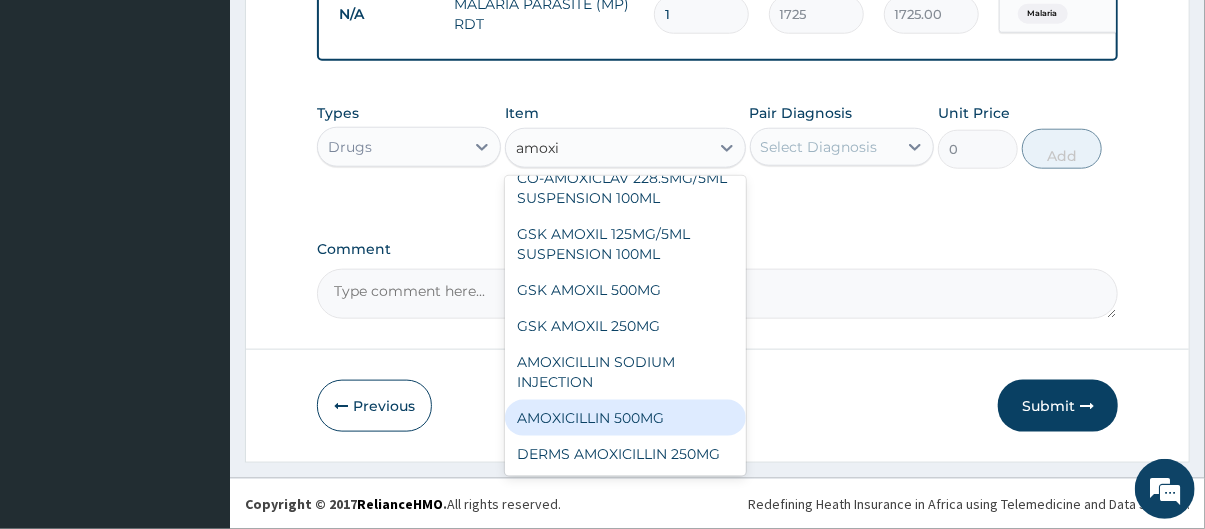 type 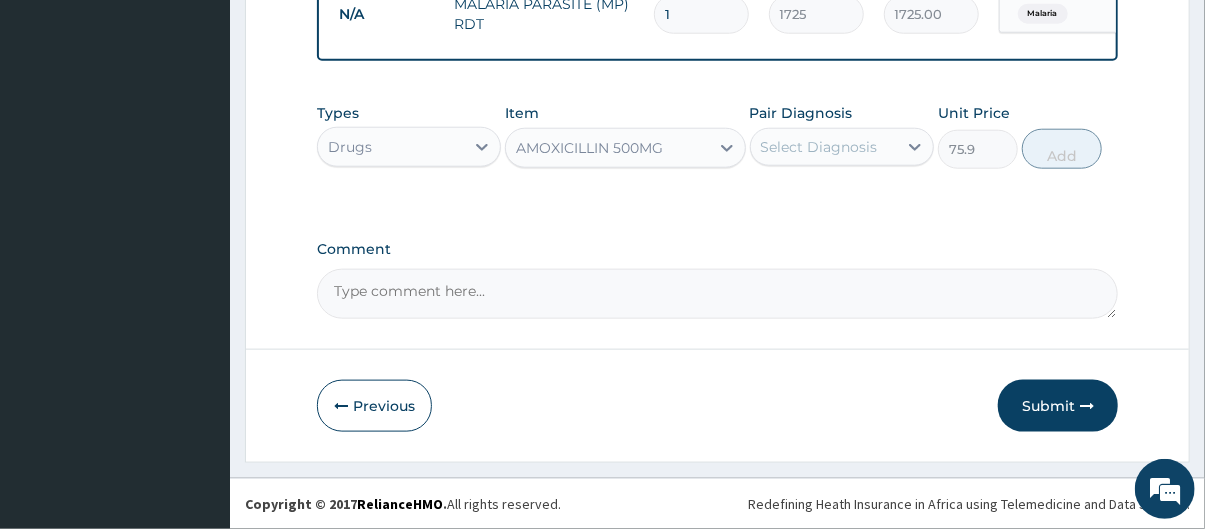 click on "Select Diagnosis" at bounding box center [819, 147] 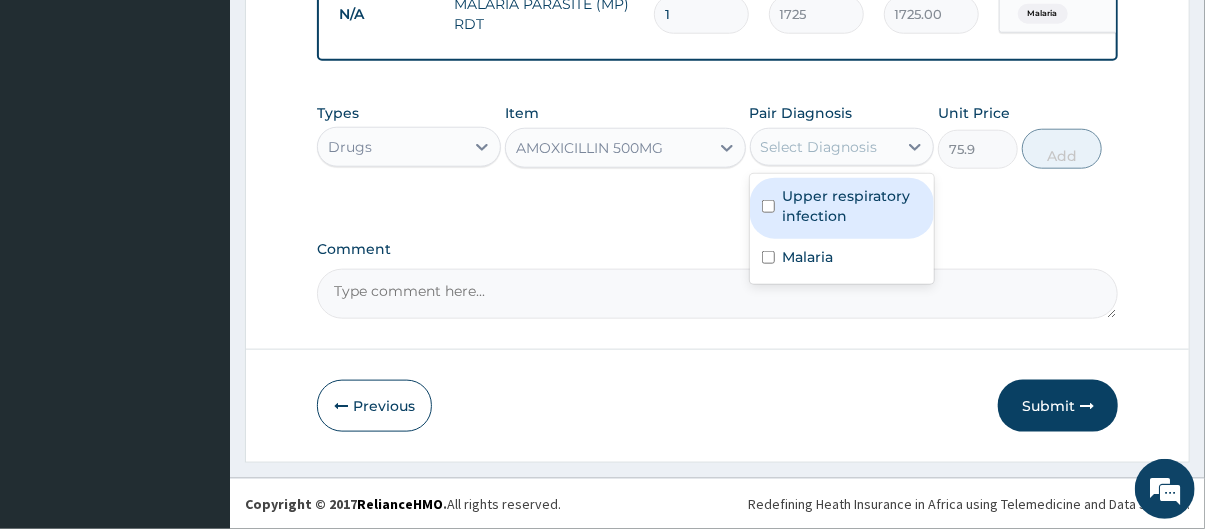 click on "Upper respiratory infection" at bounding box center (852, 206) 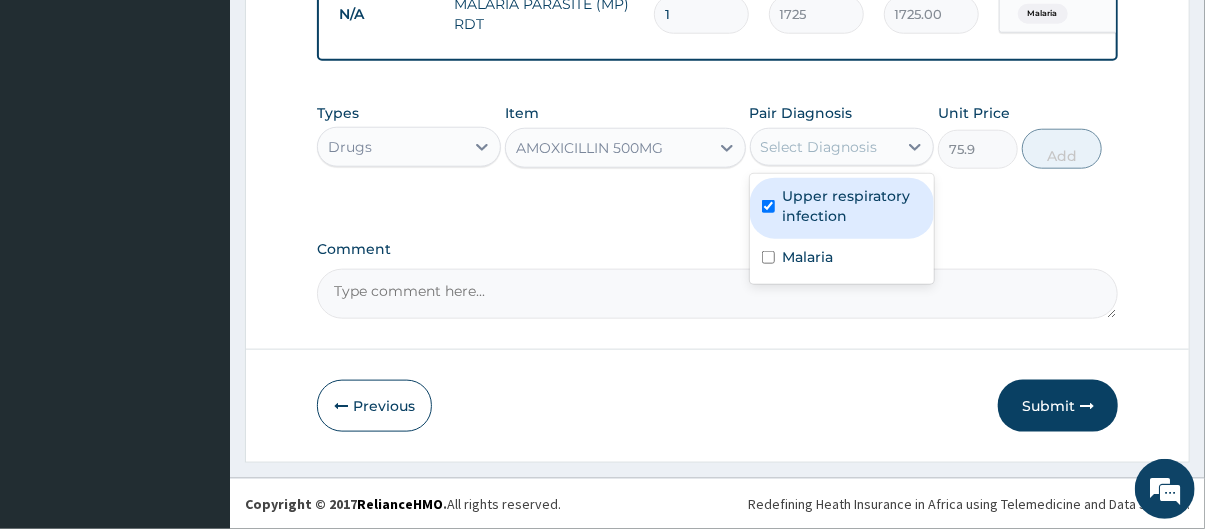 checkbox on "true" 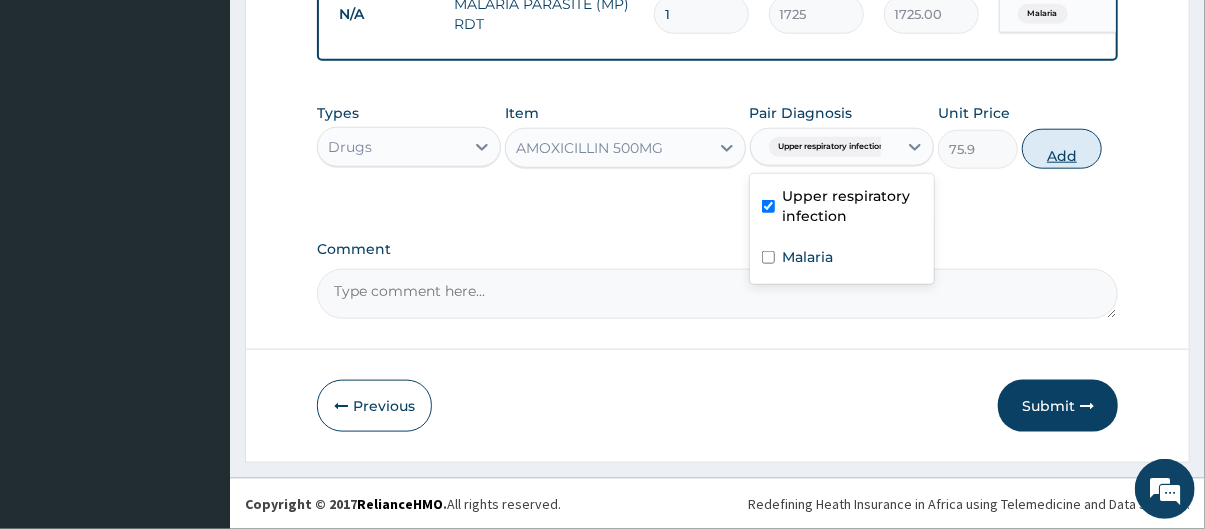 click on "Add" at bounding box center [1062, 149] 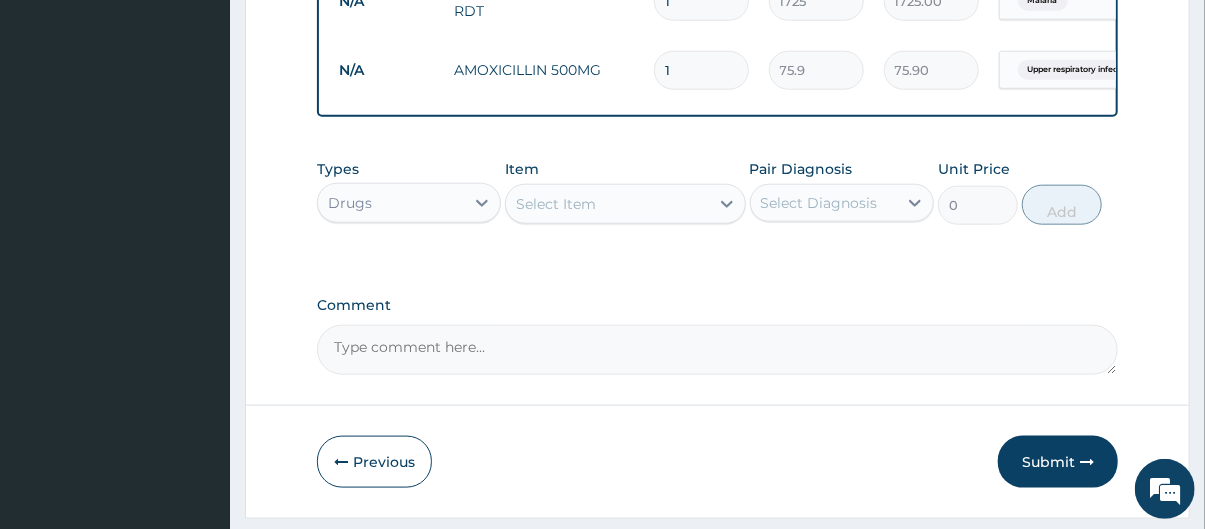 type on "15" 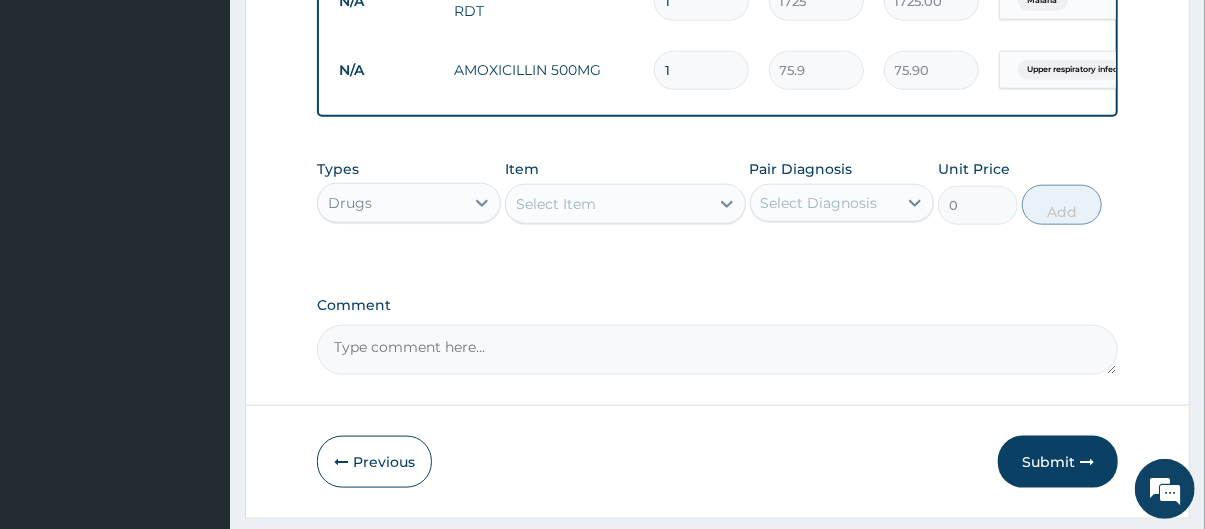 type on "1138.50" 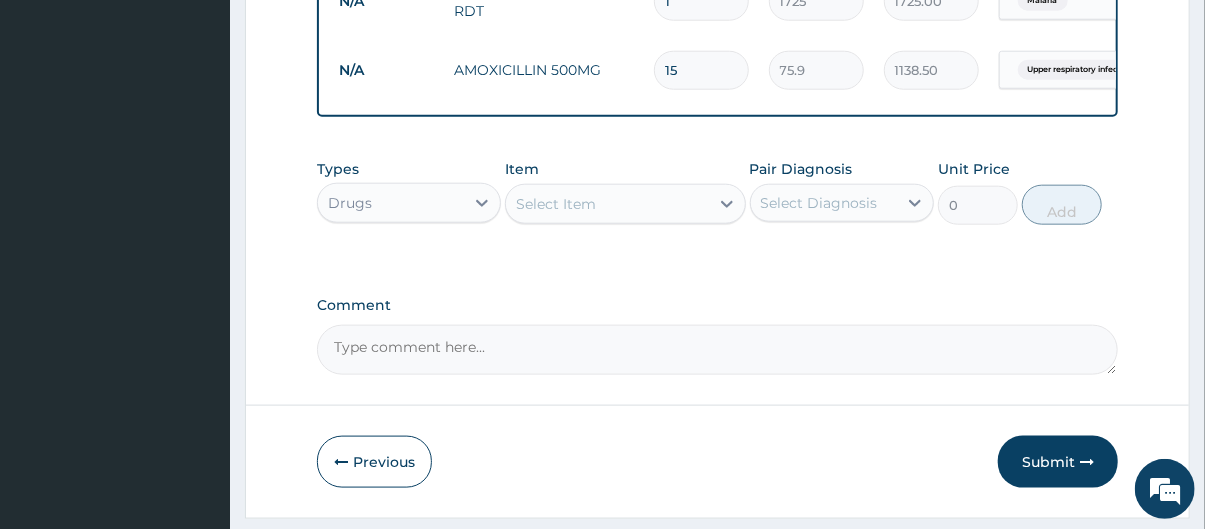 type on "15" 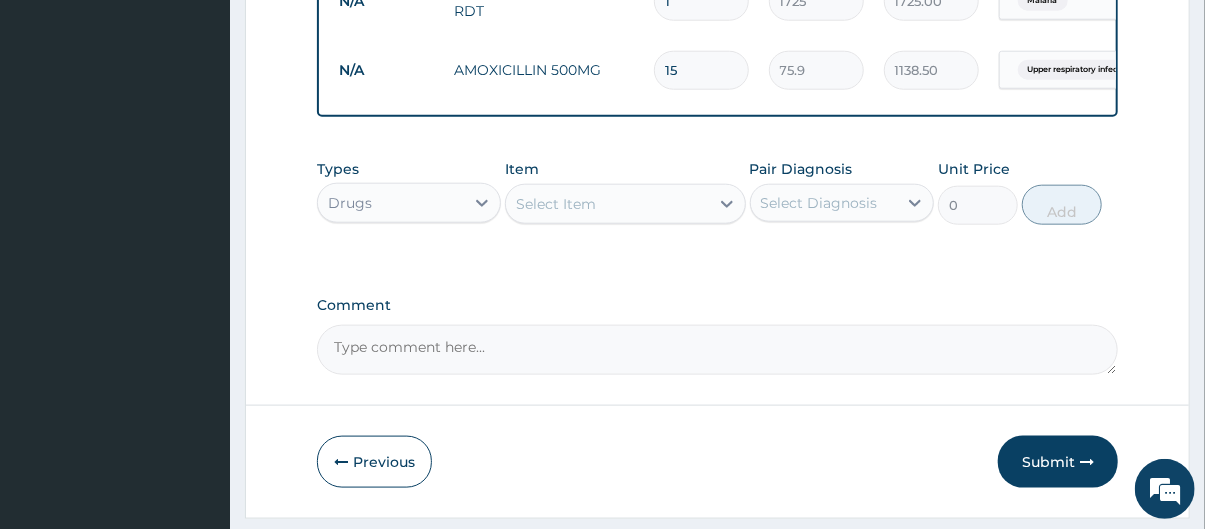 click on "Select Item" at bounding box center (556, 204) 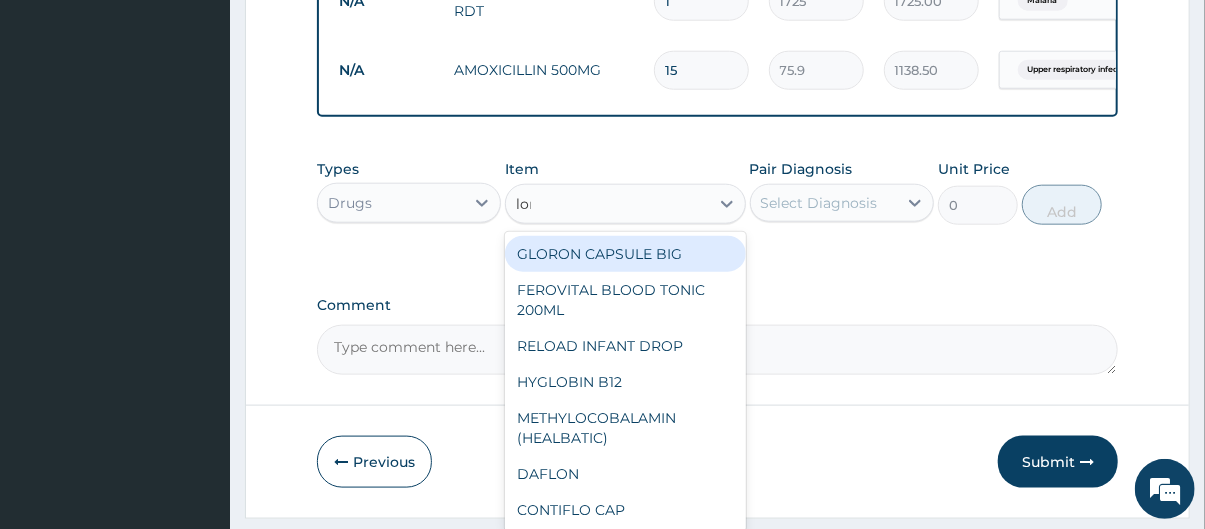 type on "lorat" 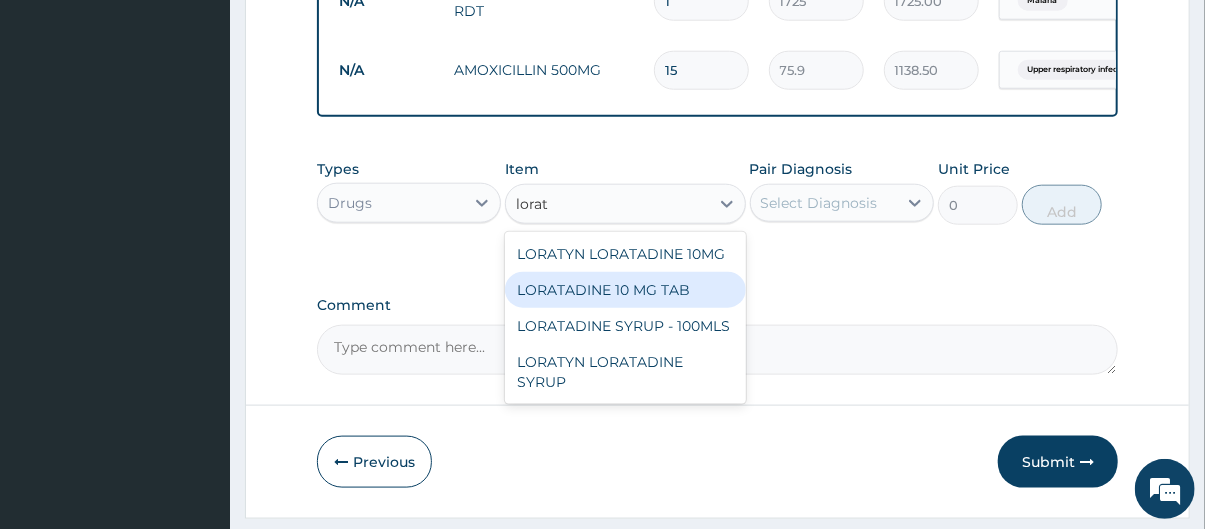 click on "LORATADINE 10 MG TAB" at bounding box center (625, 290) 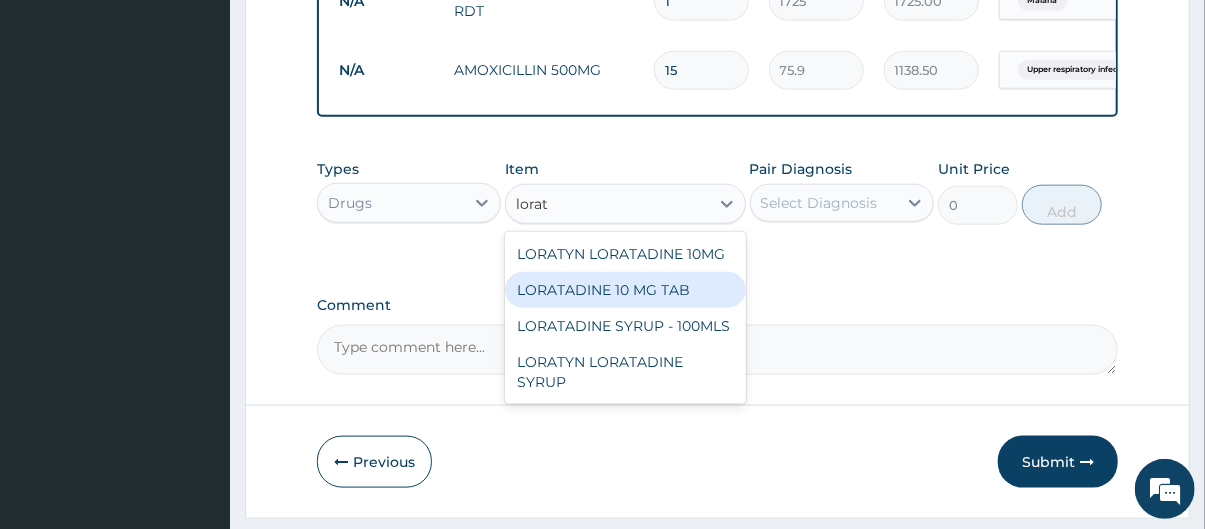 type 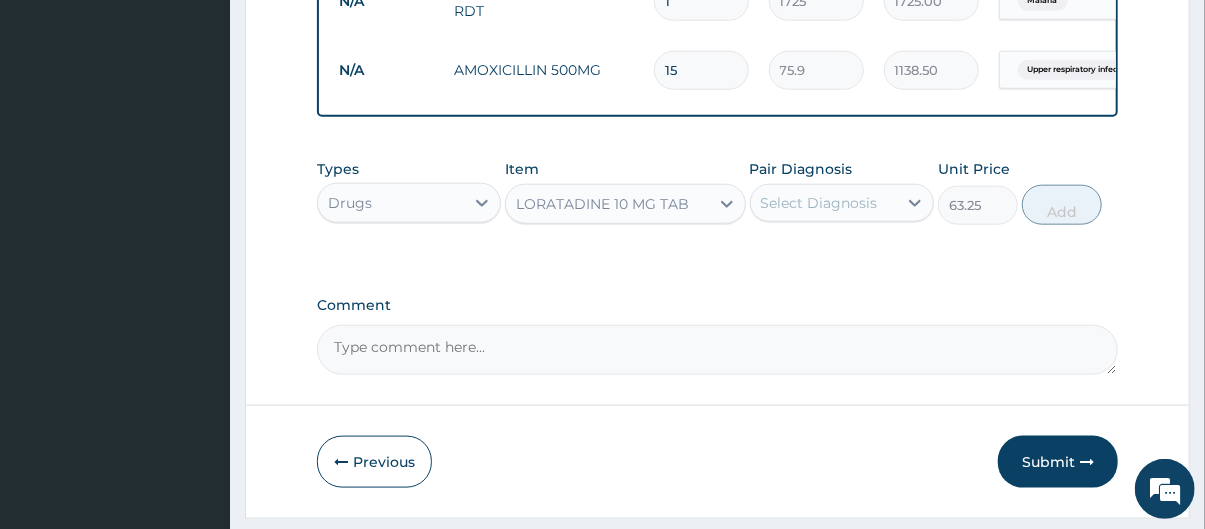 click on "Select Diagnosis" at bounding box center (842, 203) 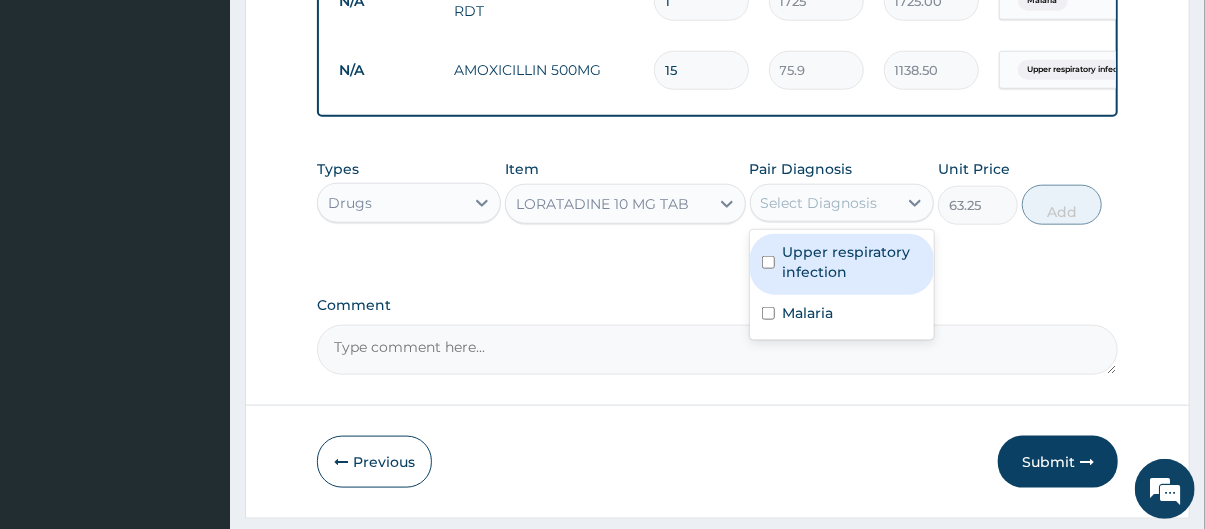 click on "Upper respiratory infection" at bounding box center [852, 262] 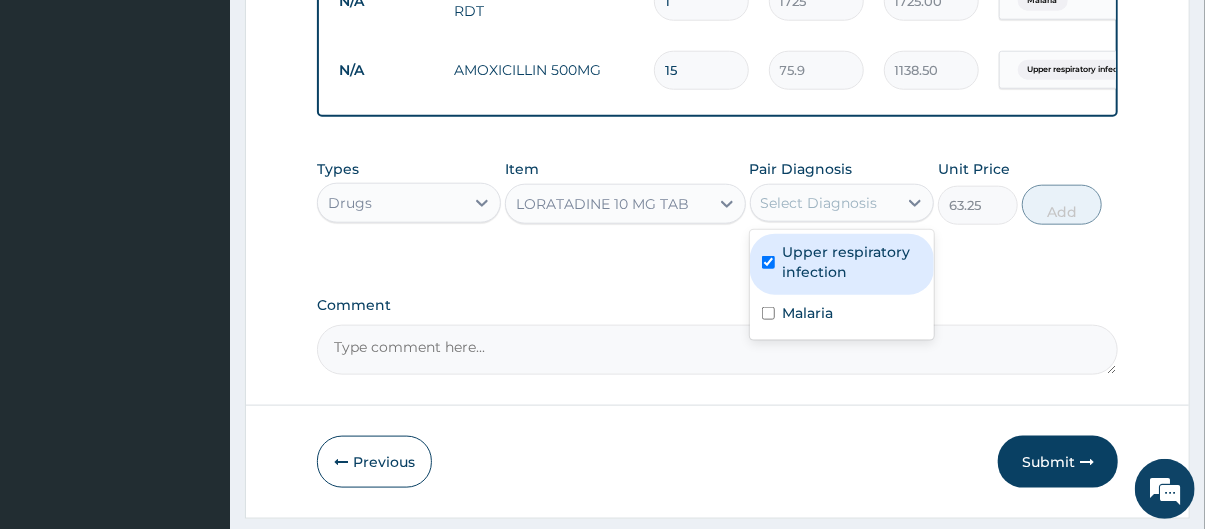 checkbox on "true" 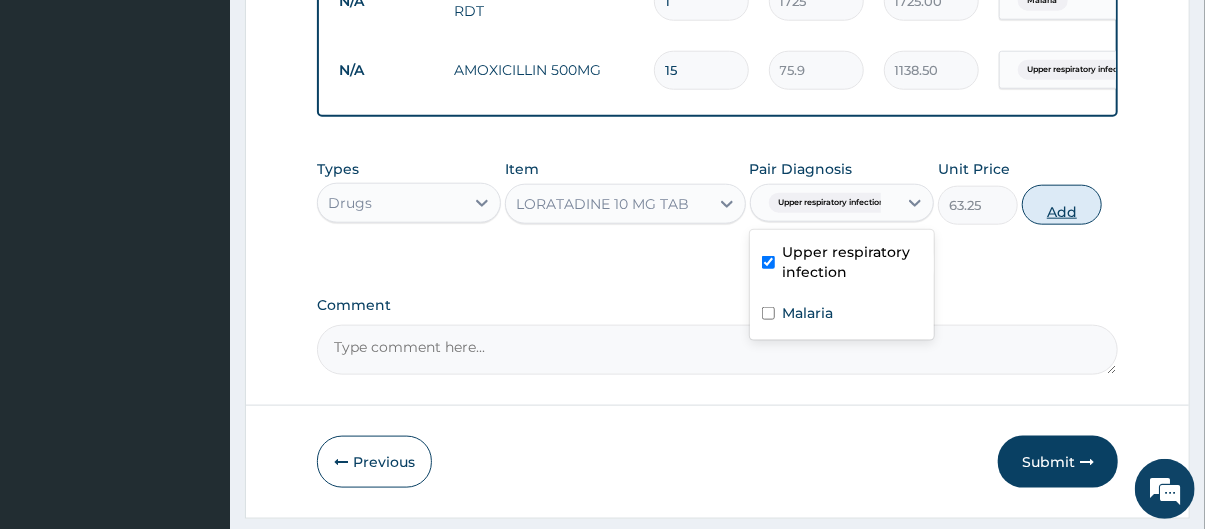 click on "Add" at bounding box center (1062, 205) 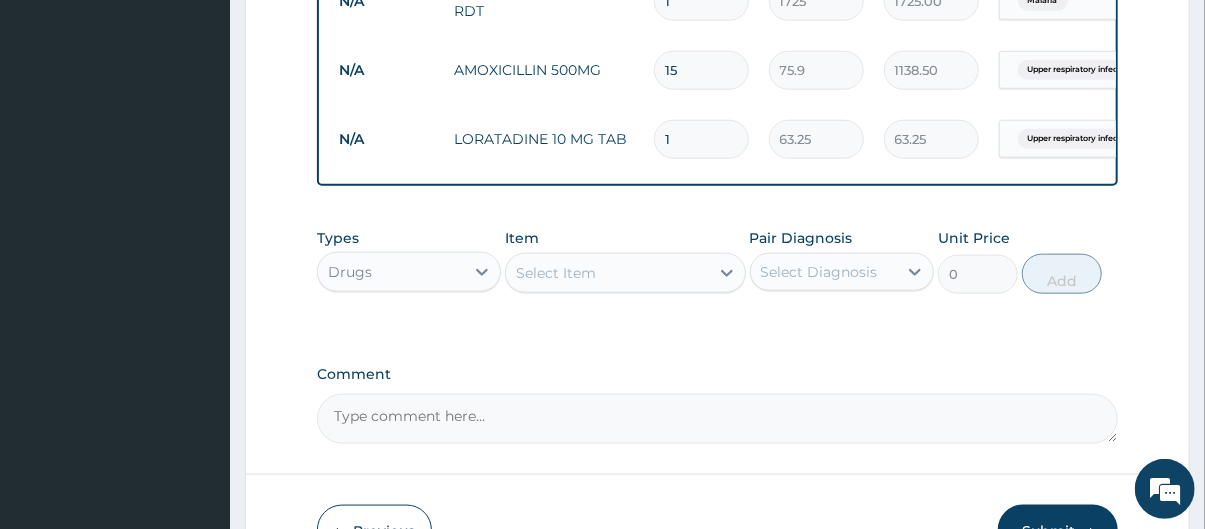 type 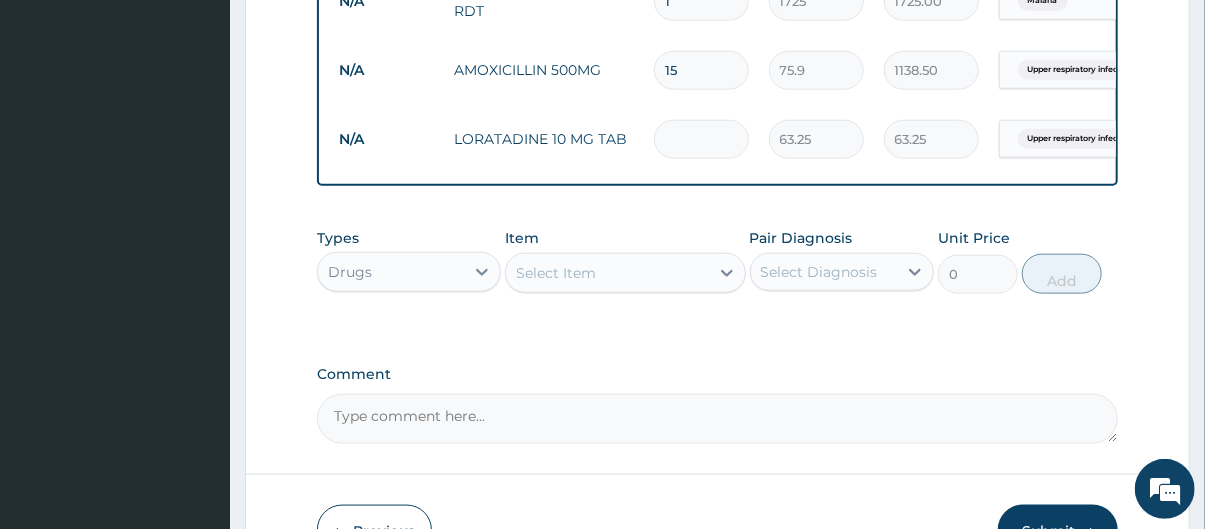 type on "0.00" 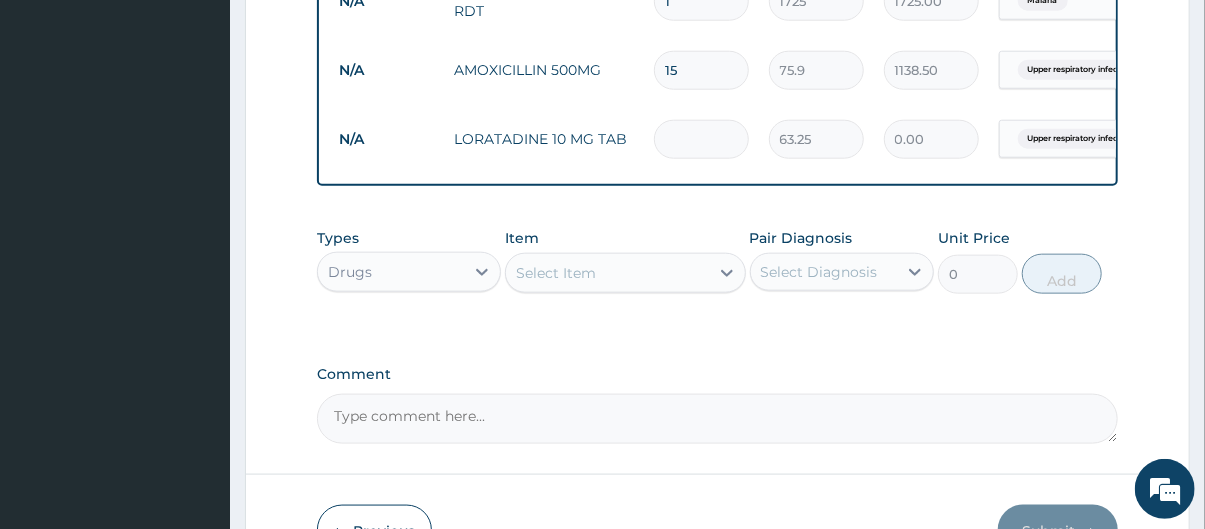 type on "3" 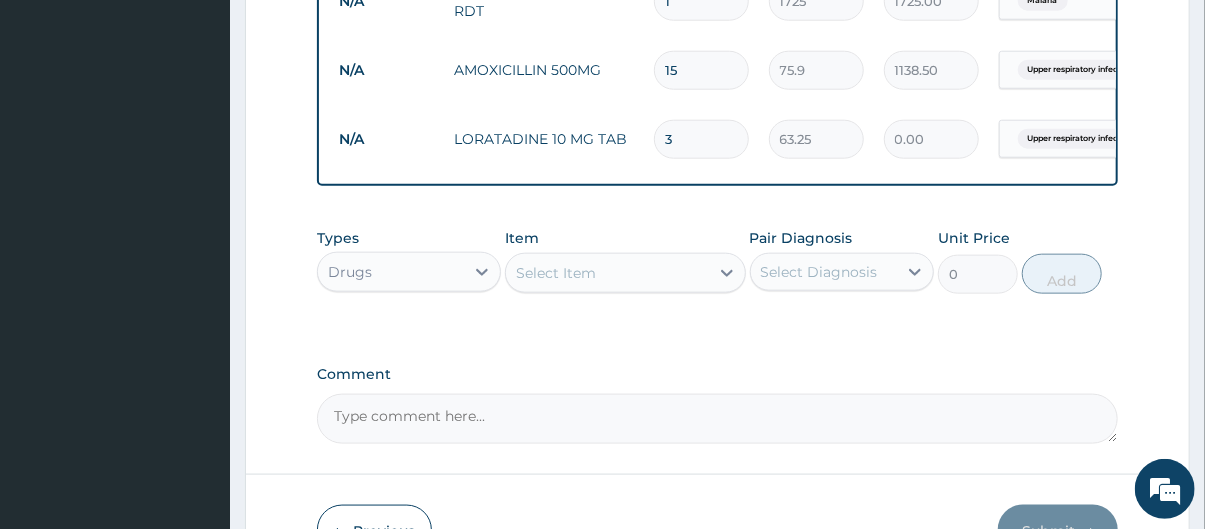 type on "189.75" 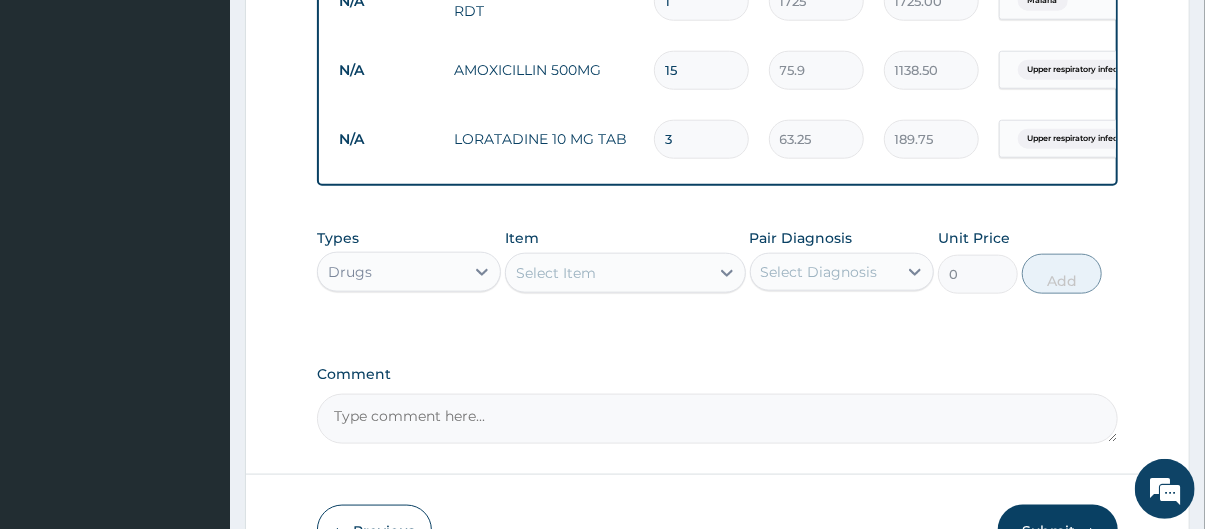 type on "3" 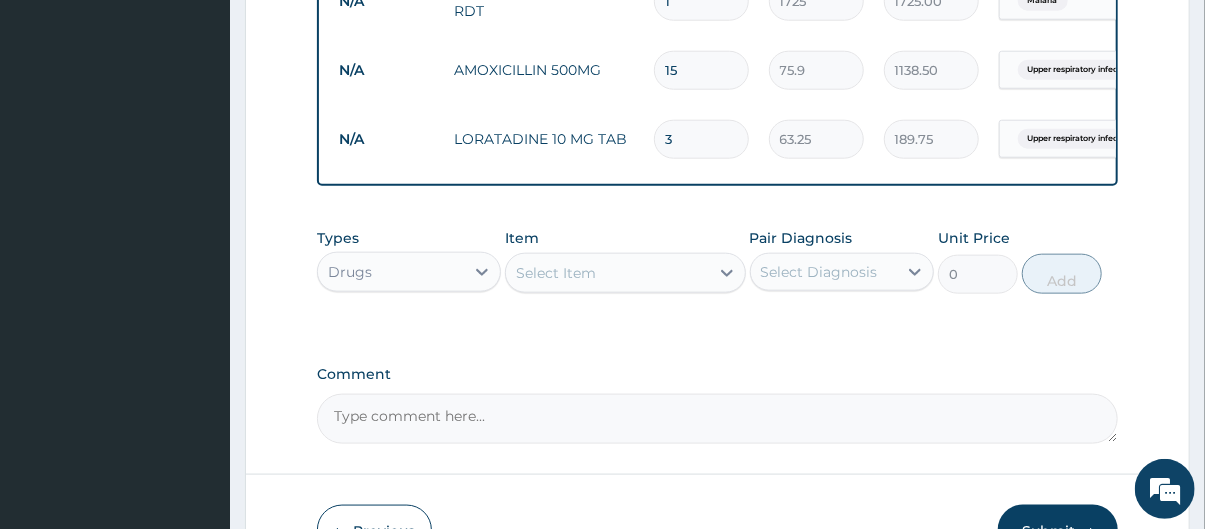 click on "Select Item" at bounding box center (556, 273) 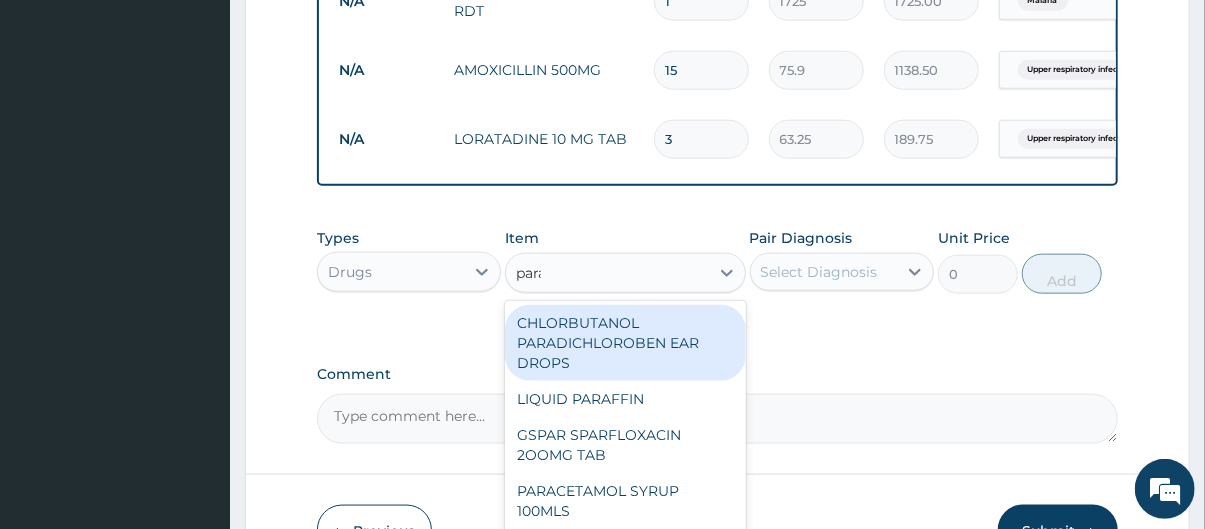 type on "parac" 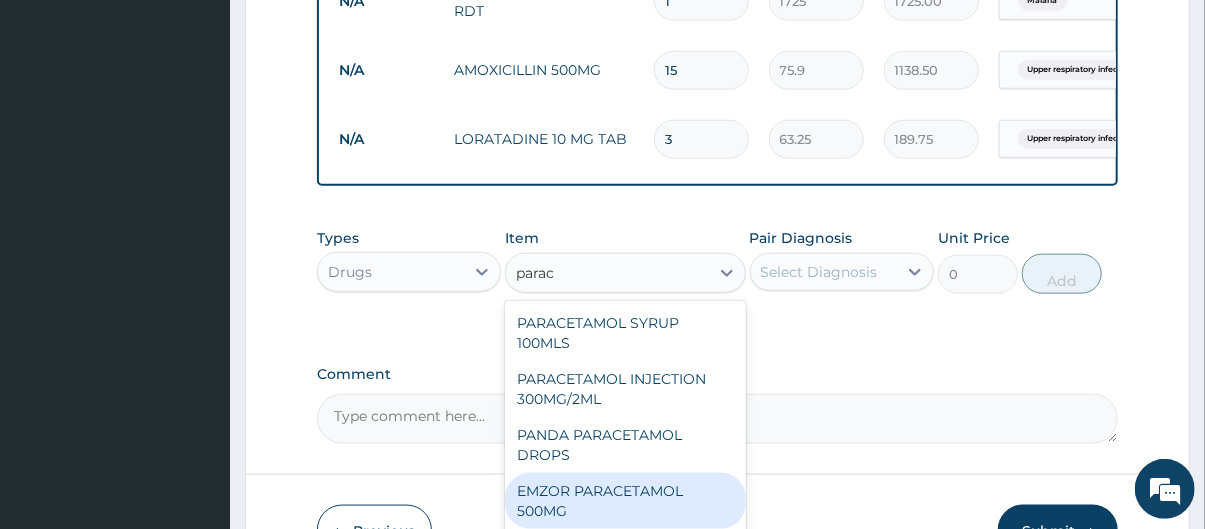 click on "EMZOR PARACETAMOL 500MG" at bounding box center (625, 501) 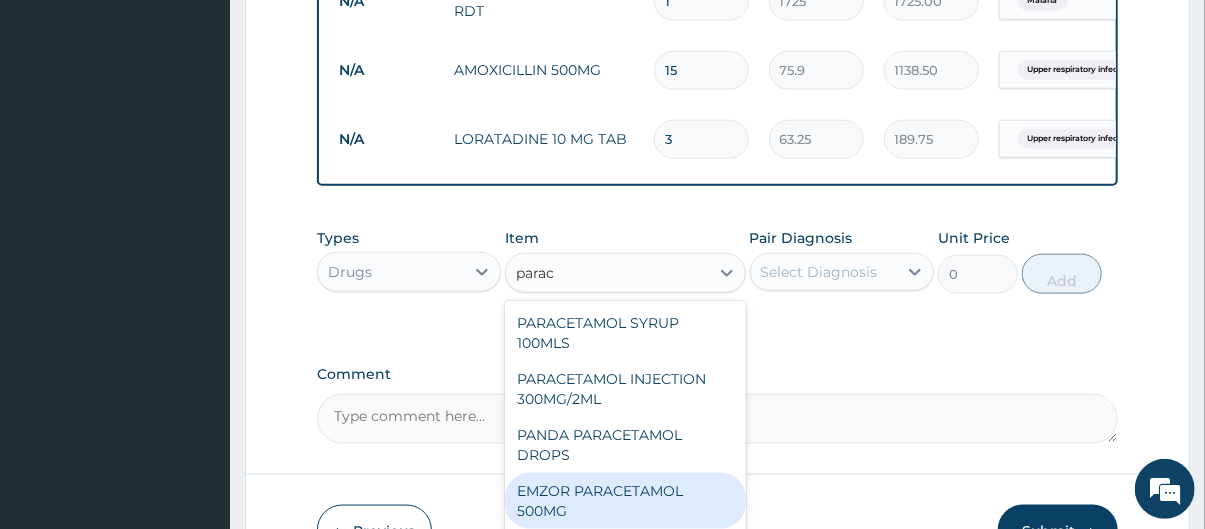 type 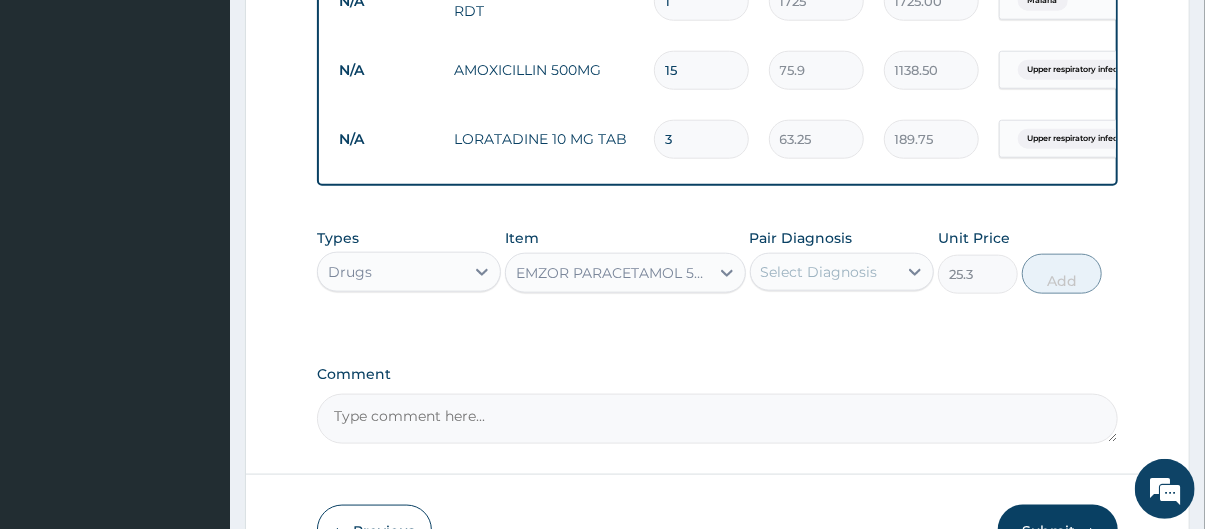 click on "Select Diagnosis" at bounding box center (819, 272) 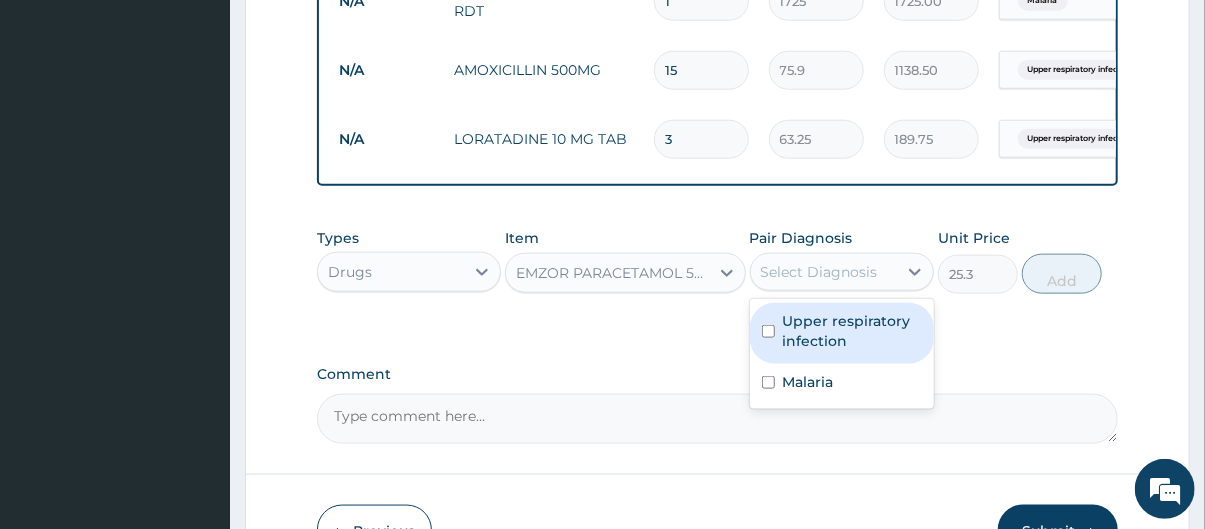 click on "Upper respiratory infection" at bounding box center (852, 331) 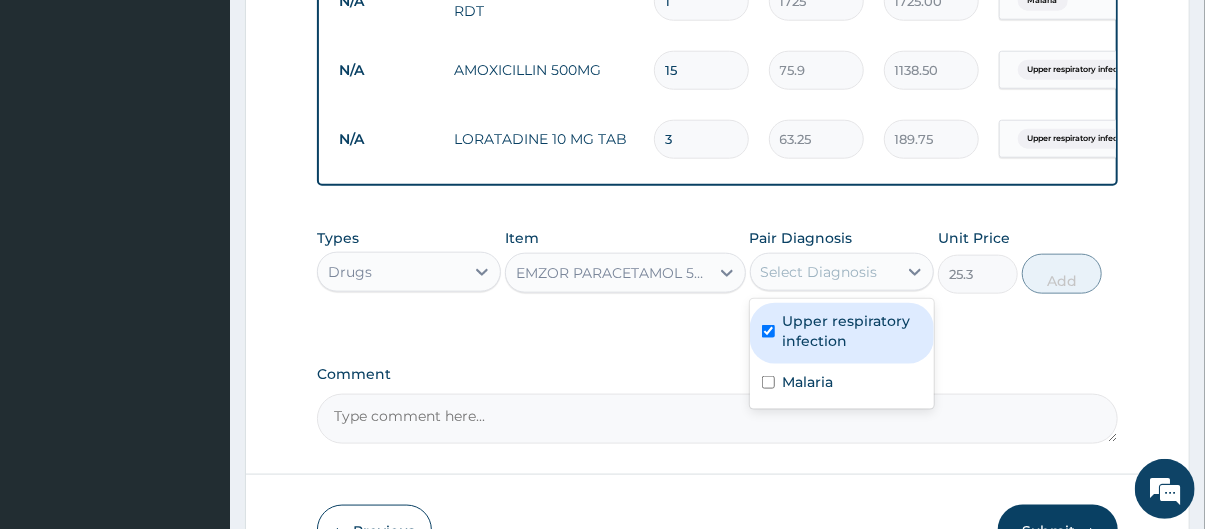 checkbox on "true" 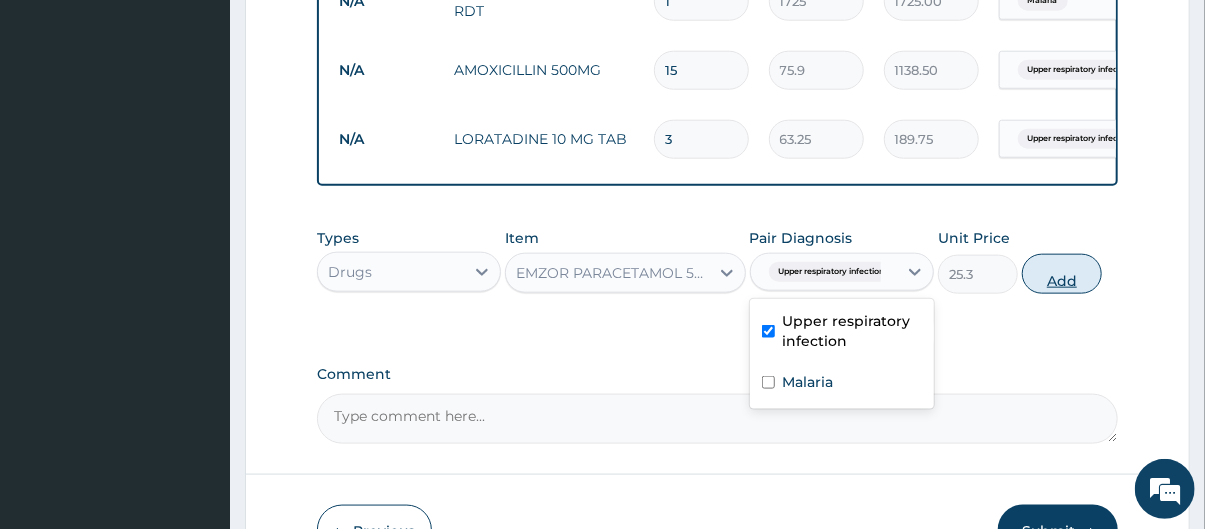 click on "Add" at bounding box center [1062, 274] 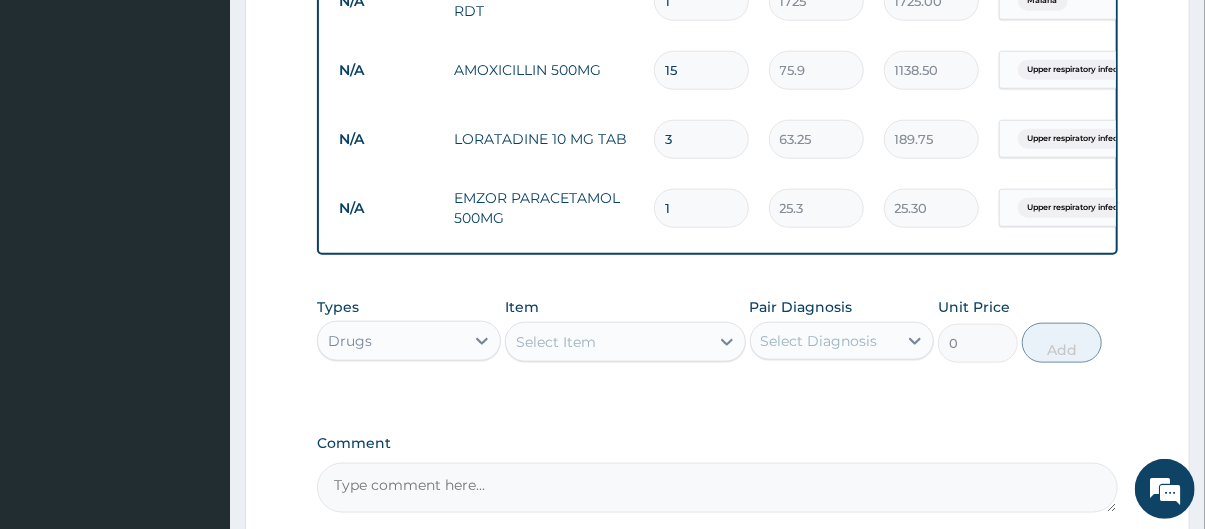 type on "12" 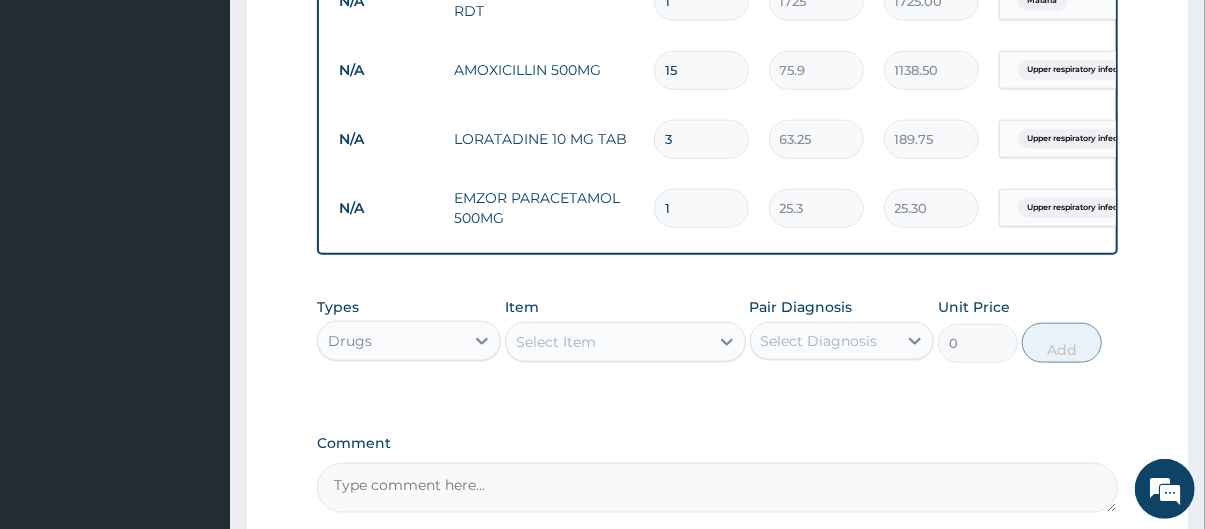type on "303.60" 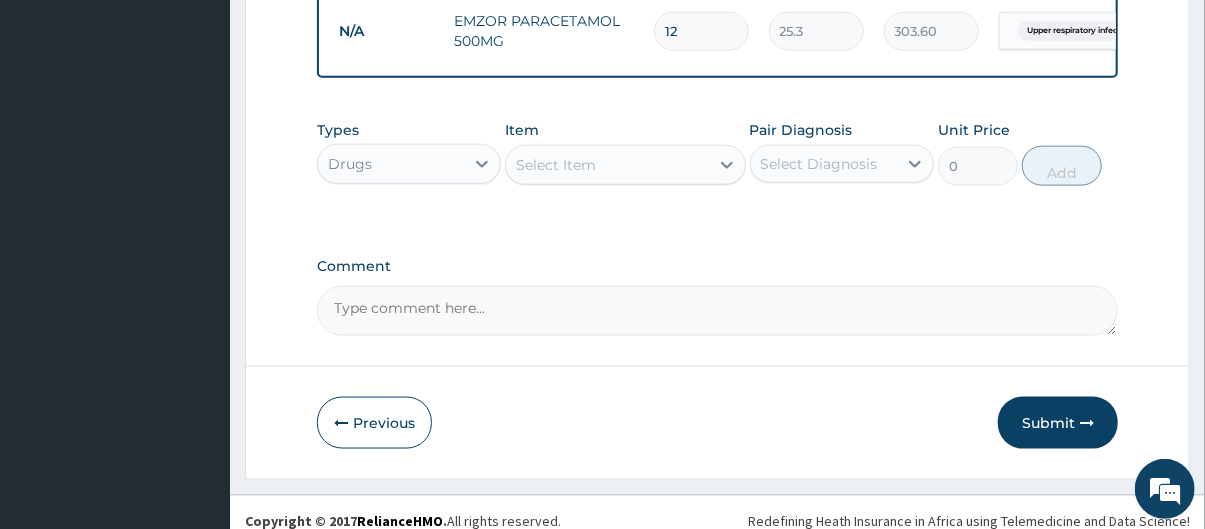 scroll, scrollTop: 1140, scrollLeft: 0, axis: vertical 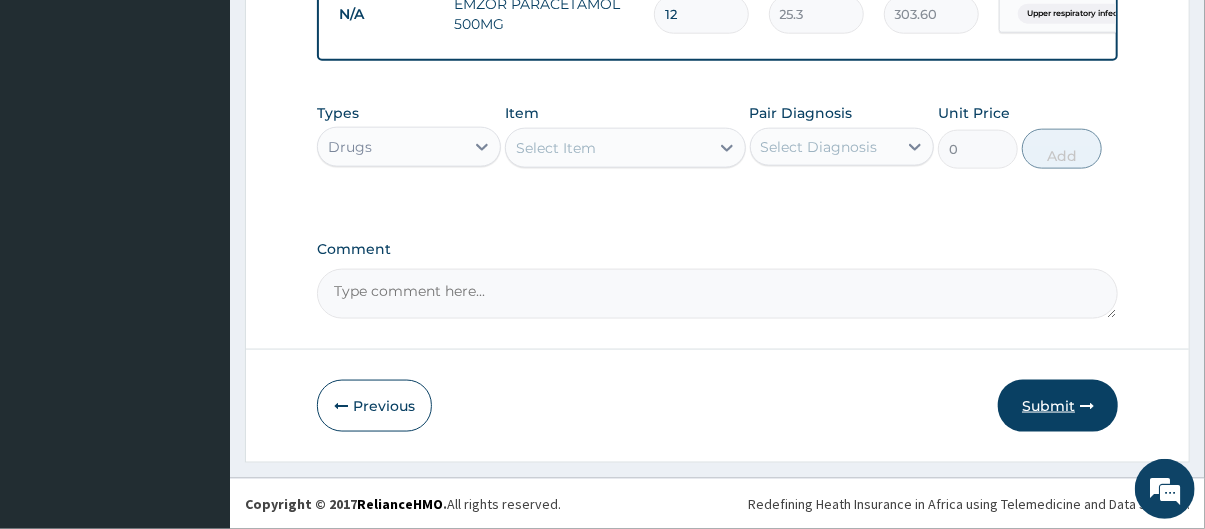 click on "Submit" at bounding box center (1058, 406) 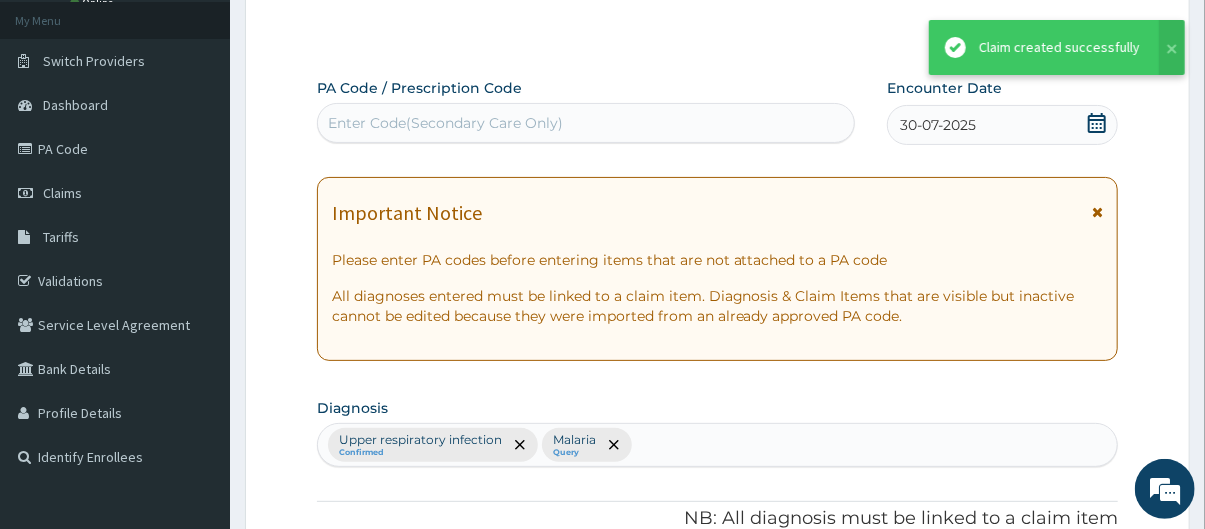 scroll, scrollTop: 1140, scrollLeft: 0, axis: vertical 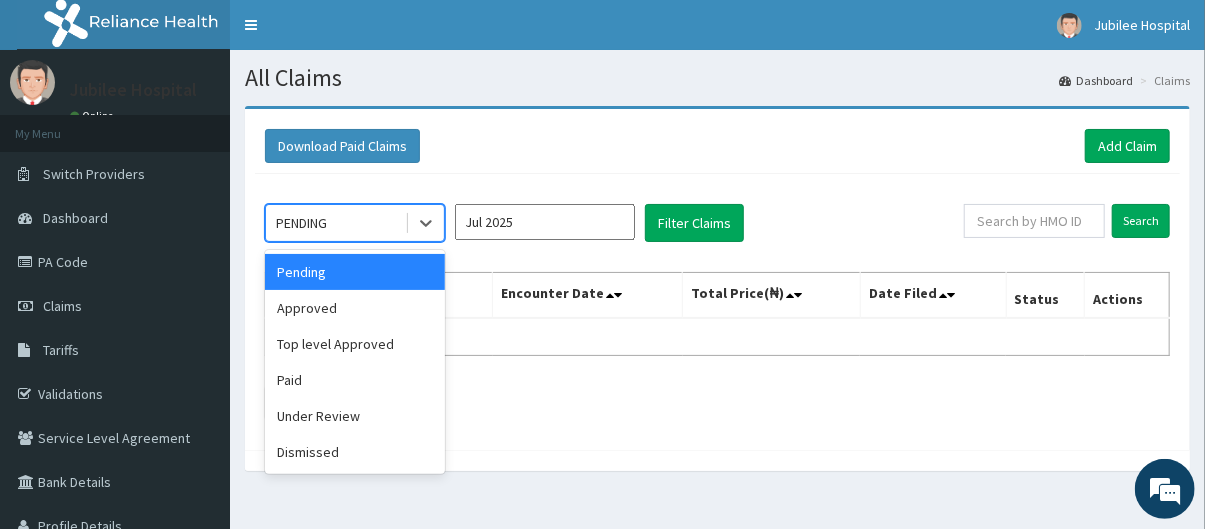 click on "PENDING" at bounding box center [335, 223] 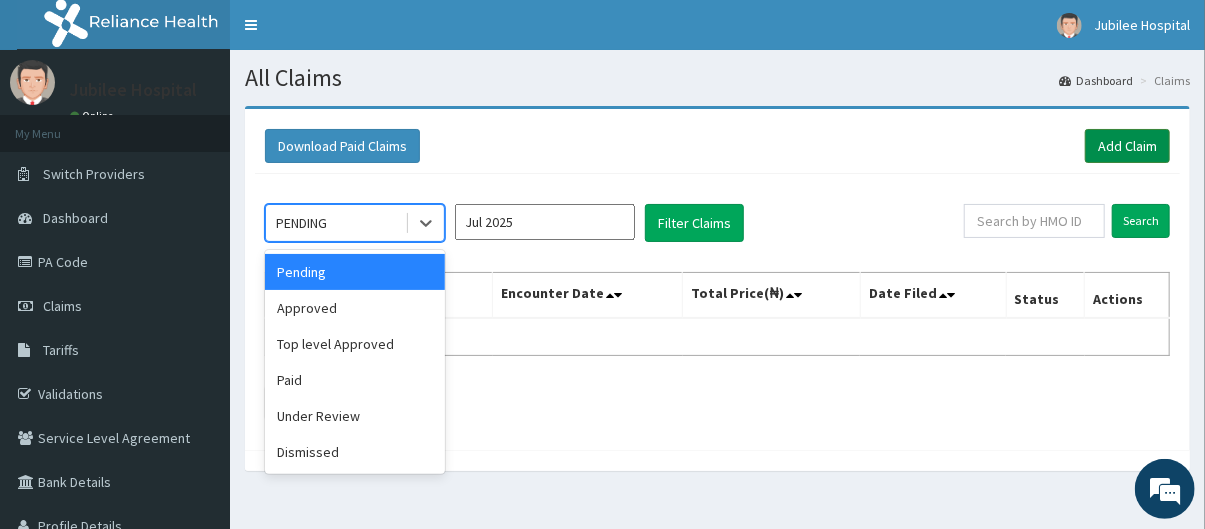 click on "Add Claim" at bounding box center [1127, 146] 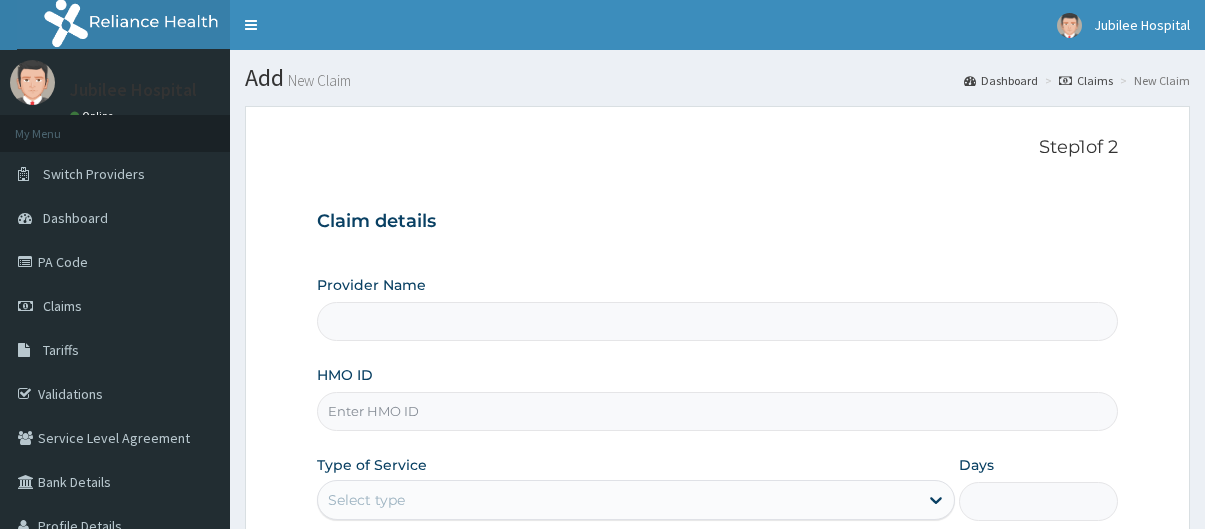 scroll, scrollTop: 0, scrollLeft: 0, axis: both 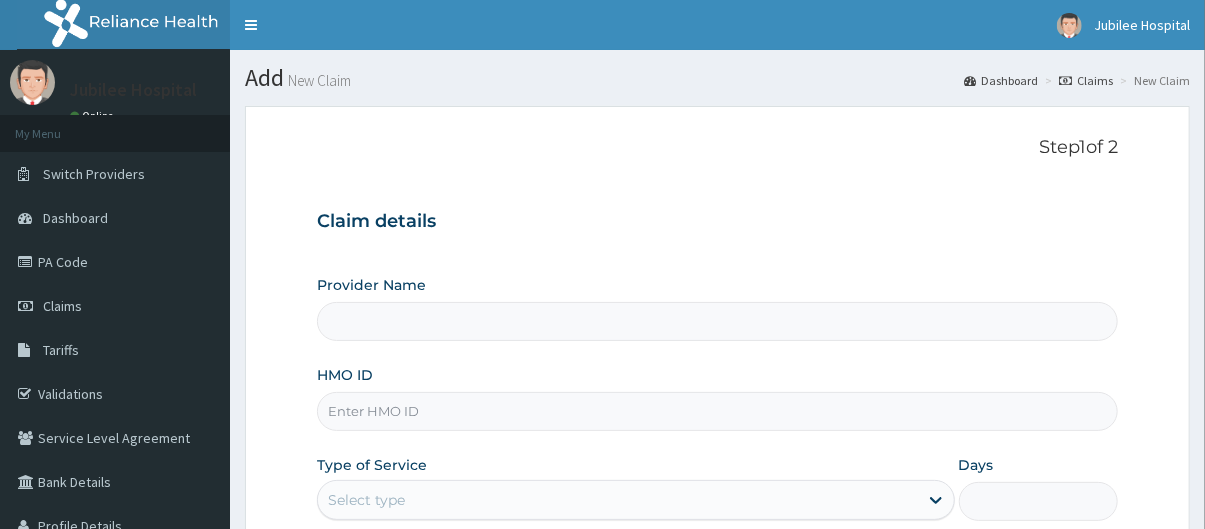 type on "Jubilee Hospital" 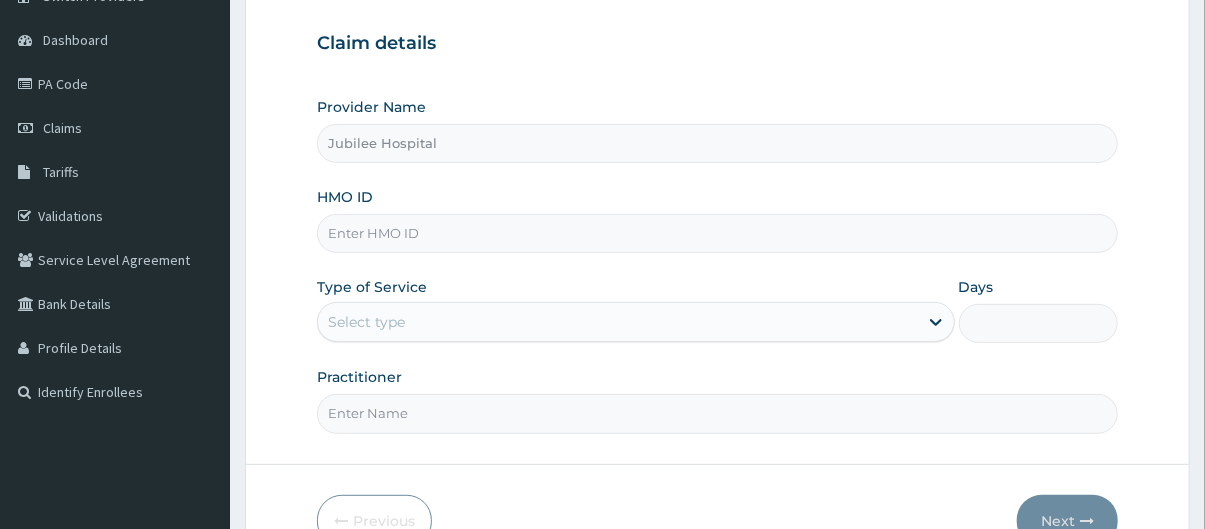 scroll, scrollTop: 220, scrollLeft: 0, axis: vertical 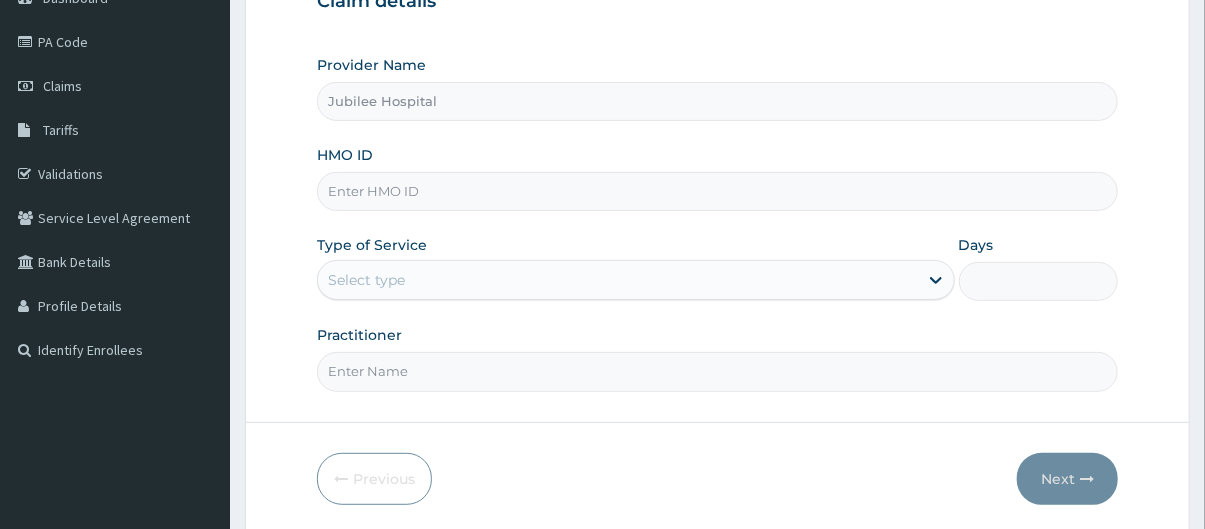 click on "HMO ID" at bounding box center (718, 191) 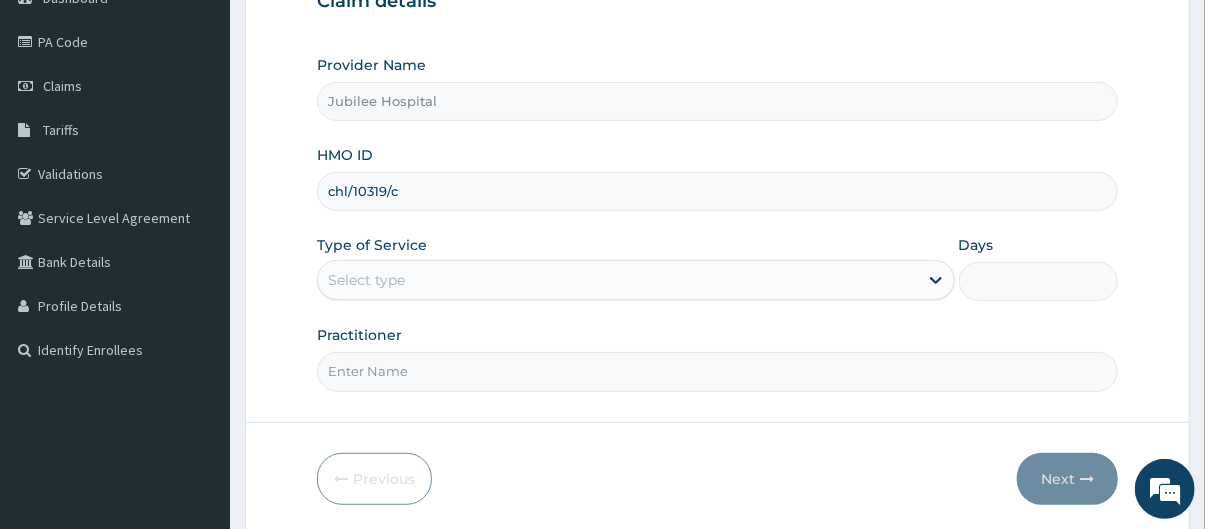 type on "chl/10319/c" 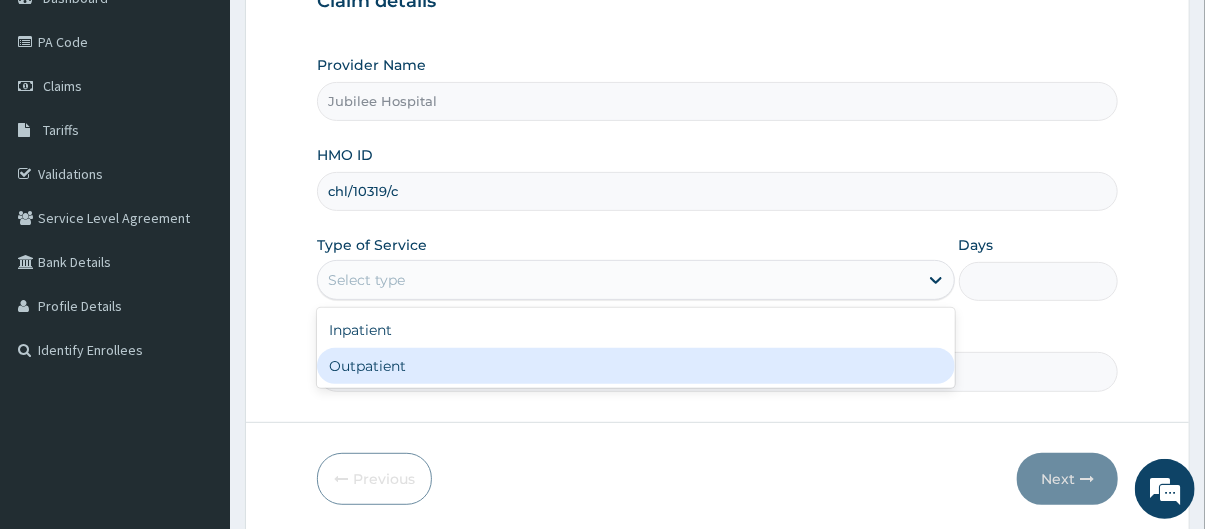 click on "Outpatient" at bounding box center (636, 366) 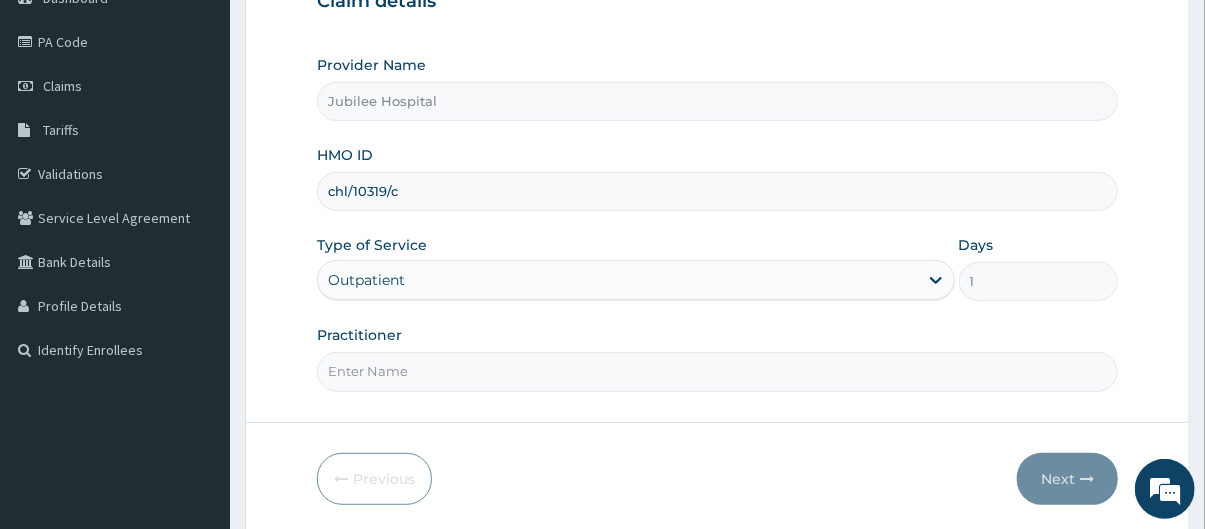 click on "Practitioner" at bounding box center [718, 371] 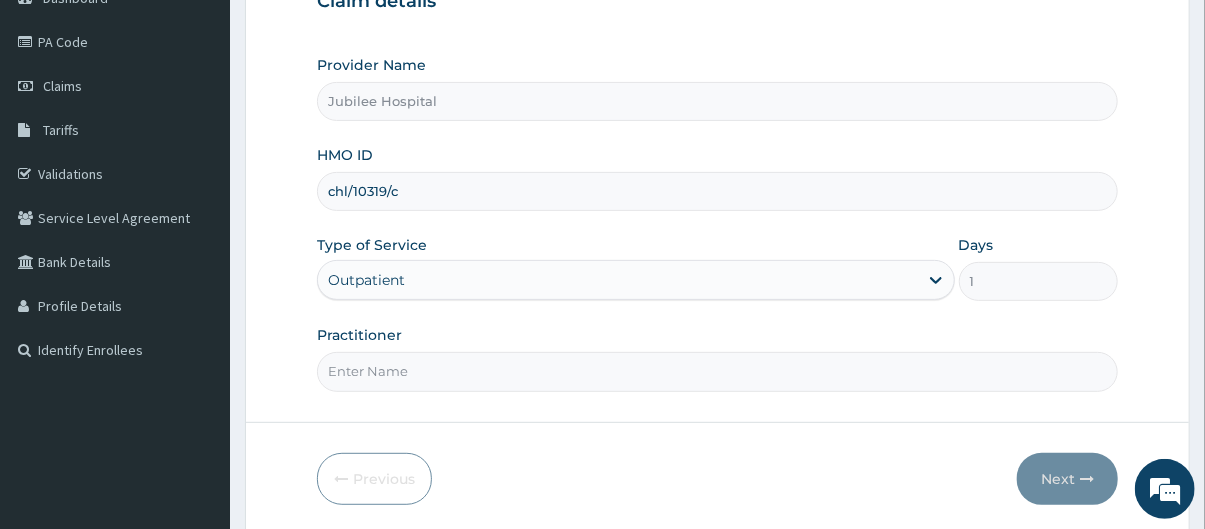 scroll, scrollTop: 0, scrollLeft: 0, axis: both 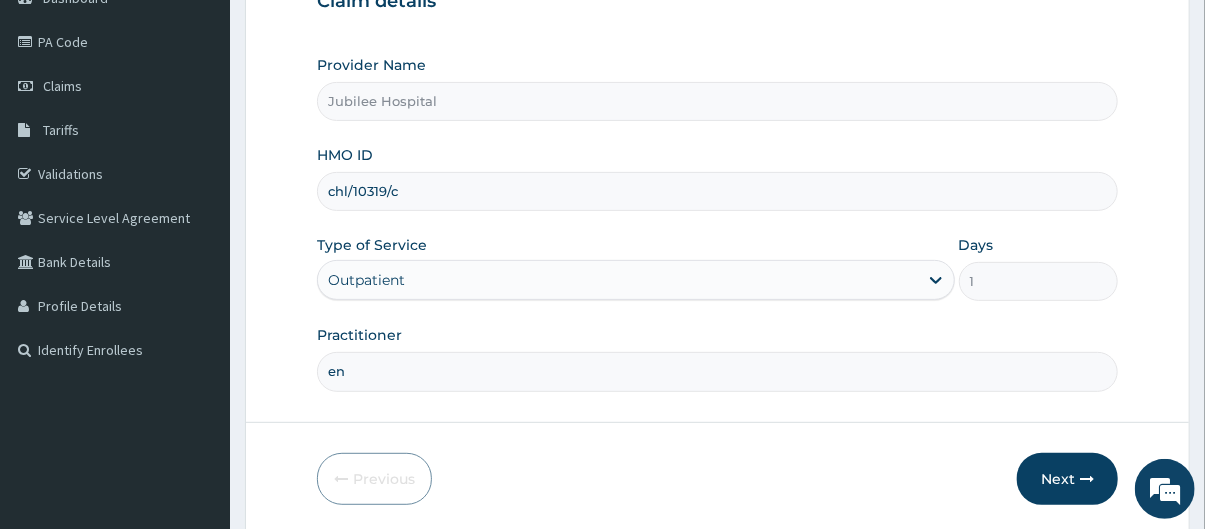 type on "e" 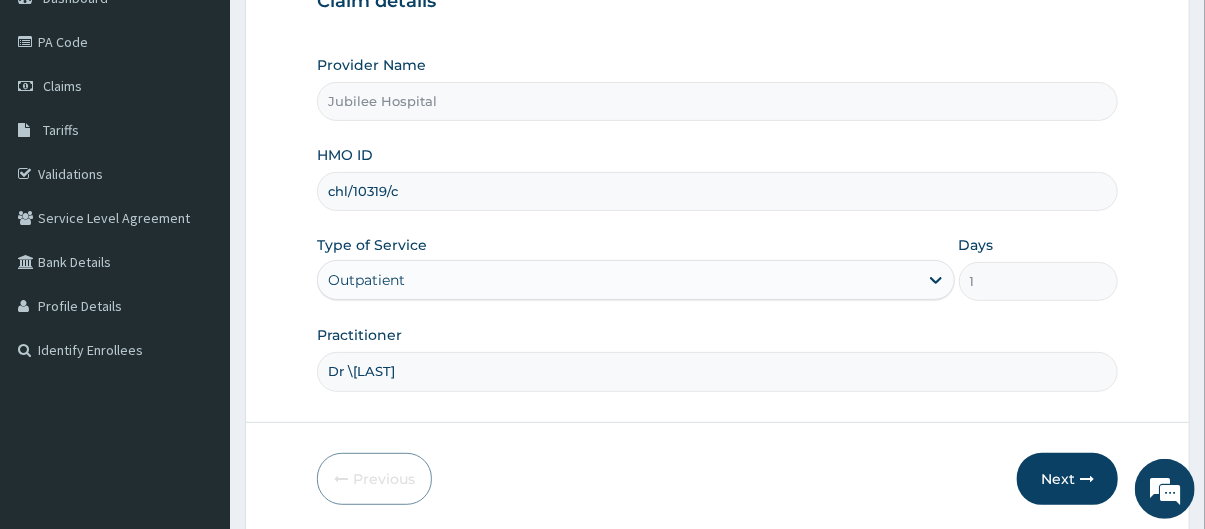 click on "Dr \[LAST]" at bounding box center (718, 371) 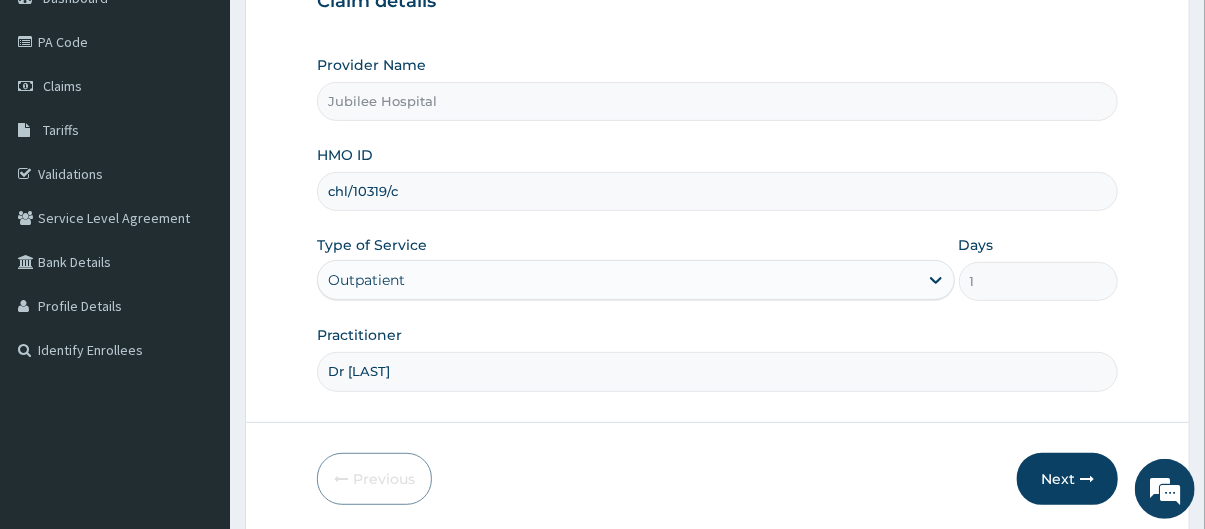 click on "Dr [LAST]" at bounding box center [718, 371] 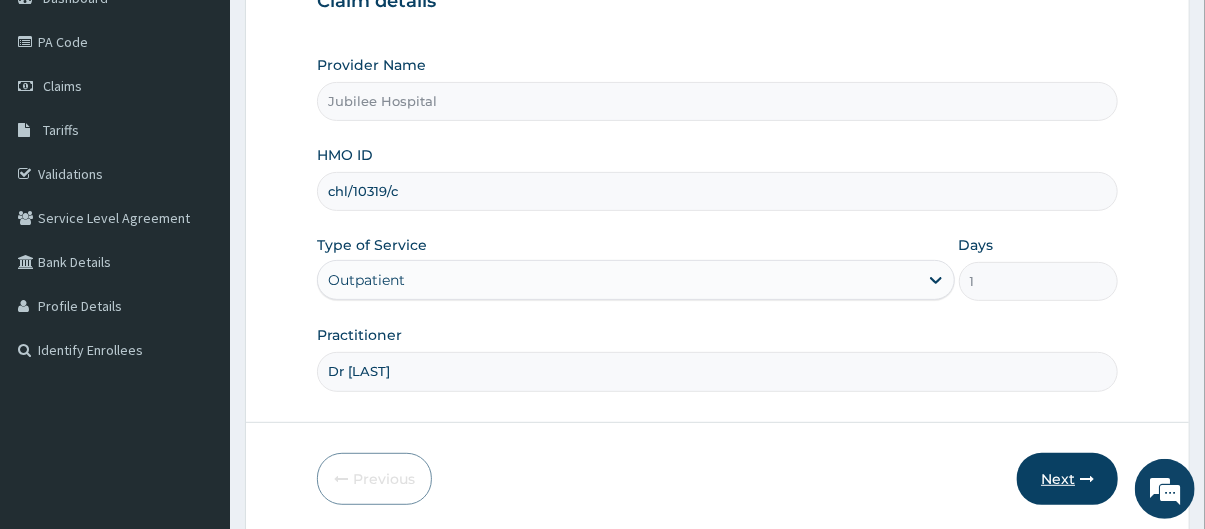 type on "Dr [LAST]" 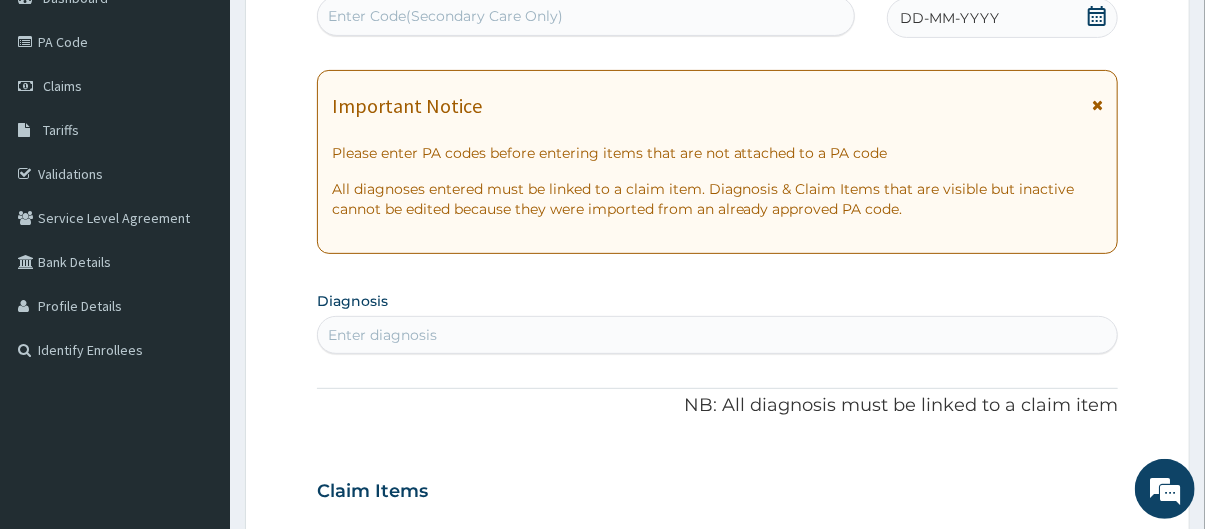 click 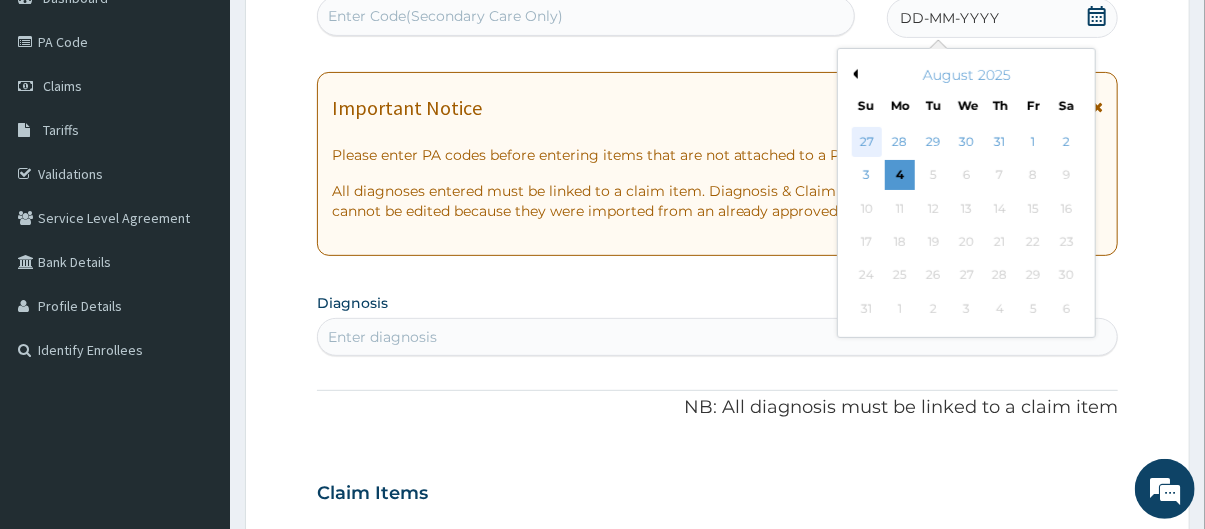click on "27" at bounding box center (867, 142) 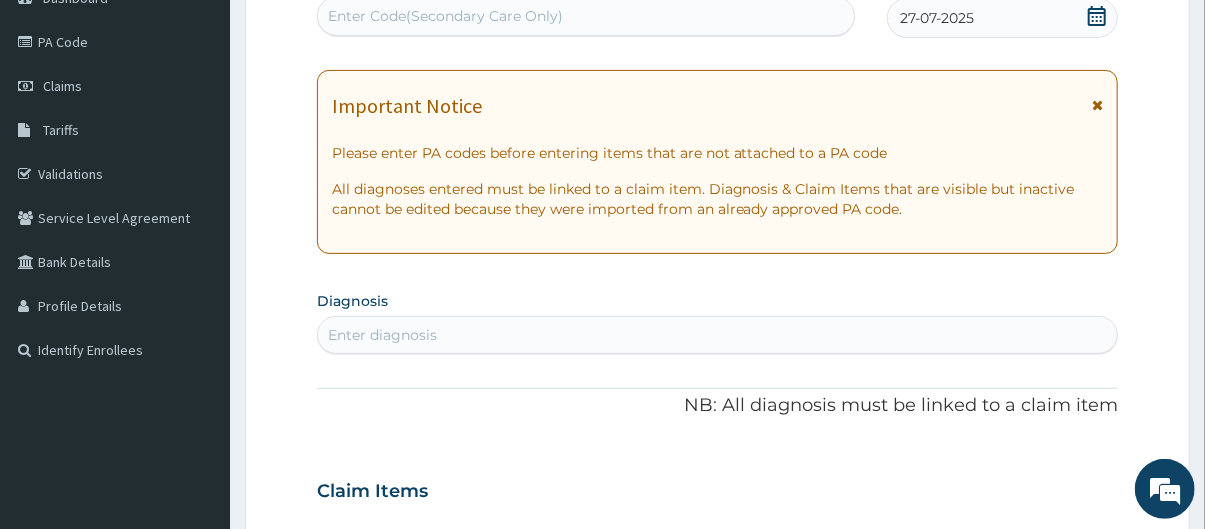 click on "Enter diagnosis" at bounding box center (718, 335) 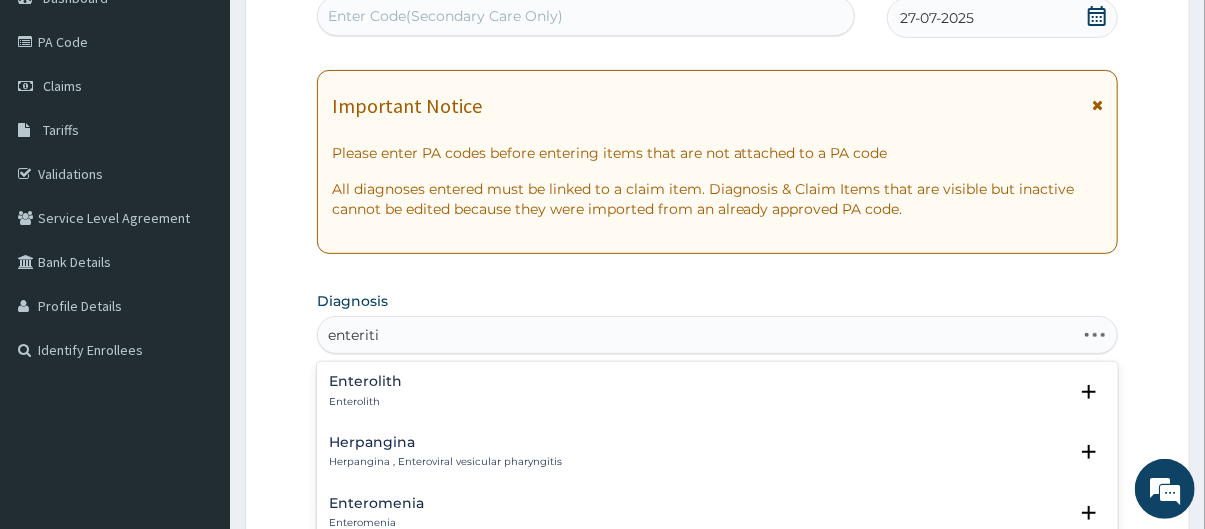 type on "enteritis" 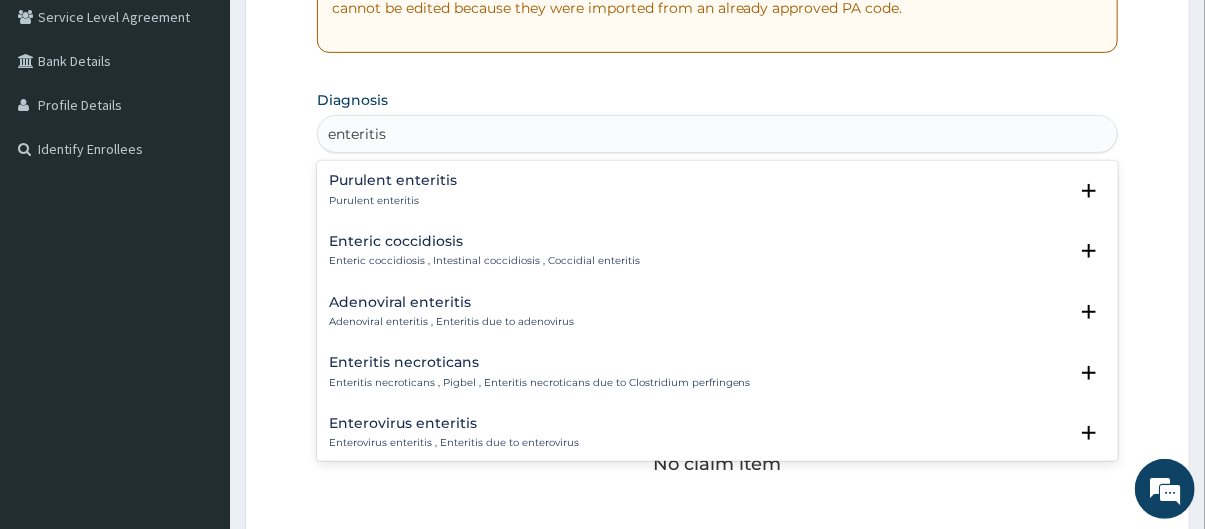 scroll, scrollTop: 426, scrollLeft: 0, axis: vertical 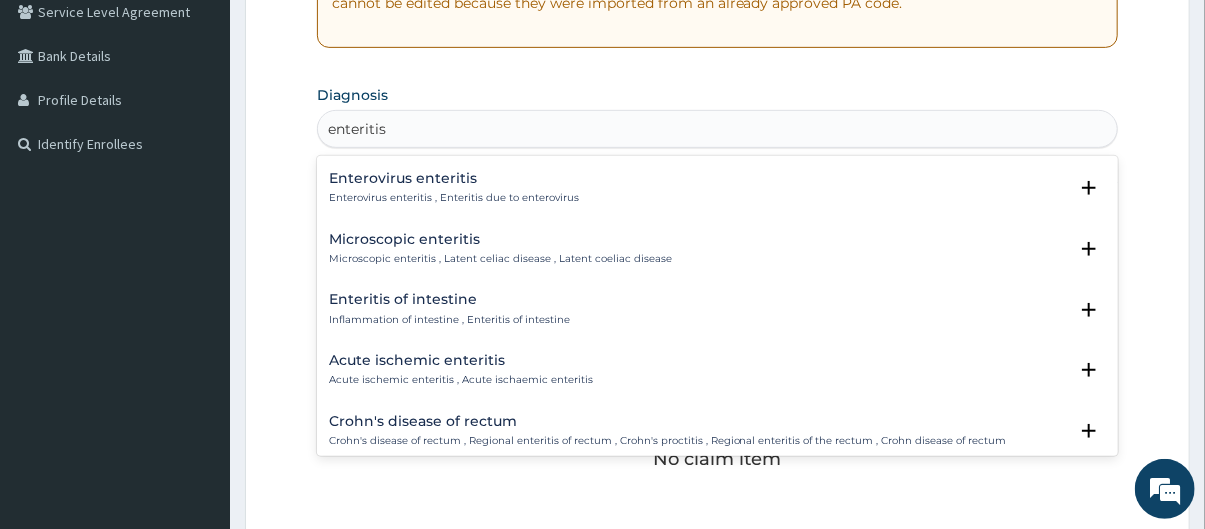 click on "Inflammation of intestine , Enteritis of intestine" at bounding box center (449, 320) 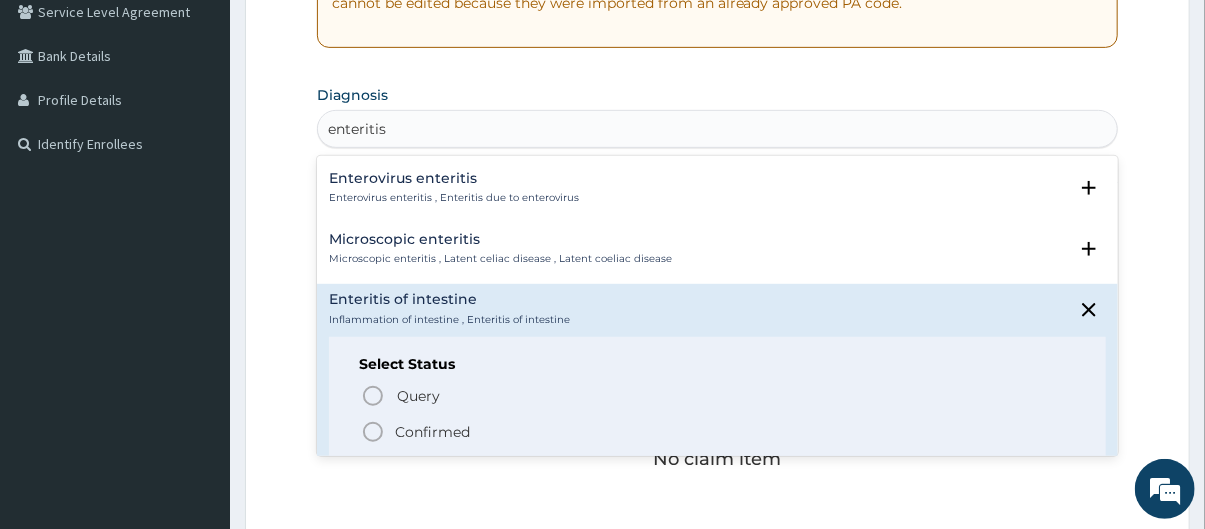 click on "Confirmed" at bounding box center [432, 432] 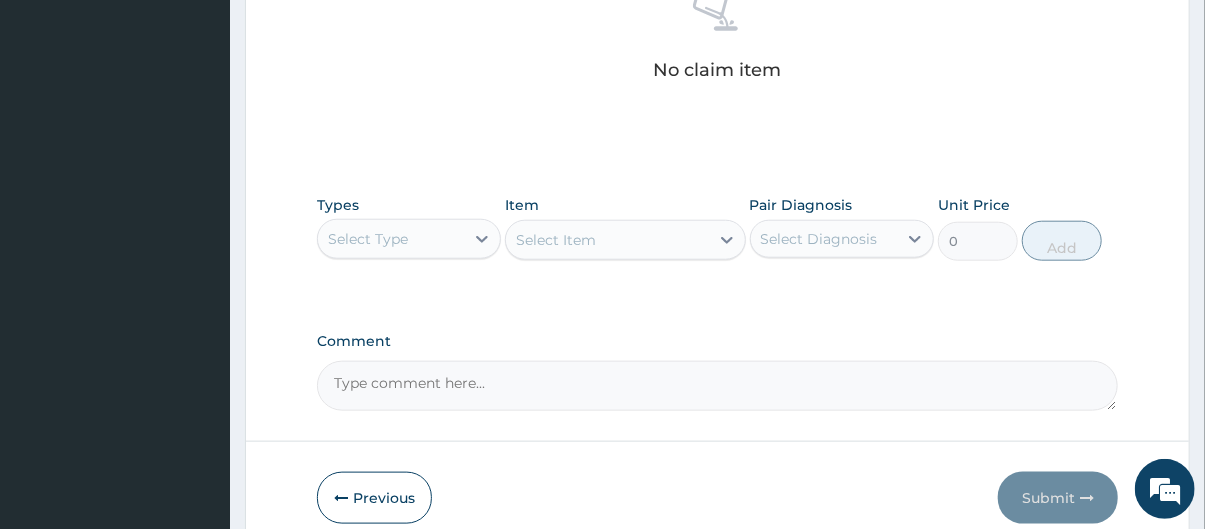 scroll, scrollTop: 881, scrollLeft: 0, axis: vertical 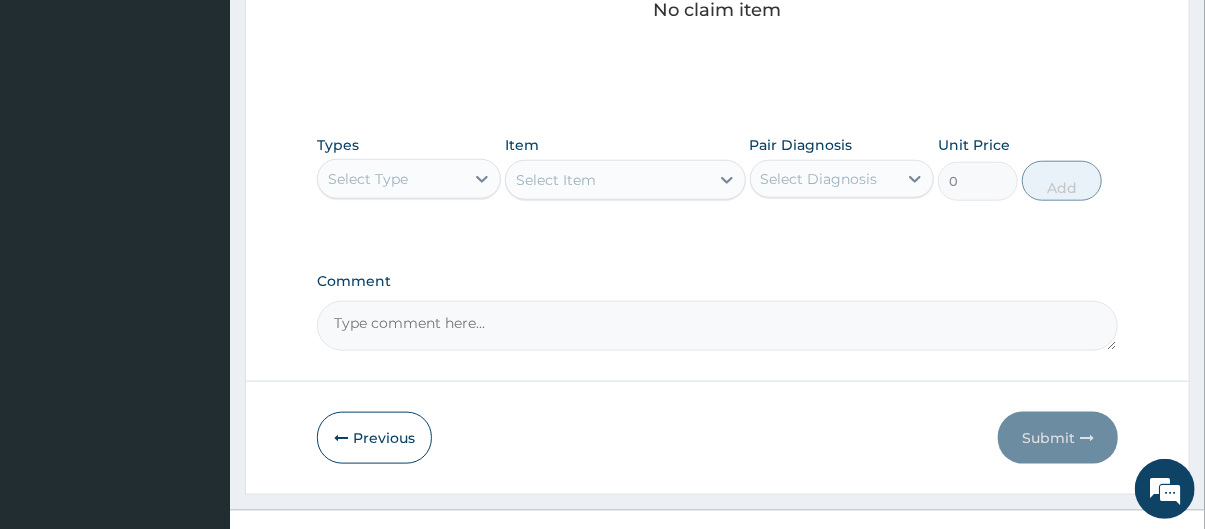 click on "Select Type" at bounding box center (391, 179) 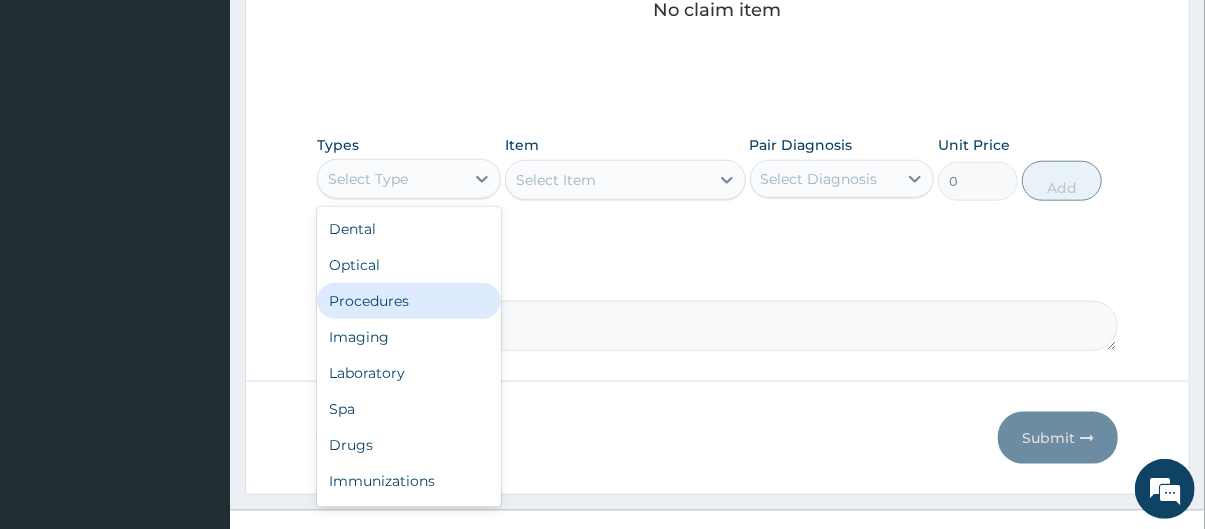 click on "Procedures" at bounding box center (409, 301) 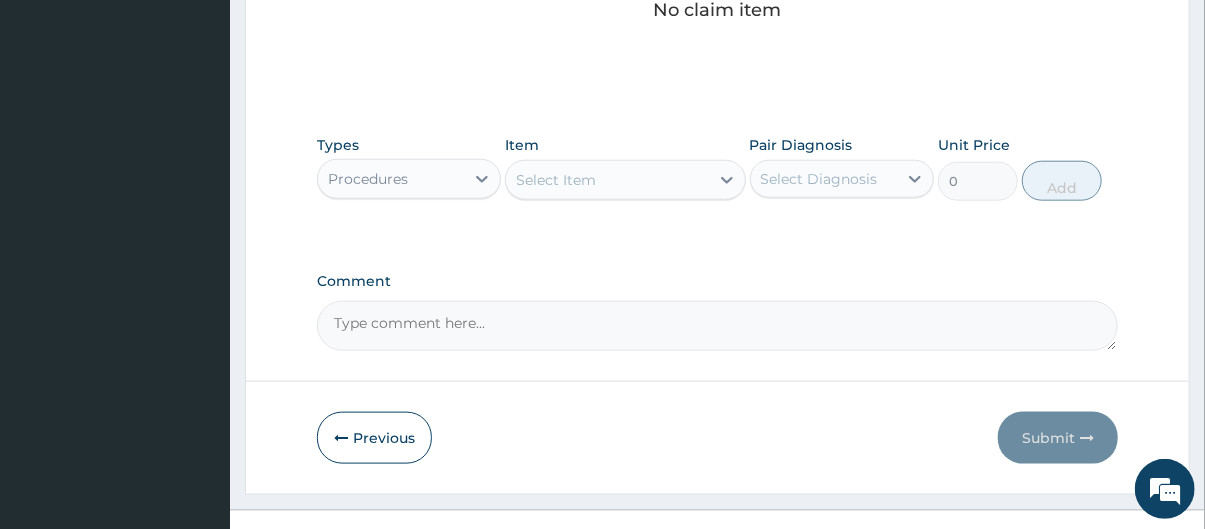click on "Select Item" at bounding box center (607, 180) 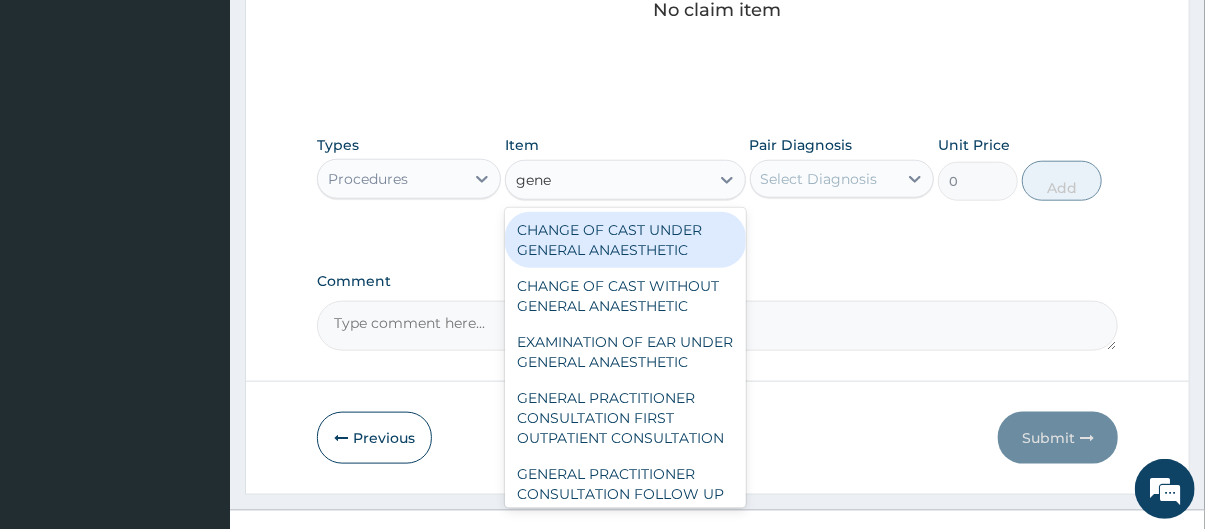type on "gener" 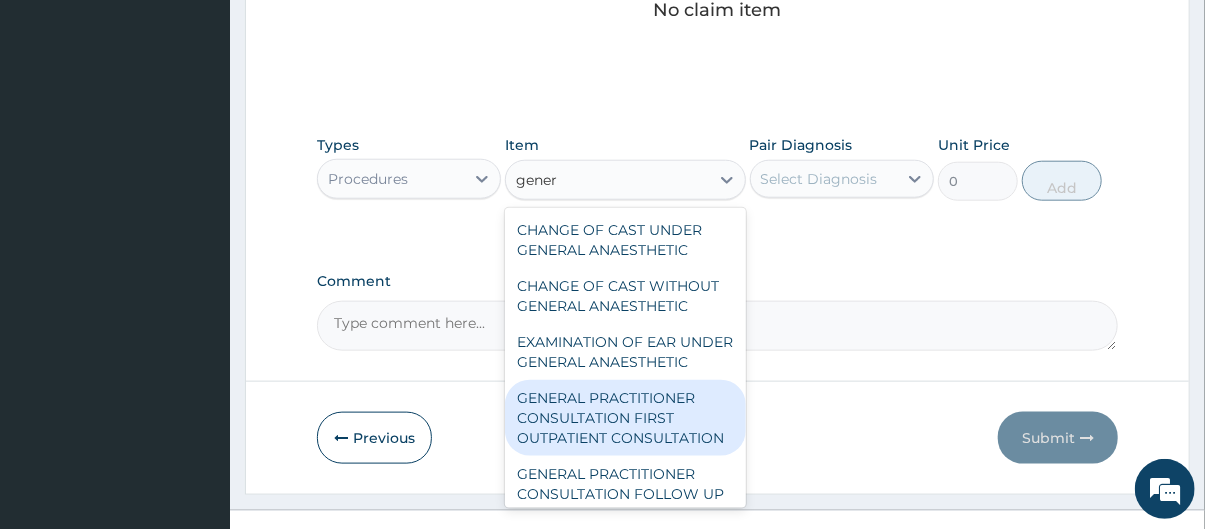 click on "GENERAL PRACTITIONER CONSULTATION FIRST OUTPATIENT CONSULTATION" at bounding box center [625, 418] 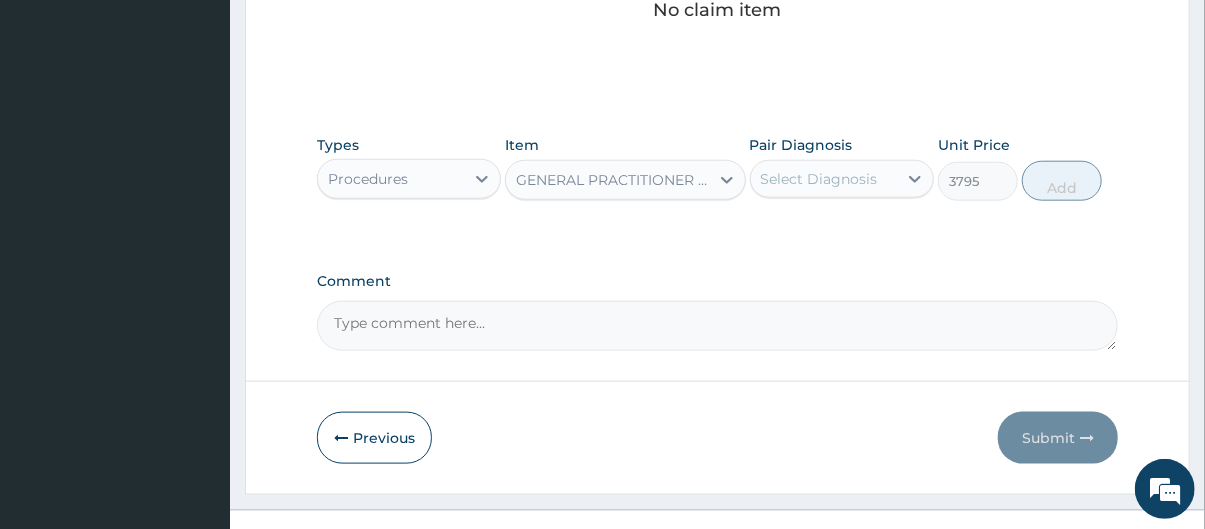 click on "Select Diagnosis" at bounding box center [824, 179] 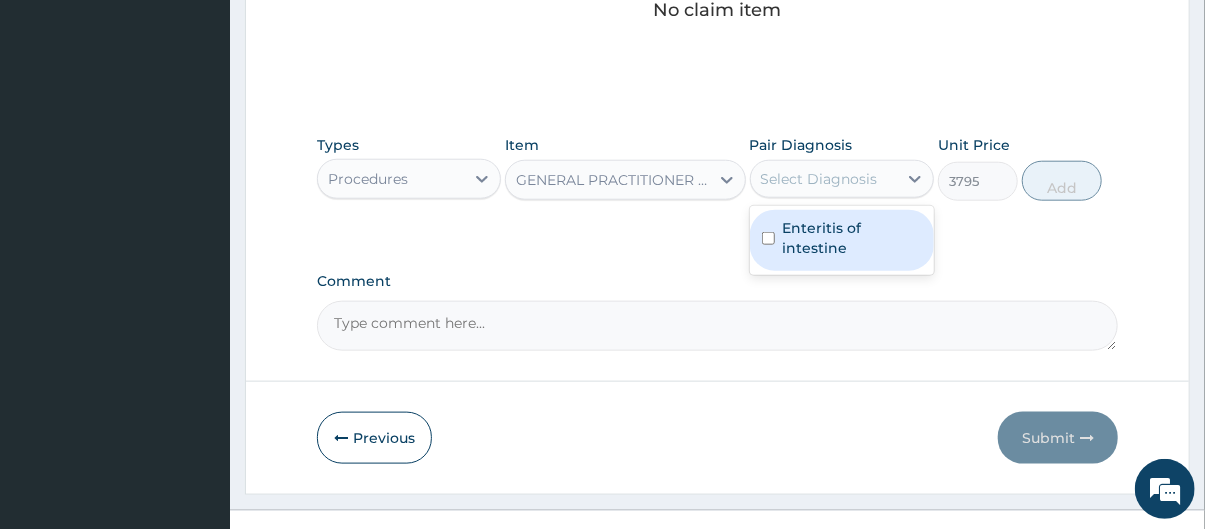 click on "Enteritis of intestine" at bounding box center [852, 238] 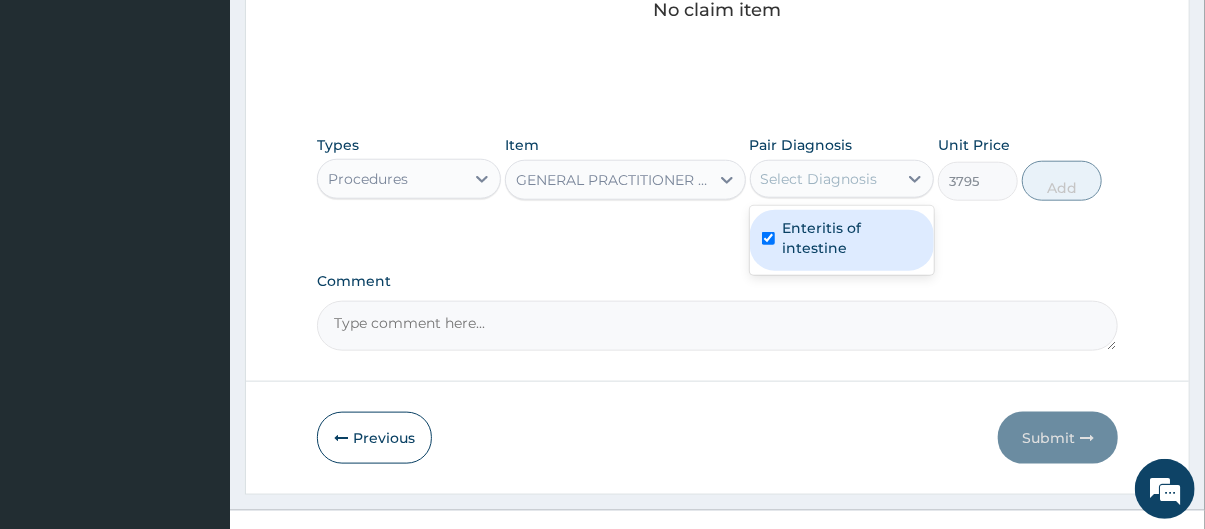 checkbox on "true" 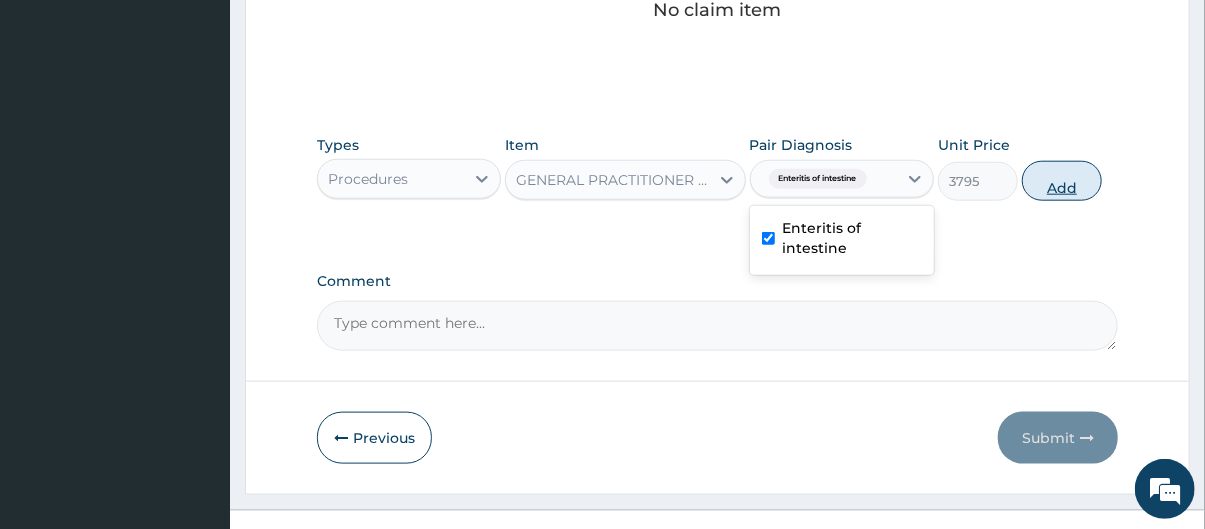 click on "Add" at bounding box center [1062, 181] 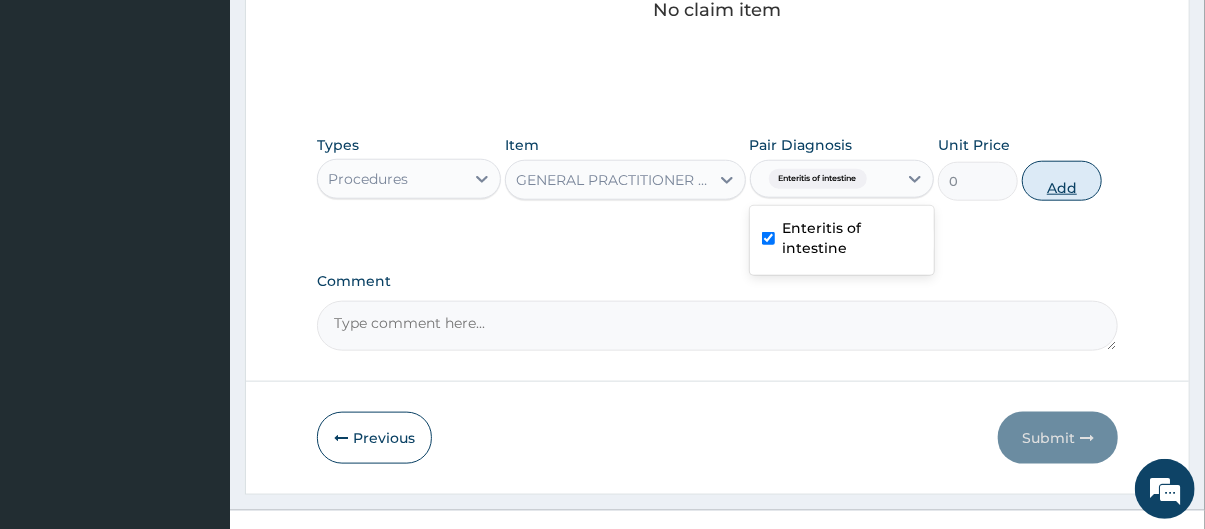 scroll, scrollTop: 826, scrollLeft: 0, axis: vertical 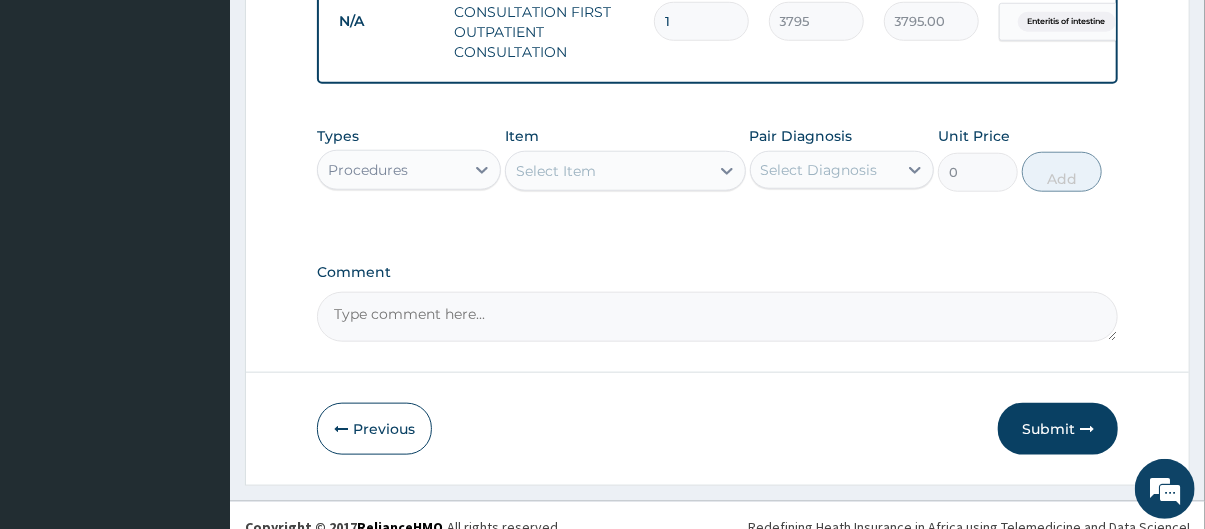 click on "Procedures" at bounding box center [368, 170] 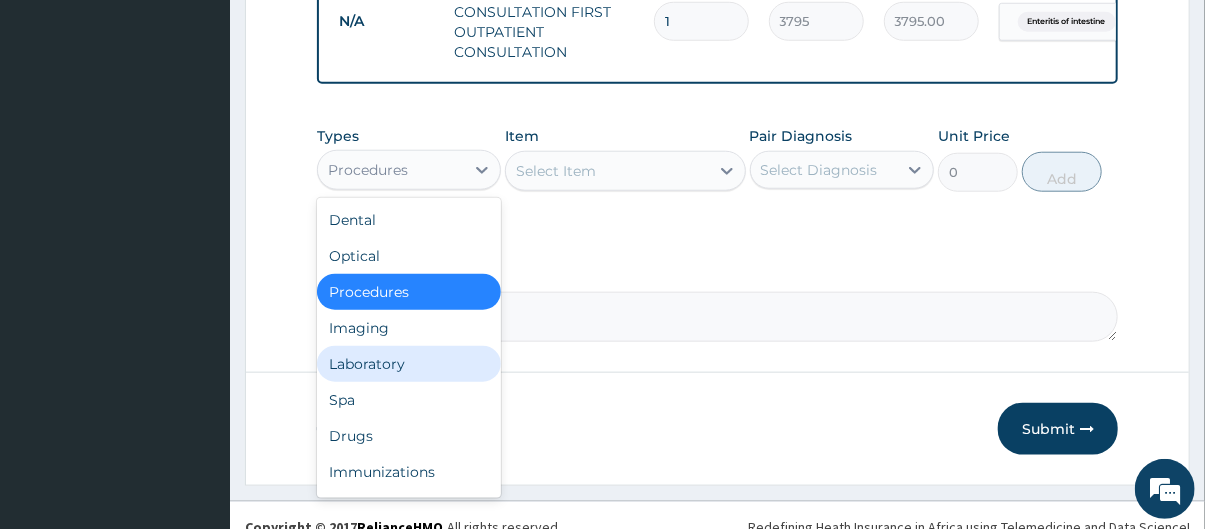 click on "Laboratory" at bounding box center (409, 364) 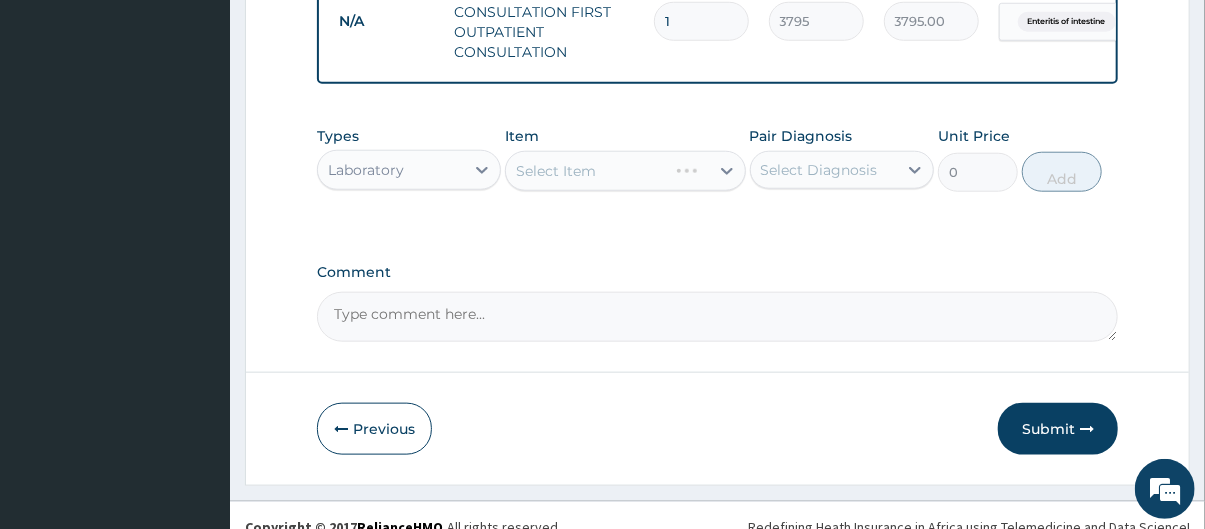 click on "Select Item" at bounding box center (625, 171) 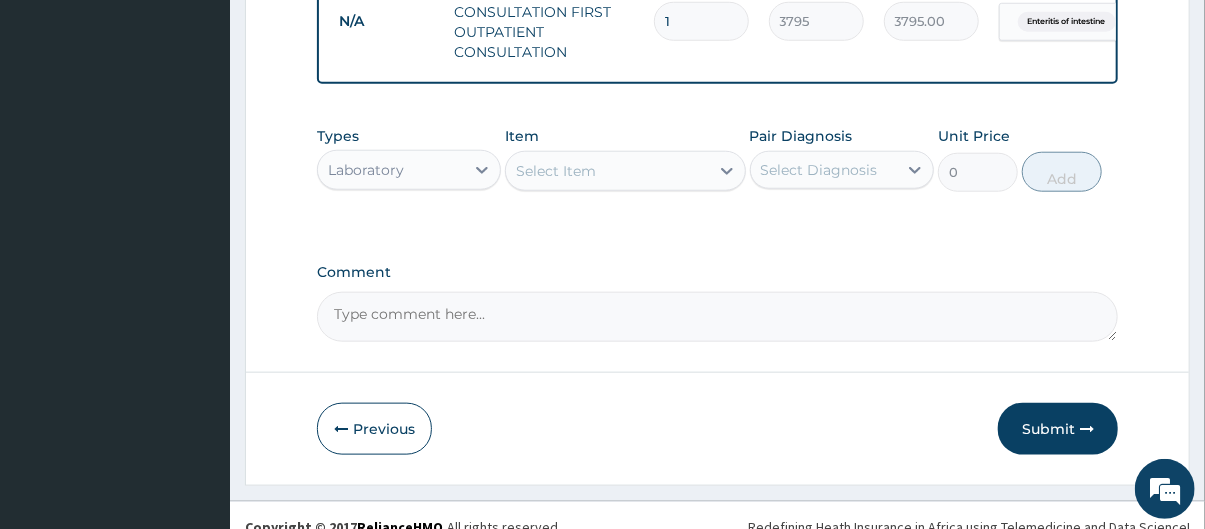 click on "Select Item" at bounding box center [607, 171] 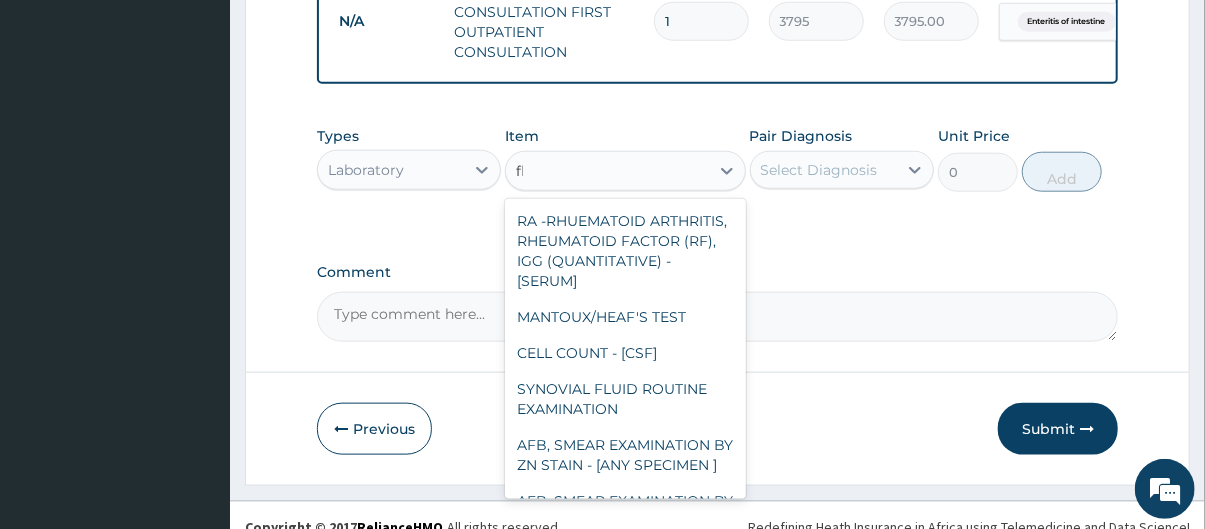 type on "fbc" 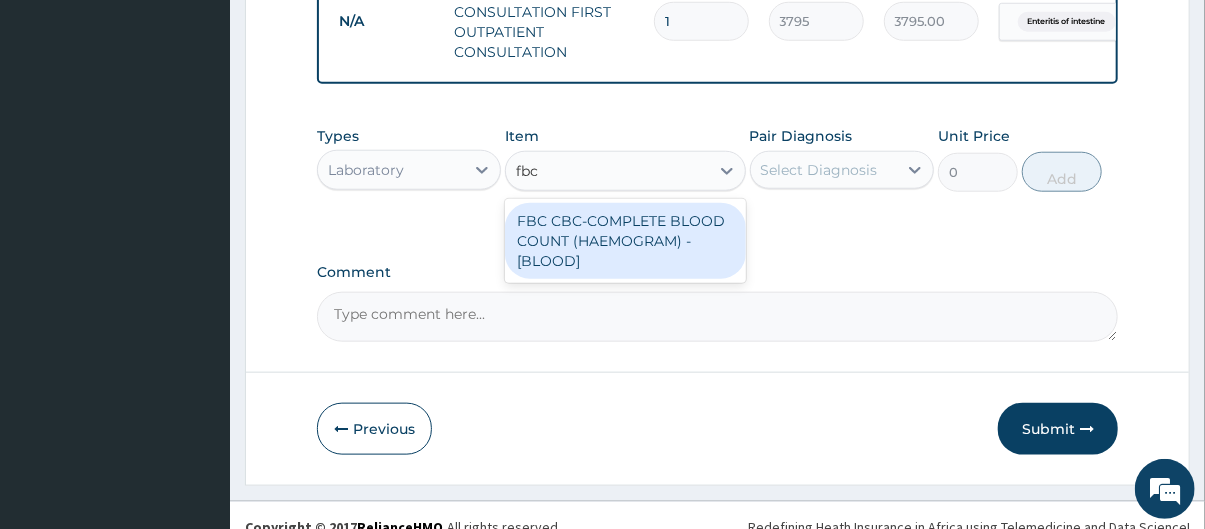 click on "FBC CBC-COMPLETE BLOOD COUNT (HAEMOGRAM) - [BLOOD]" at bounding box center [625, 241] 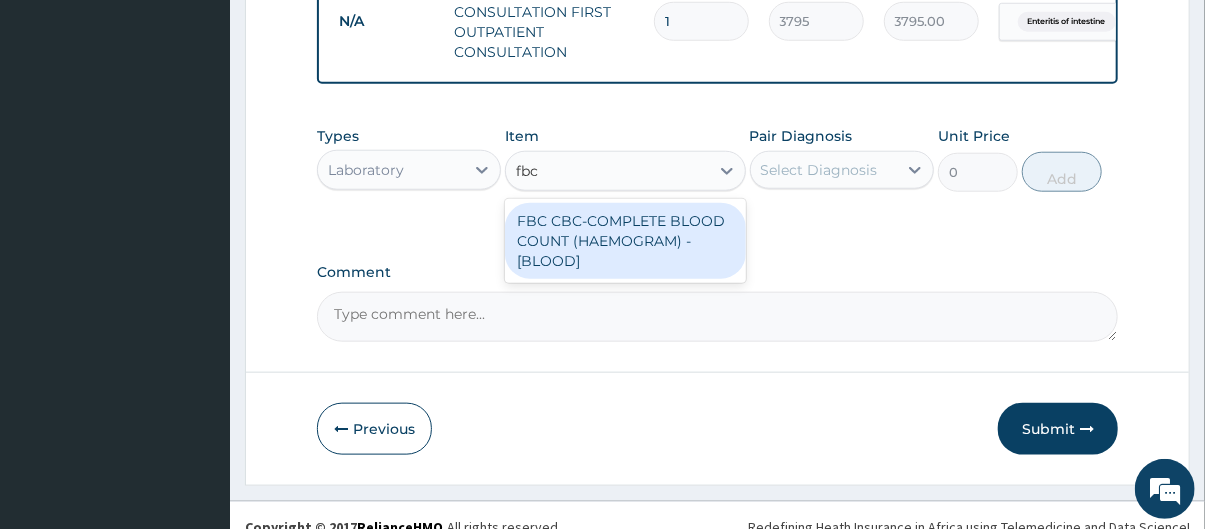 type 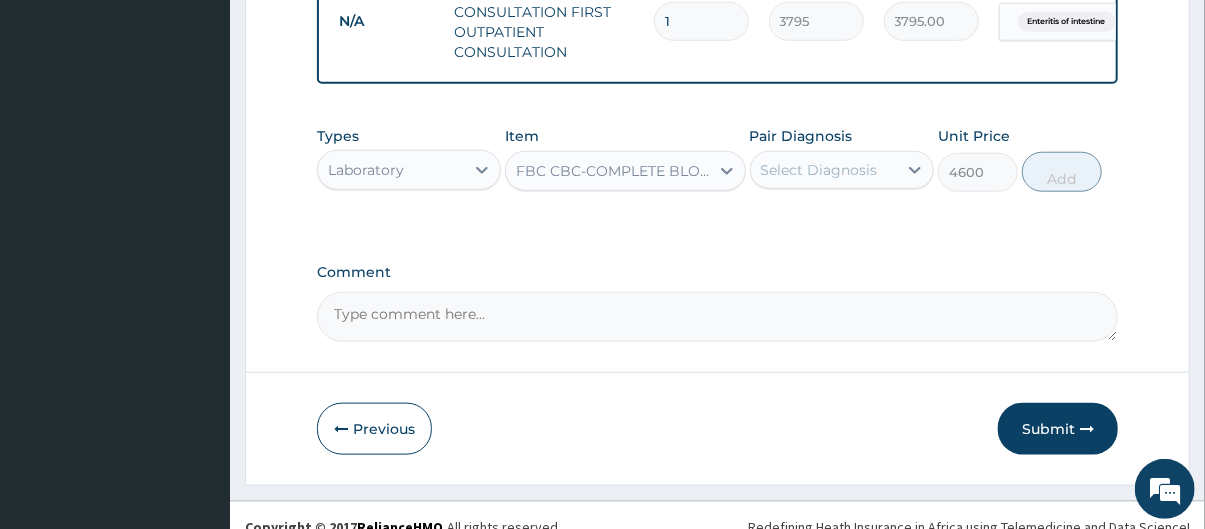 click on "Select Diagnosis" at bounding box center [824, 170] 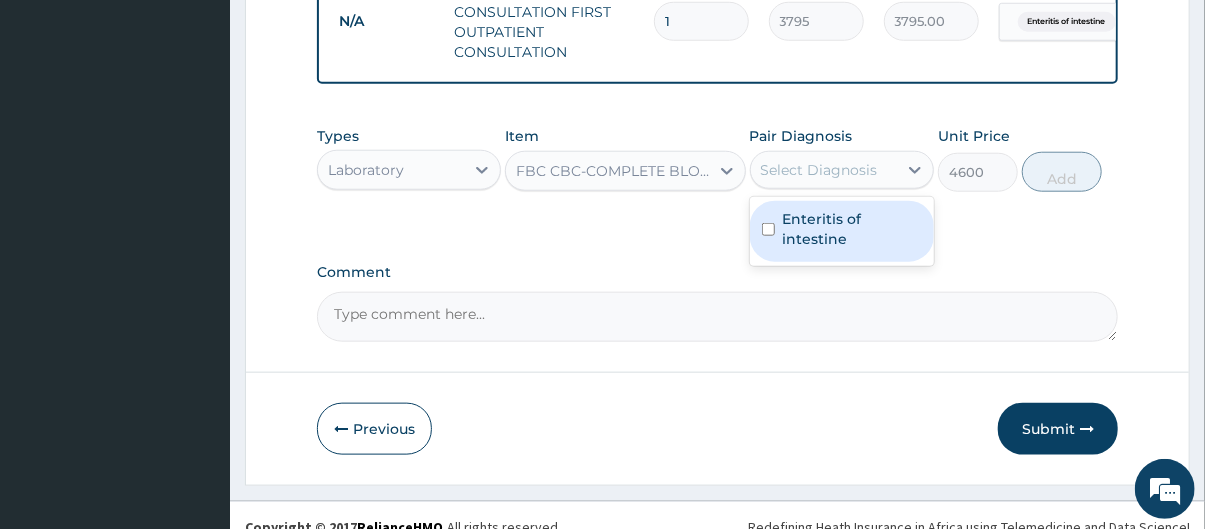 click on "Enteritis of intestine" at bounding box center (852, 229) 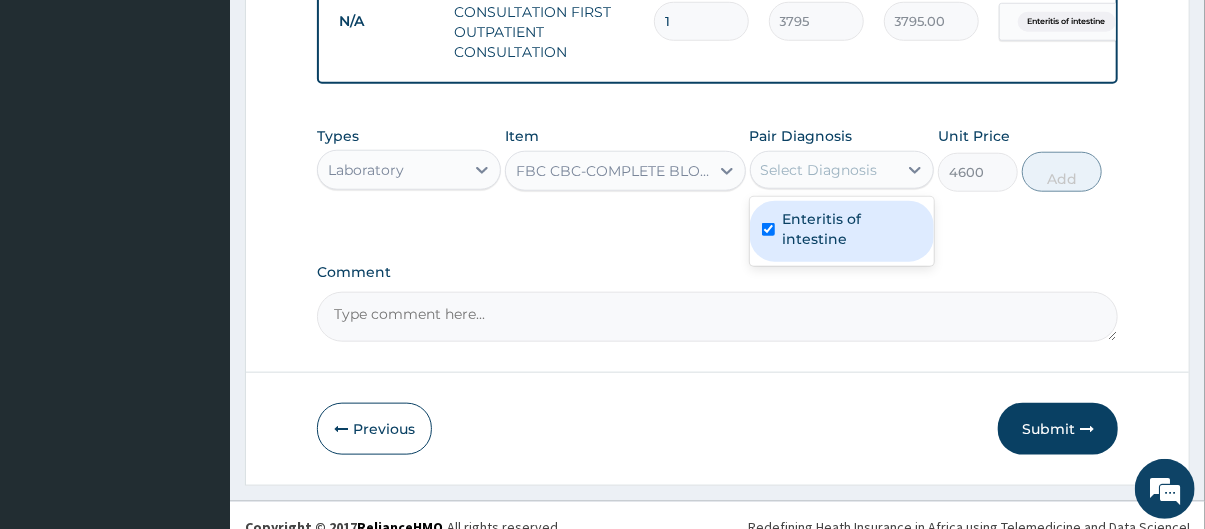 checkbox on "true" 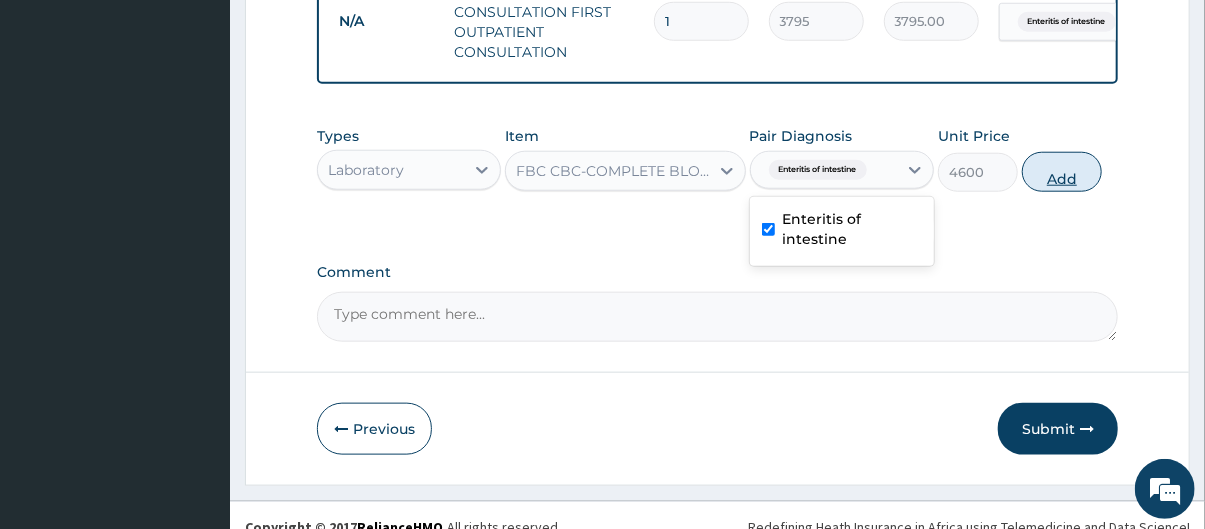 click on "Add" at bounding box center (1062, 172) 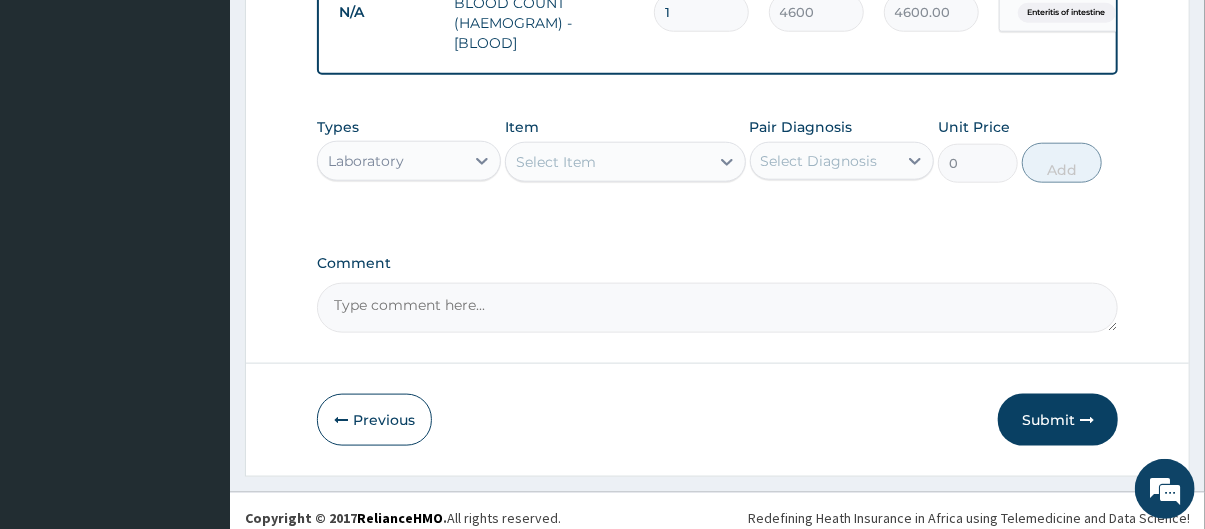 scroll, scrollTop: 961, scrollLeft: 0, axis: vertical 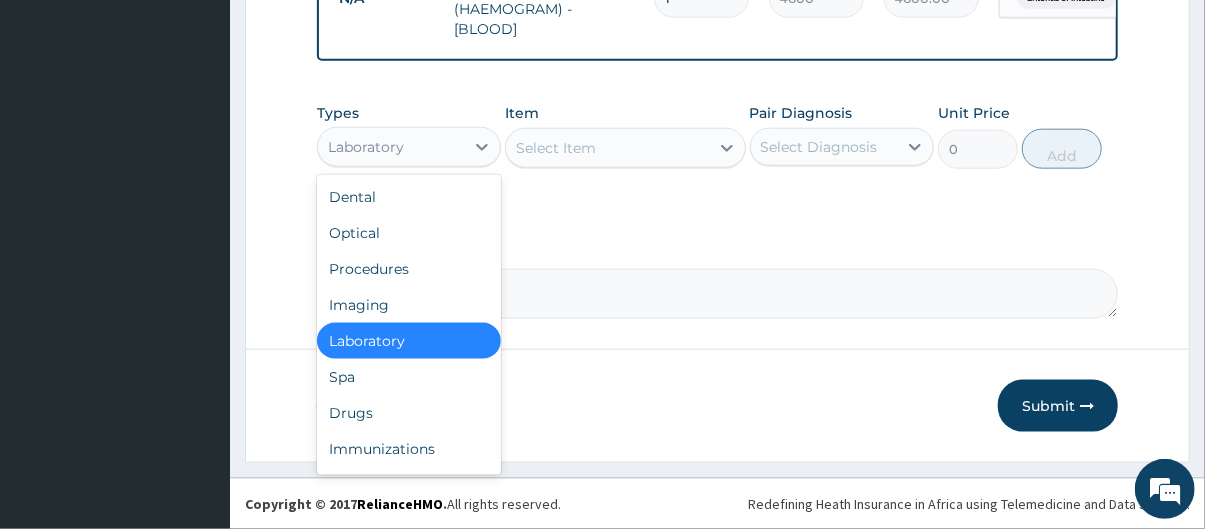 click on "Laboratory" at bounding box center (391, 147) 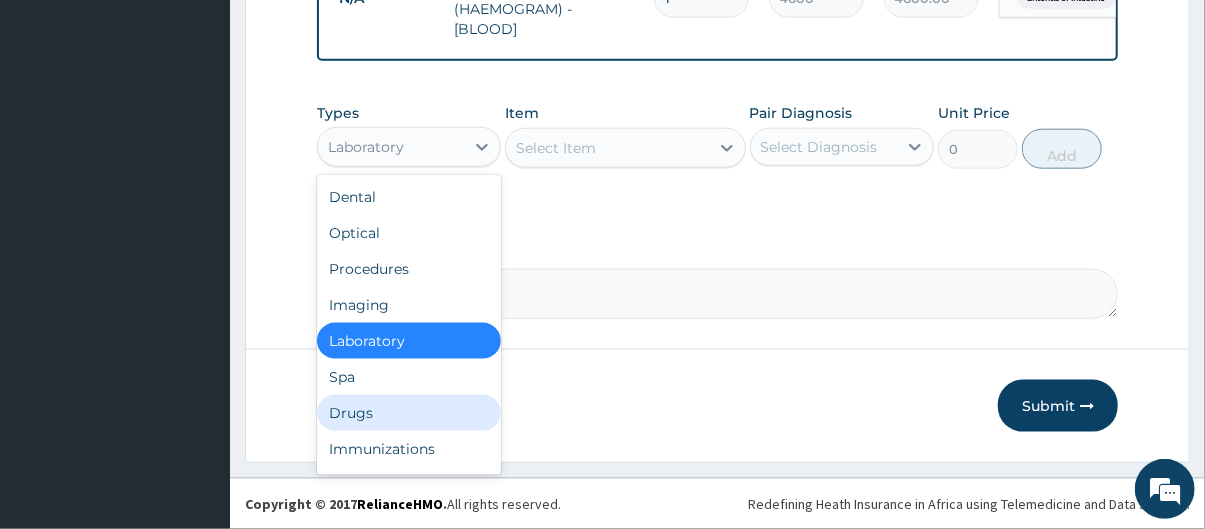 click on "Drugs" at bounding box center (409, 413) 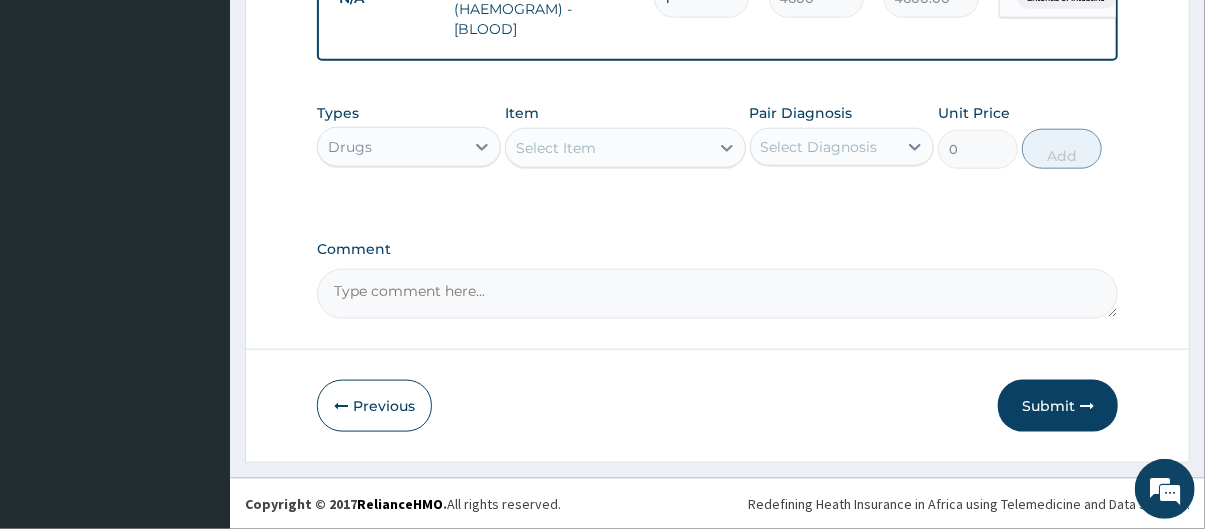 click on "Select Item" at bounding box center [607, 148] 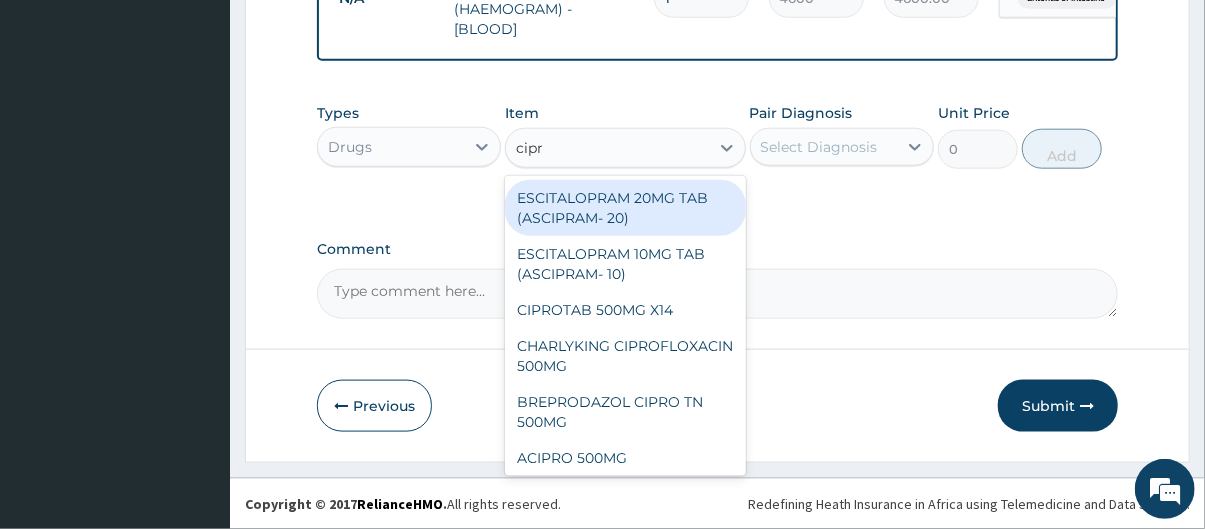 type on "cipro" 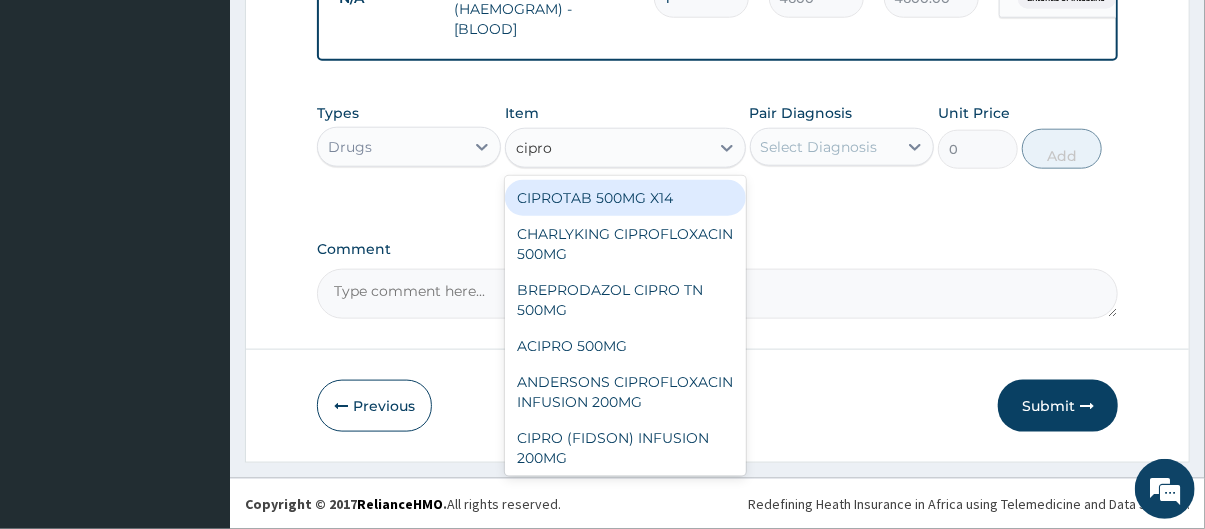 click on "CIPROTAB 500MG X14" at bounding box center [625, 198] 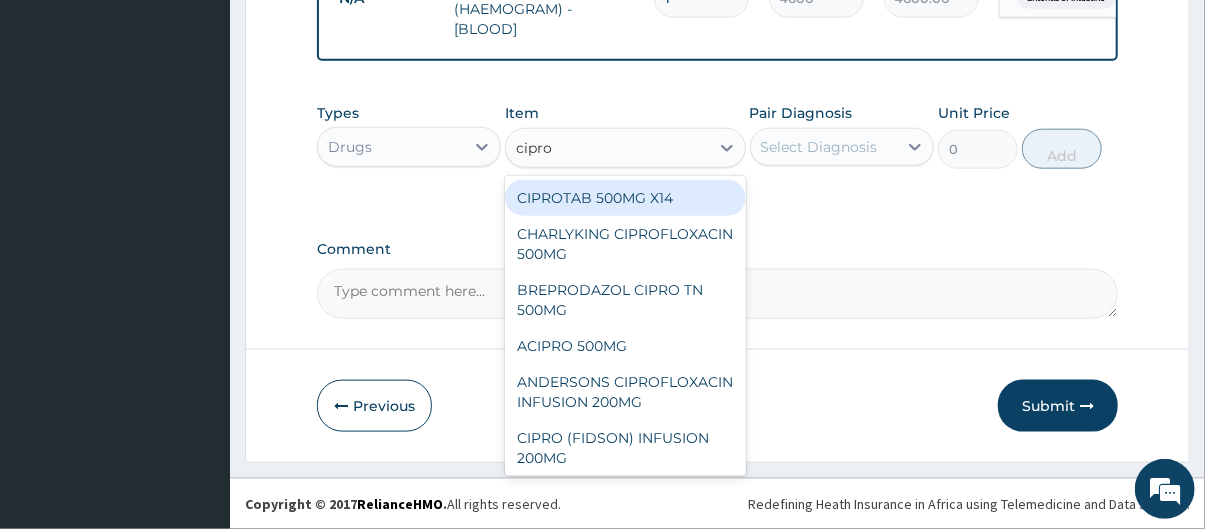 type 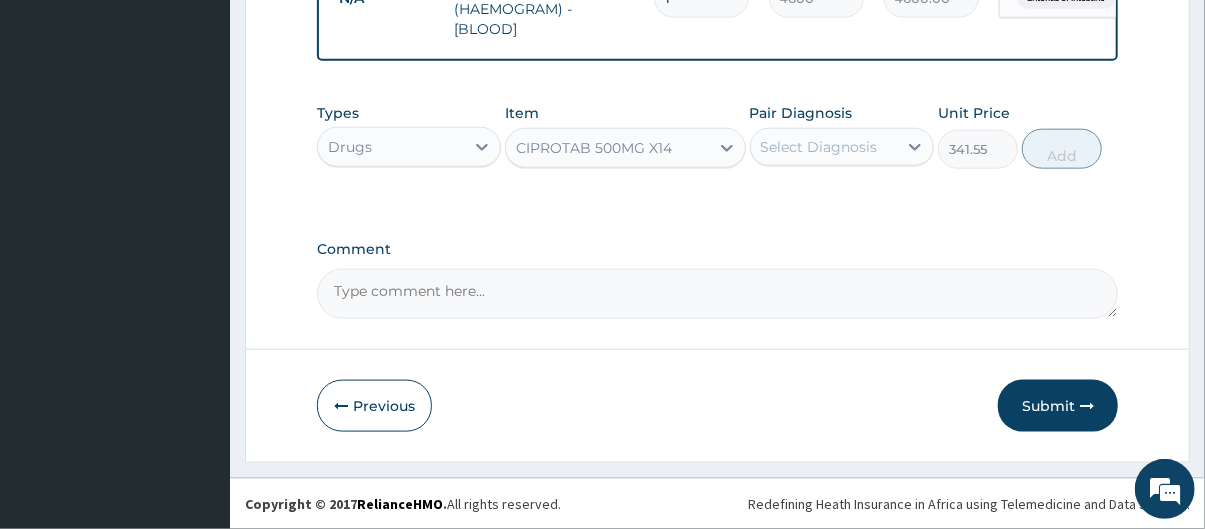 click on "Select Diagnosis" at bounding box center [819, 147] 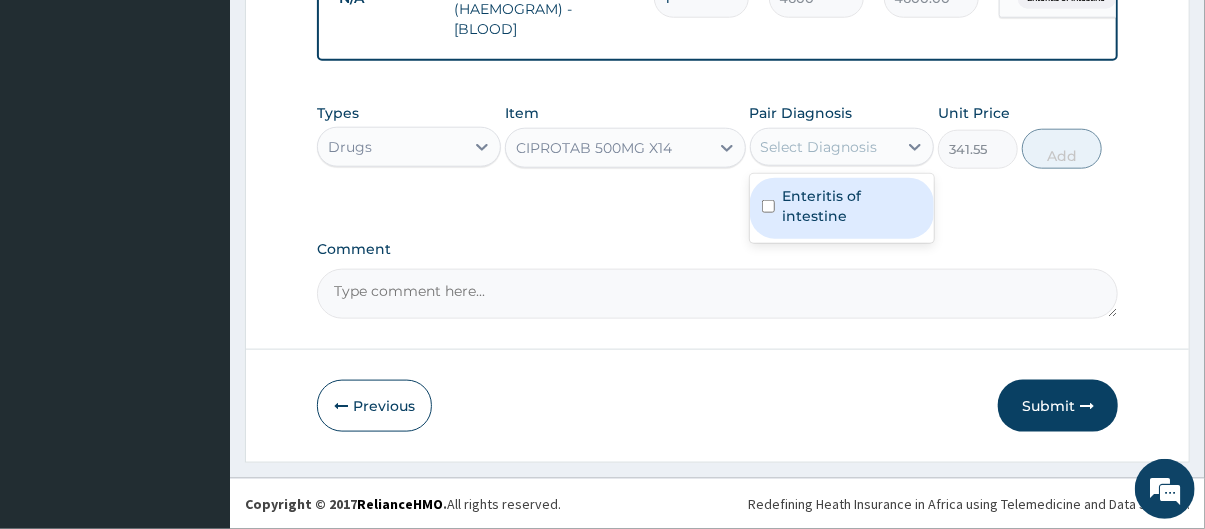 click on "Enteritis of intestine" at bounding box center [852, 206] 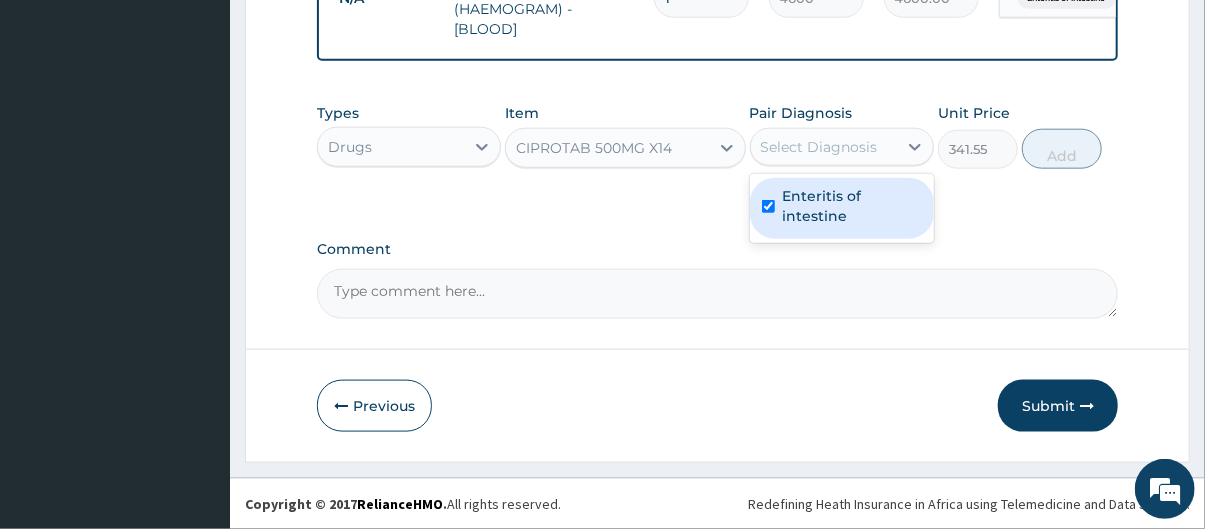 checkbox on "true" 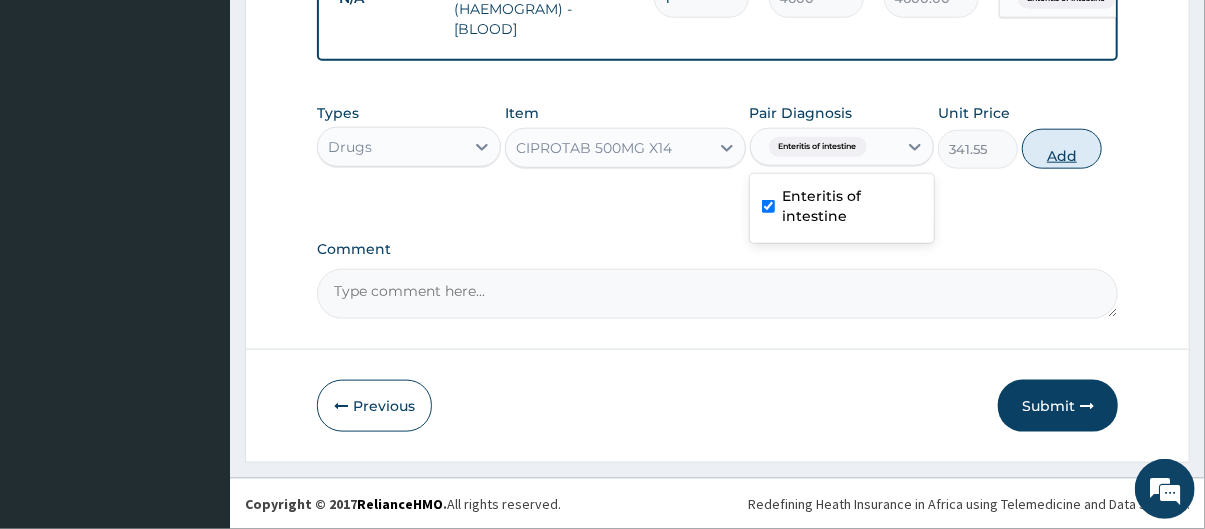 click on "Add" at bounding box center [1062, 149] 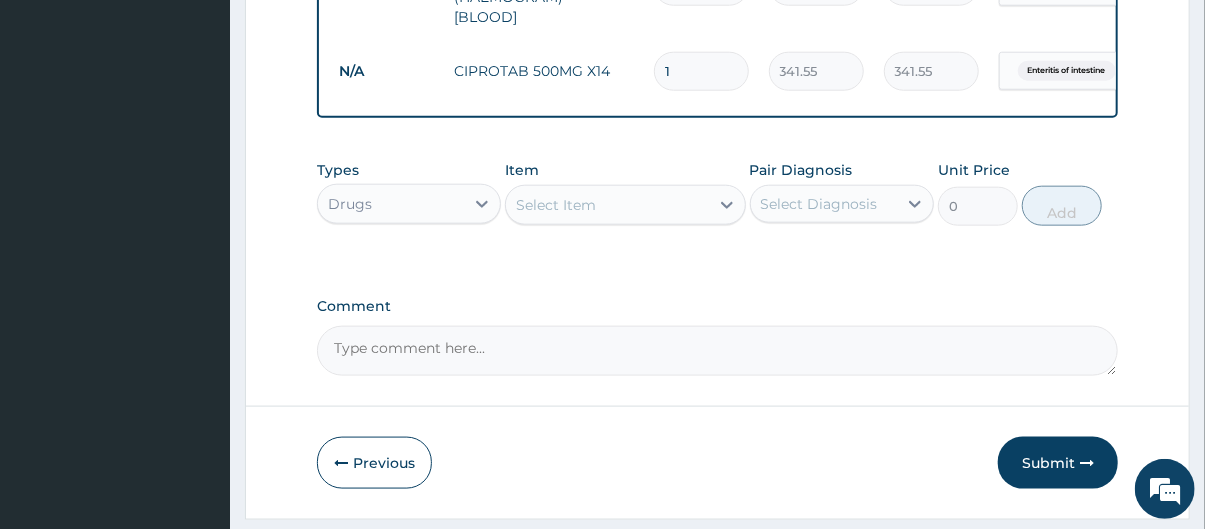 type on "10" 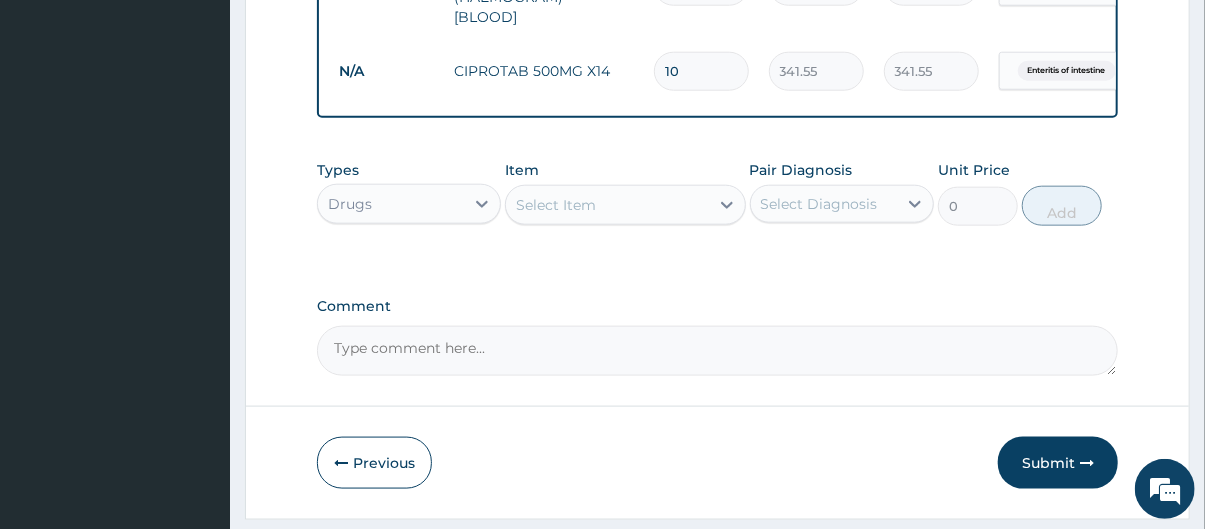 type on "3415.50" 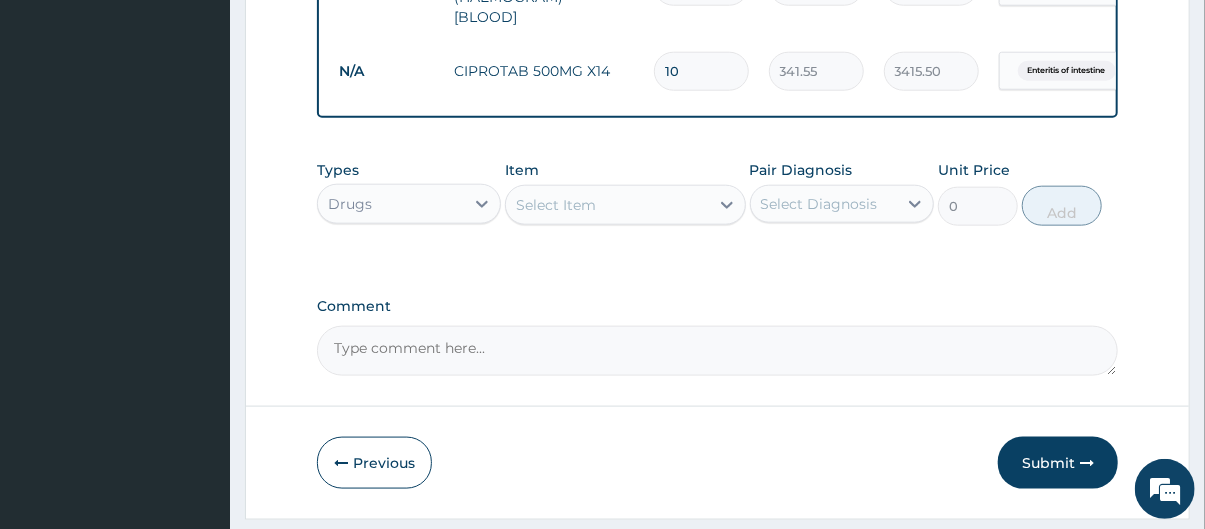 type on "10" 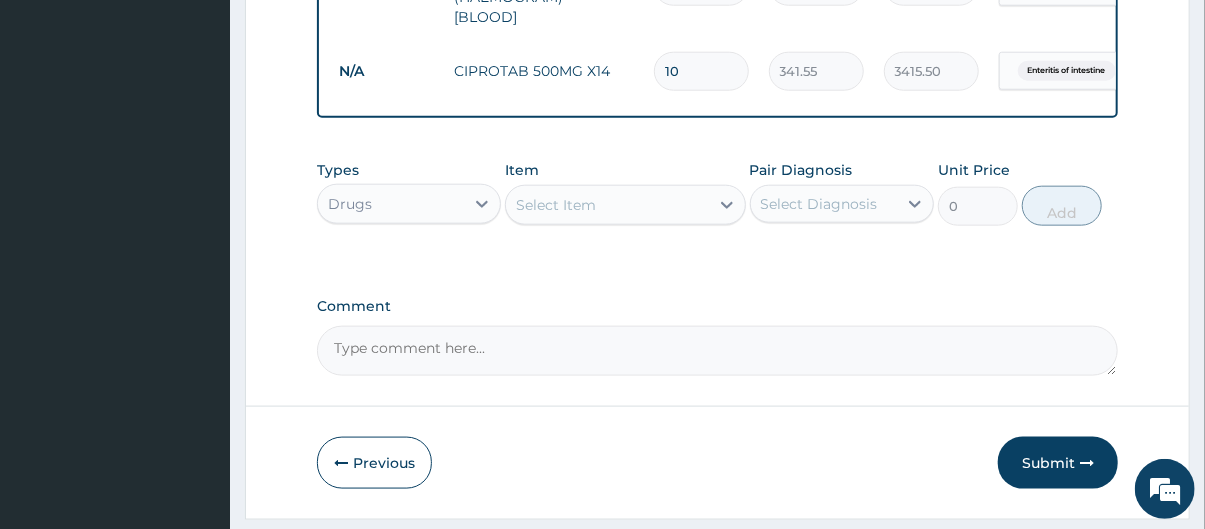 click on "Select Item" at bounding box center [607, 205] 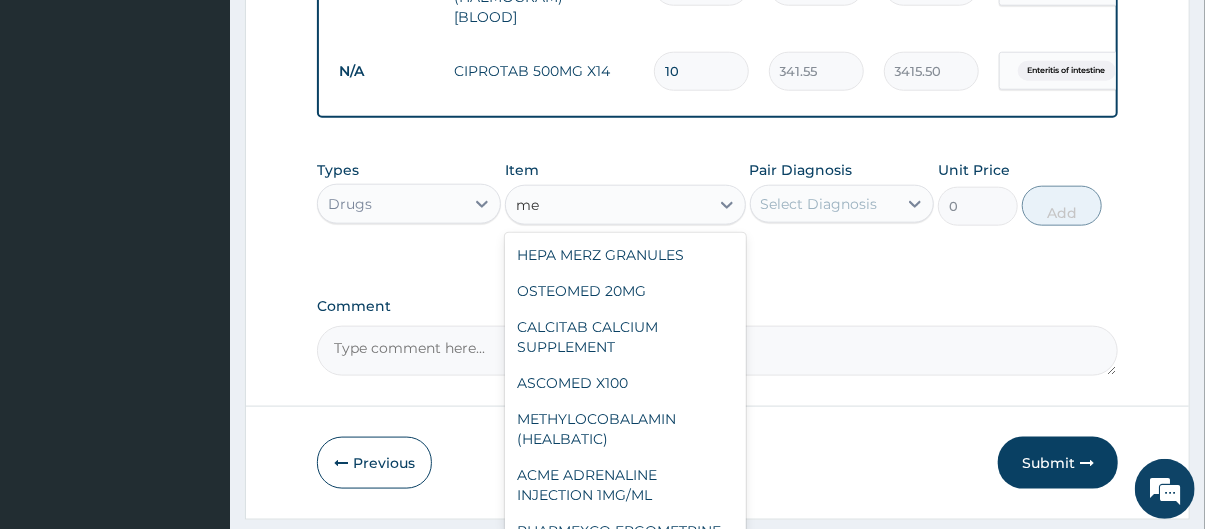 type on "m" 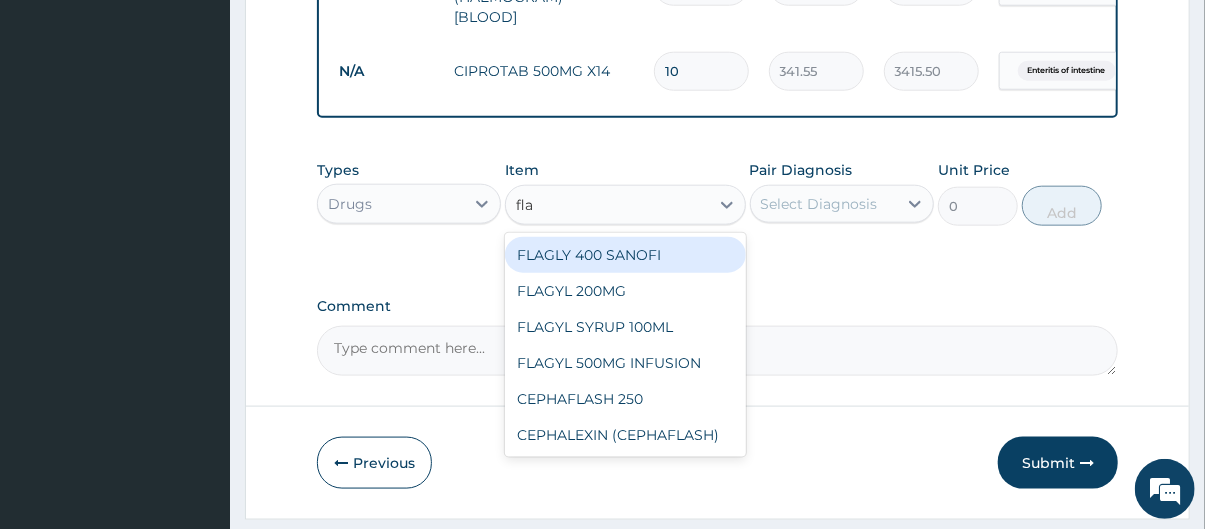 type on "flag" 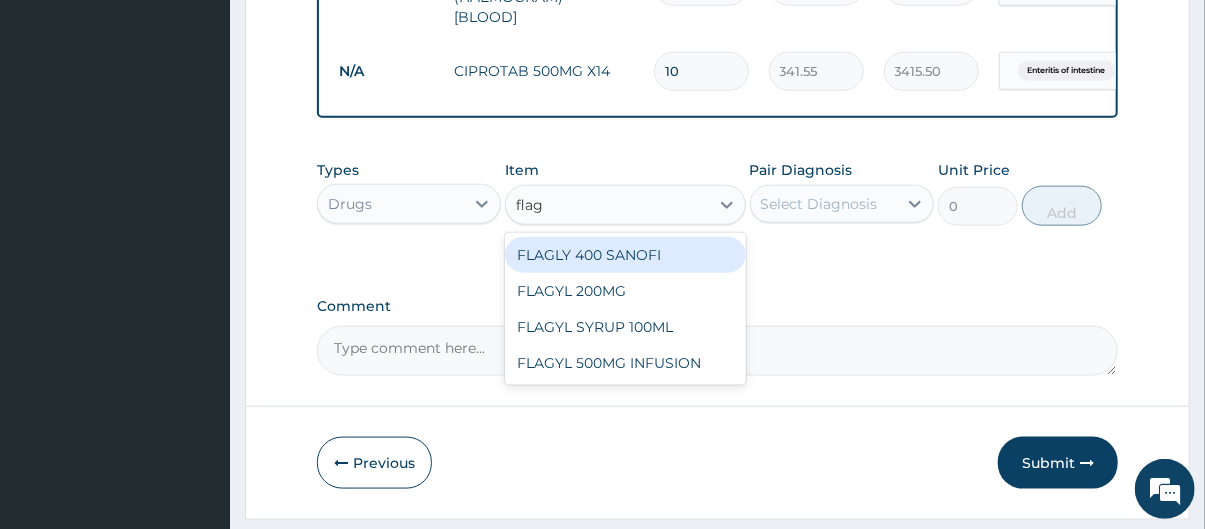 click on "FLAGLY 400 SANOFI" at bounding box center (625, 255) 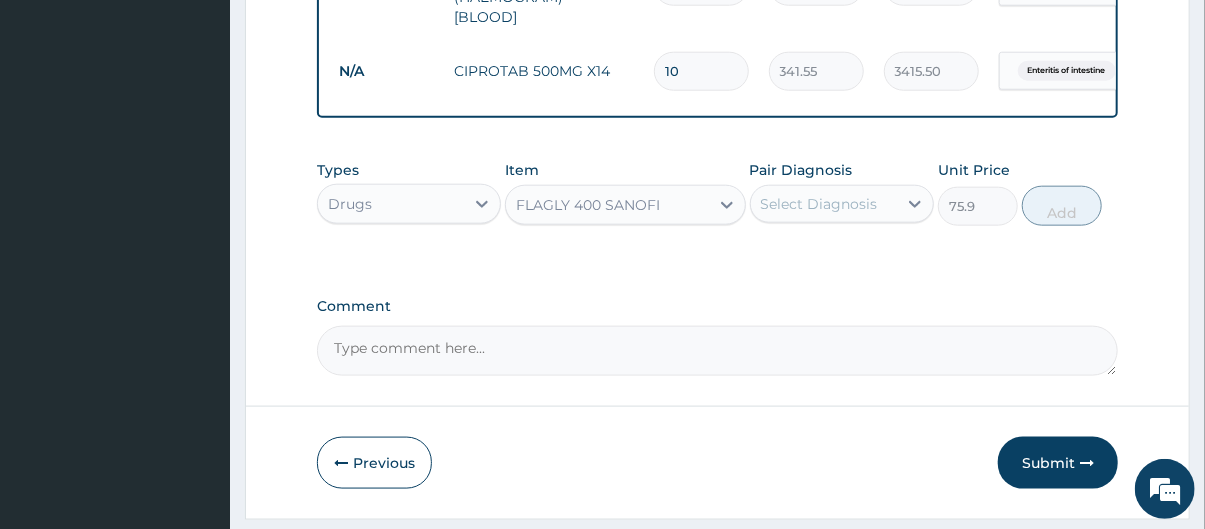 click on "Select Diagnosis" at bounding box center [819, 204] 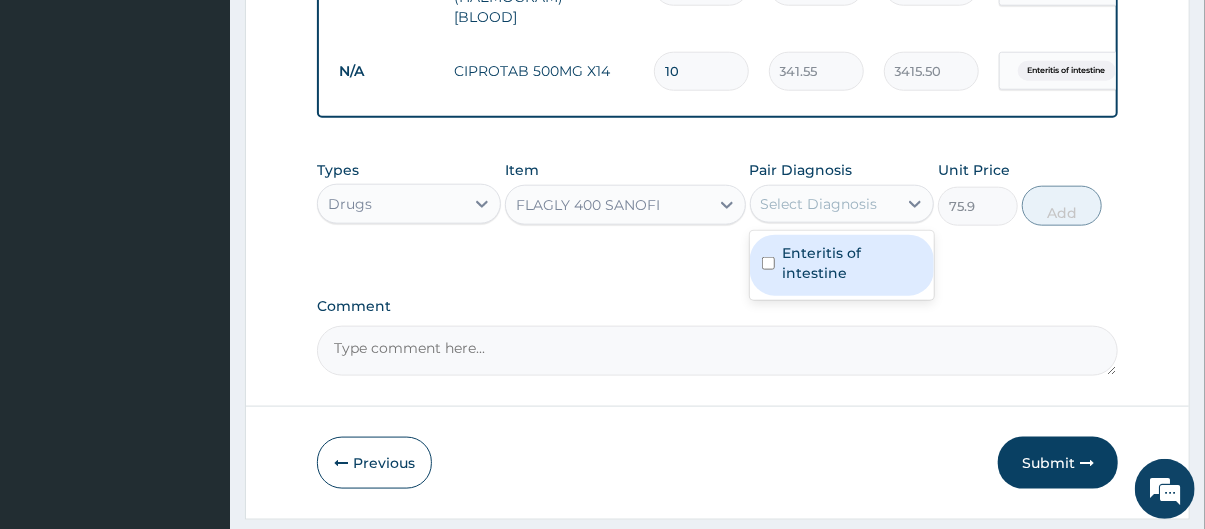 click on "Enteritis of intestine" at bounding box center [852, 263] 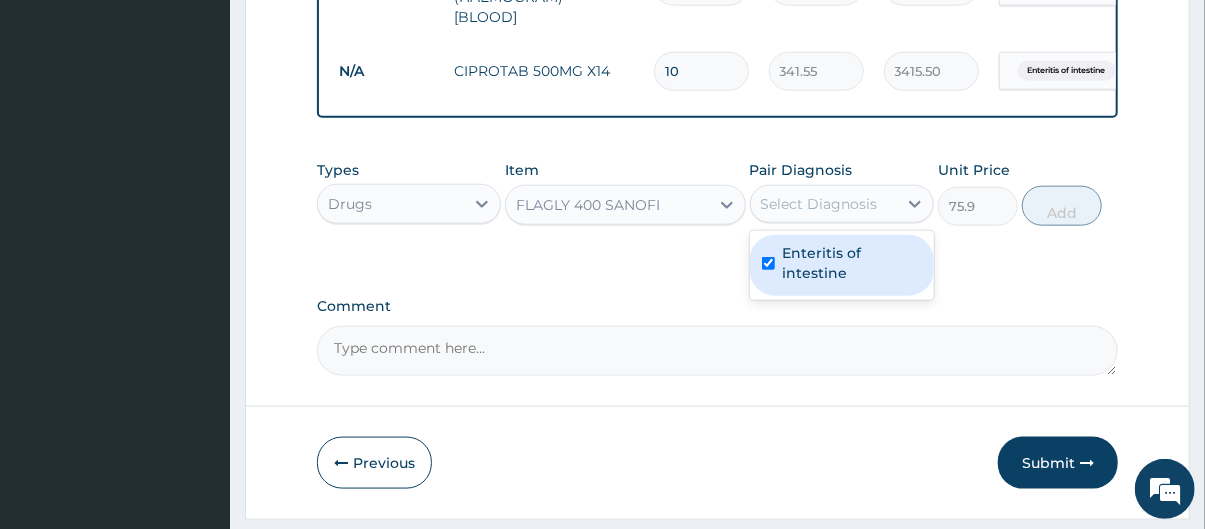 checkbox on "true" 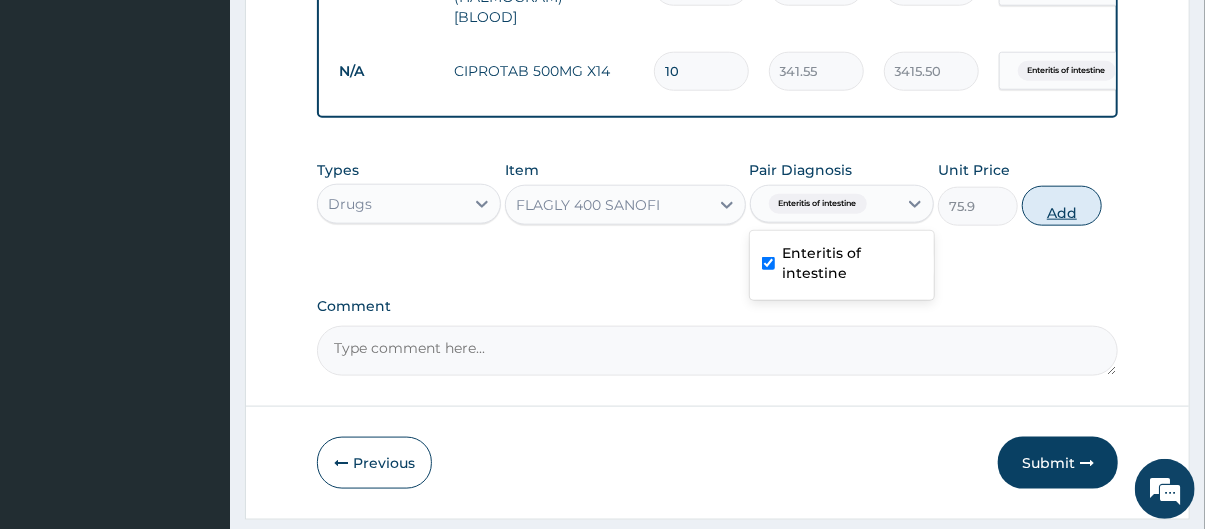 click on "Add" at bounding box center (1062, 206) 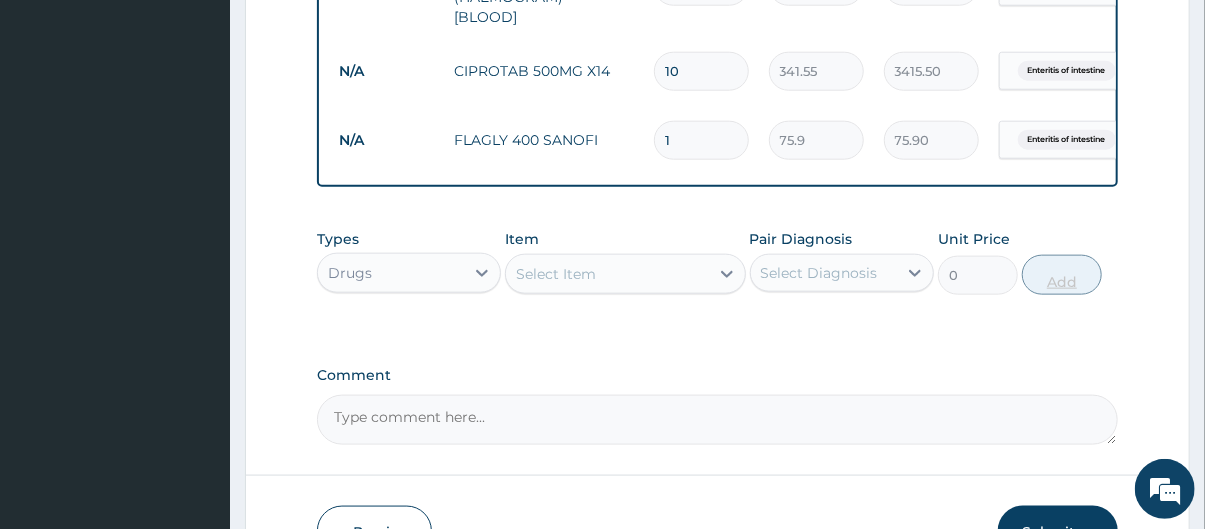 type on "15" 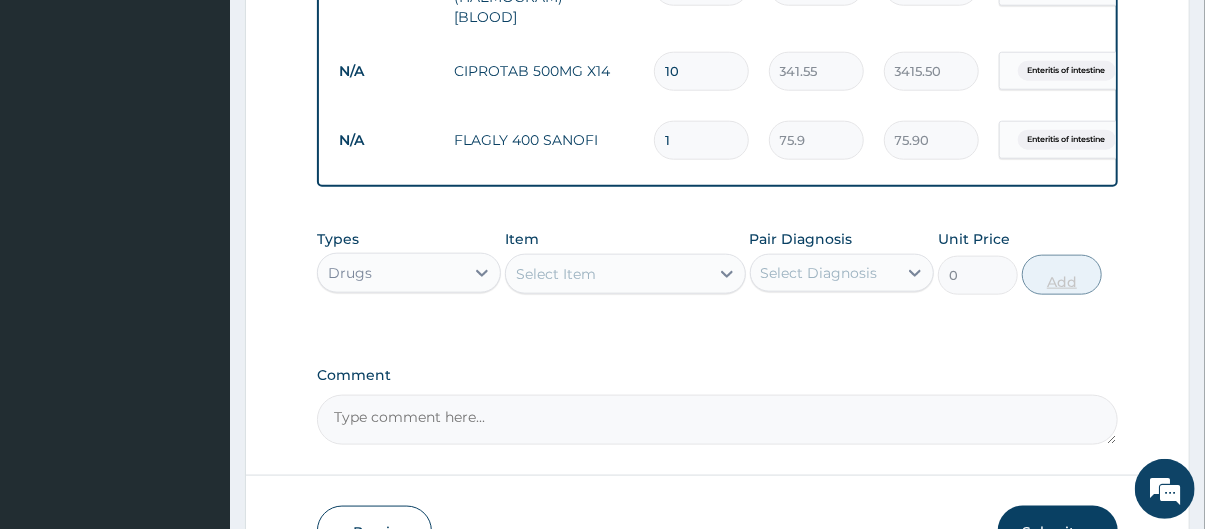 type on "1138.50" 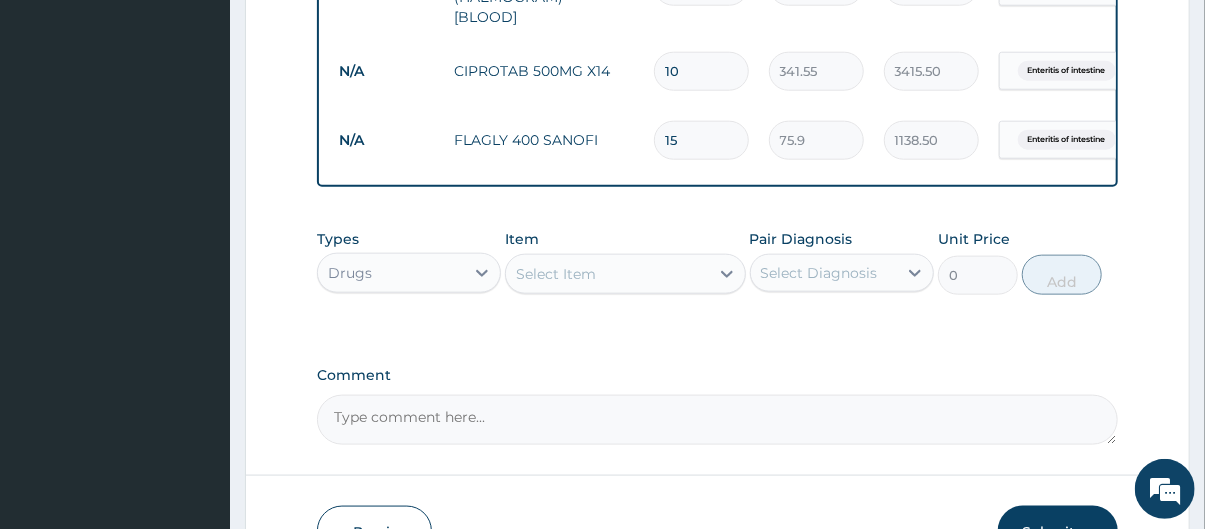 type on "15" 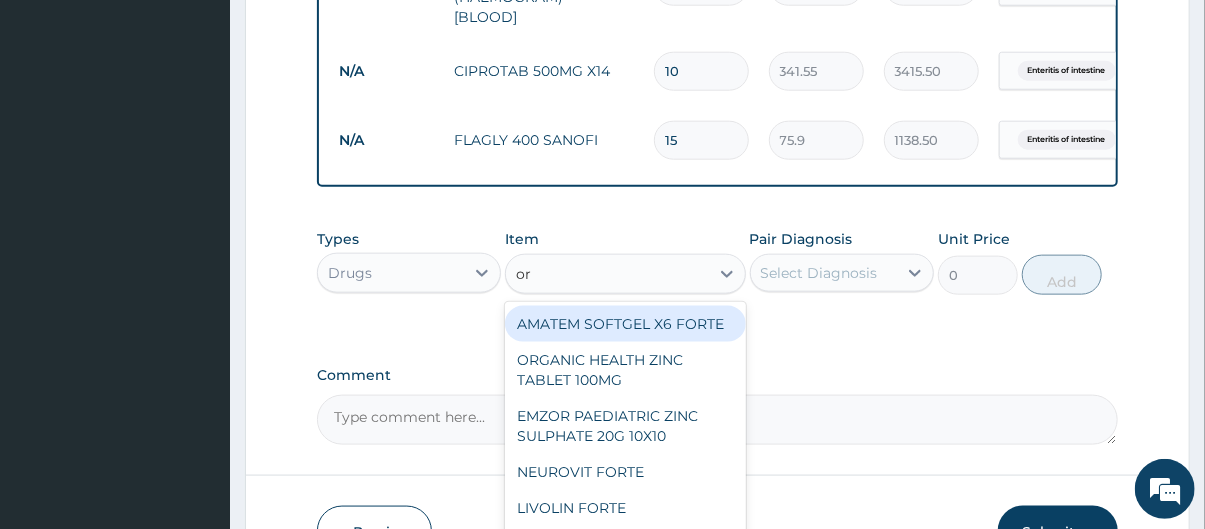 type on "ors" 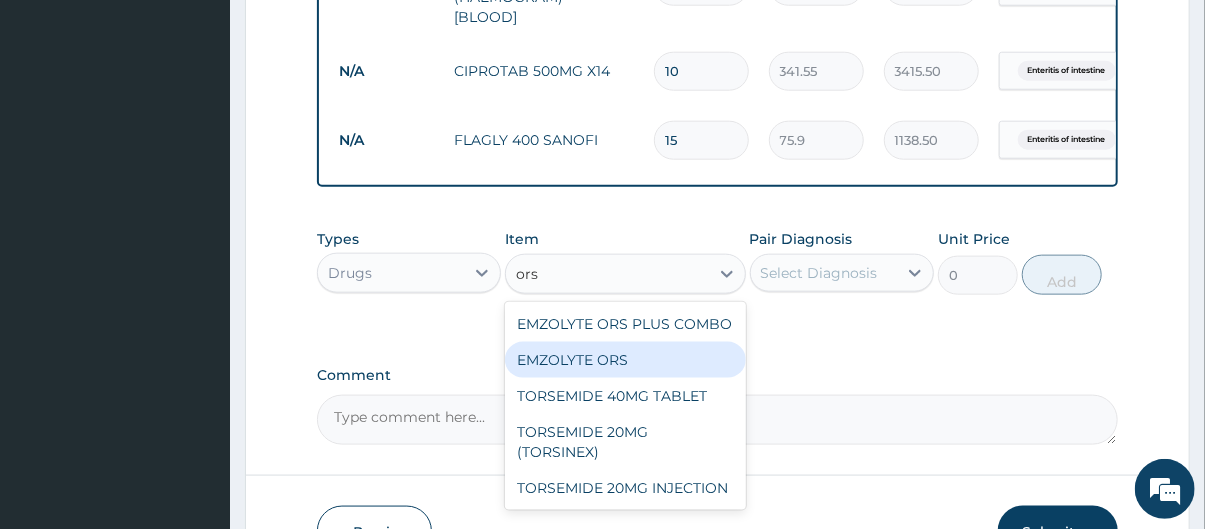 click on "EMZOLYTE ORS" at bounding box center (625, 360) 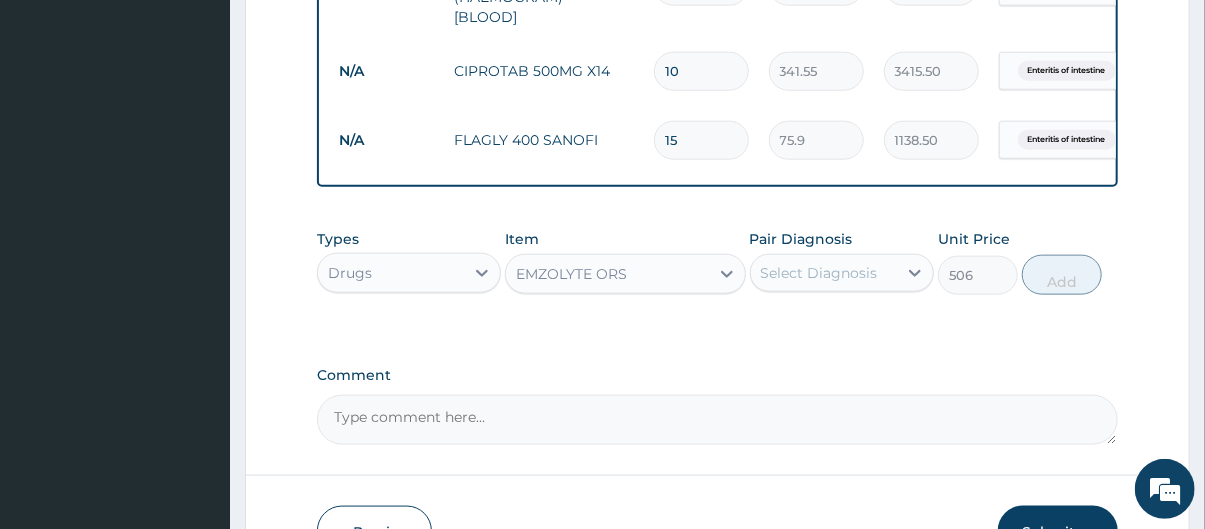click on "Select Diagnosis" at bounding box center [819, 273] 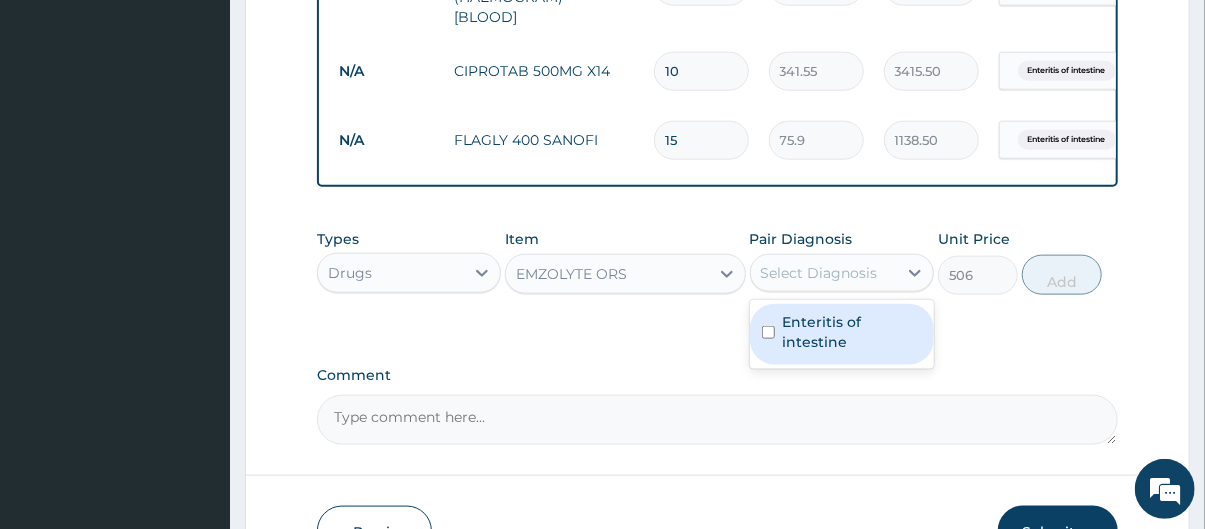 click on "Enteritis of intestine" at bounding box center [852, 332] 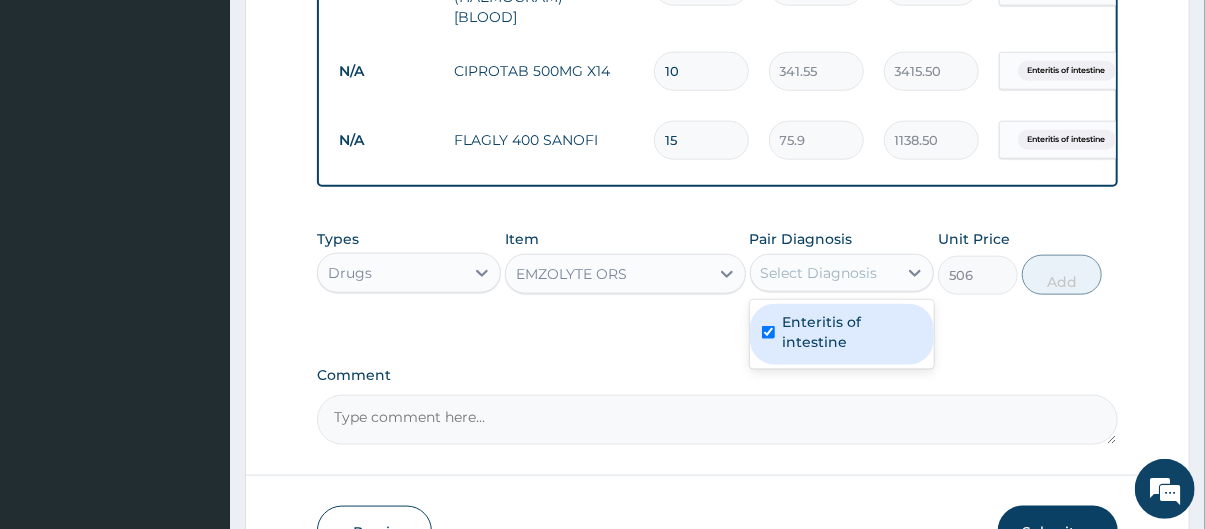 checkbox on "true" 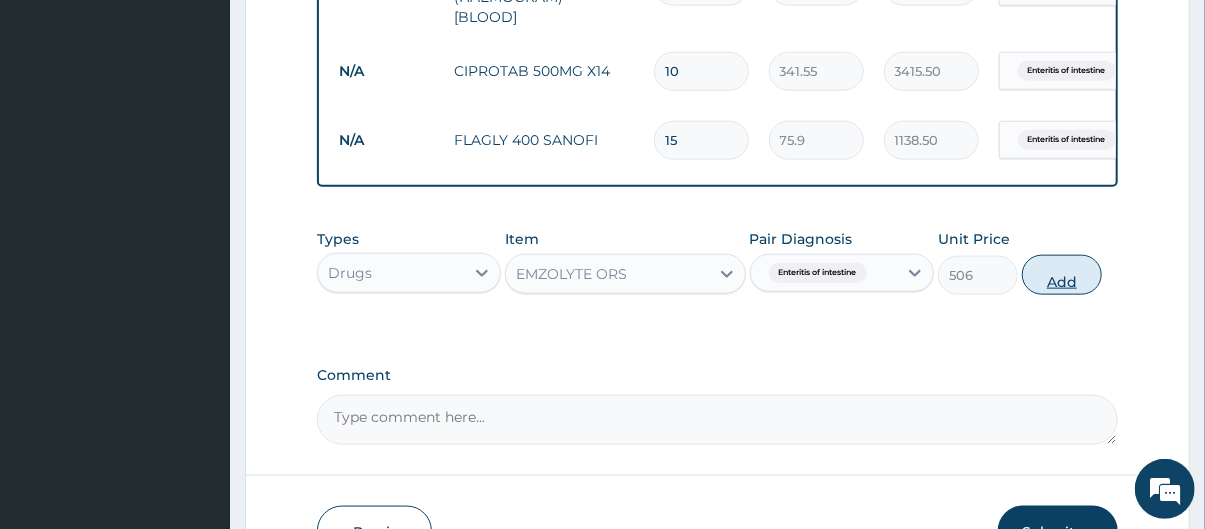 click on "Add" at bounding box center (1062, 275) 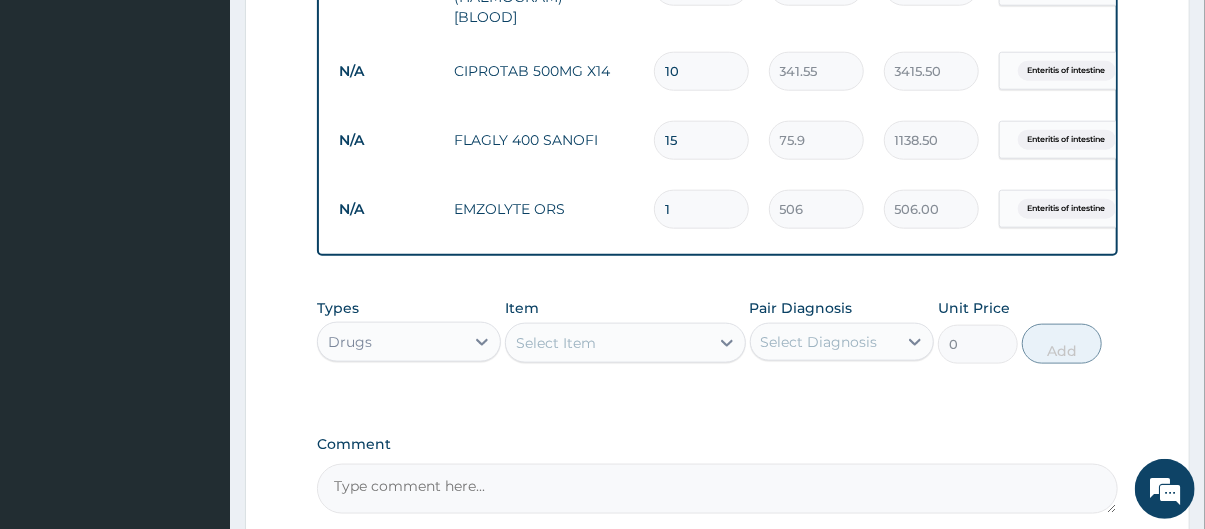 click on "Select Item" at bounding box center [607, 343] 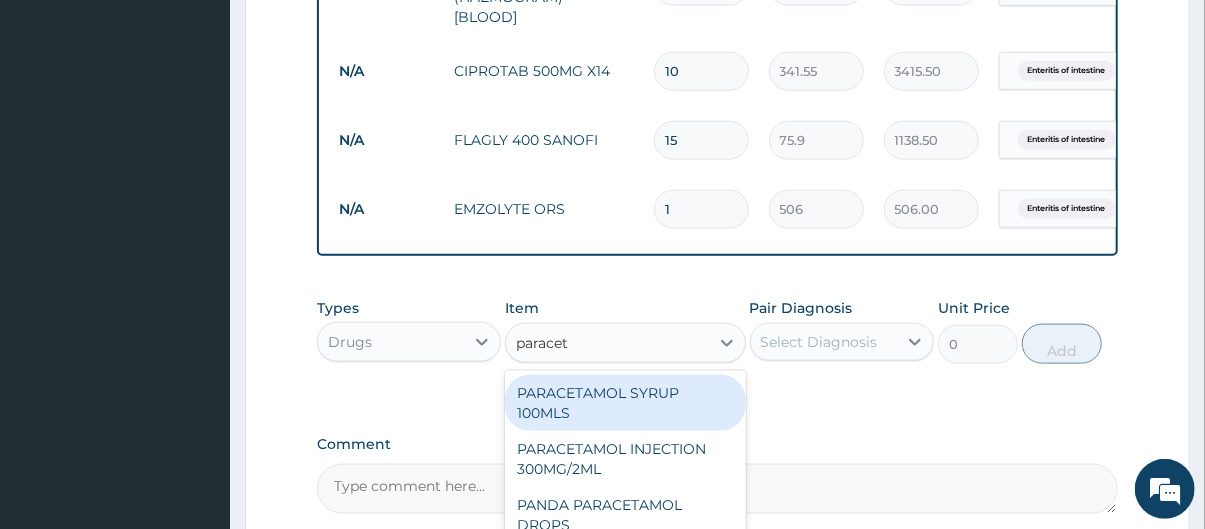 type on "paraceta" 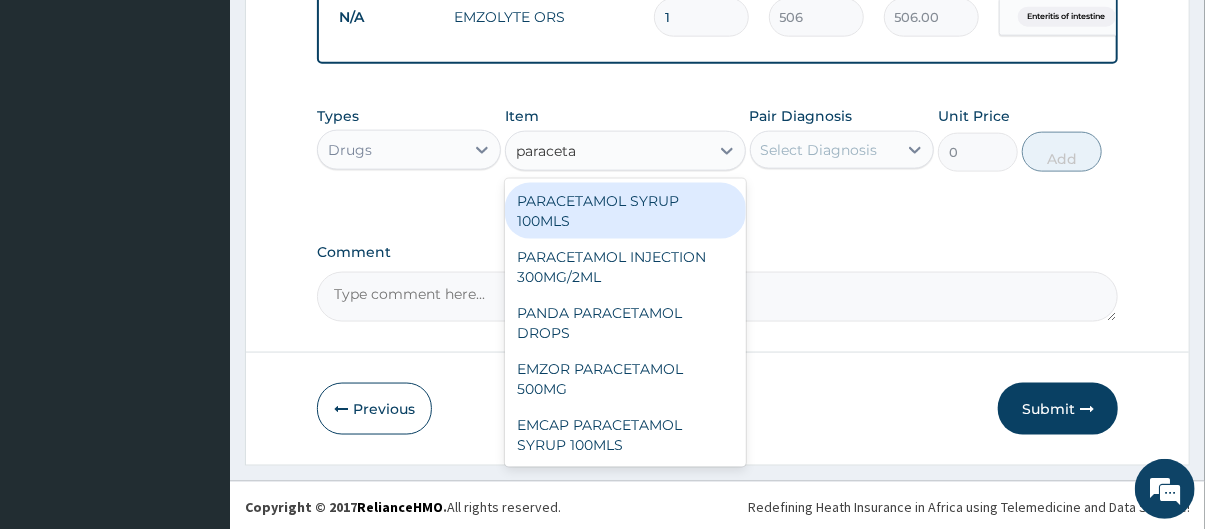 scroll, scrollTop: 1166, scrollLeft: 0, axis: vertical 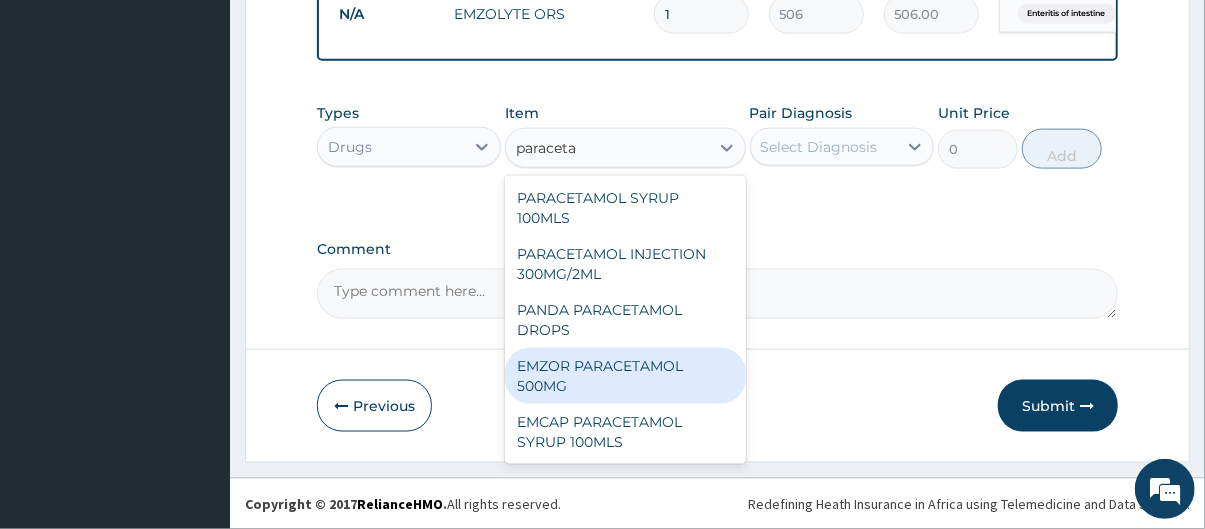 click on "EMZOR PARACETAMOL 500MG" at bounding box center (625, 376) 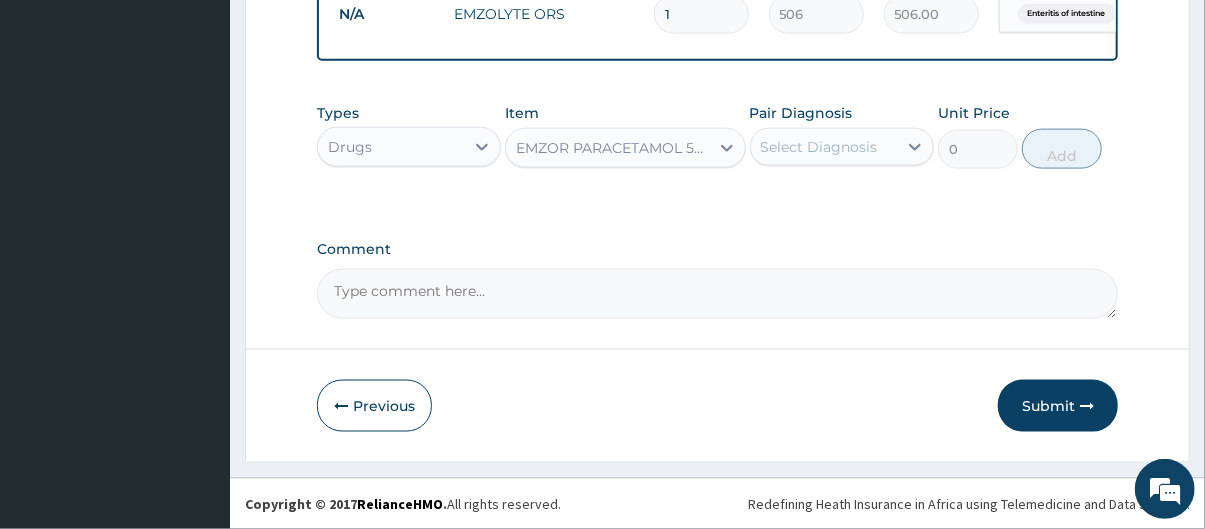 type 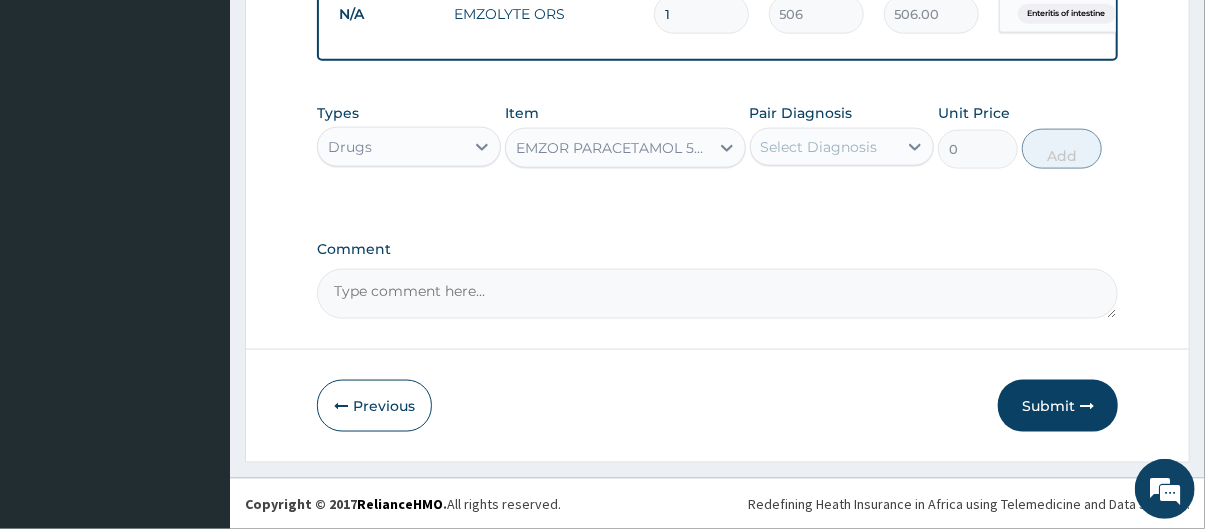 type on "25.3" 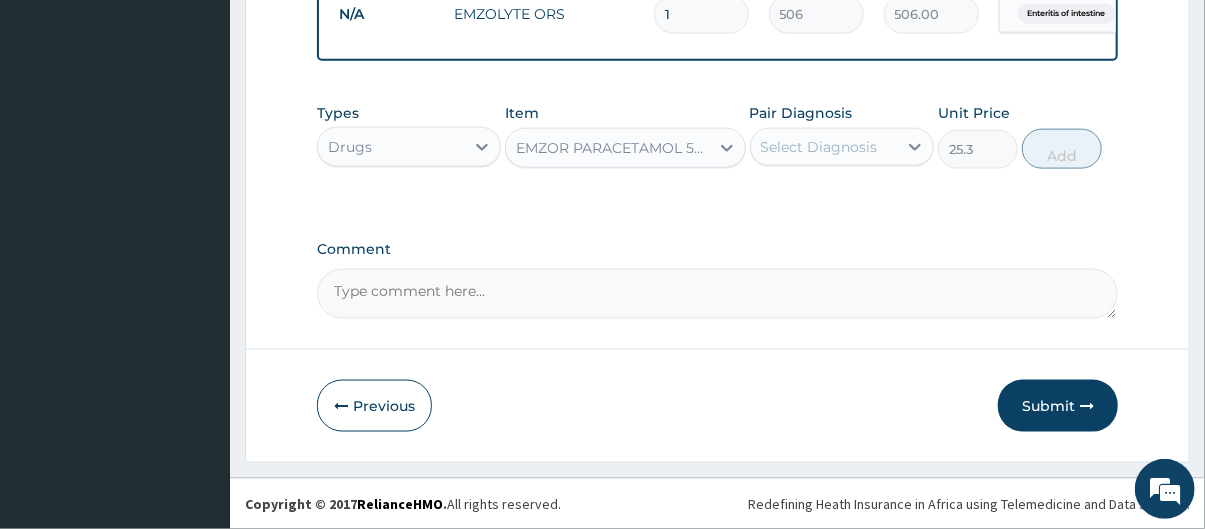 click on "Select Diagnosis" at bounding box center (819, 147) 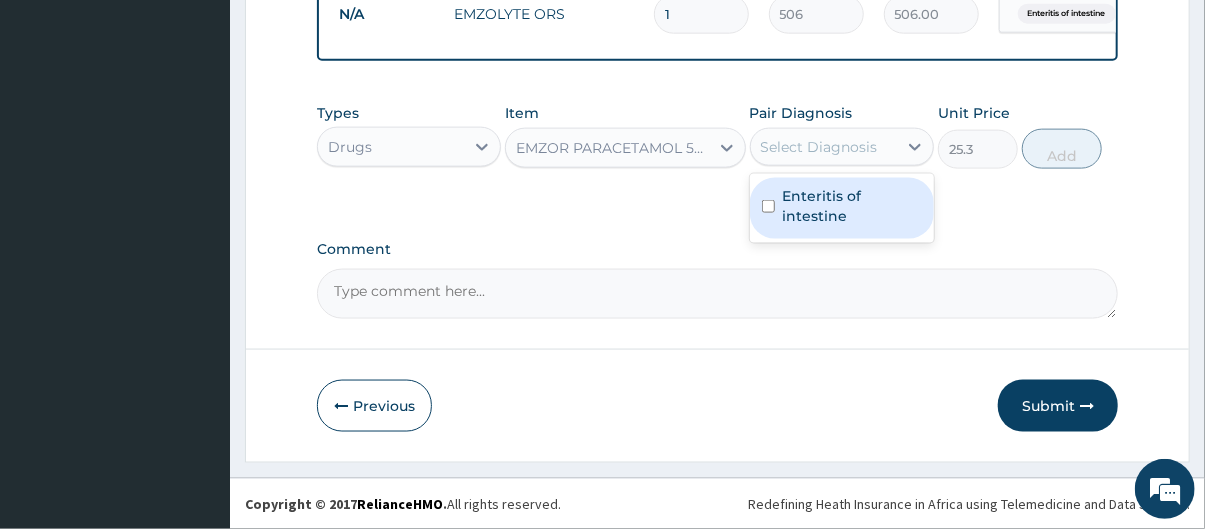 click on "Enteritis of intestine" at bounding box center [852, 206] 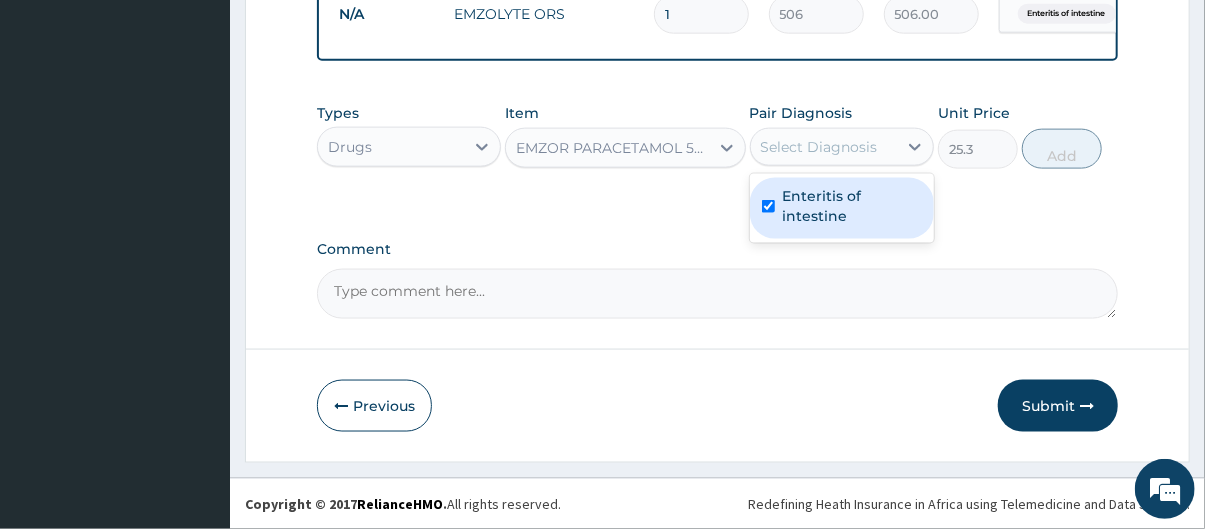 checkbox on "true" 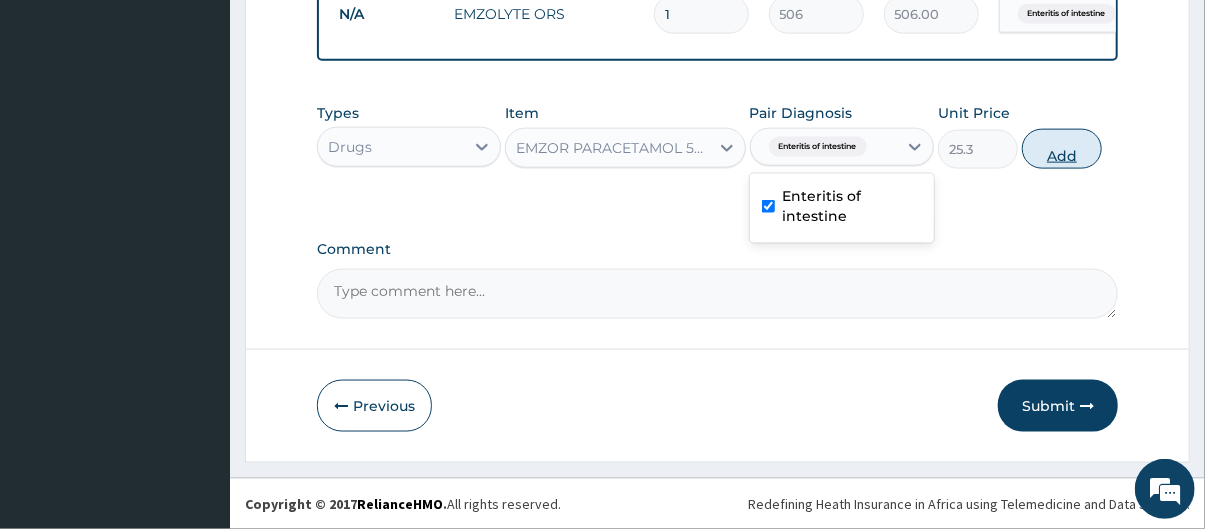 click on "Add" at bounding box center [1062, 149] 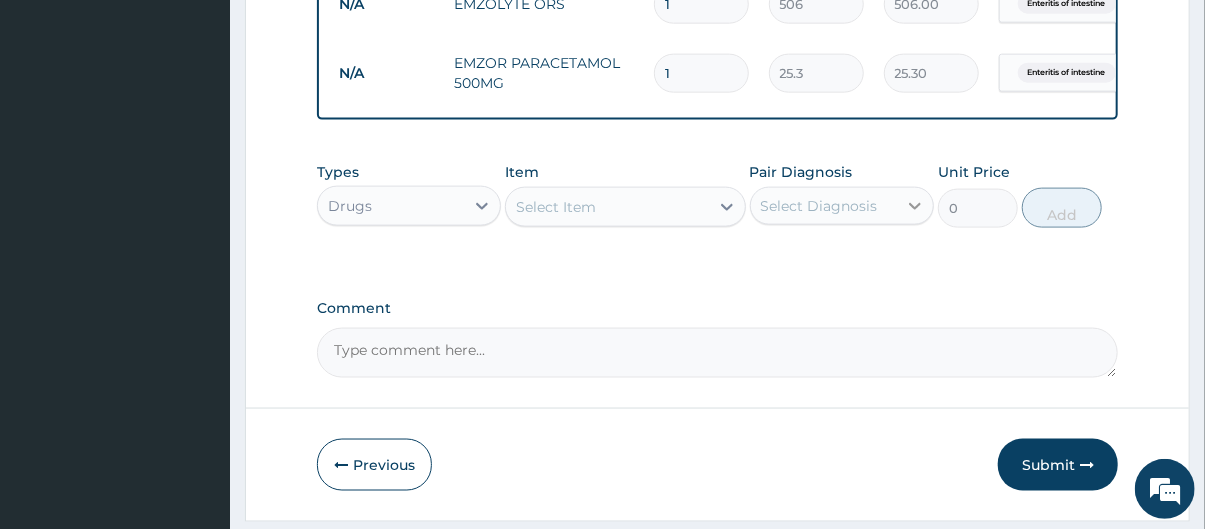 type on "12" 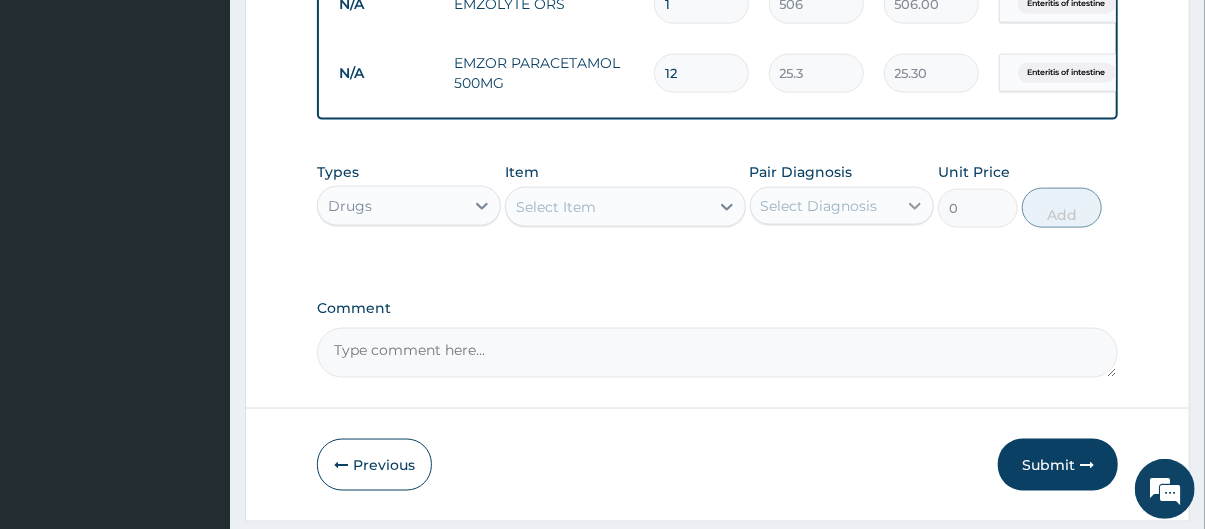 type on "303.60" 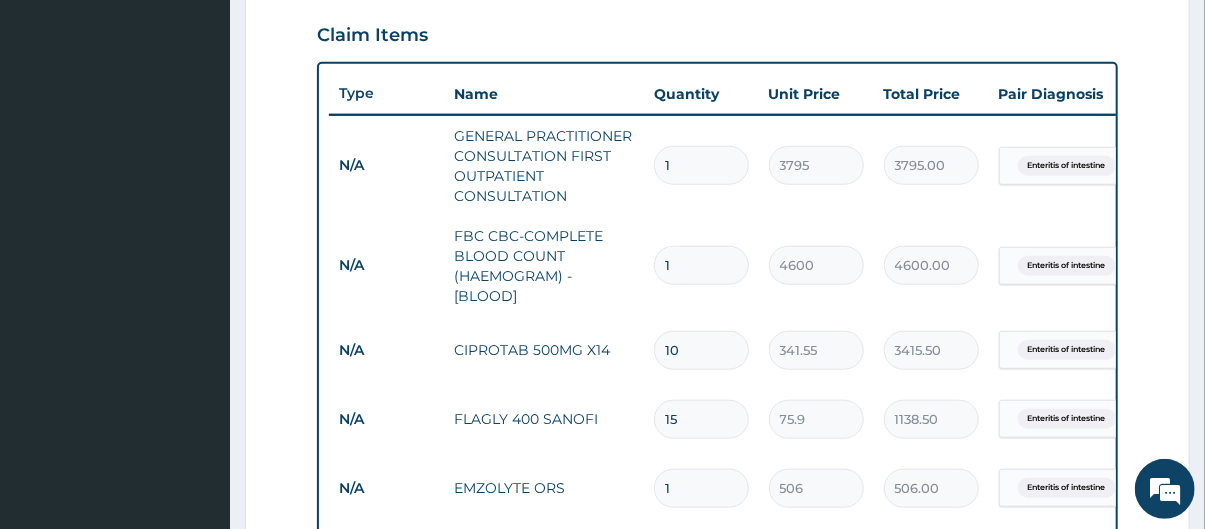 scroll, scrollTop: 729, scrollLeft: 0, axis: vertical 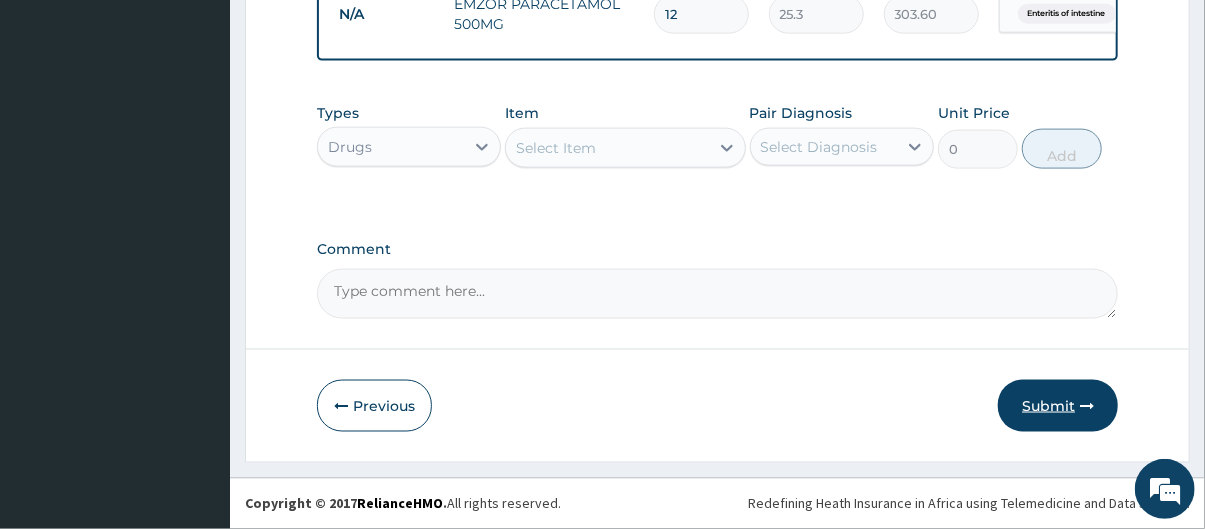 type on "12" 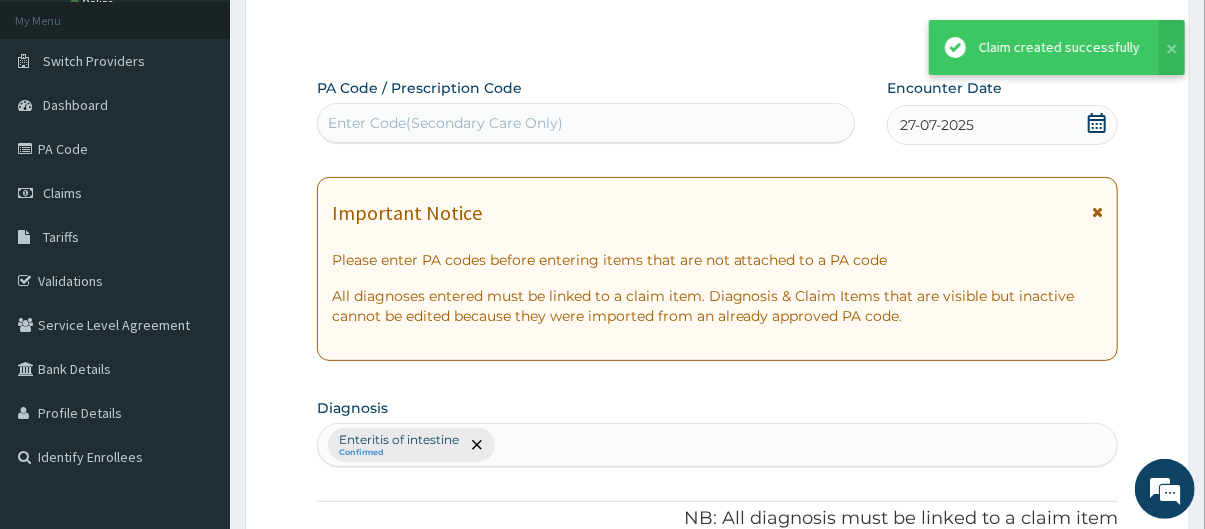 scroll, scrollTop: 1239, scrollLeft: 0, axis: vertical 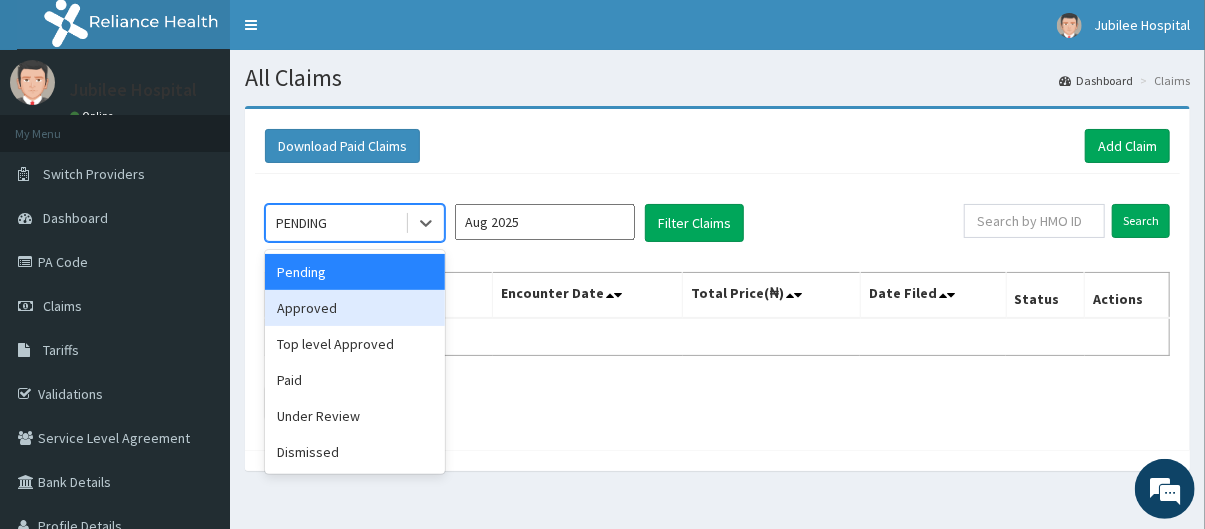 click on "Approved" at bounding box center (355, 308) 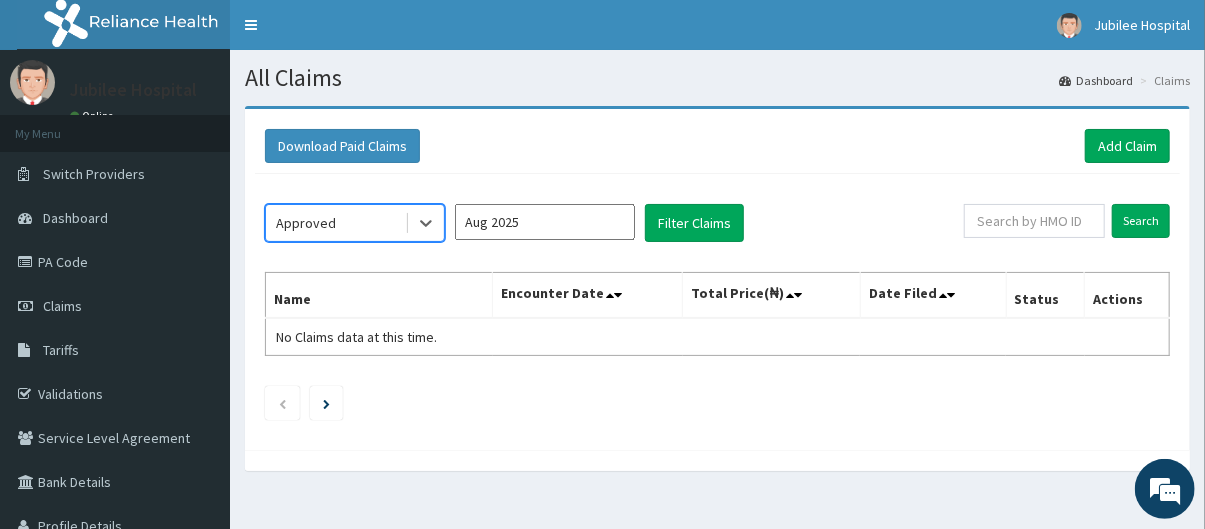 click on "Aug 2025" at bounding box center (545, 222) 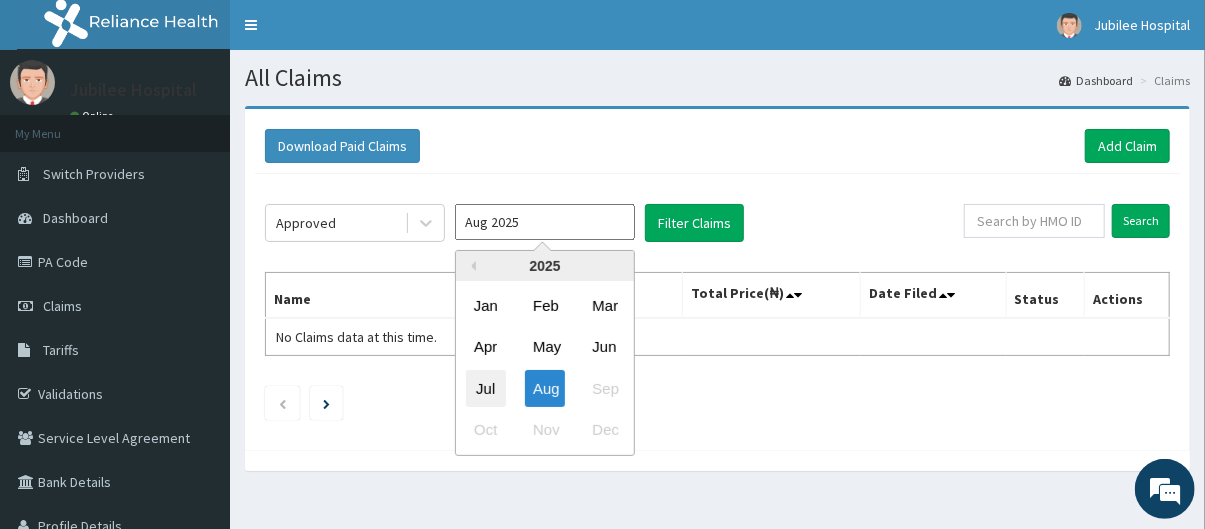 click on "Jul" at bounding box center (486, 388) 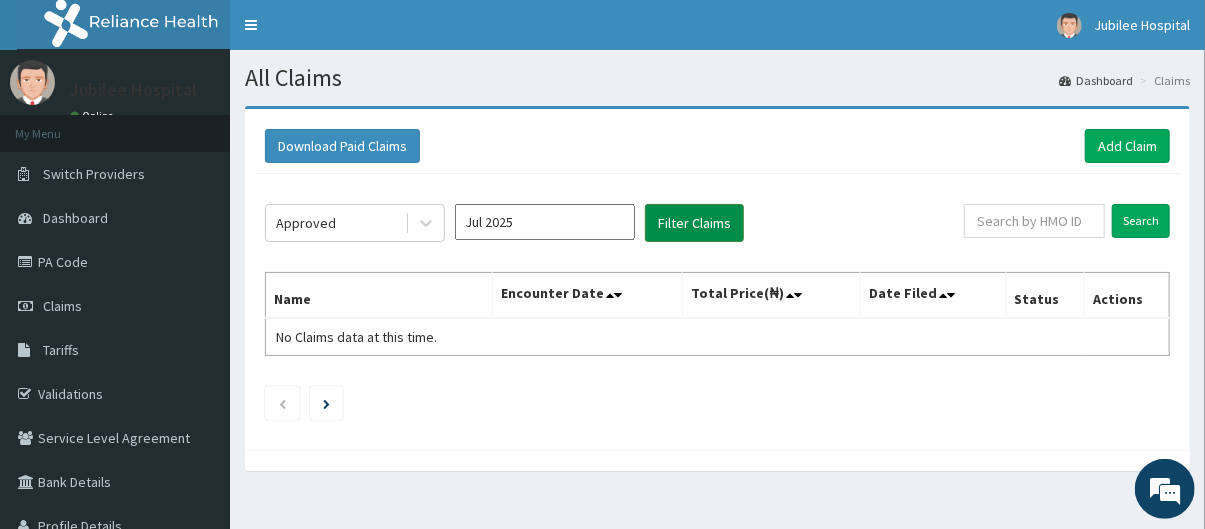 click on "Filter Claims" at bounding box center [694, 223] 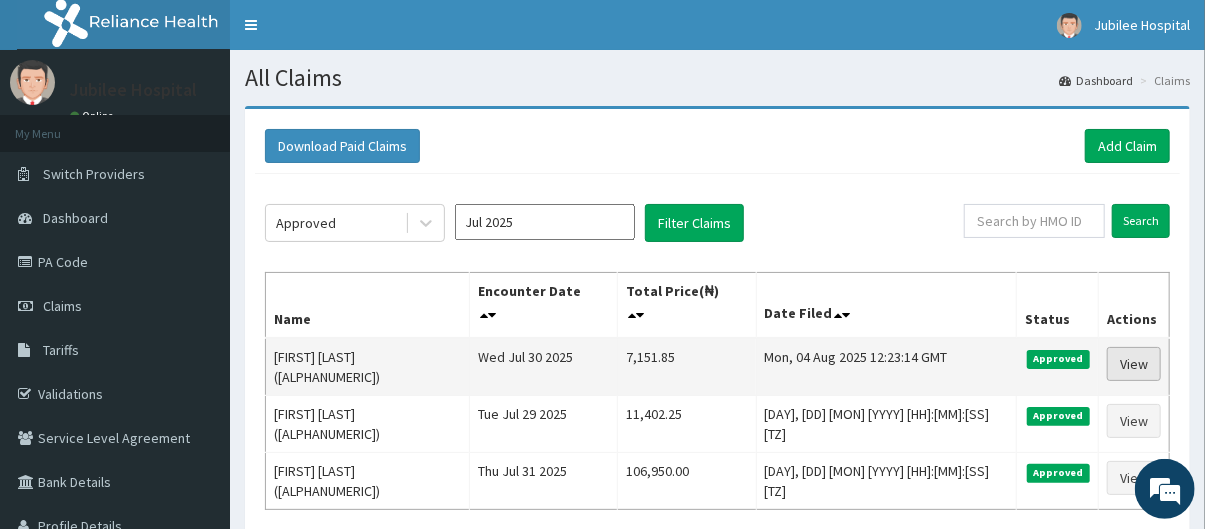 click on "View" at bounding box center (1134, 364) 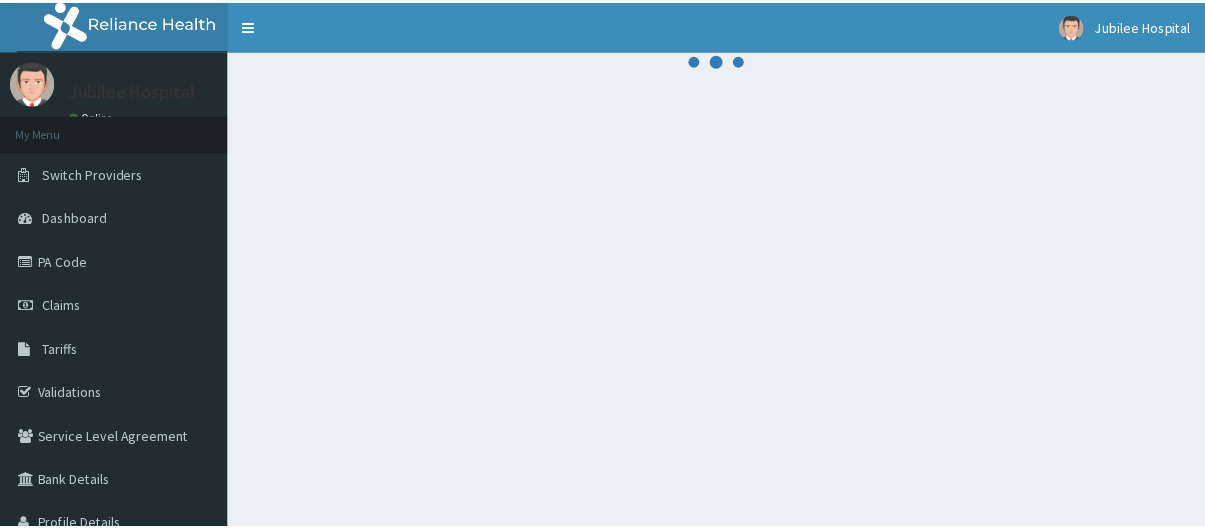 scroll, scrollTop: 0, scrollLeft: 0, axis: both 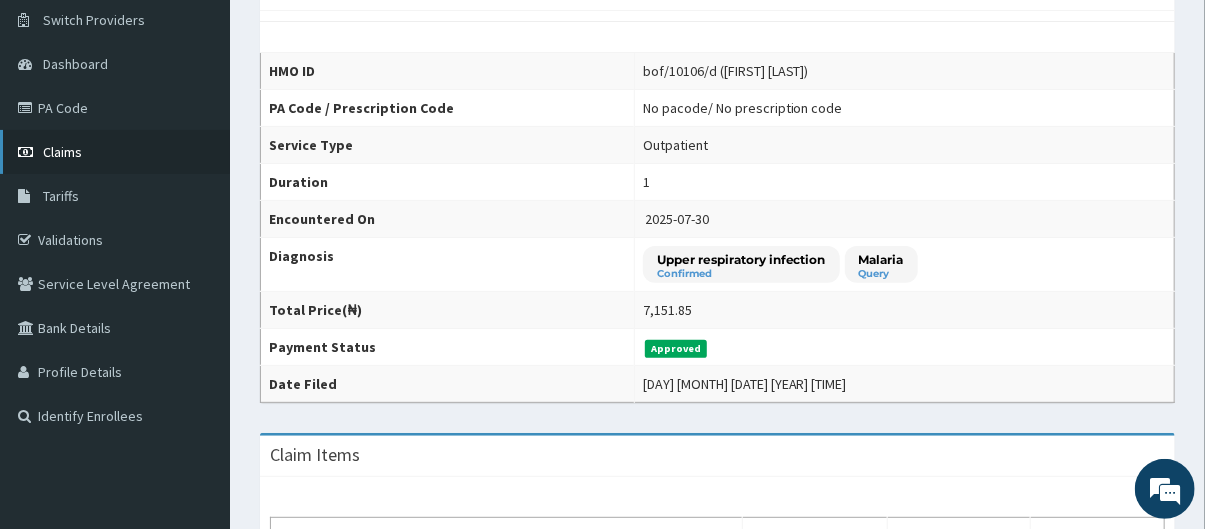 click on "Claims" at bounding box center [115, 152] 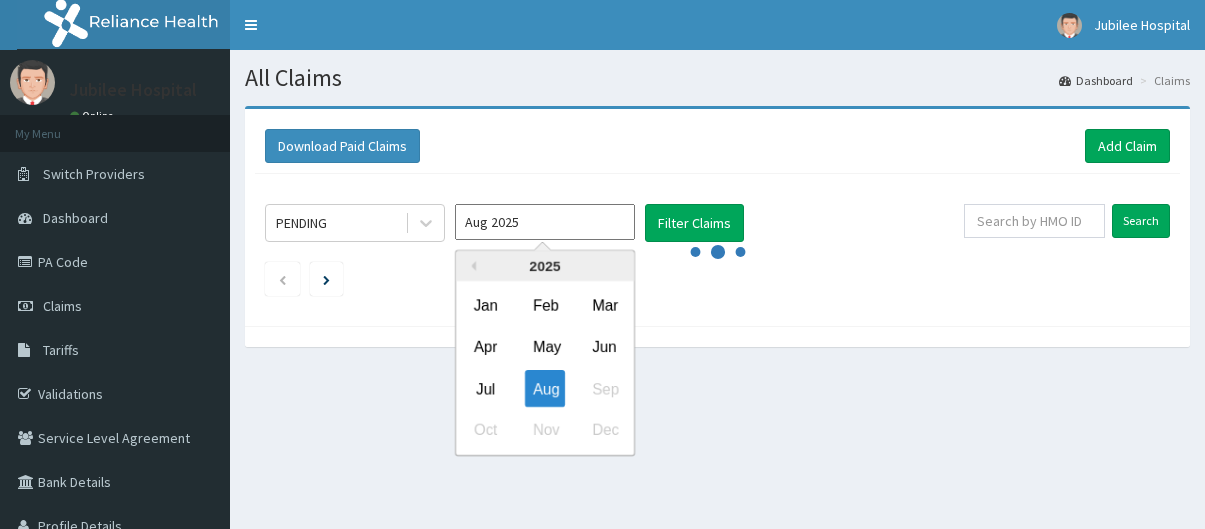 scroll, scrollTop: 0, scrollLeft: 0, axis: both 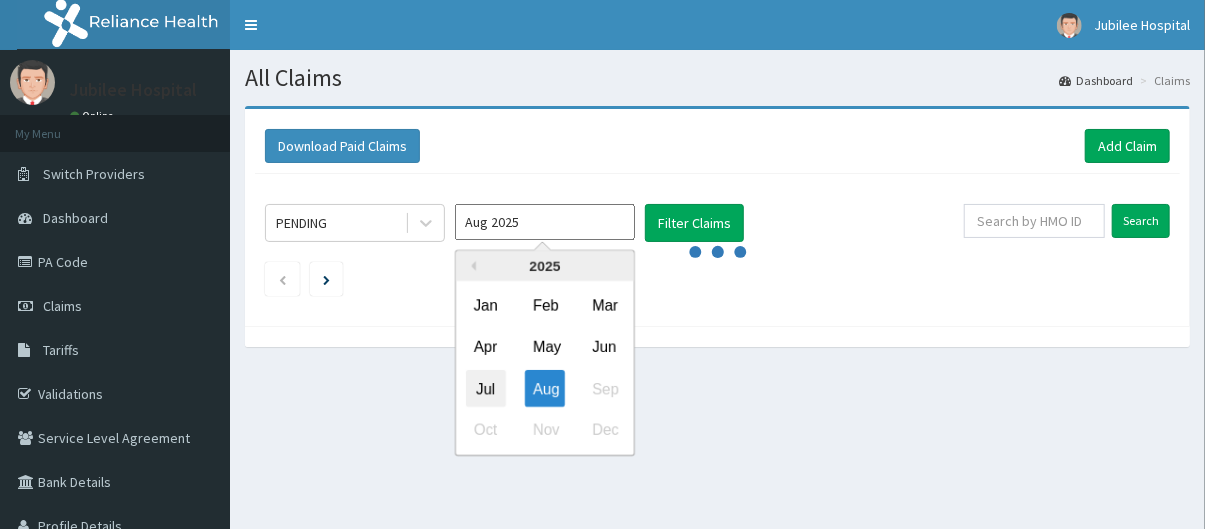 click on "Jul" at bounding box center (486, 388) 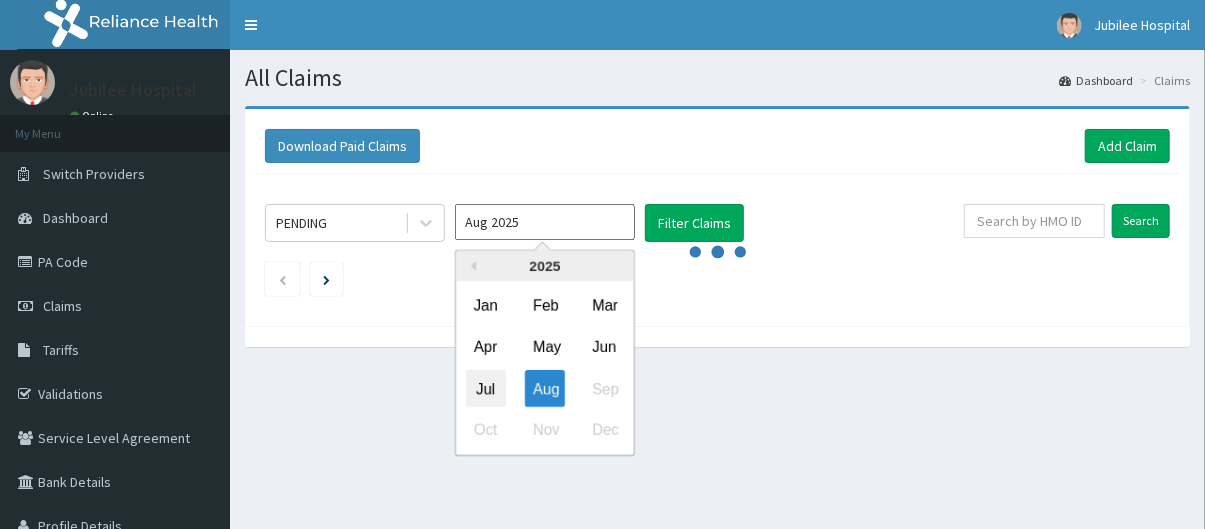 type on "Jul 2025" 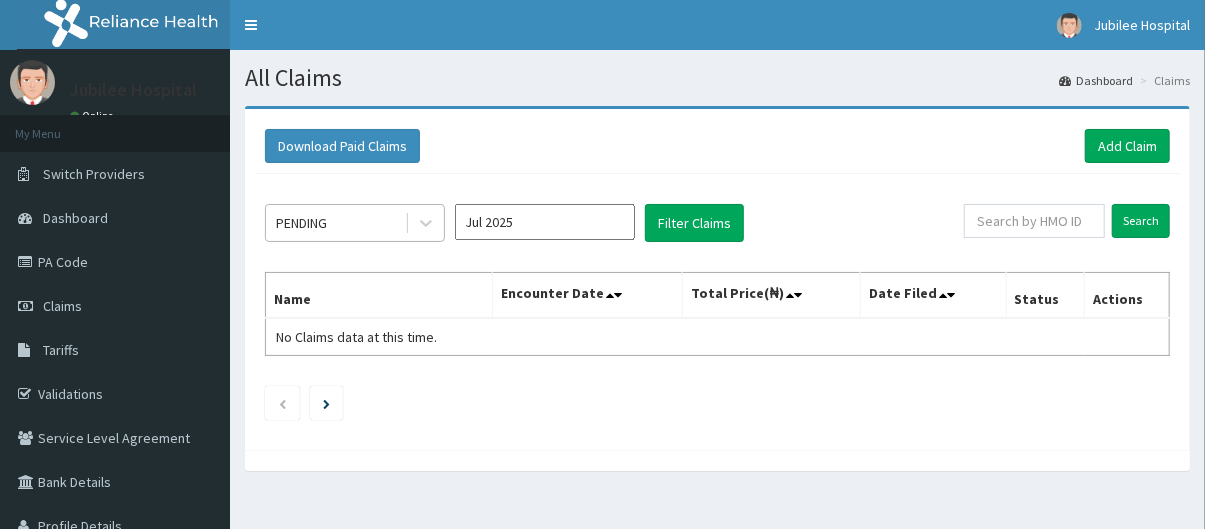 click on "PENDING" at bounding box center (335, 223) 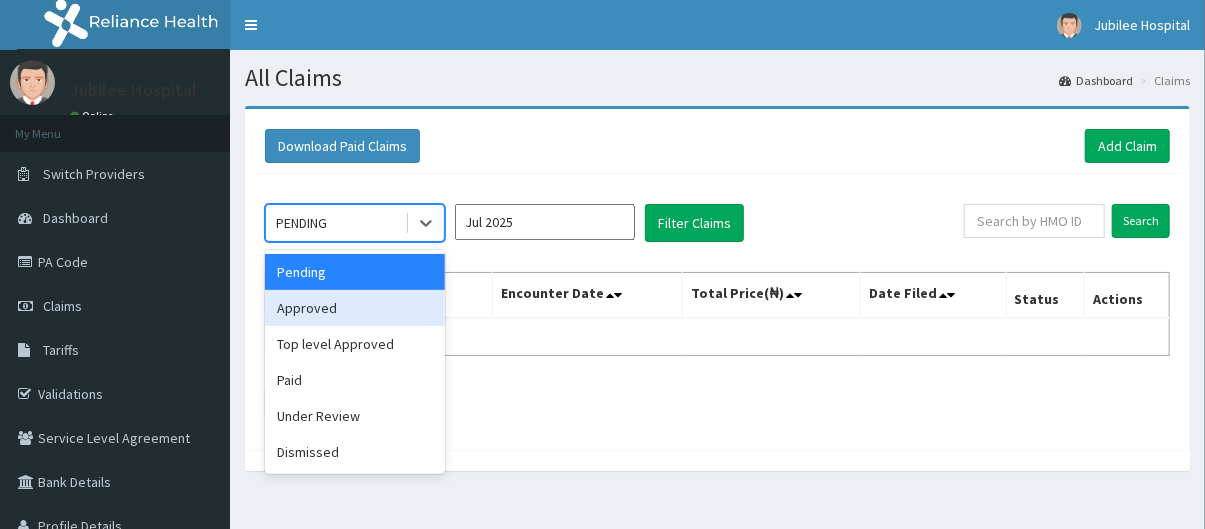 click on "Approved" at bounding box center [355, 308] 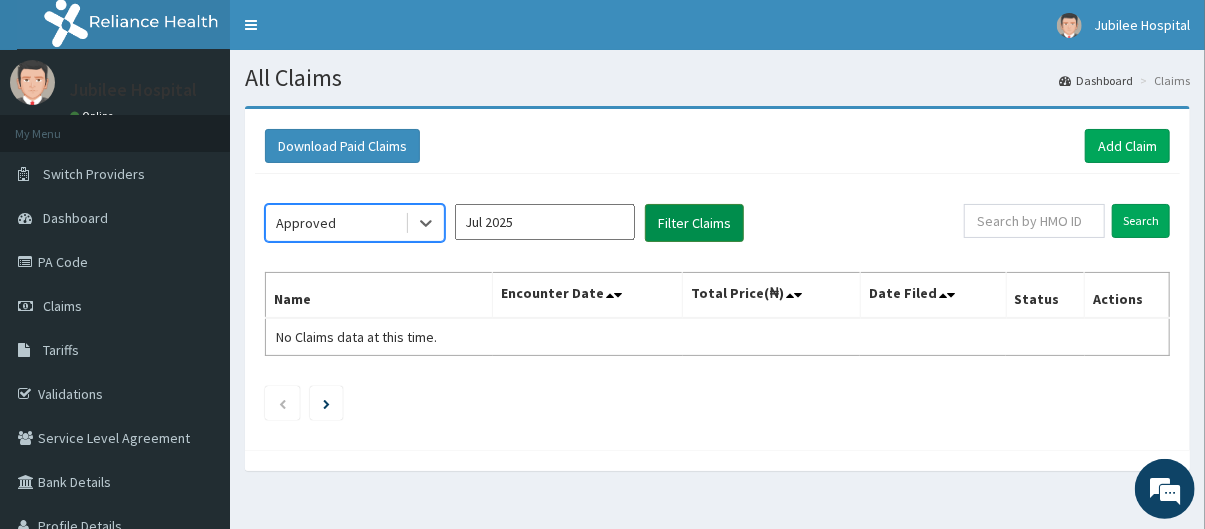 click on "Filter Claims" at bounding box center (694, 223) 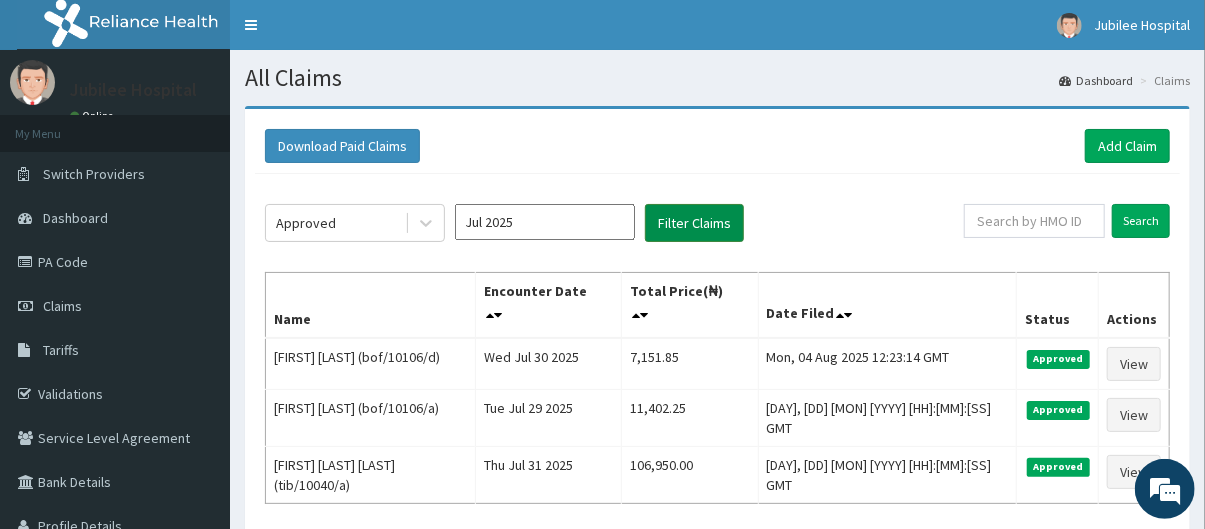scroll, scrollTop: 0, scrollLeft: 0, axis: both 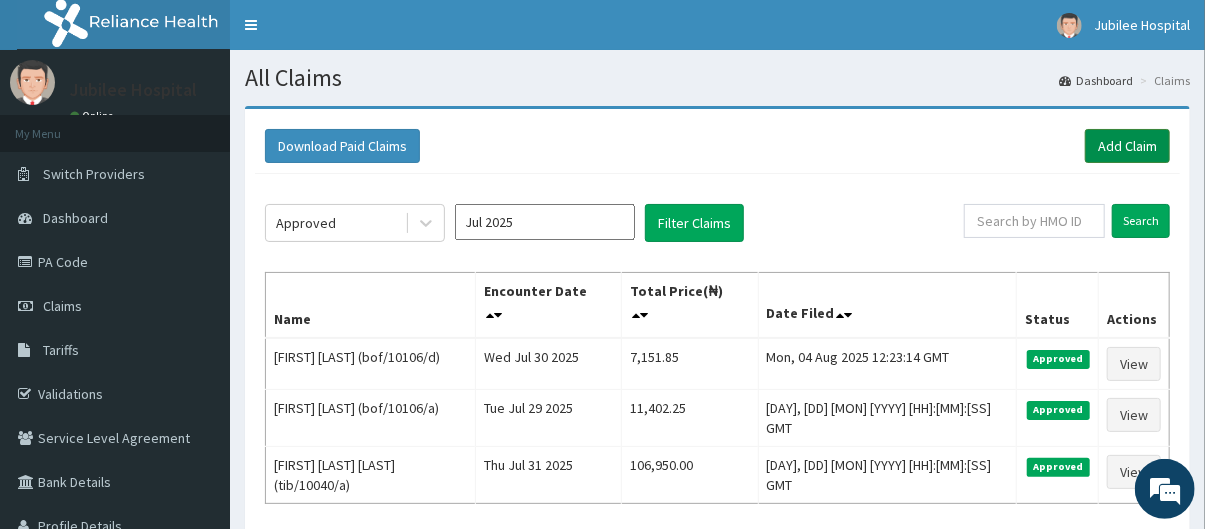 click on "Add Claim" at bounding box center [1127, 146] 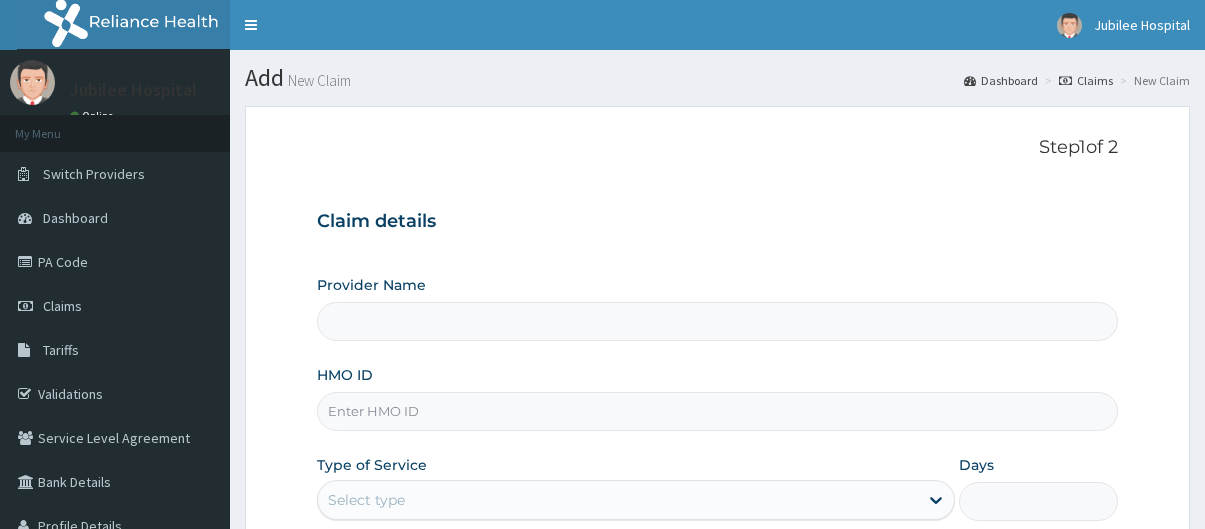 scroll, scrollTop: 0, scrollLeft: 0, axis: both 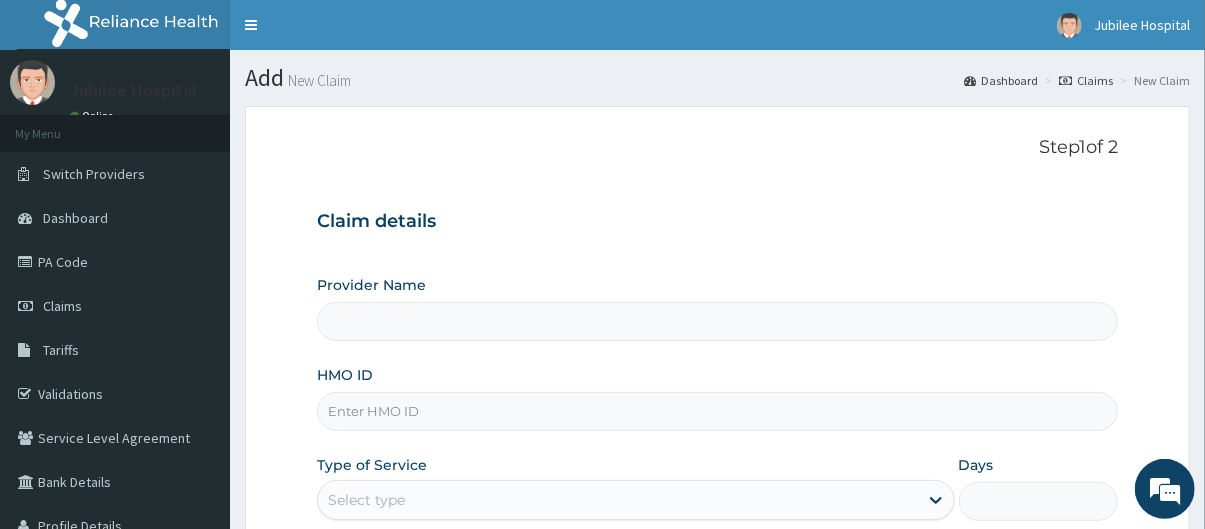 type on "Jubilee Hospital" 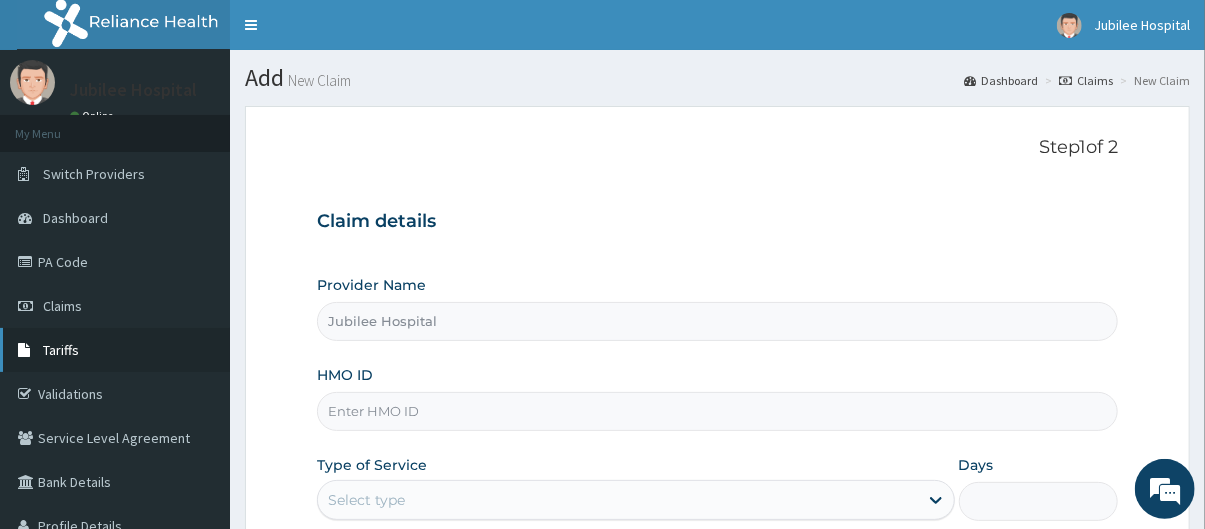 click on "Tariffs" at bounding box center [115, 350] 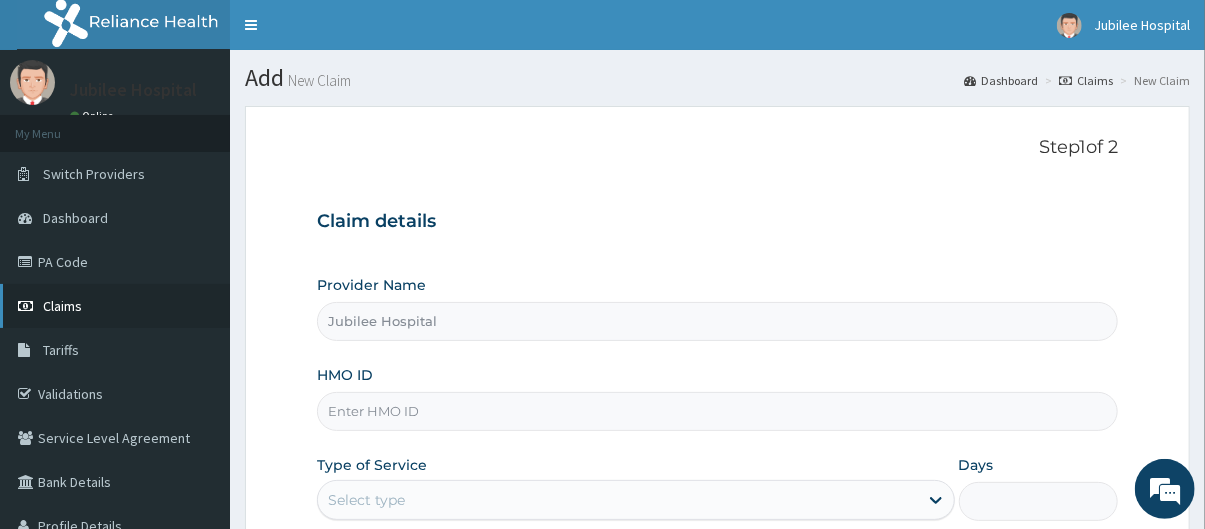 scroll, scrollTop: 0, scrollLeft: 0, axis: both 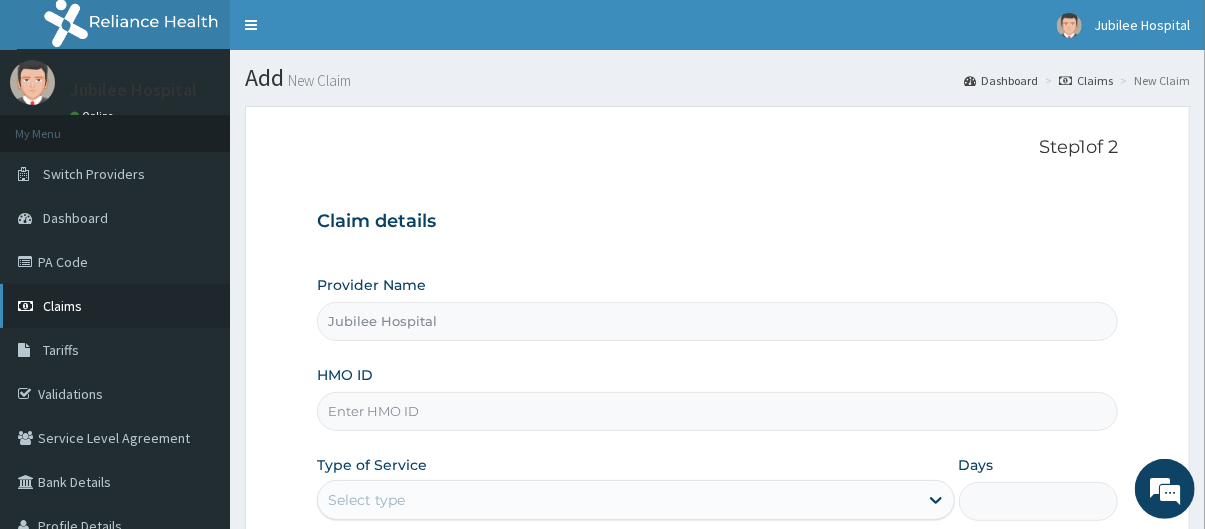 click on "Claims" at bounding box center (115, 306) 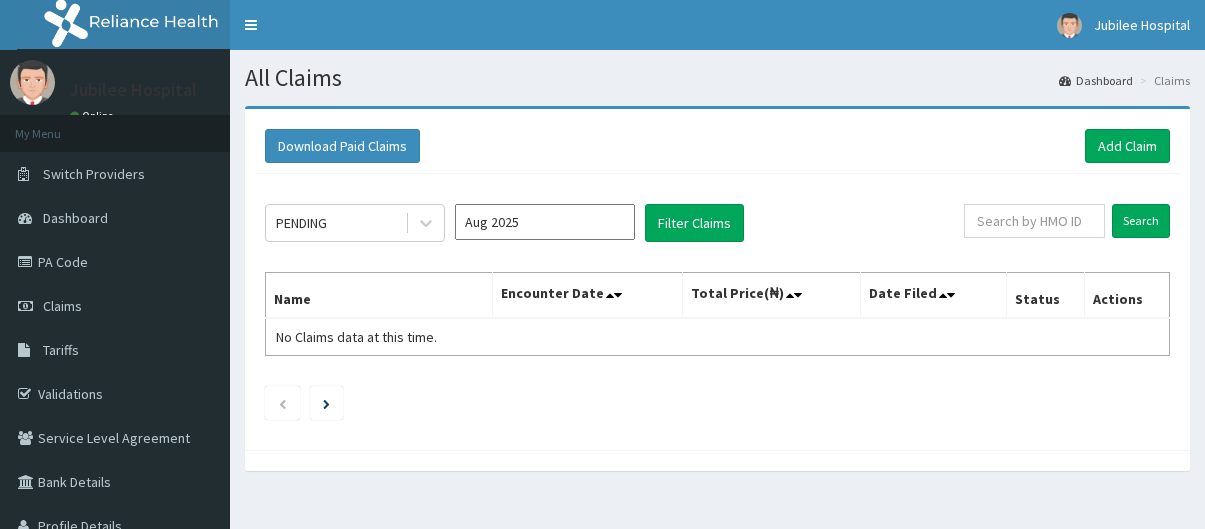scroll, scrollTop: 0, scrollLeft: 0, axis: both 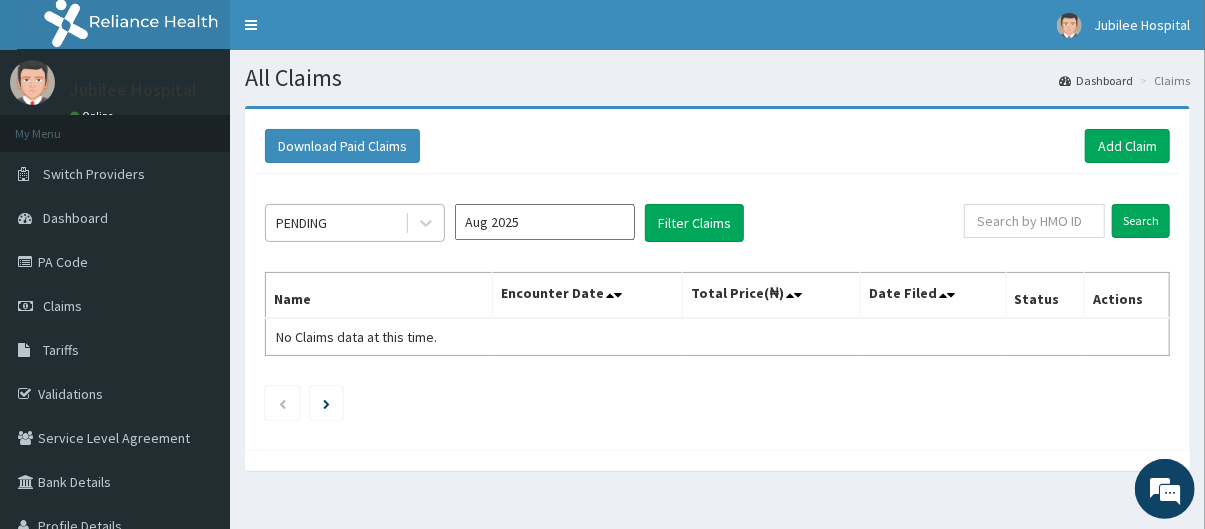 click on "PENDING" at bounding box center [335, 223] 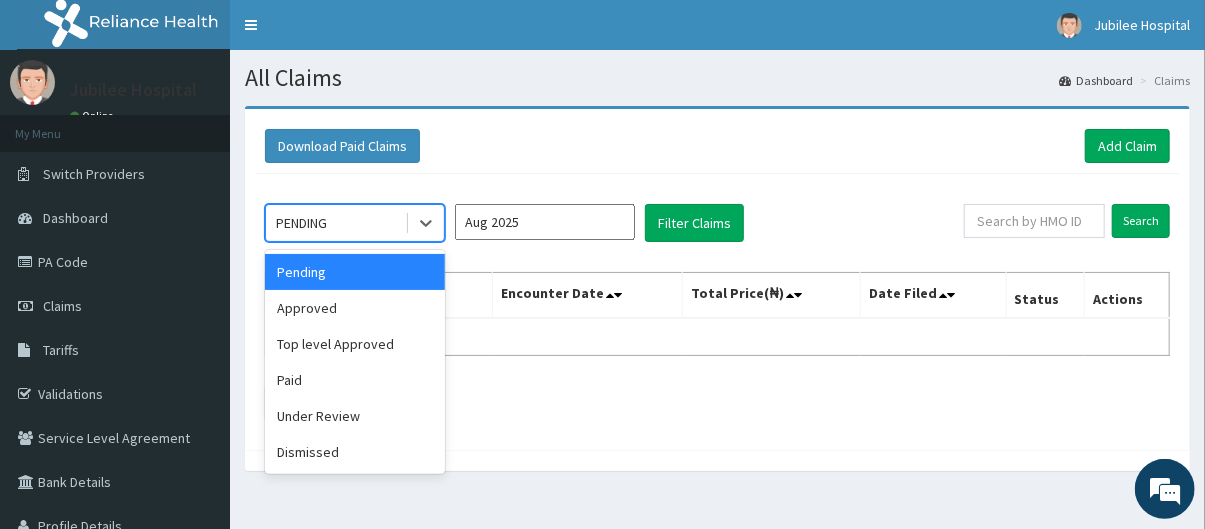 click on "Aug 2025" at bounding box center (545, 222) 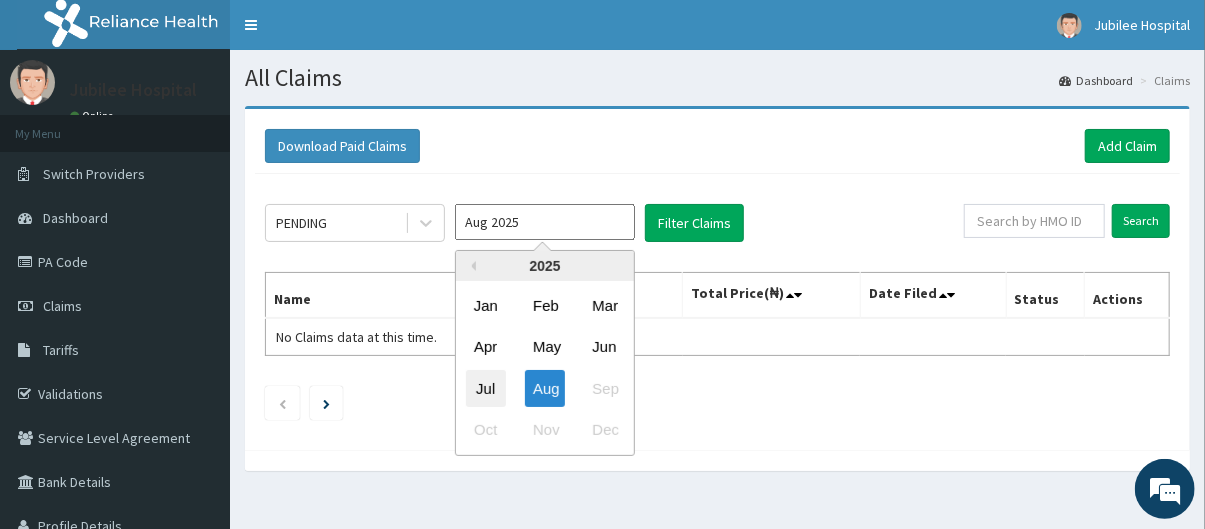click on "Jul" at bounding box center [486, 388] 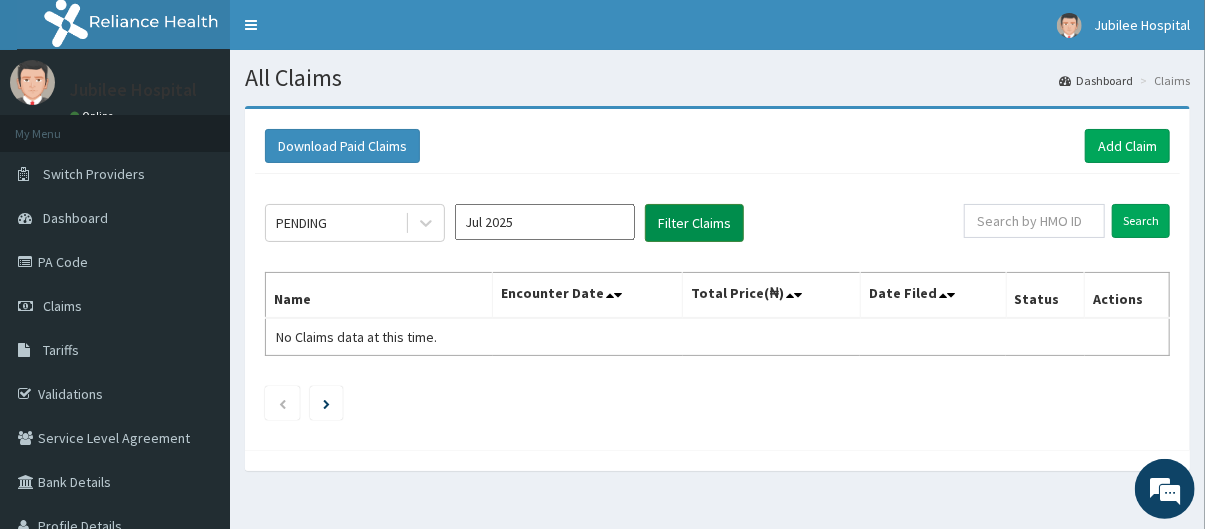 click on "Filter Claims" at bounding box center [694, 223] 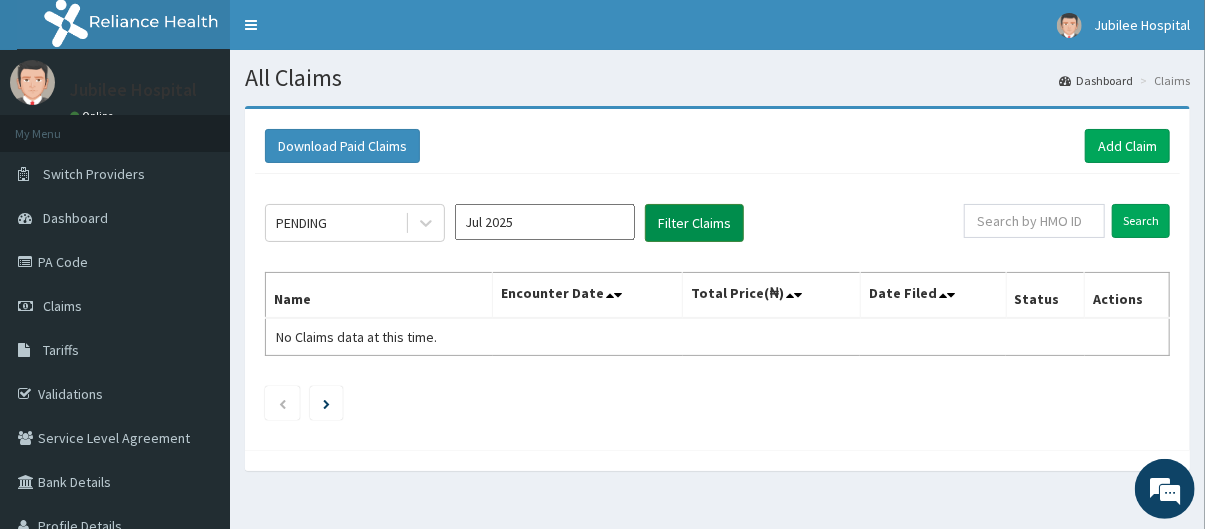 scroll, scrollTop: 0, scrollLeft: 0, axis: both 